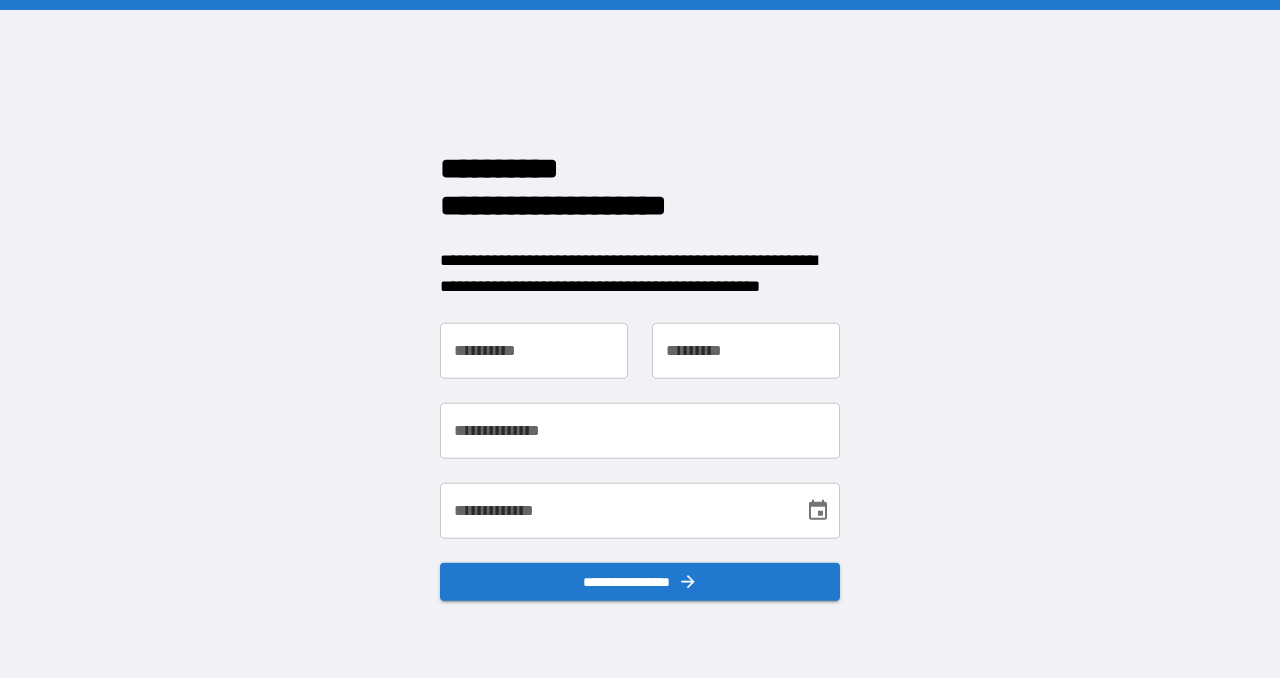 scroll, scrollTop: 0, scrollLeft: 0, axis: both 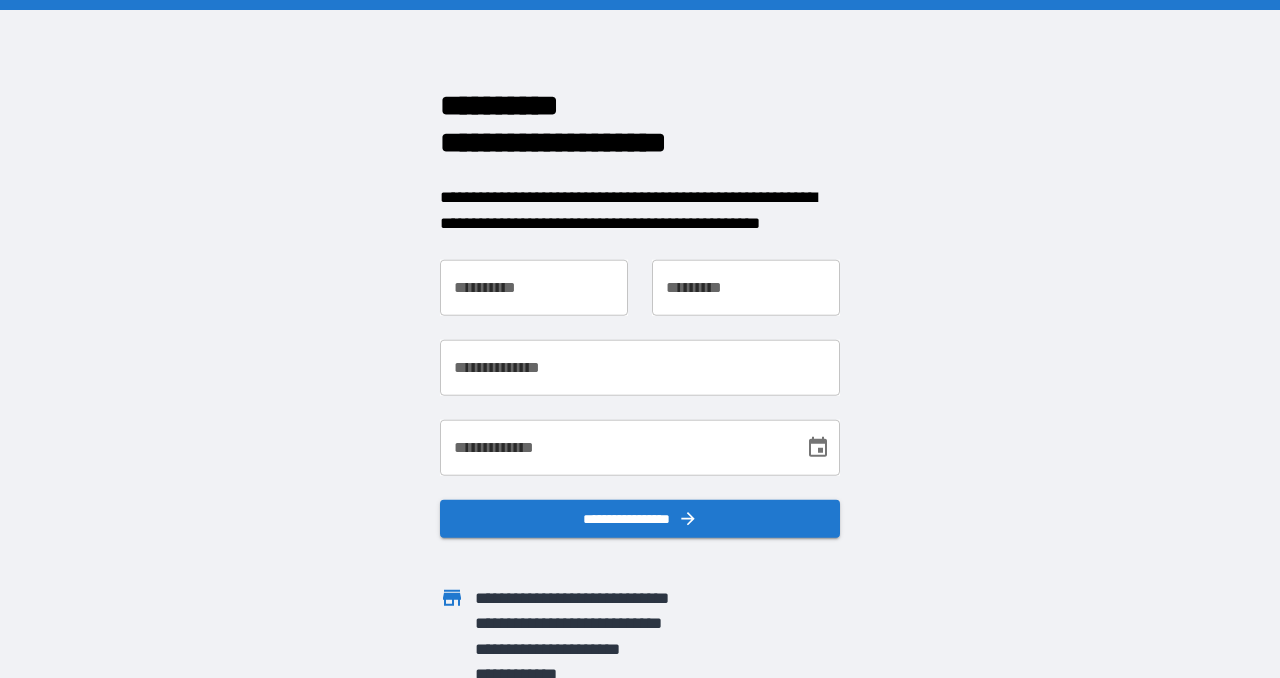 click on "**********" at bounding box center [534, 288] 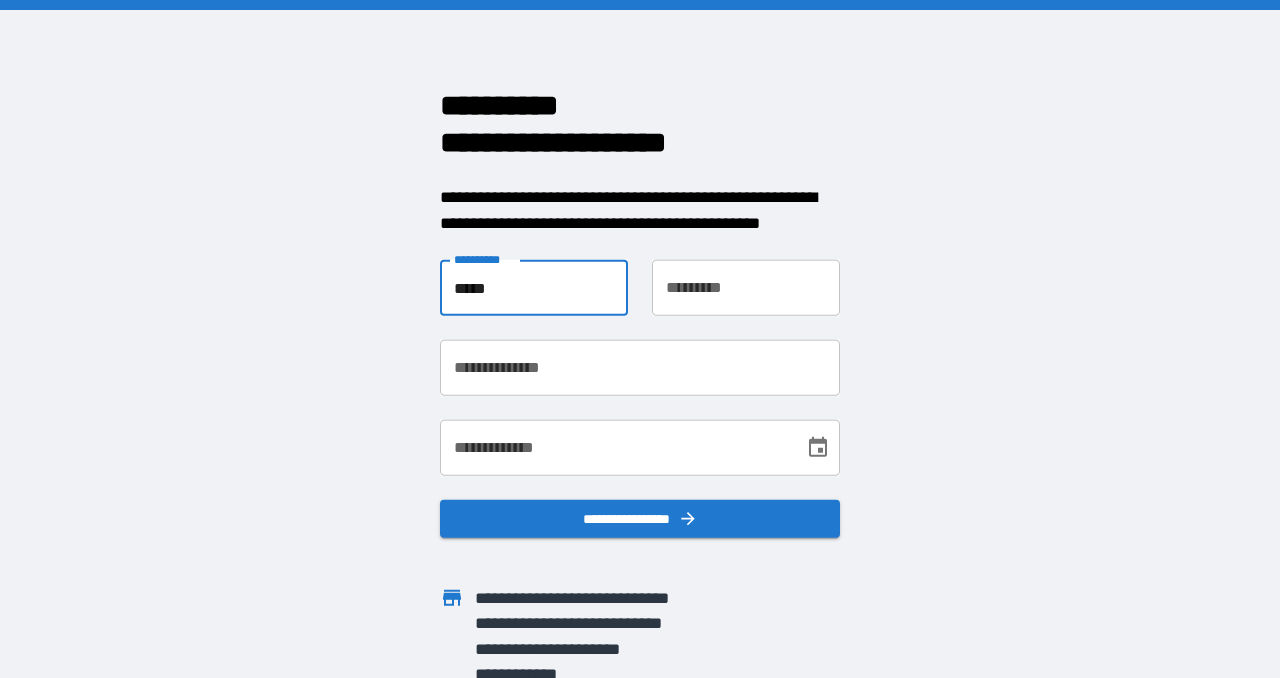 type on "*****" 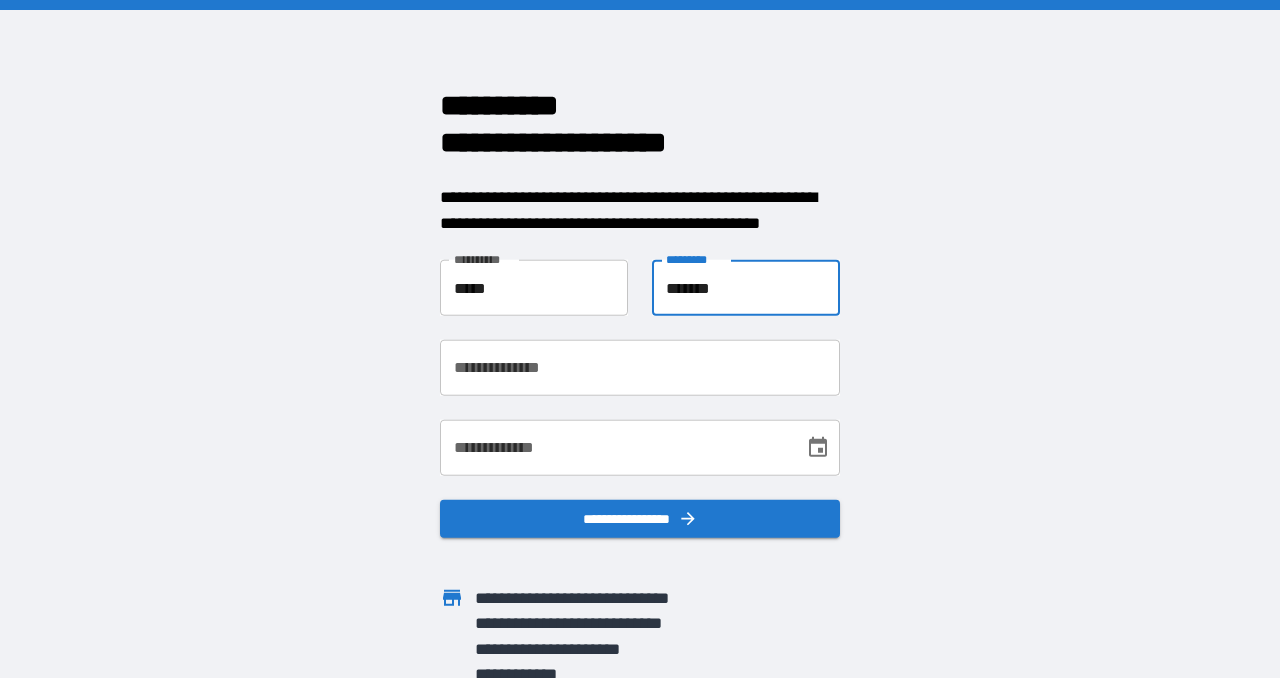 type on "*******" 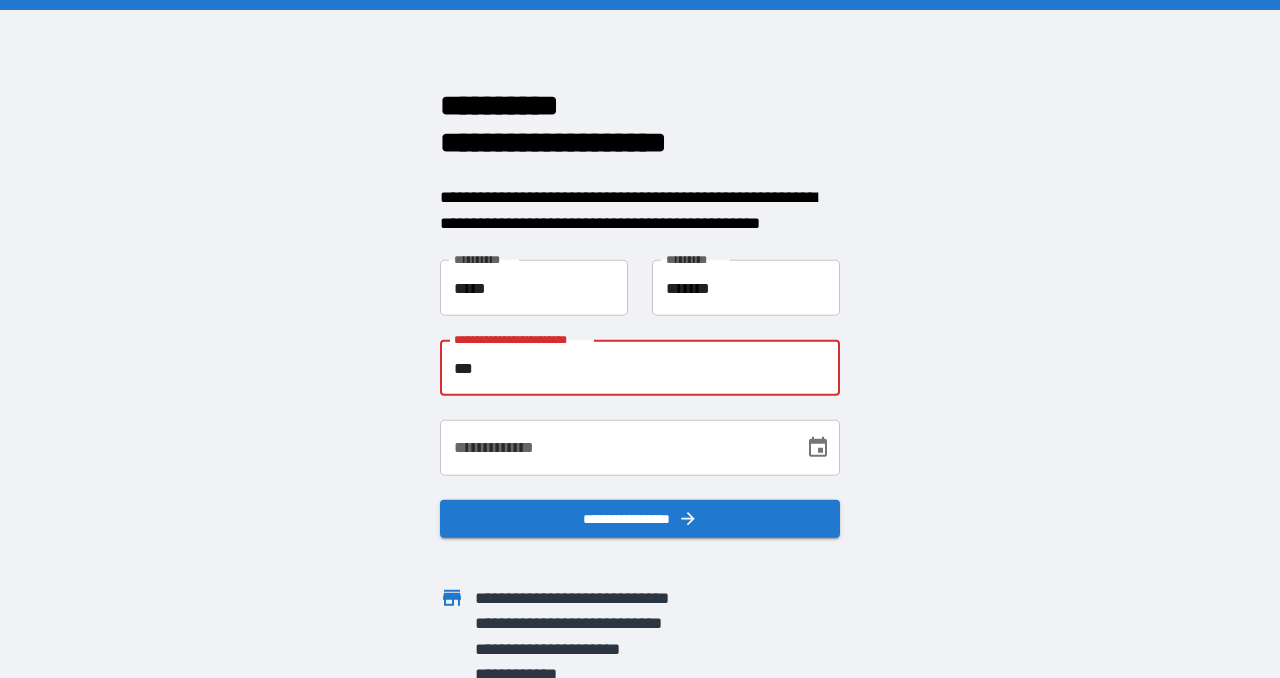 type on "**********" 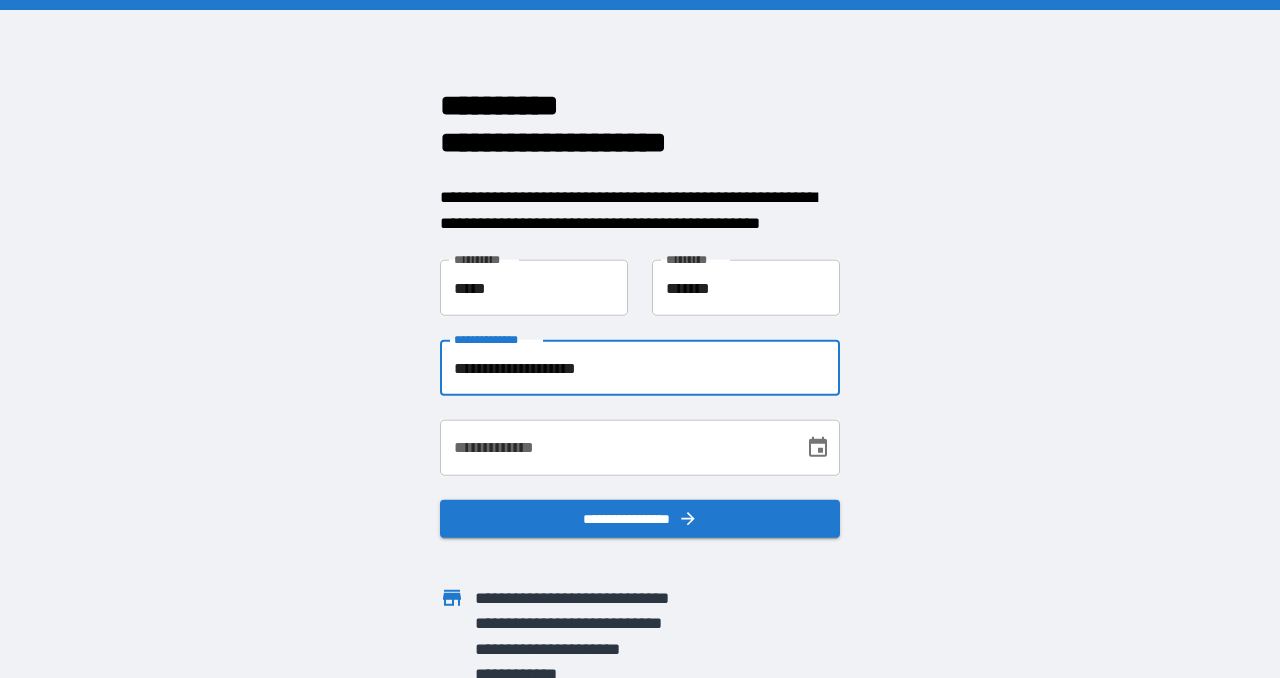 click on "**********" at bounding box center [615, 448] 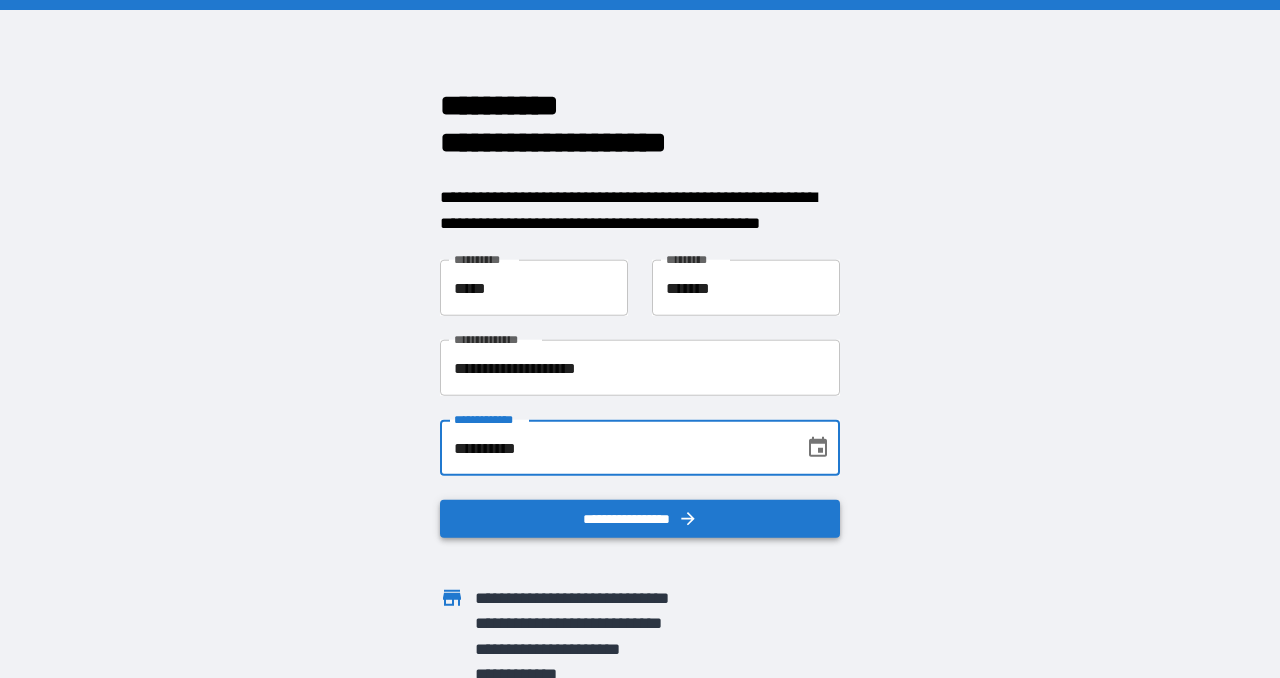 type on "**********" 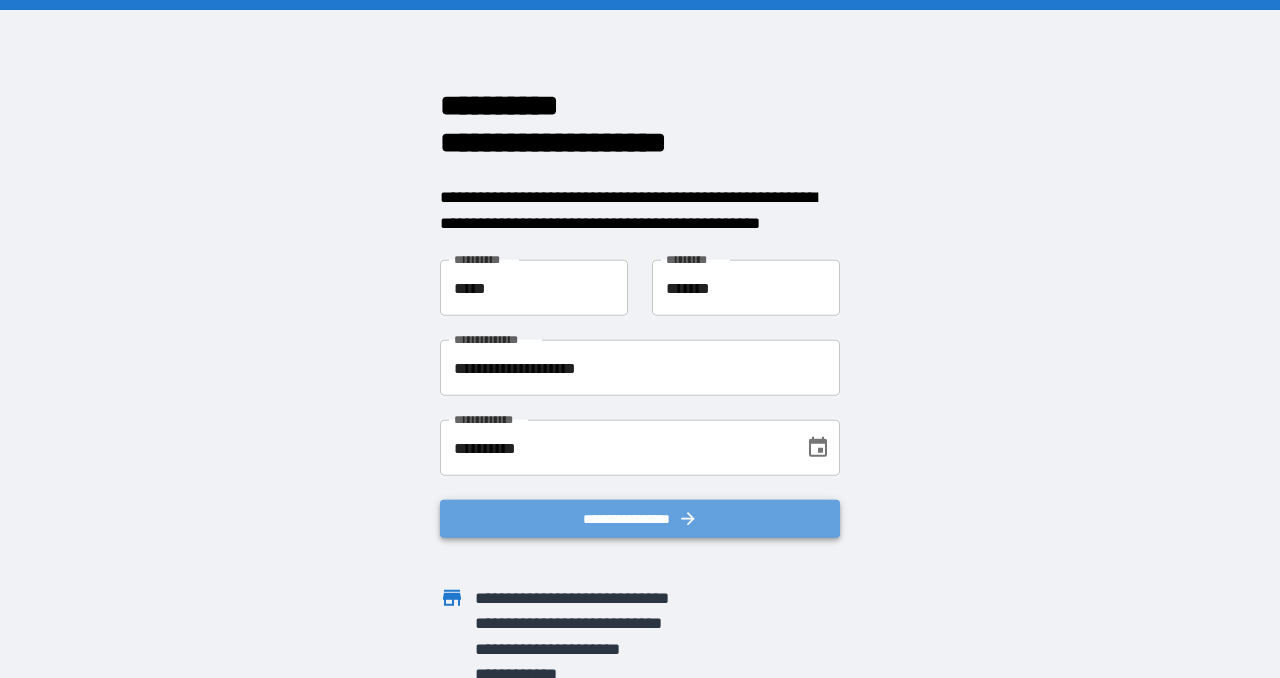 click on "**********" at bounding box center (640, 519) 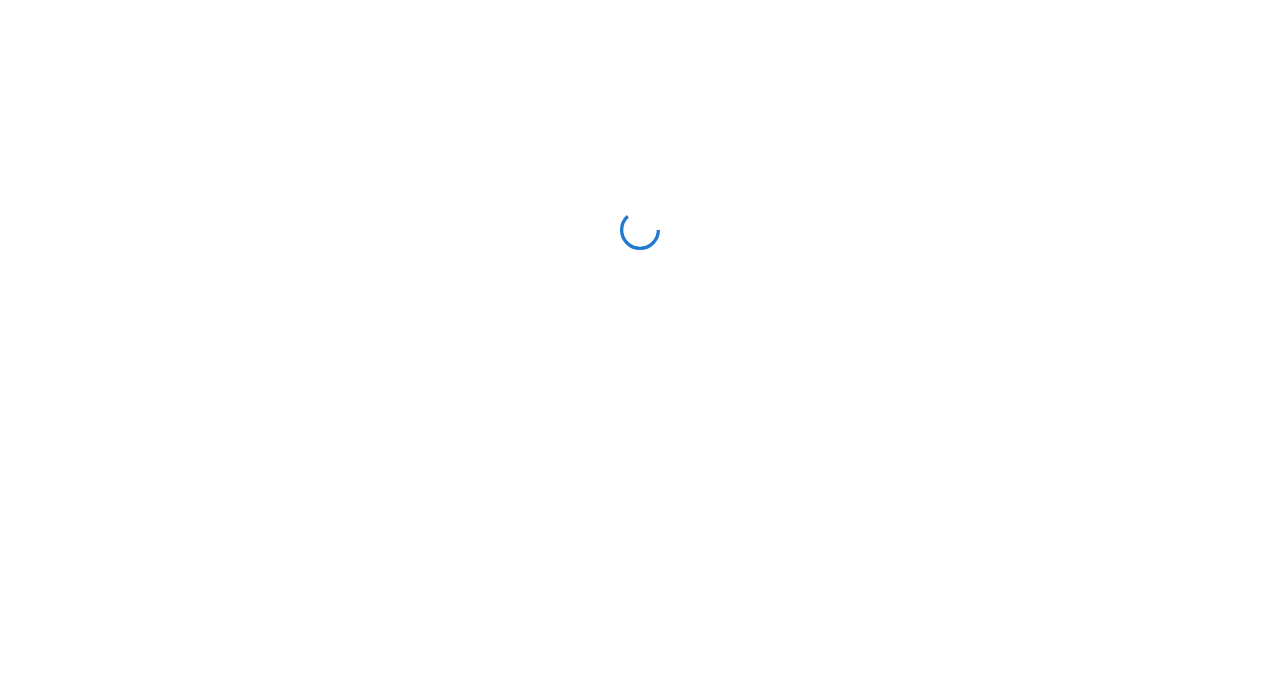 scroll, scrollTop: 0, scrollLeft: 0, axis: both 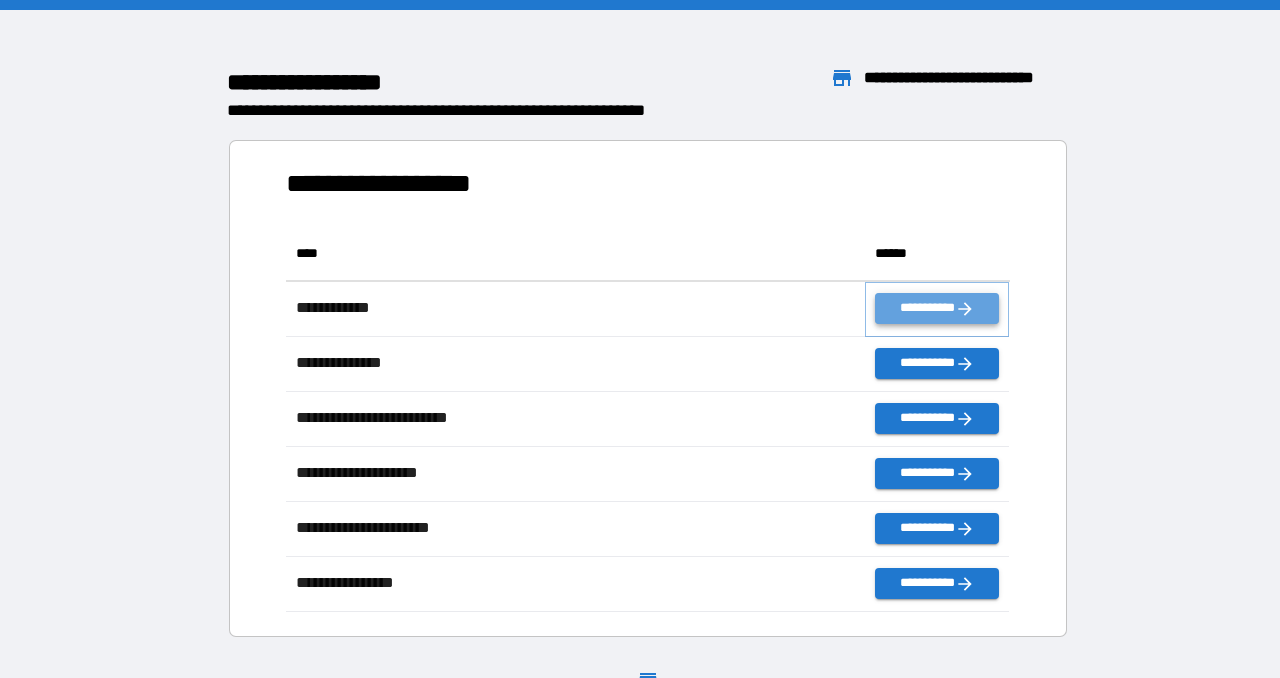 click on "**********" at bounding box center (937, 308) 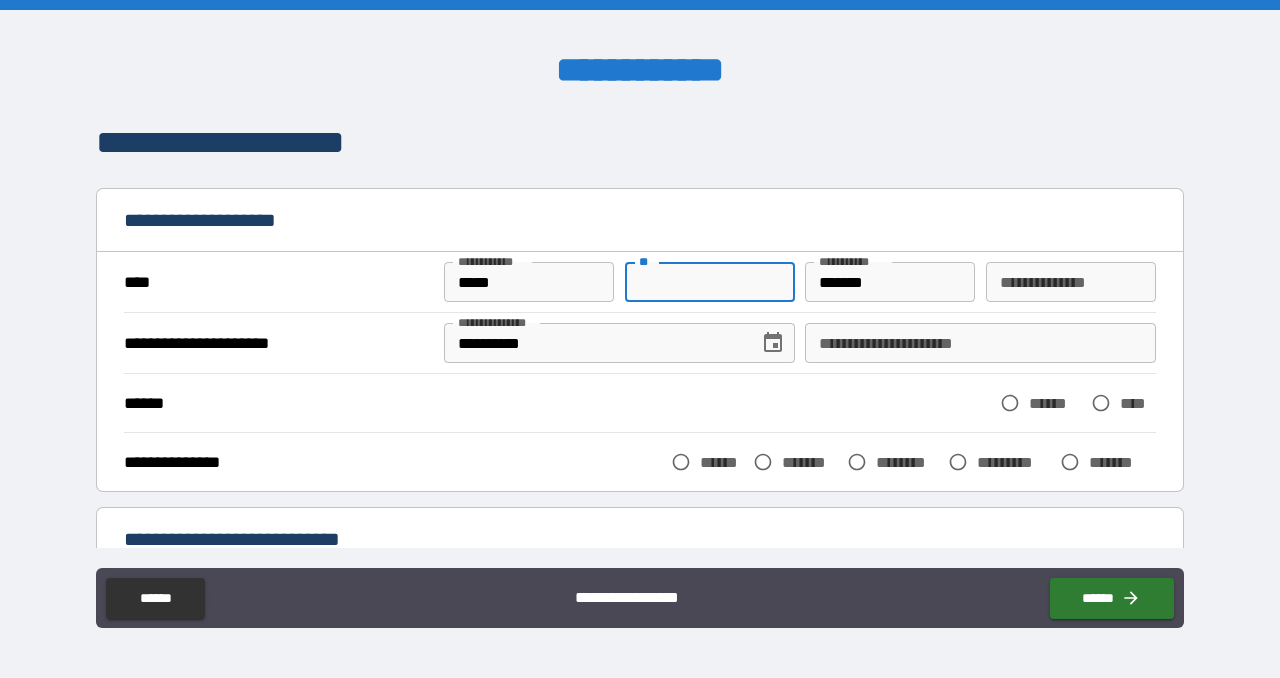click on "**" at bounding box center [710, 282] 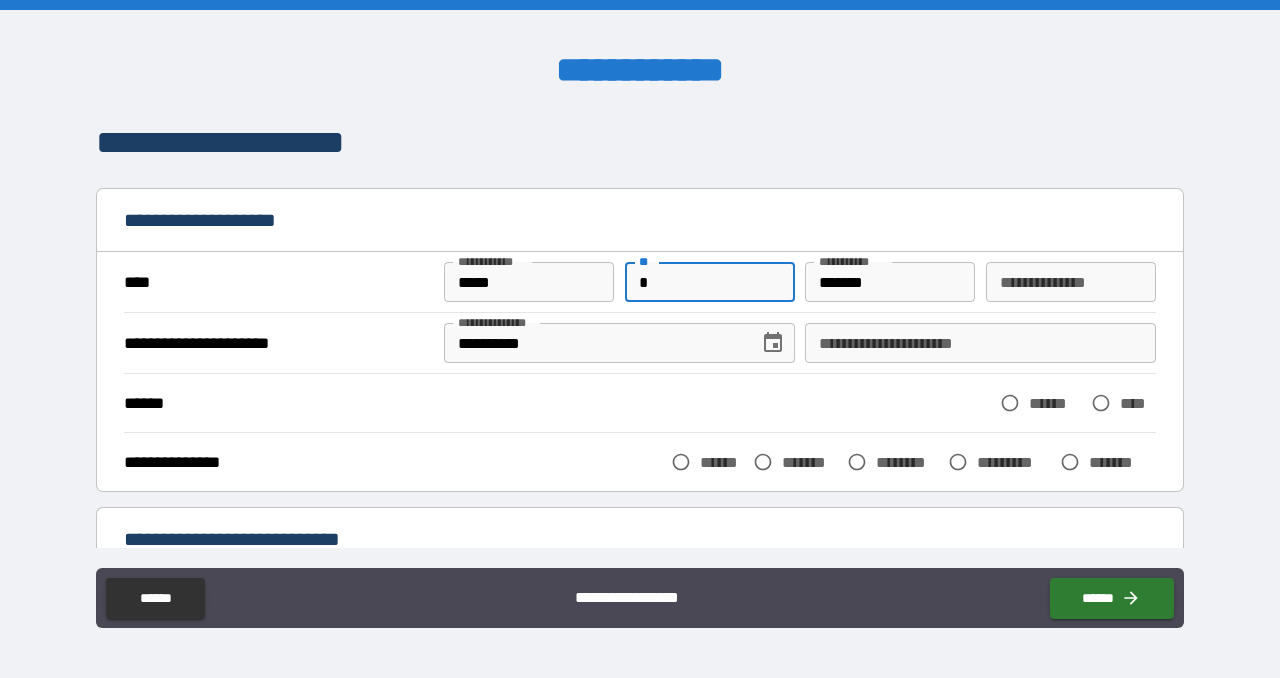 type on "*" 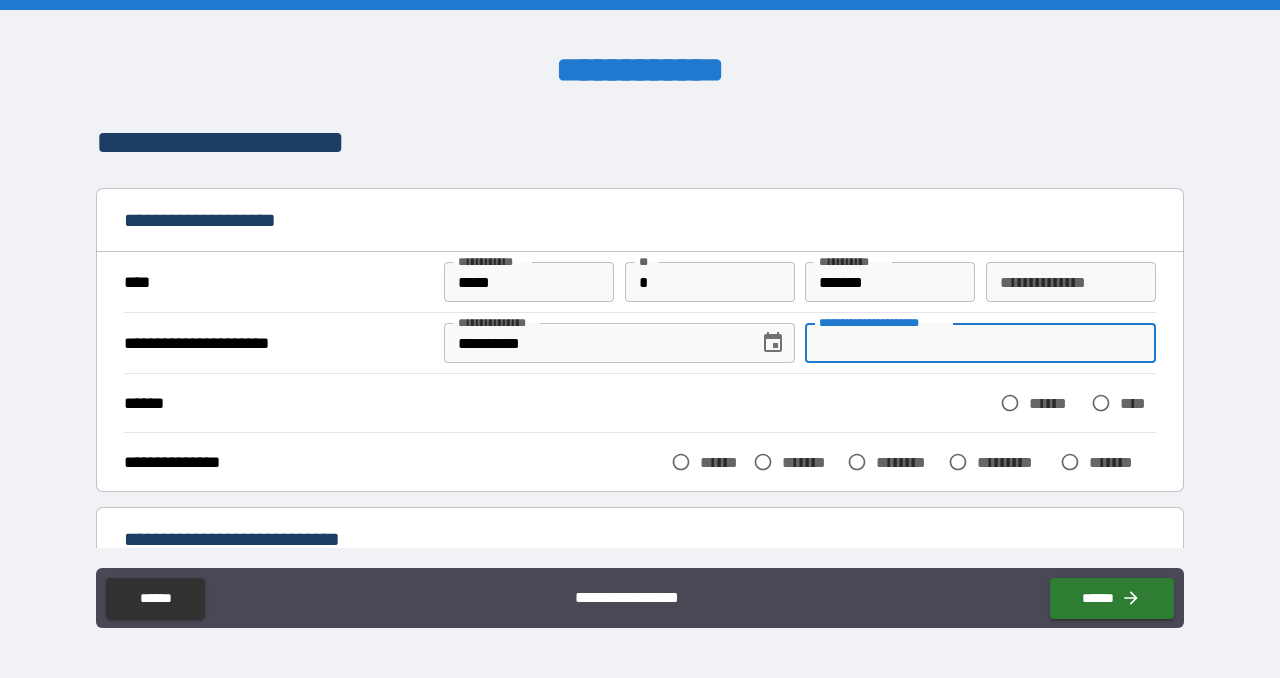 click on "**********" at bounding box center (980, 343) 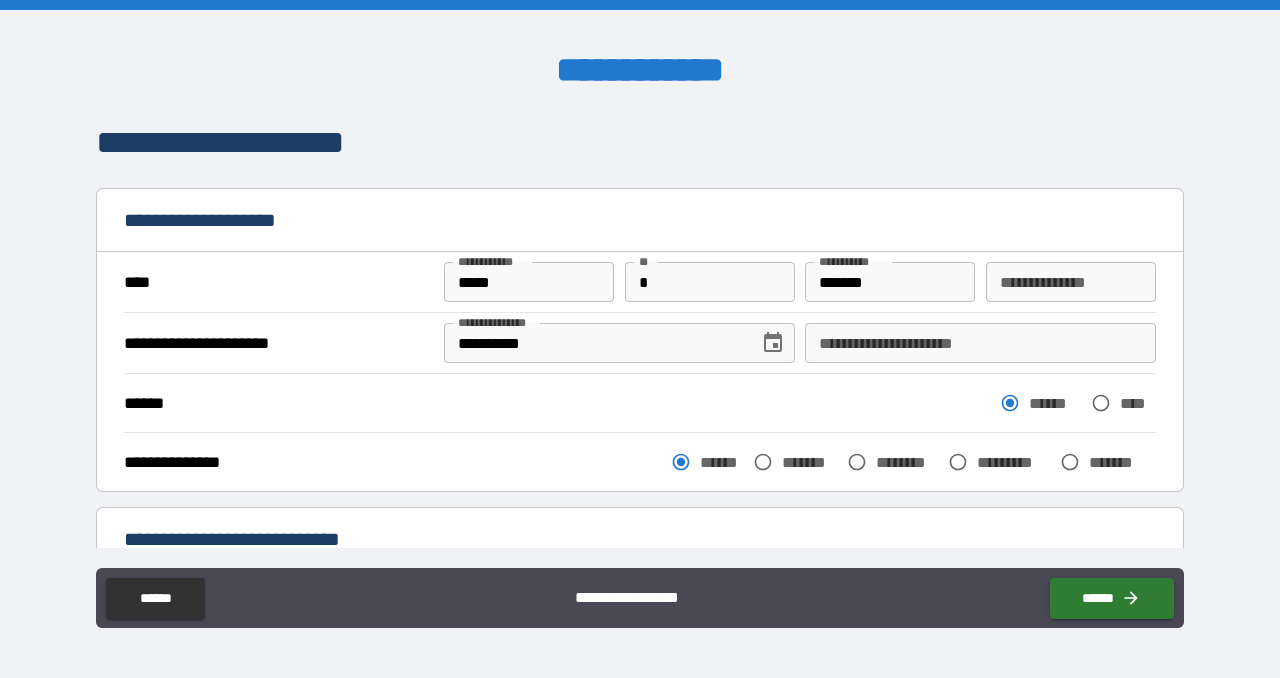 click on "**********" at bounding box center (980, 343) 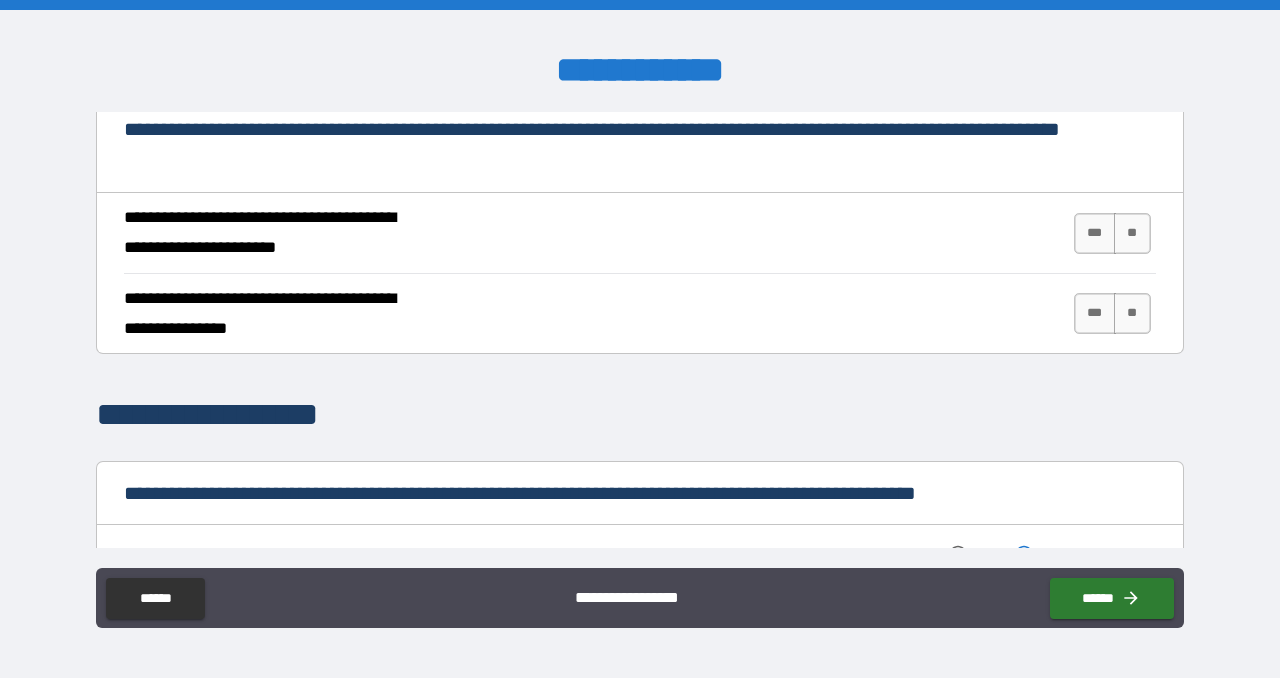 scroll, scrollTop: 787, scrollLeft: 0, axis: vertical 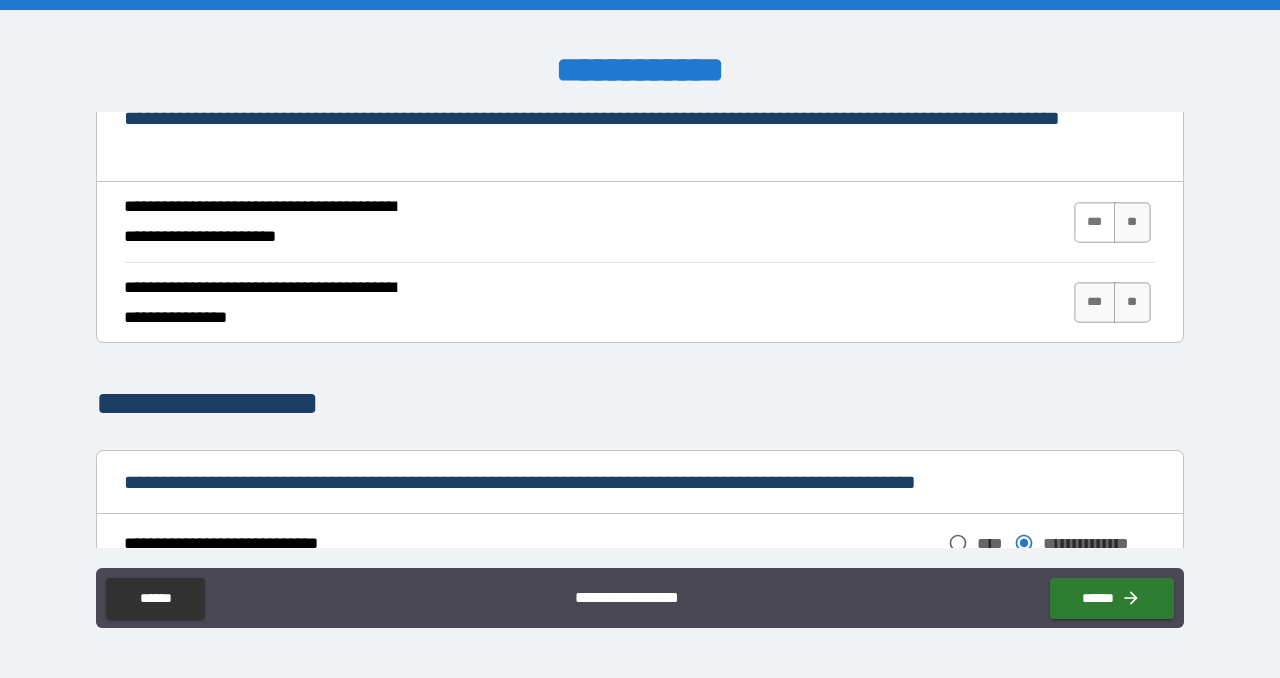 type on "**********" 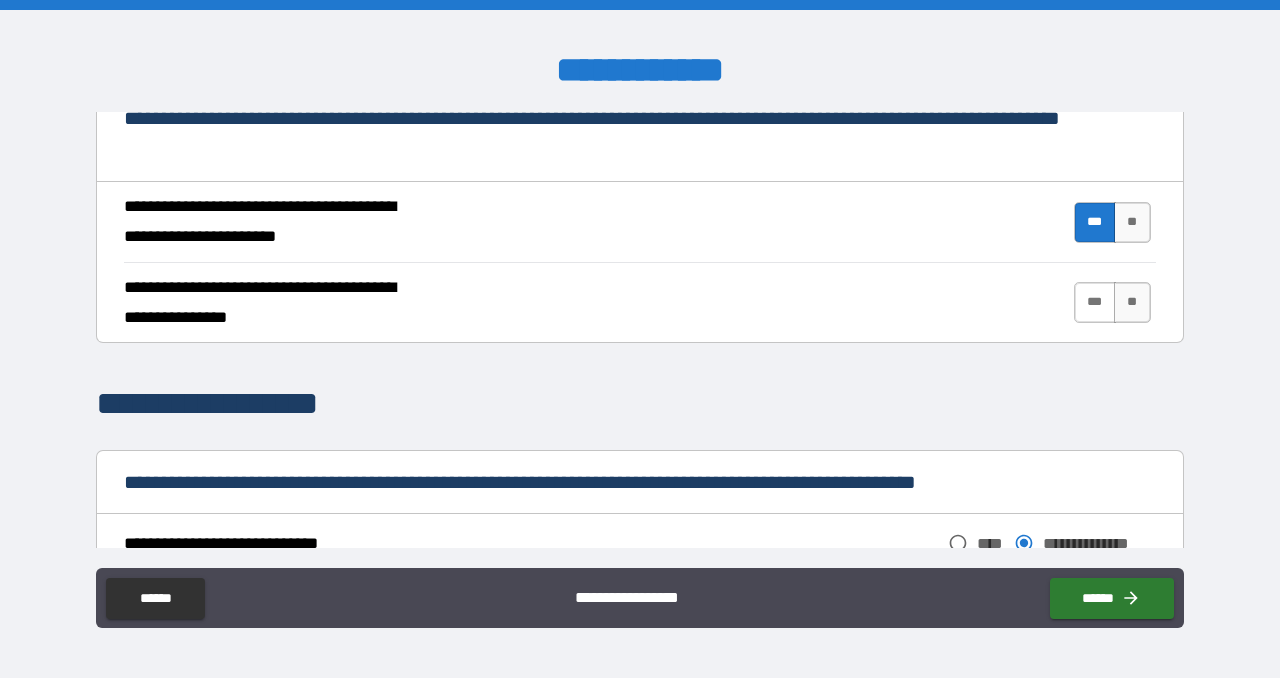 click on "***" at bounding box center [1095, 302] 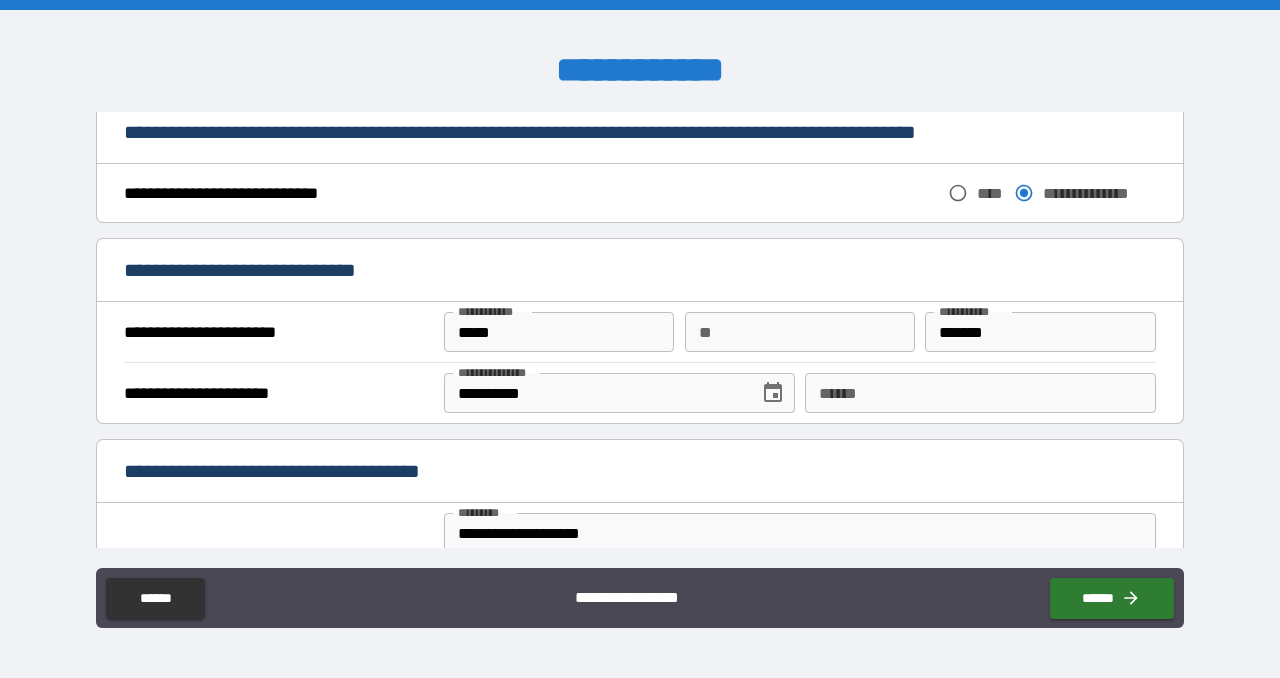 scroll, scrollTop: 1142, scrollLeft: 0, axis: vertical 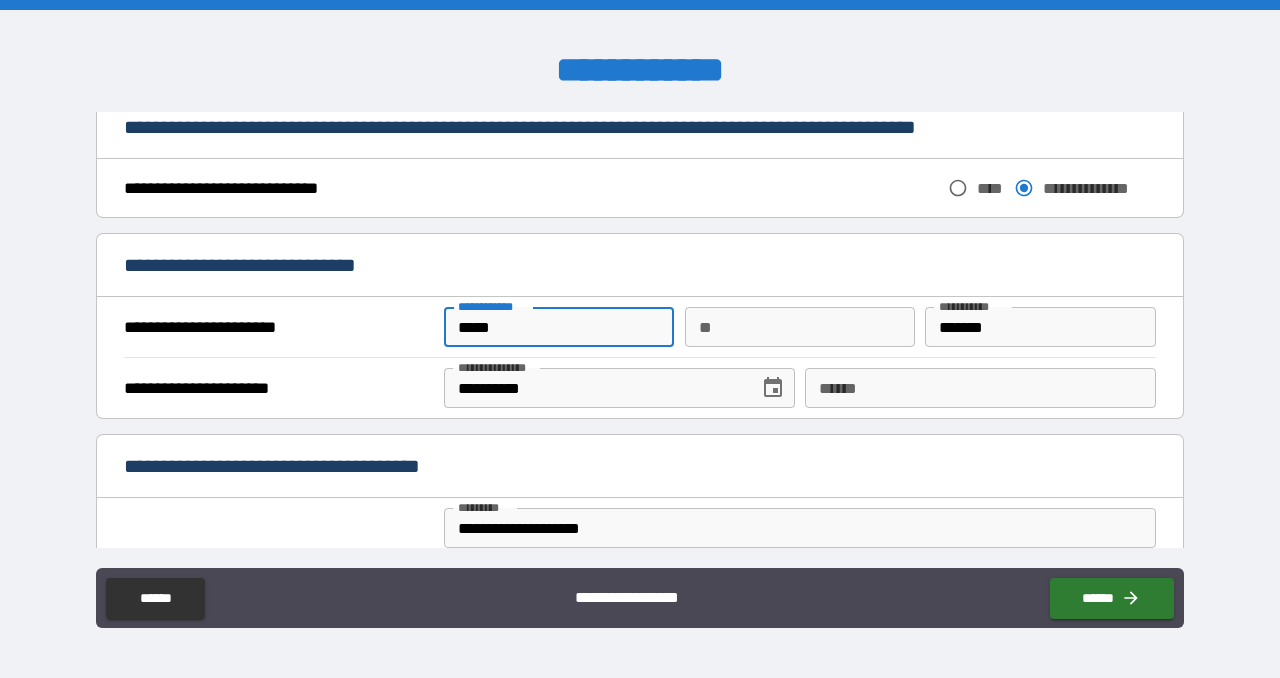 click on "*****" at bounding box center (559, 327) 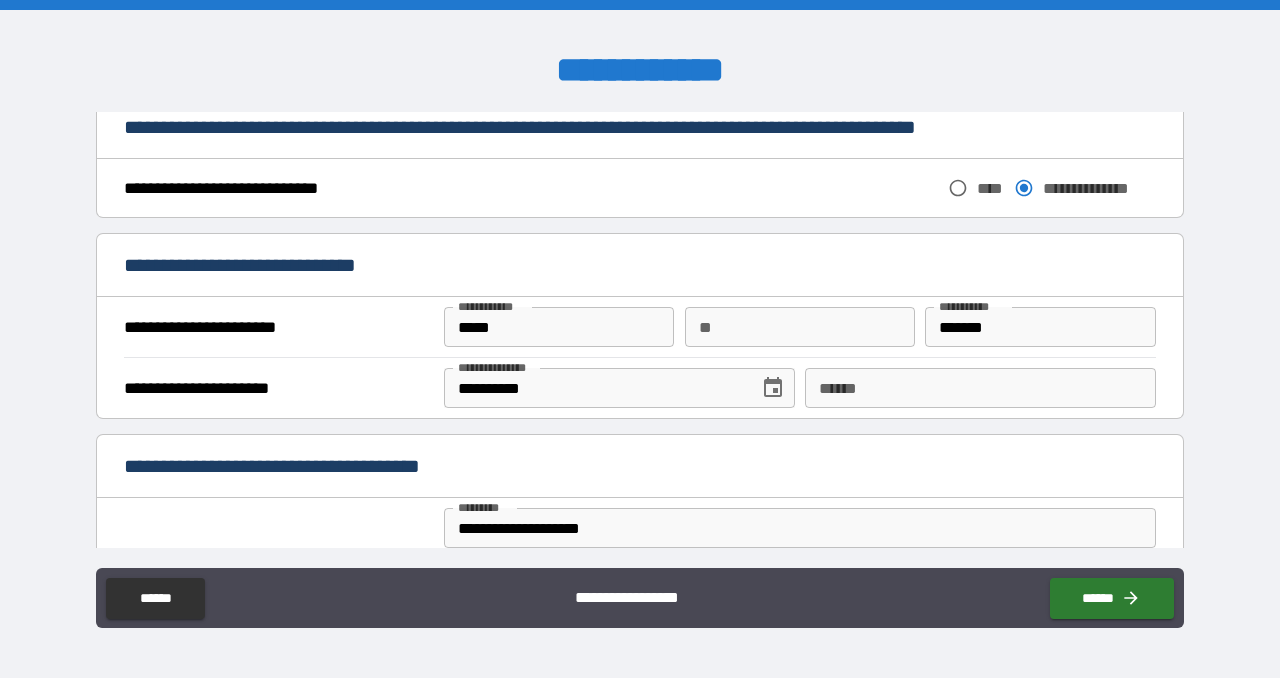 click on "**********" at bounding box center [640, 267] 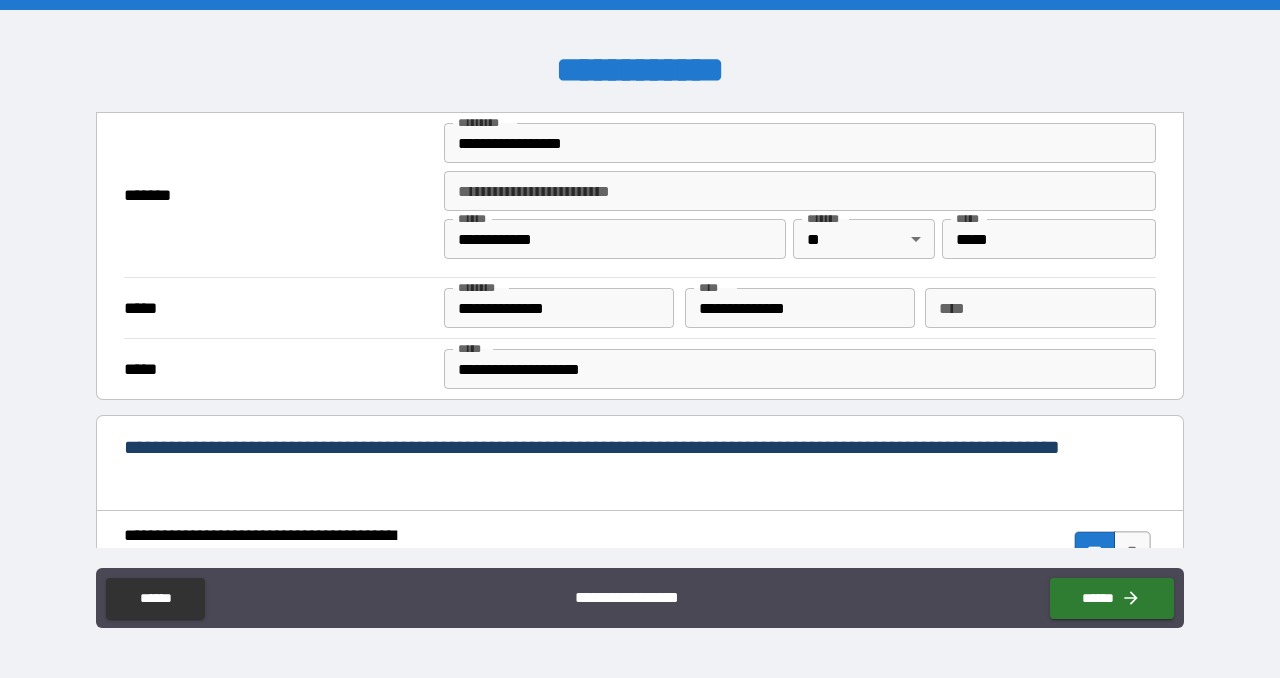 scroll, scrollTop: 467, scrollLeft: 0, axis: vertical 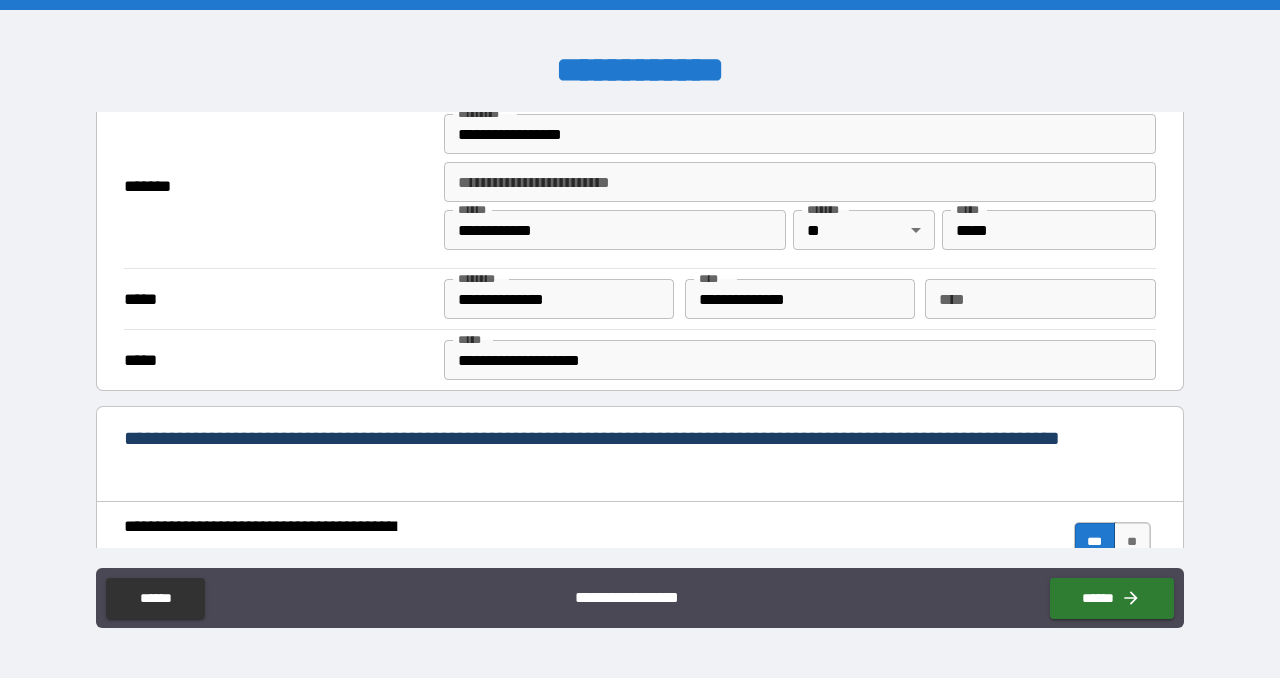 type on "**********" 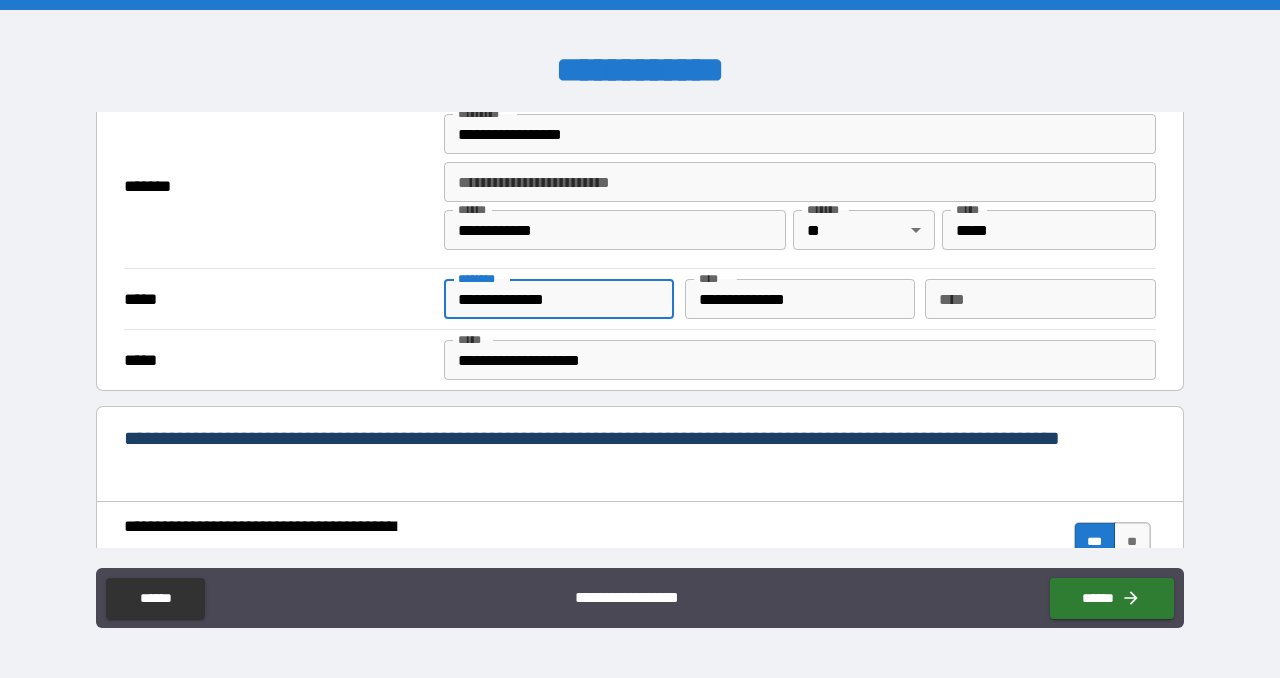 click on "**********" at bounding box center [559, 299] 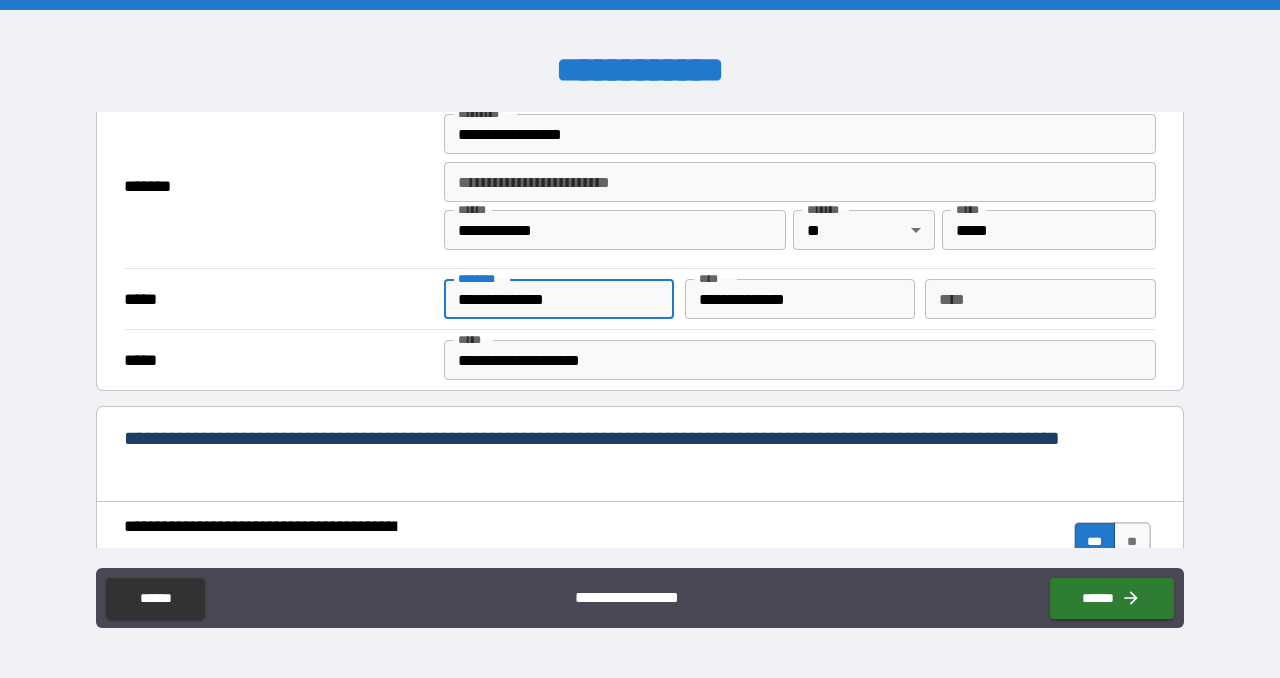 type on "**********" 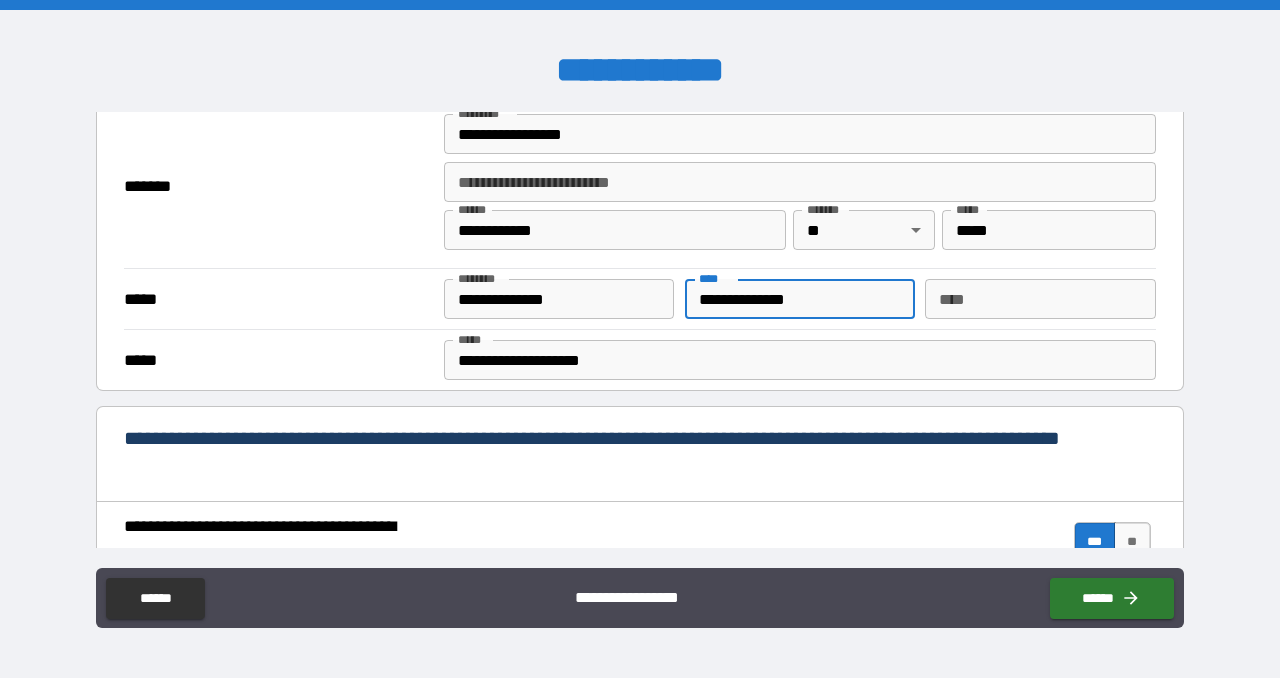click on "**********" at bounding box center (800, 299) 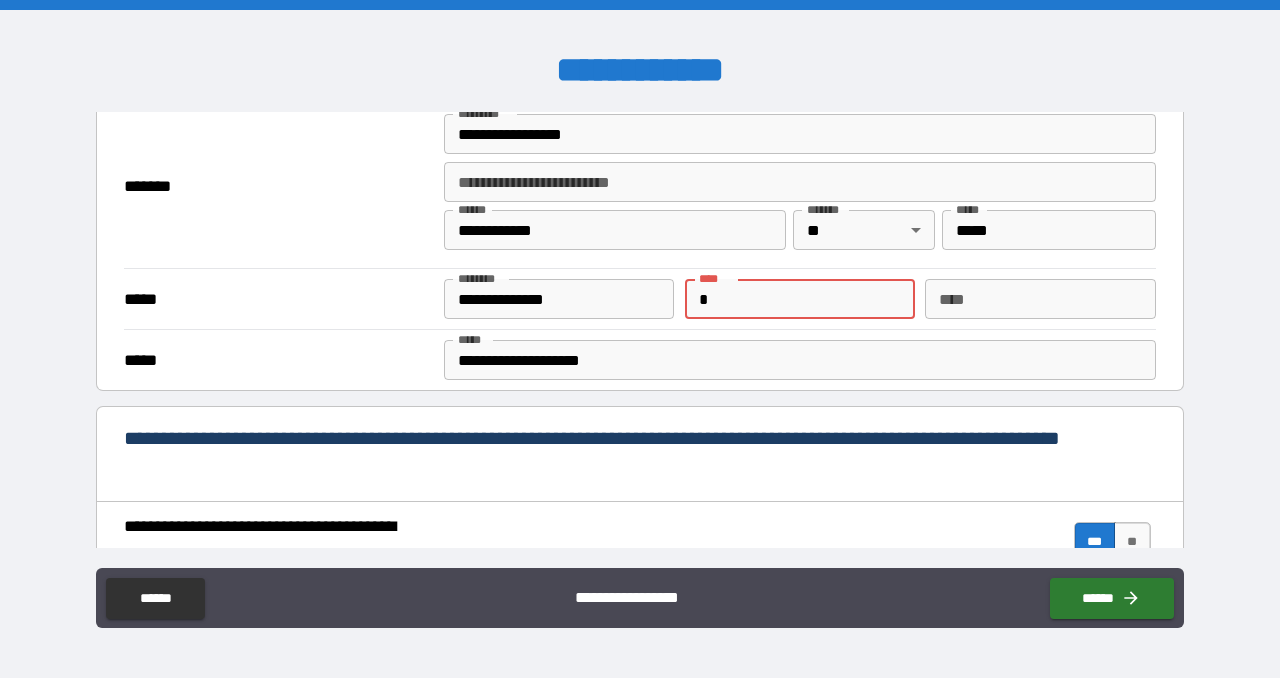 type on "*" 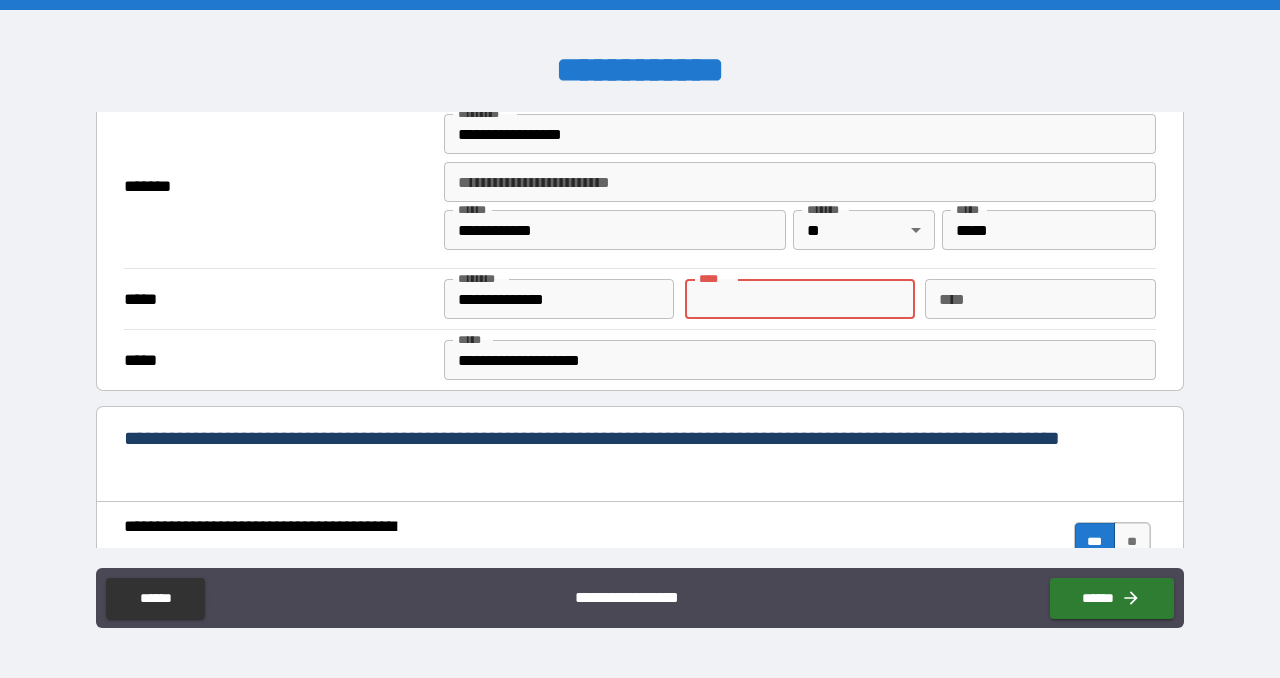 click on "*****" at bounding box center (277, 361) 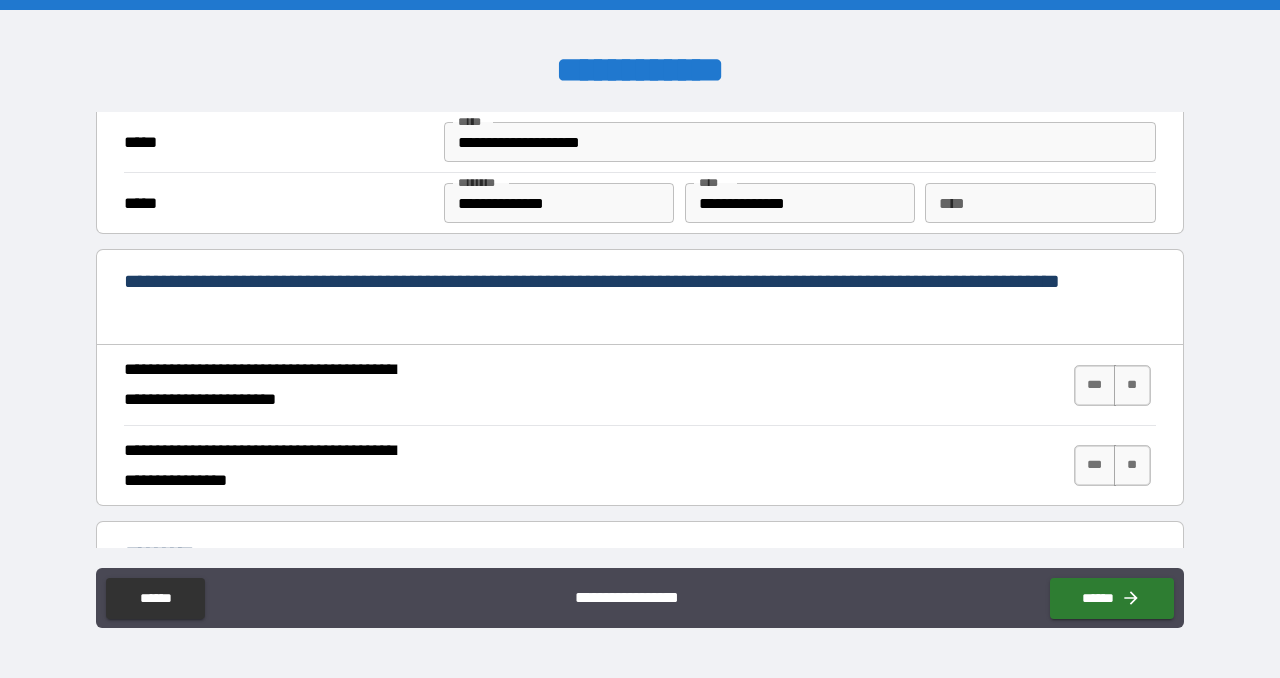 scroll, scrollTop: 1778, scrollLeft: 0, axis: vertical 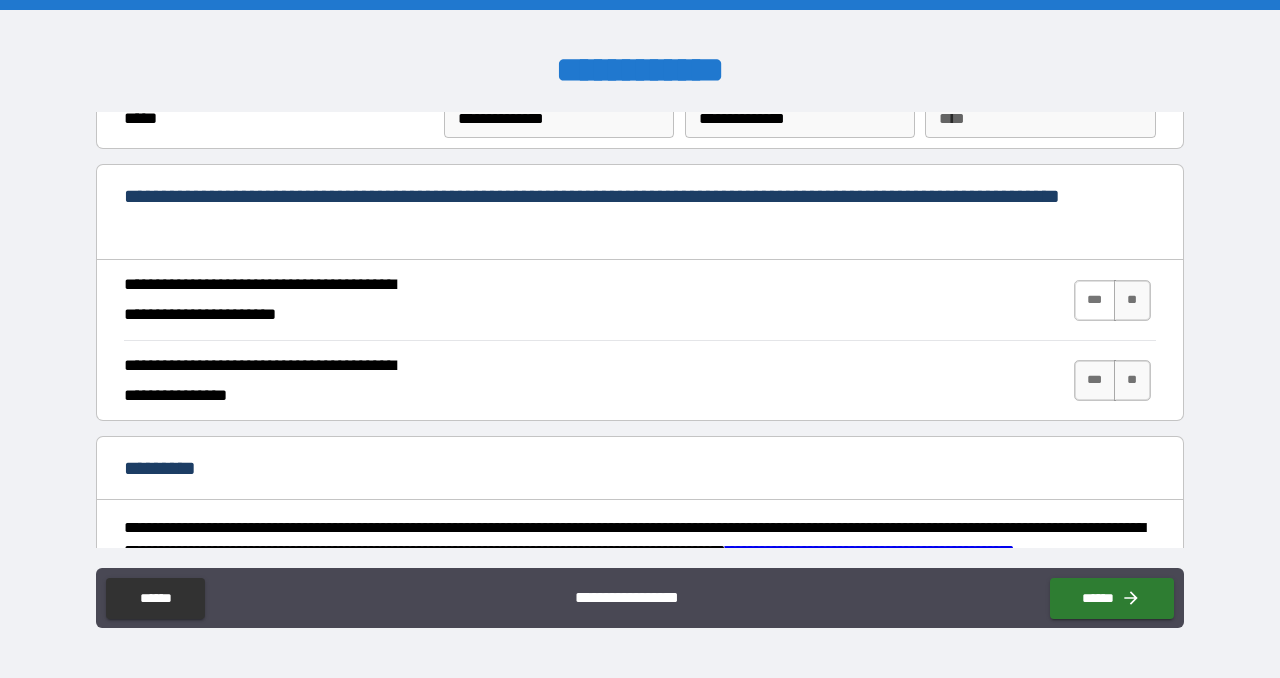 click on "***" at bounding box center (1095, 300) 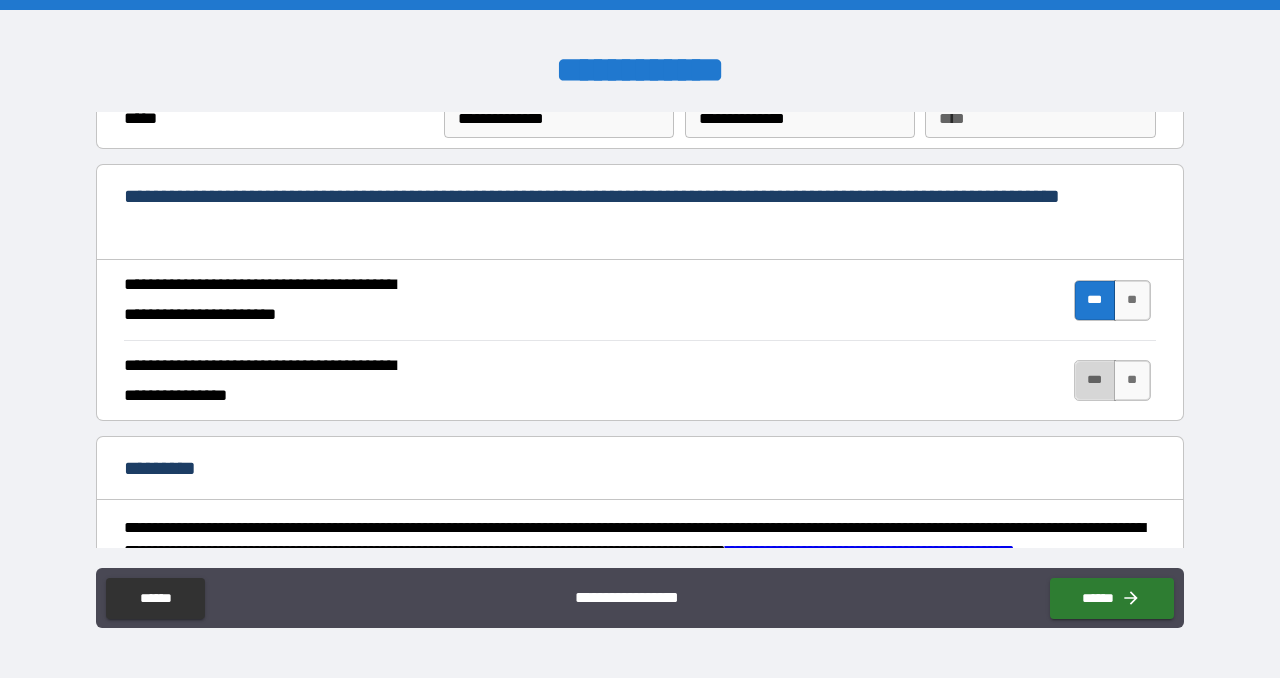 click on "***" at bounding box center (1095, 380) 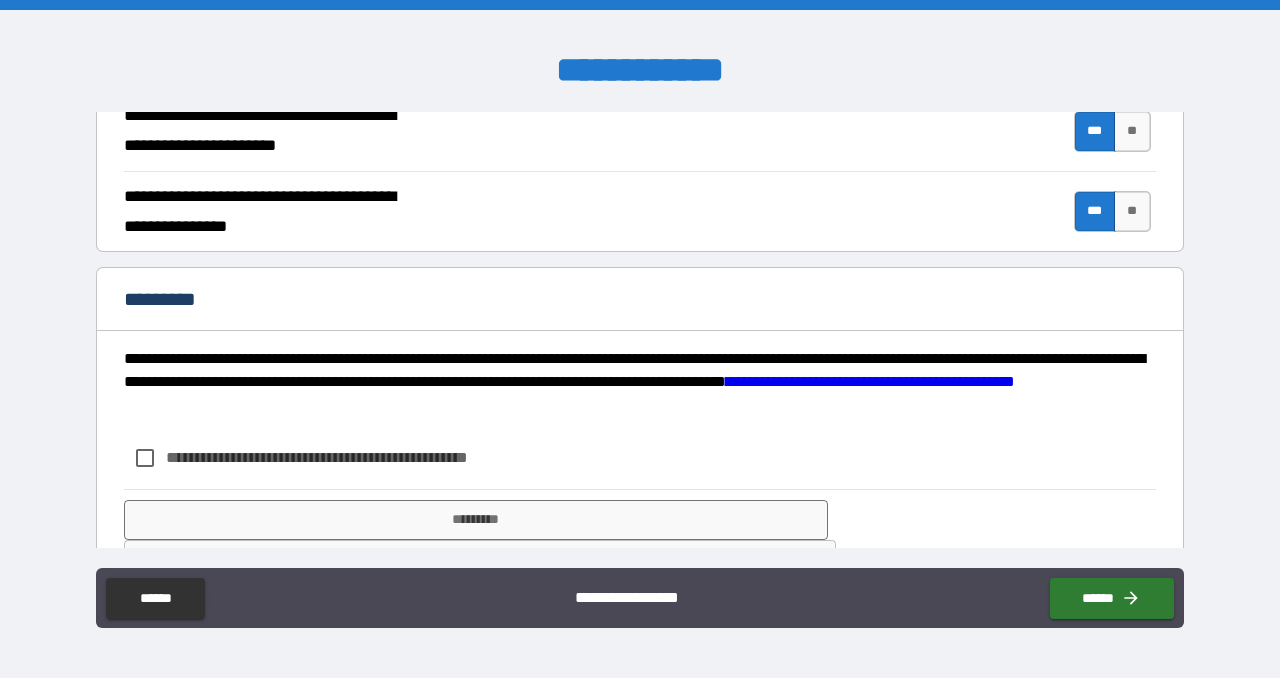 scroll, scrollTop: 2009, scrollLeft: 0, axis: vertical 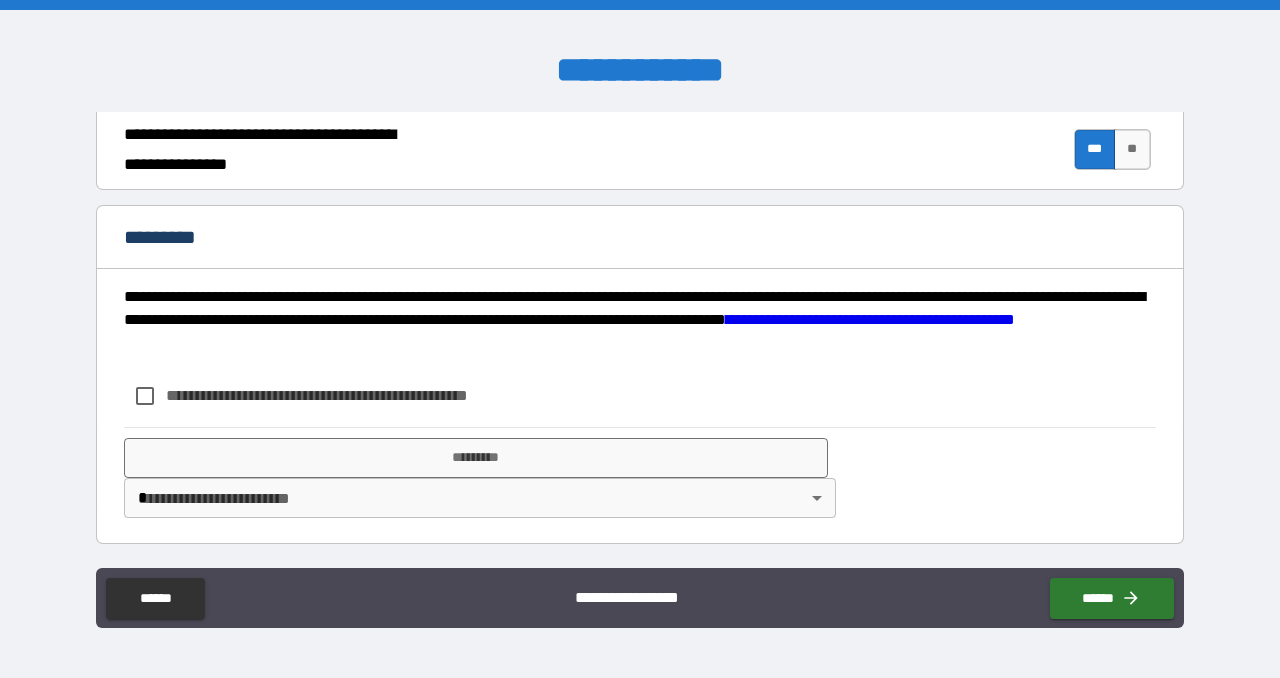 click on "**********" at bounding box center [350, 395] 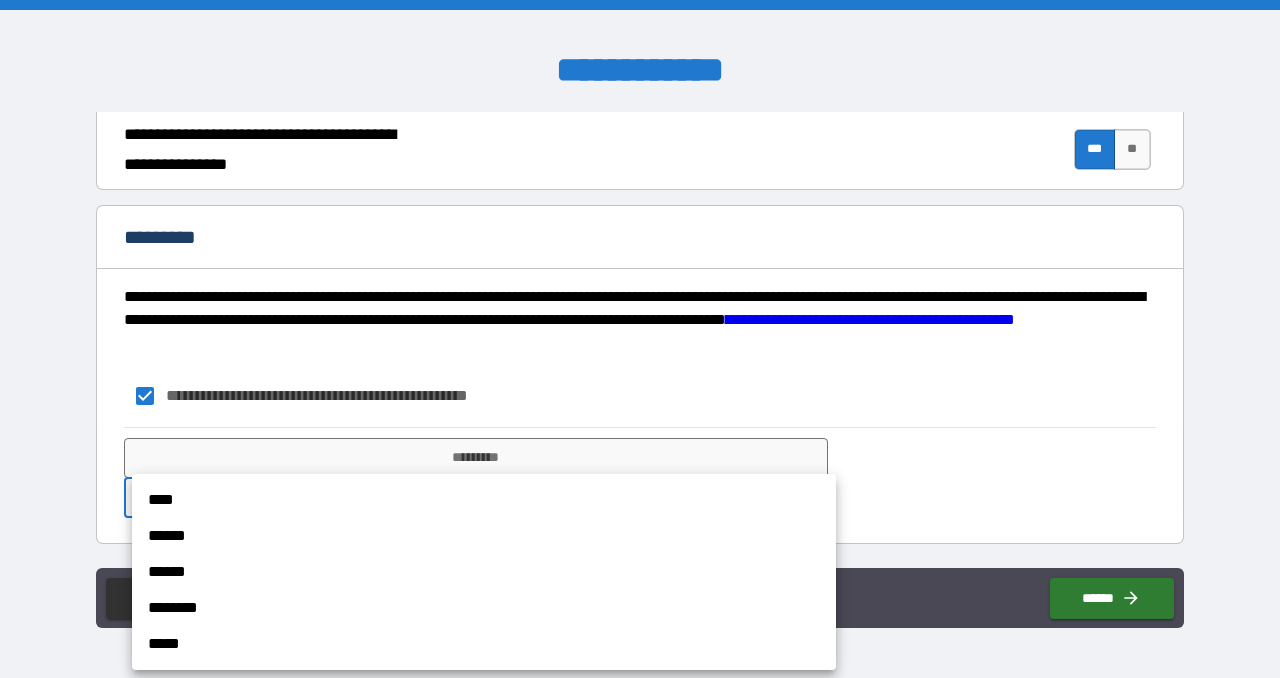click on "**********" at bounding box center [640, 339] 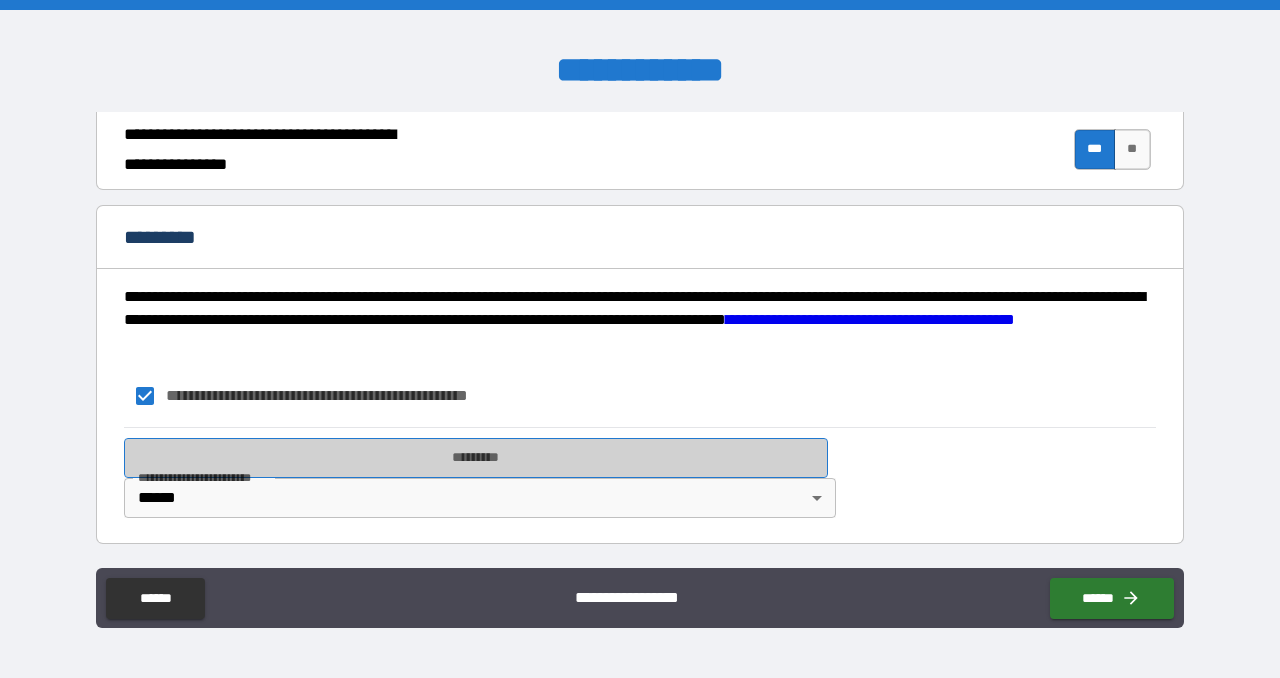click on "*********" at bounding box center [476, 458] 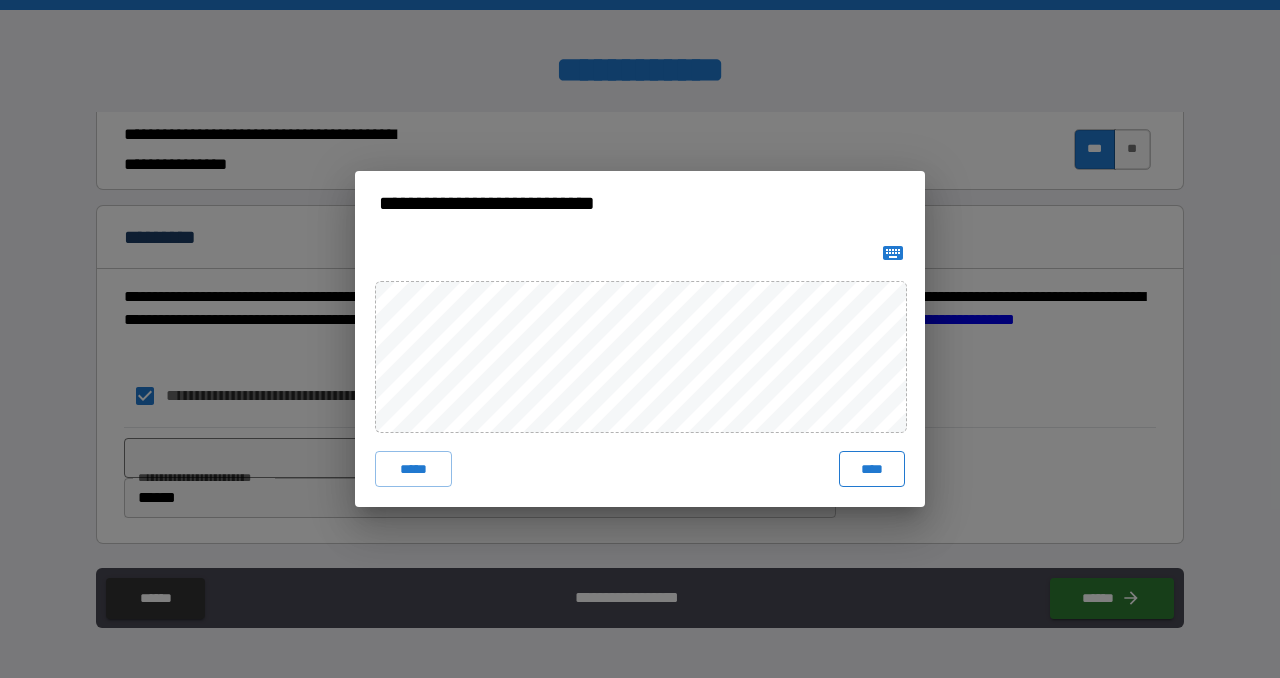 click on "****" at bounding box center [872, 469] 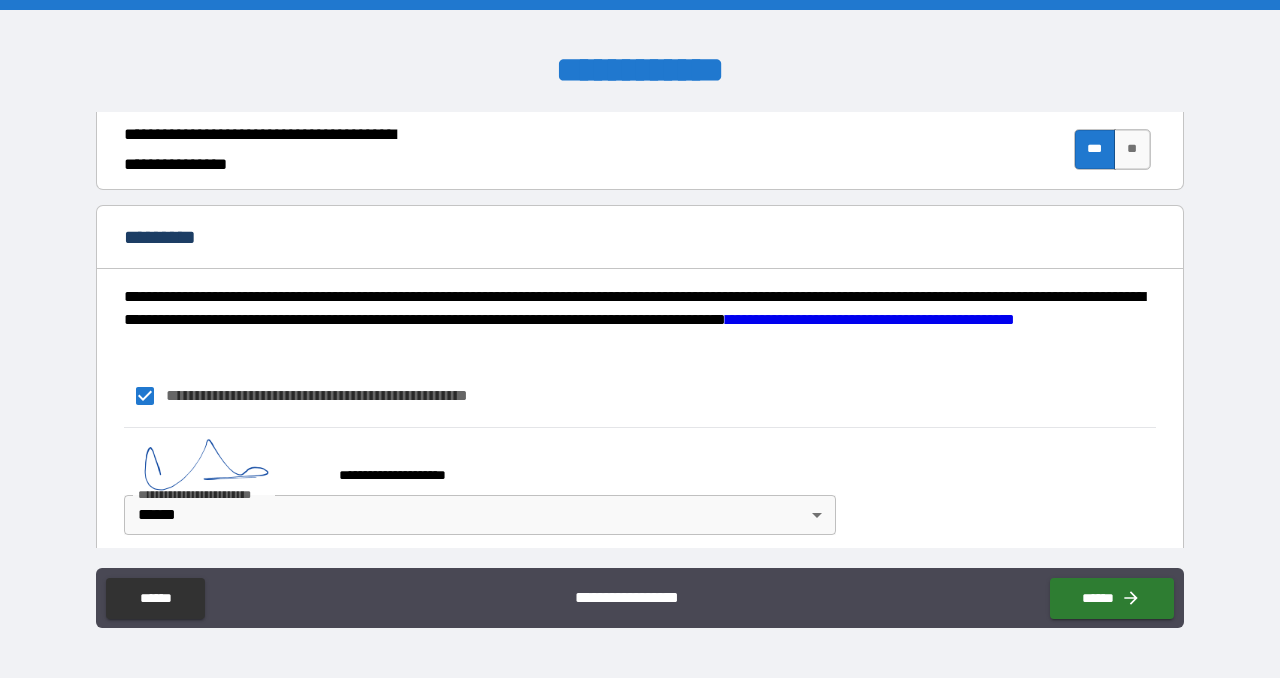 scroll, scrollTop: 2027, scrollLeft: 0, axis: vertical 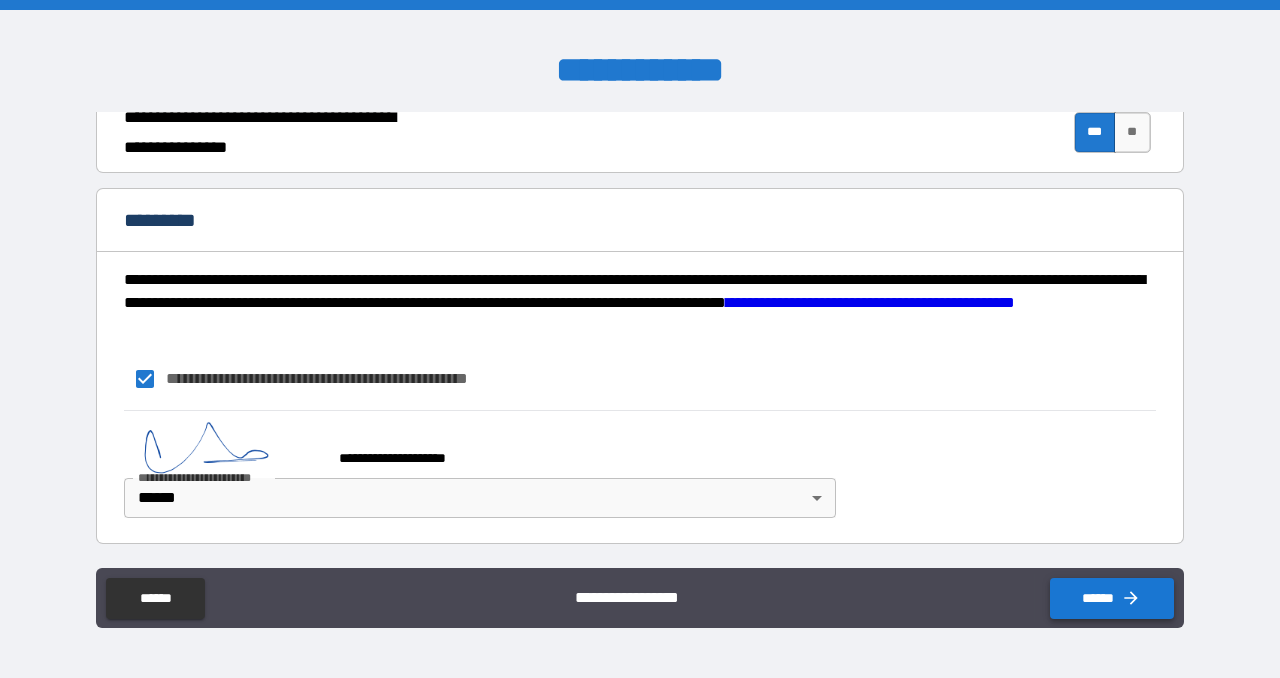 click on "******" at bounding box center [1112, 598] 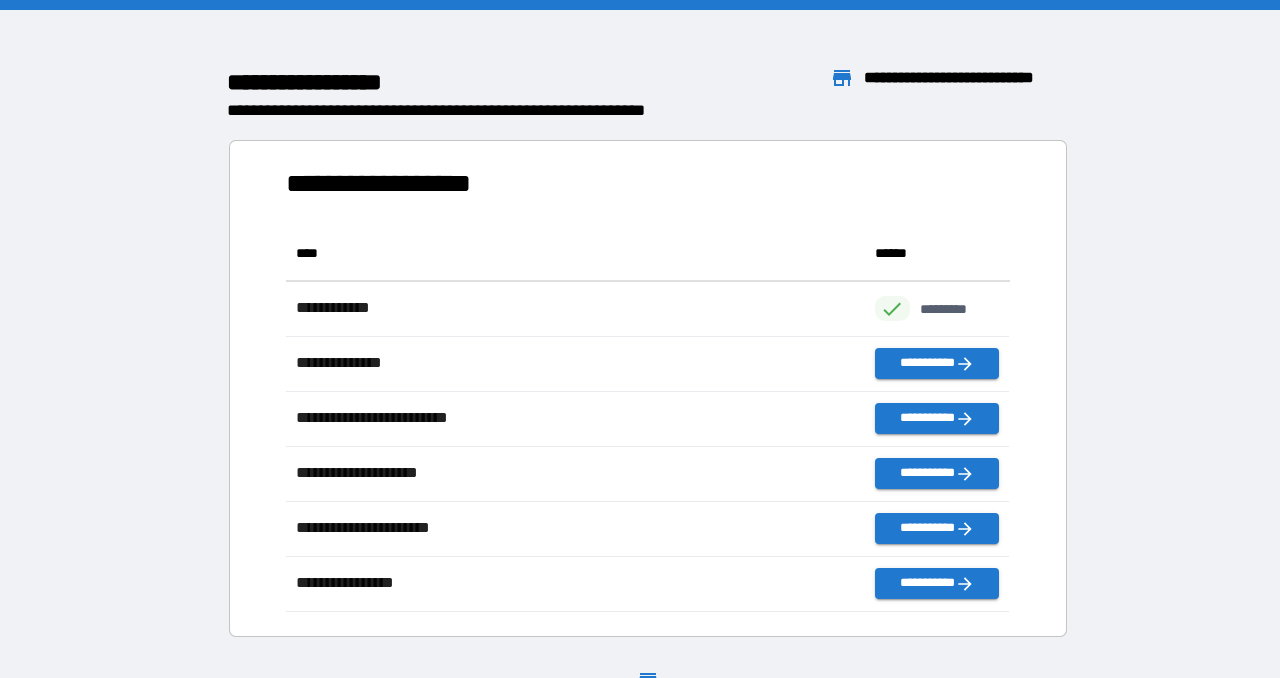 scroll, scrollTop: 1, scrollLeft: 0, axis: vertical 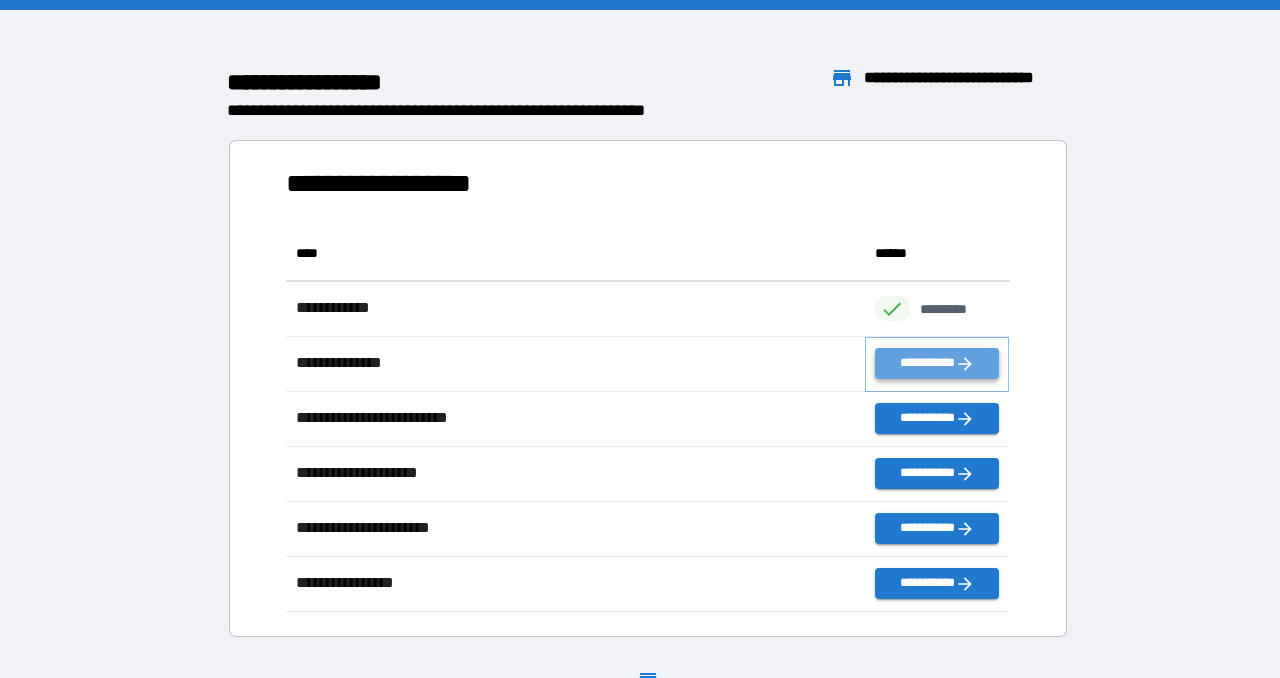 click on "**********" at bounding box center (937, 363) 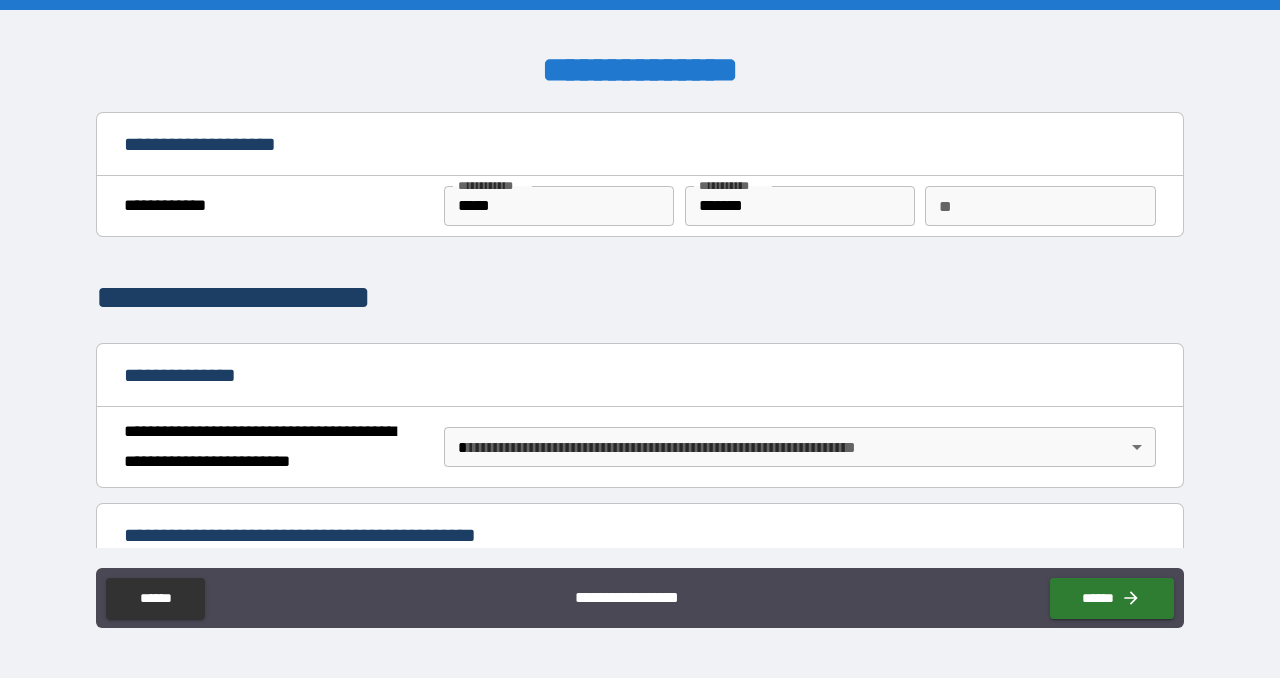 click on "**********" at bounding box center (640, 339) 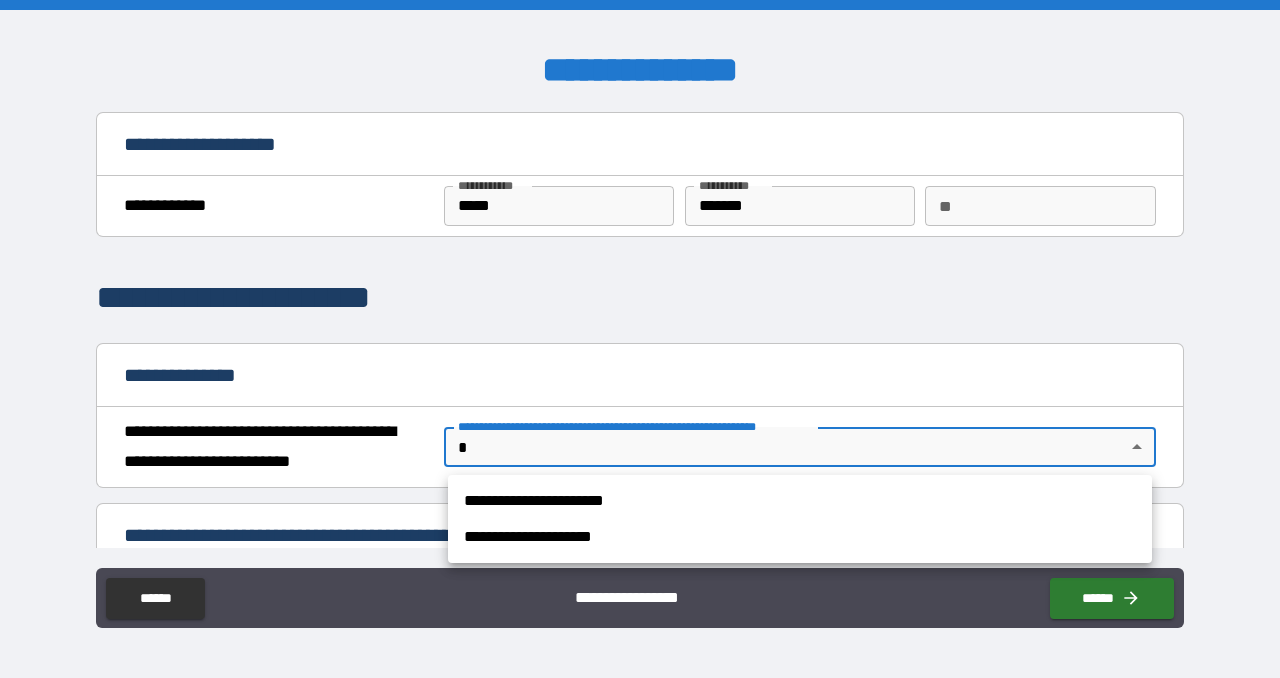 click on "**********" at bounding box center (800, 501) 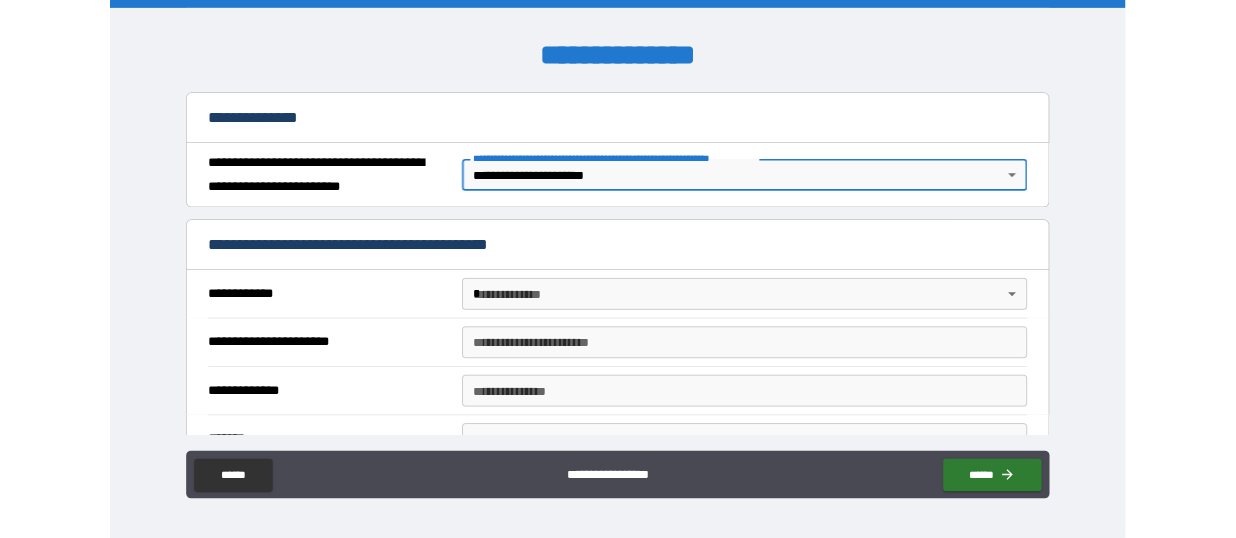 scroll, scrollTop: 254, scrollLeft: 0, axis: vertical 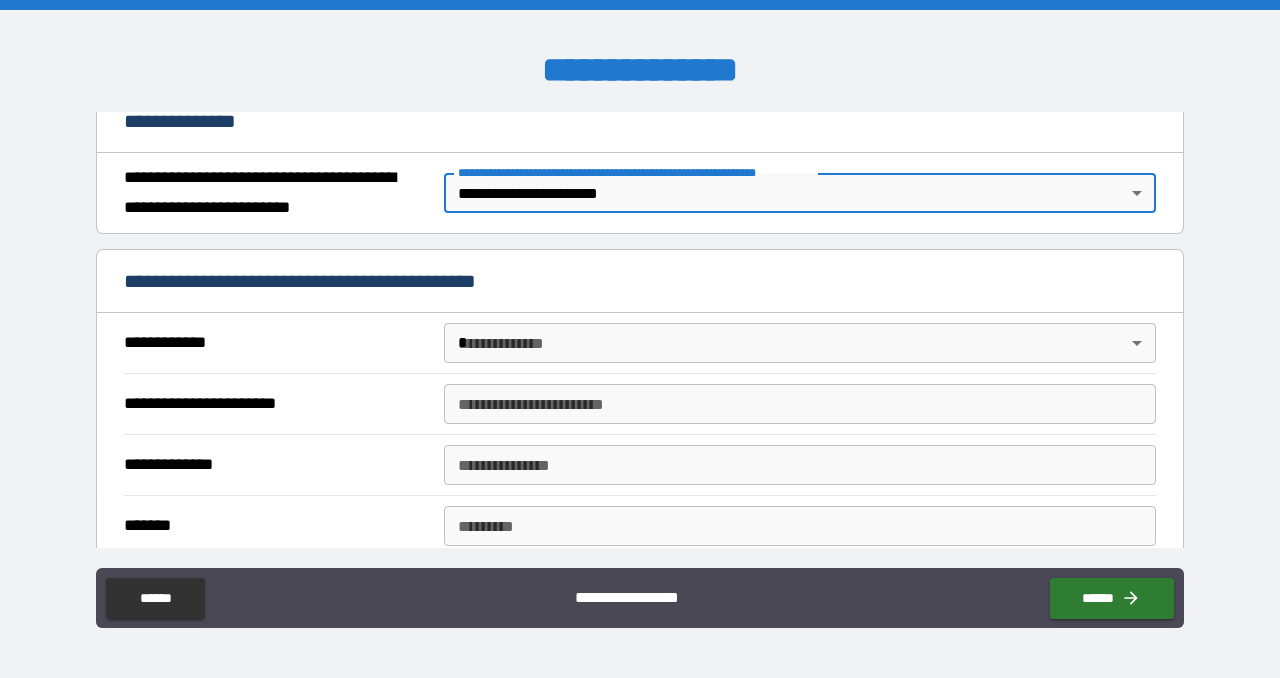 click on "**********" at bounding box center [640, 339] 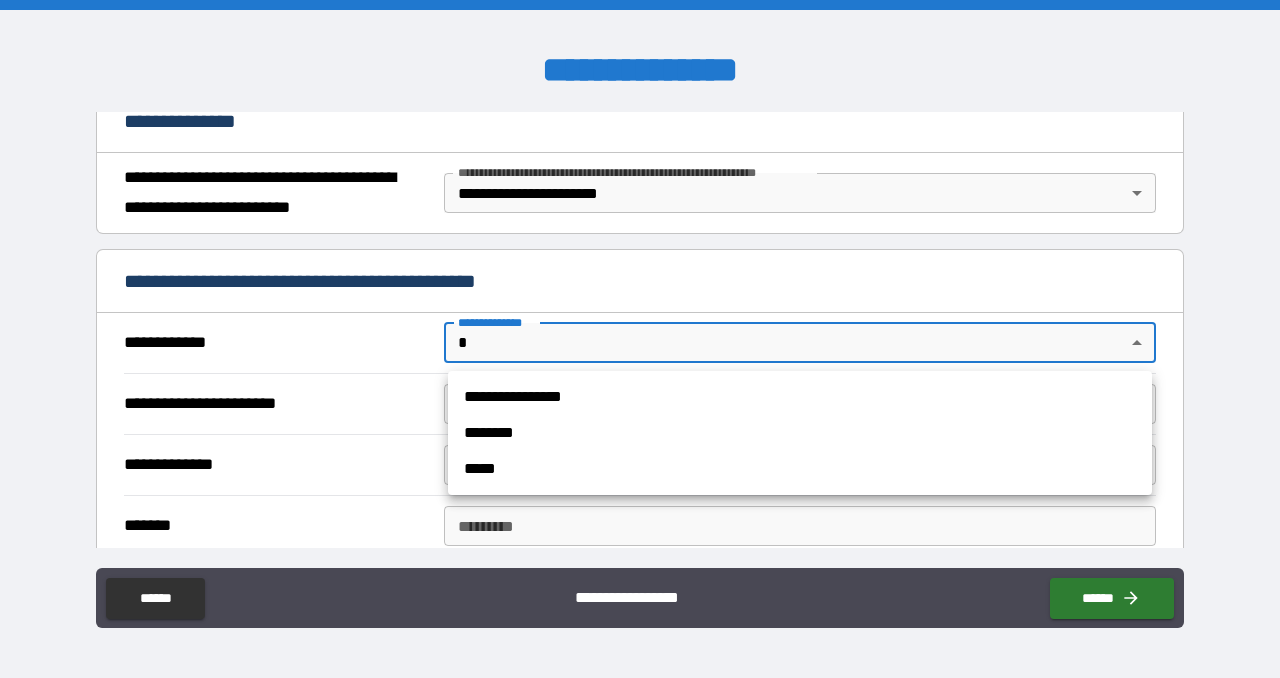 click on "**********" at bounding box center (800, 397) 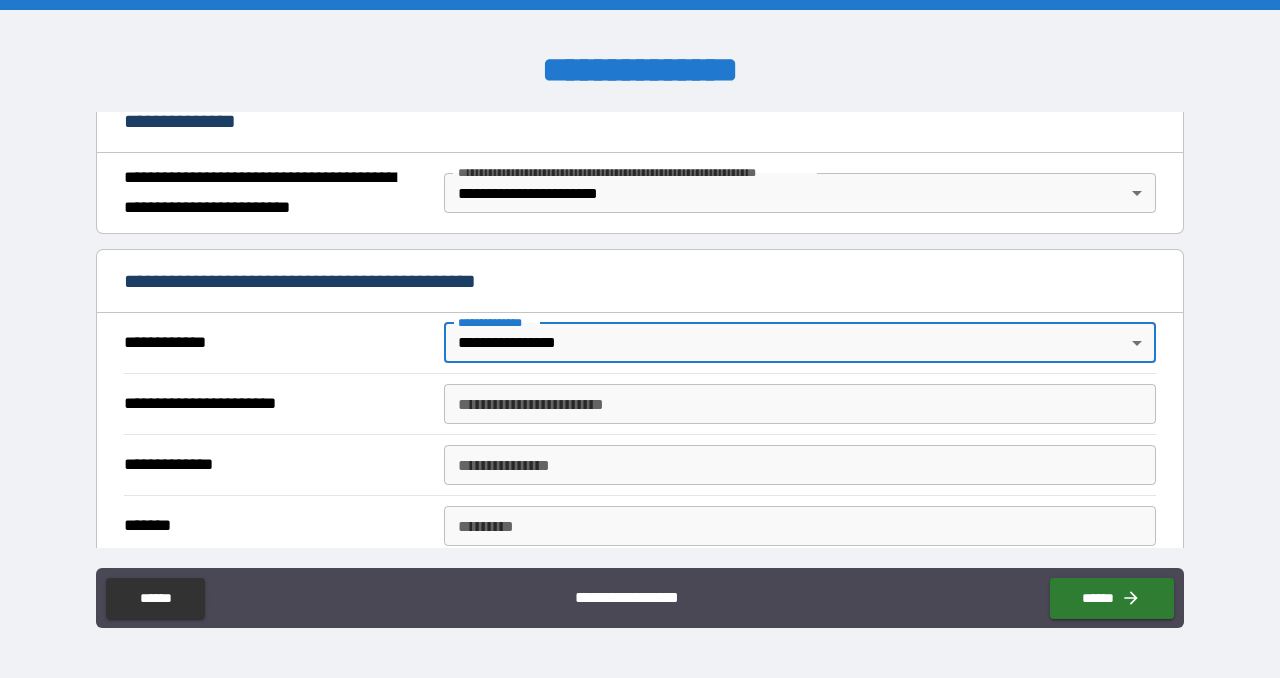 click on "**********" at bounding box center [800, 404] 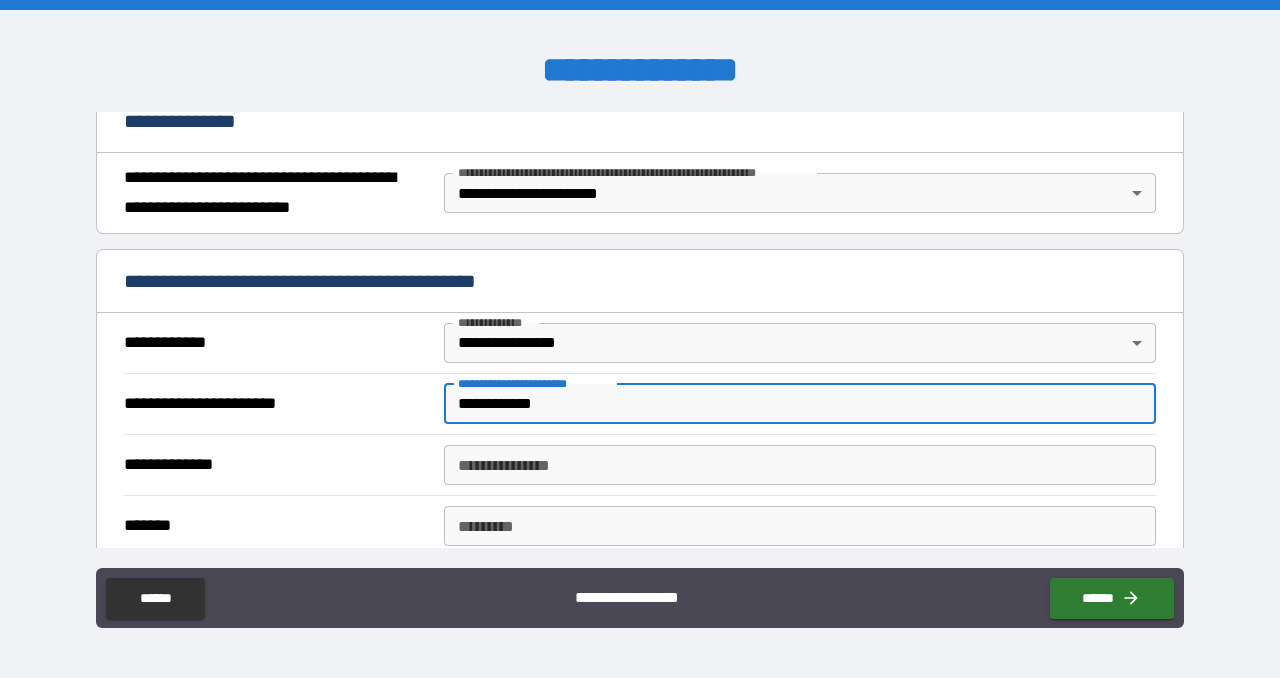 type on "**********" 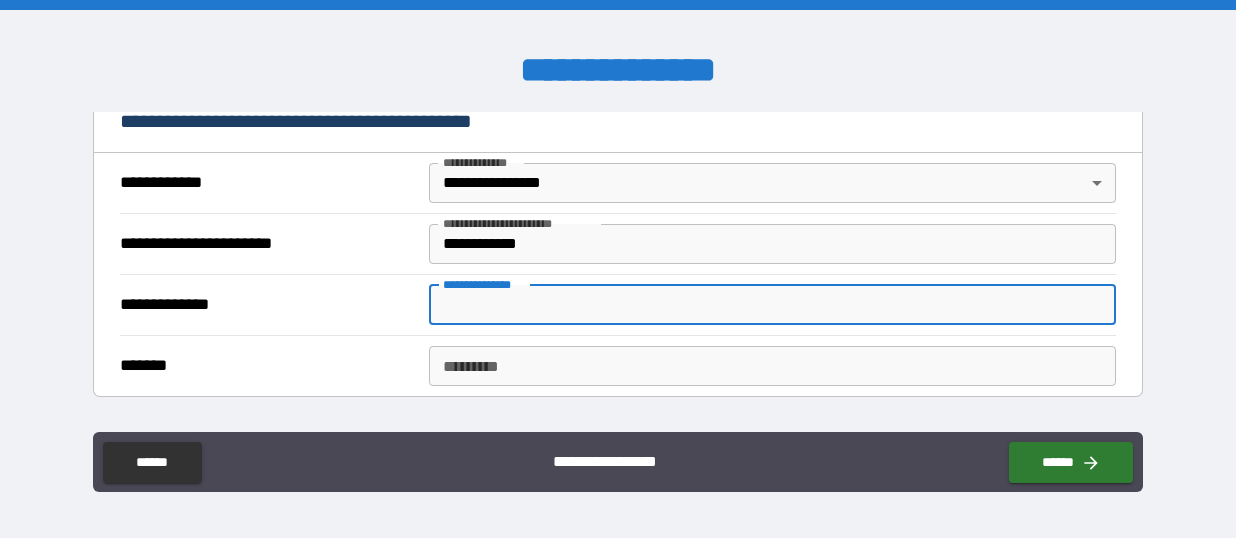 scroll, scrollTop: 448, scrollLeft: 0, axis: vertical 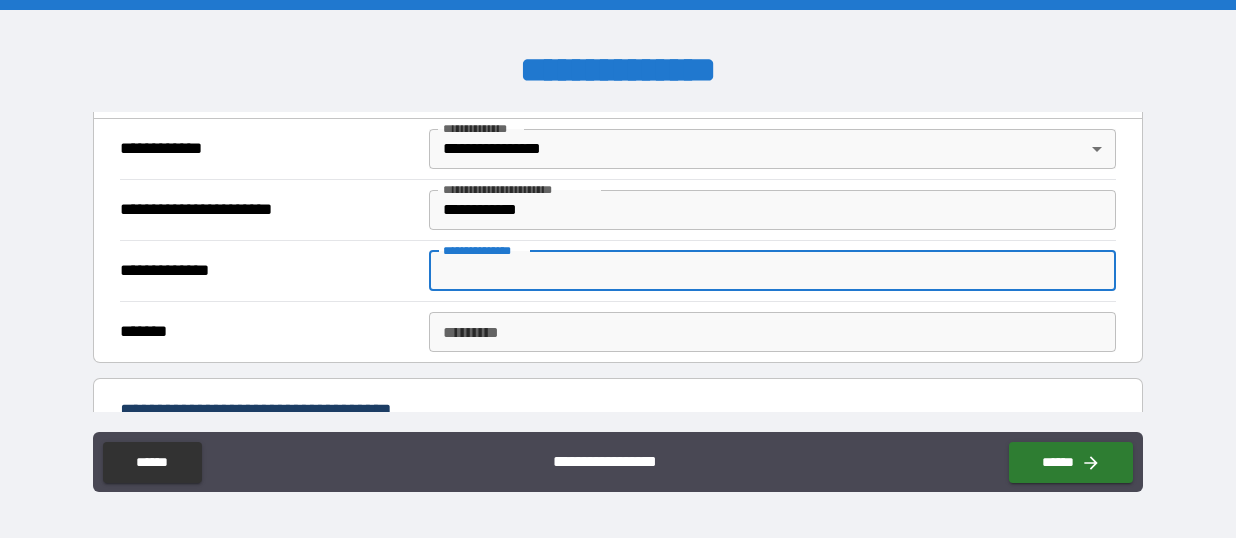 paste on "**********" 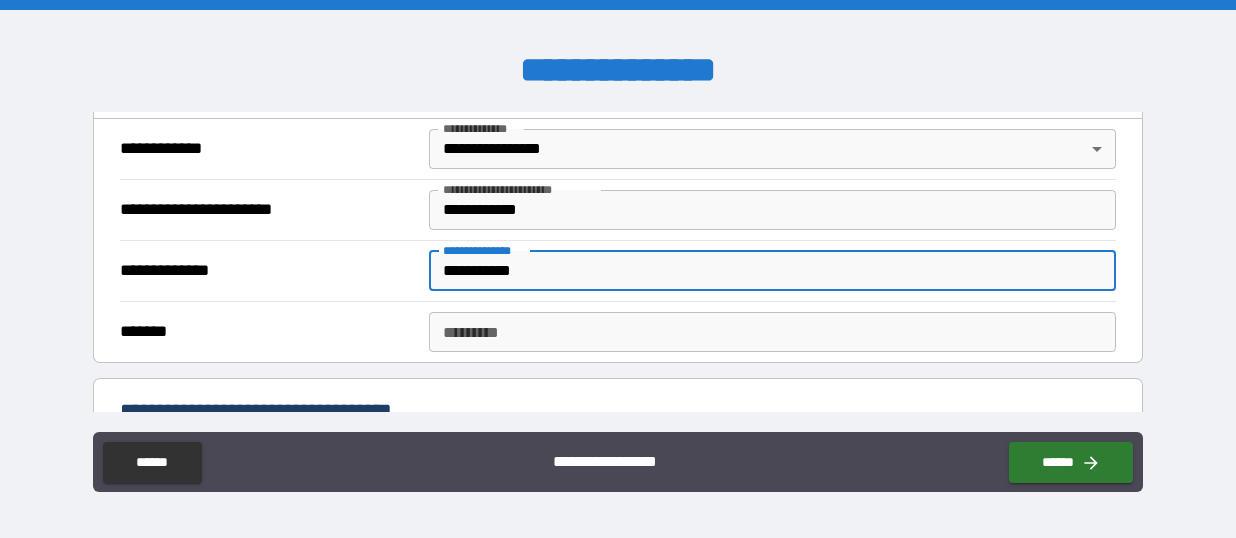 type on "**********" 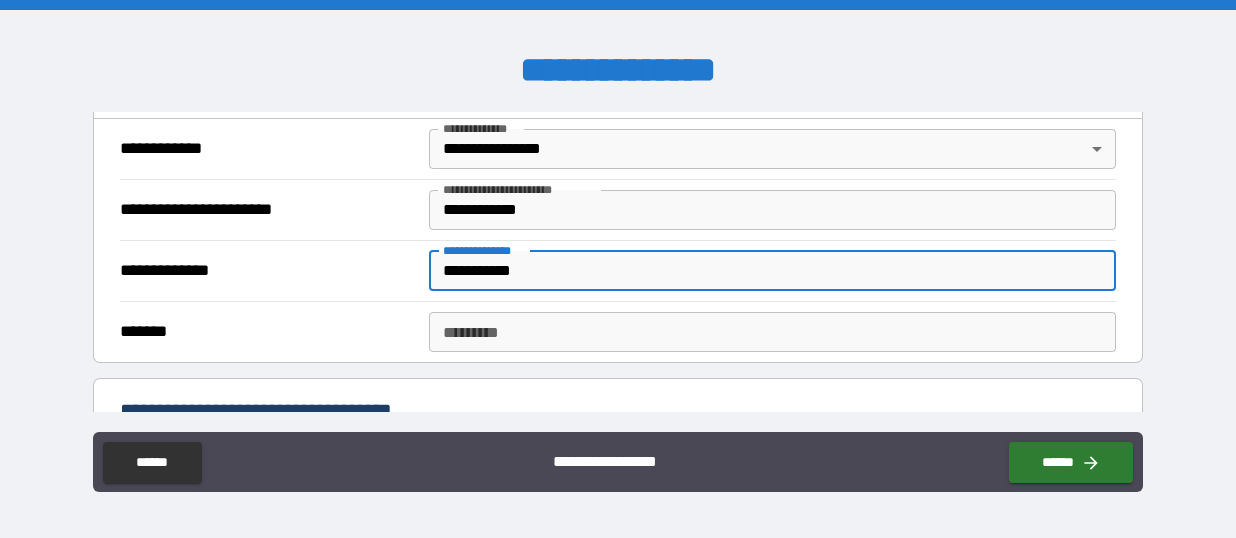 click on "*******   *" at bounding box center [772, 332] 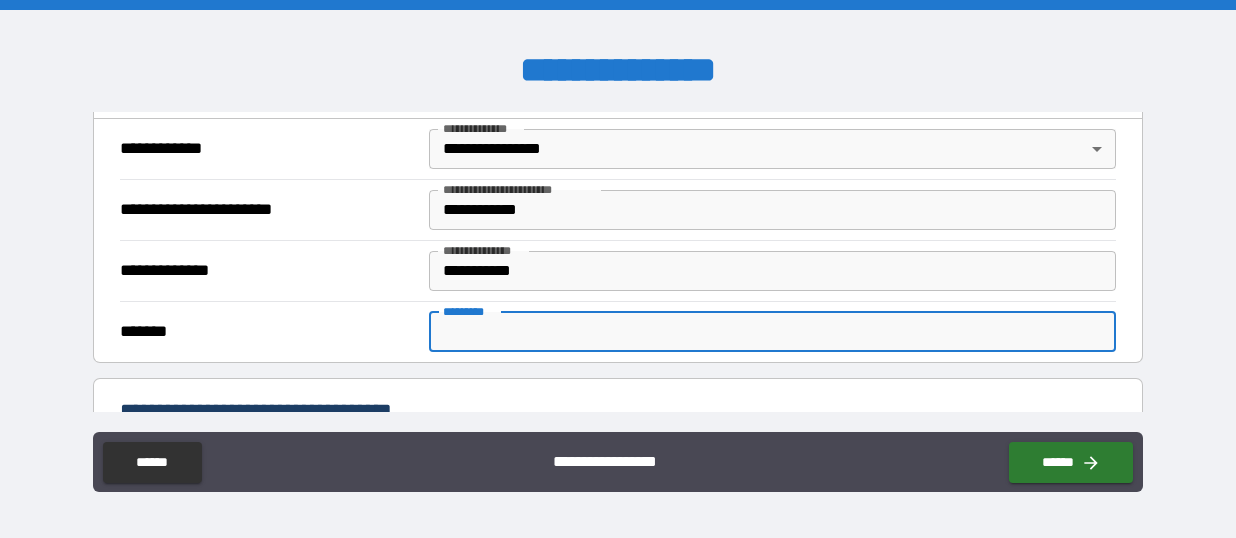 paste on "**********" 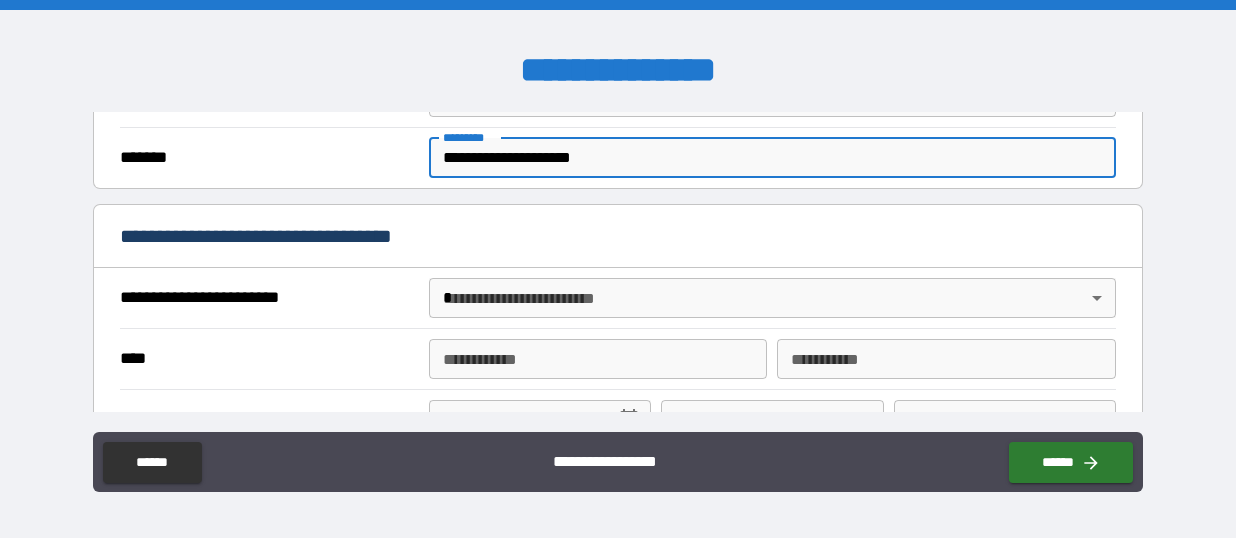 scroll, scrollTop: 624, scrollLeft: 0, axis: vertical 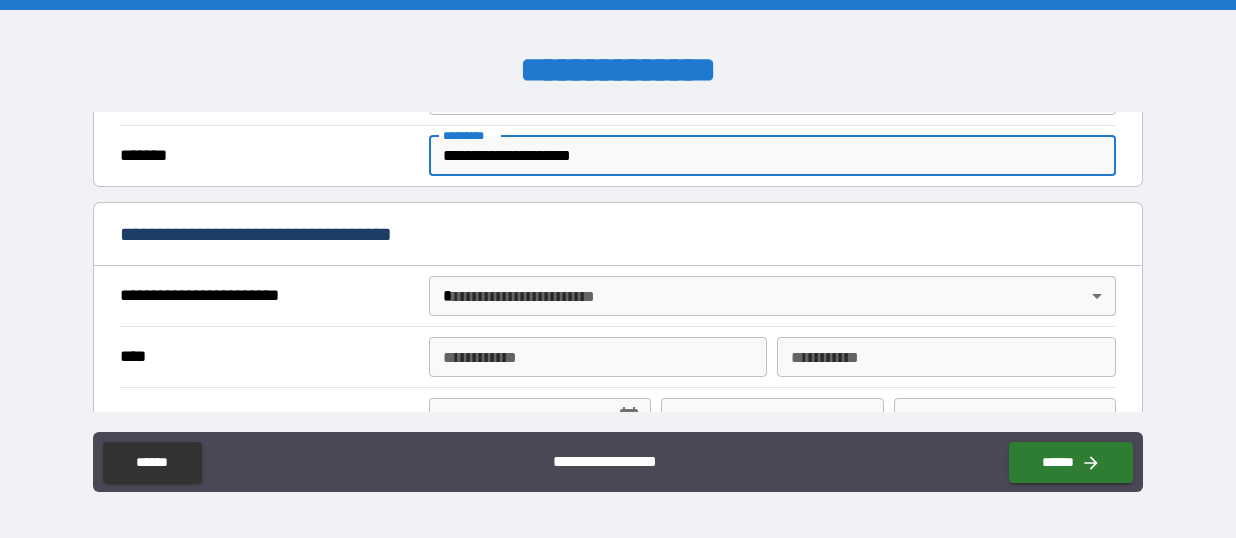 type on "**********" 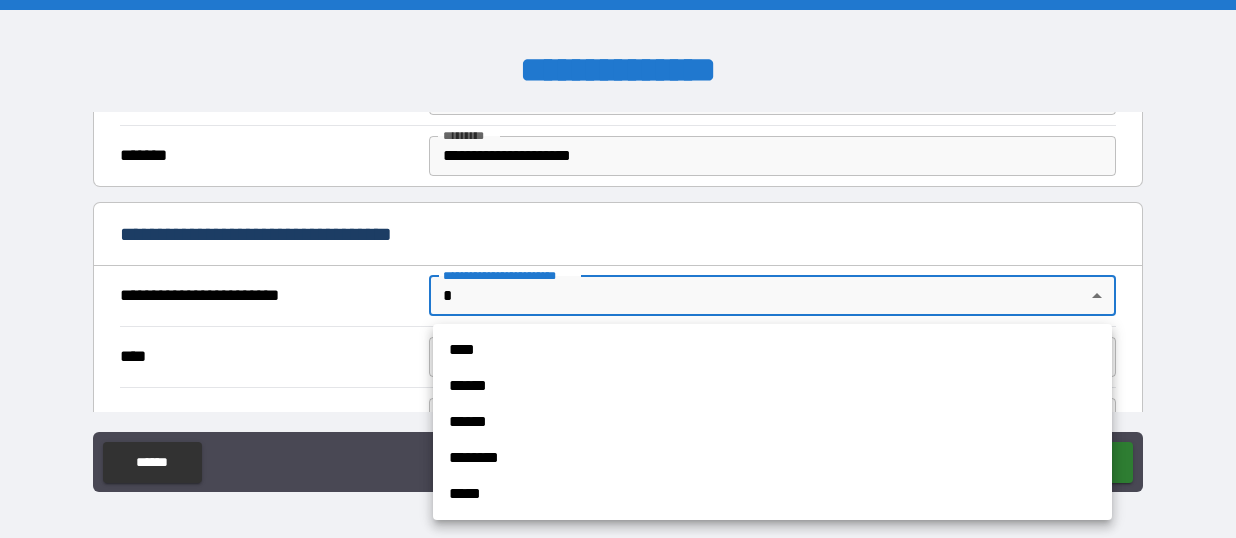 click on "**********" at bounding box center [618, 269] 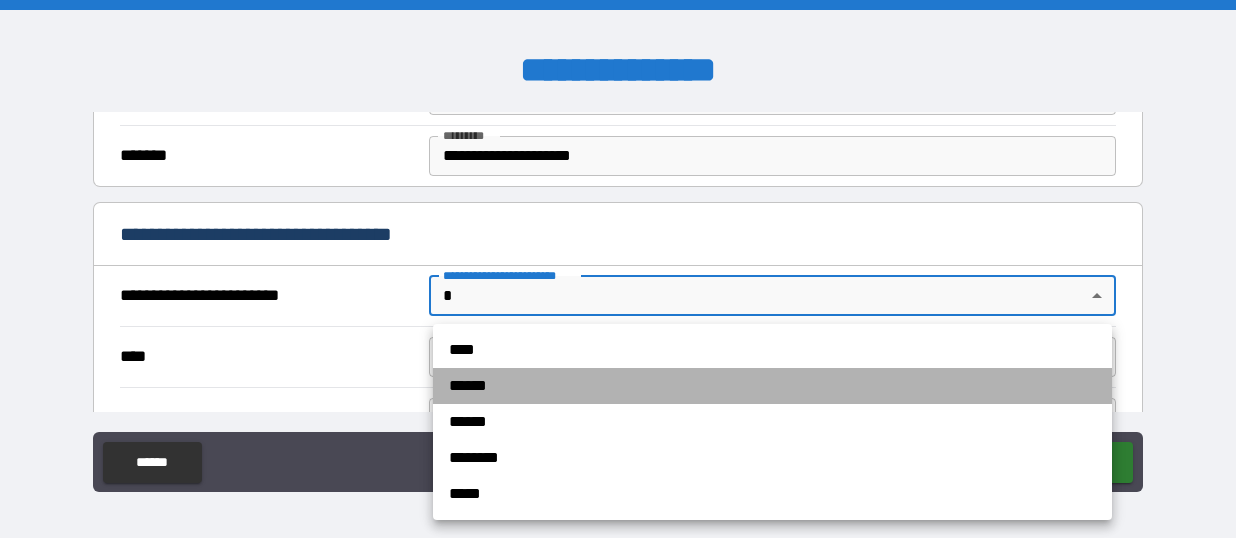 click on "******" at bounding box center [772, 386] 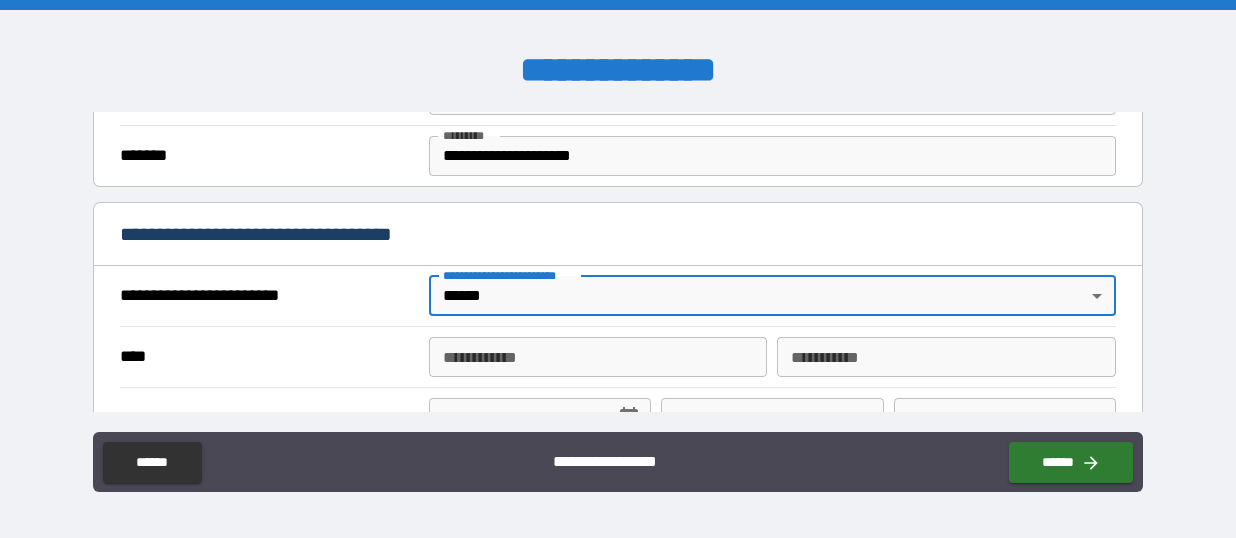 click on "**********" at bounding box center [598, 357] 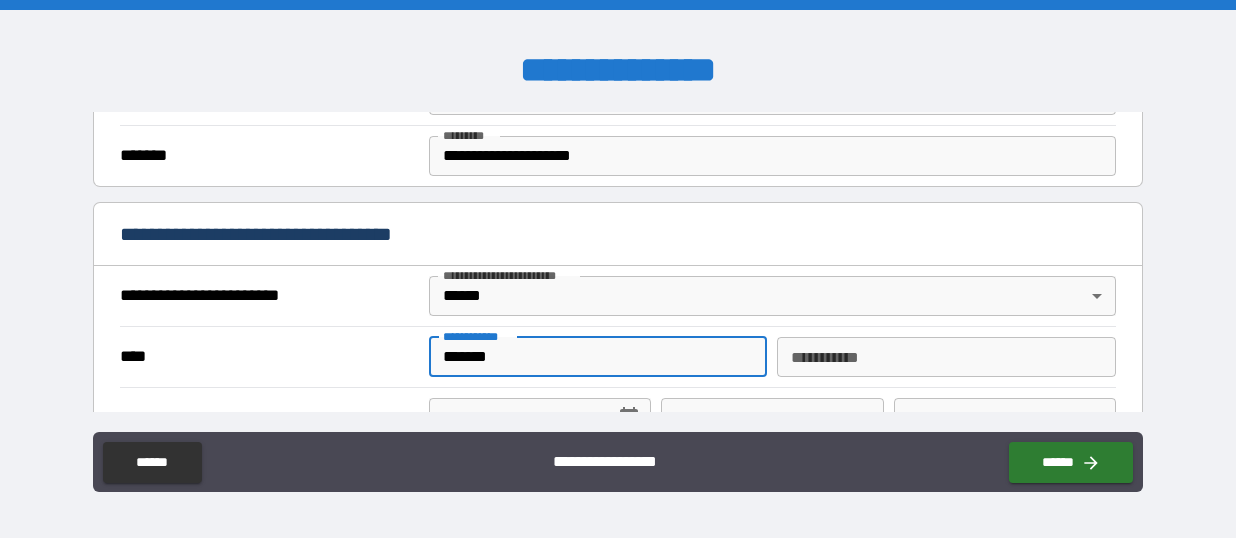 type on "*******" 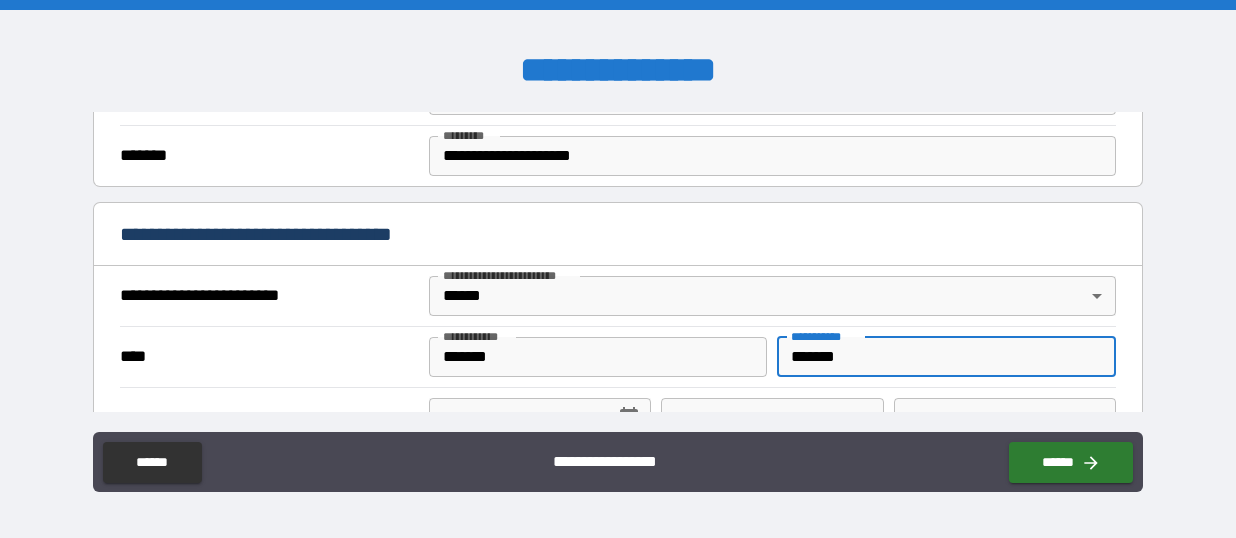 type on "*******" 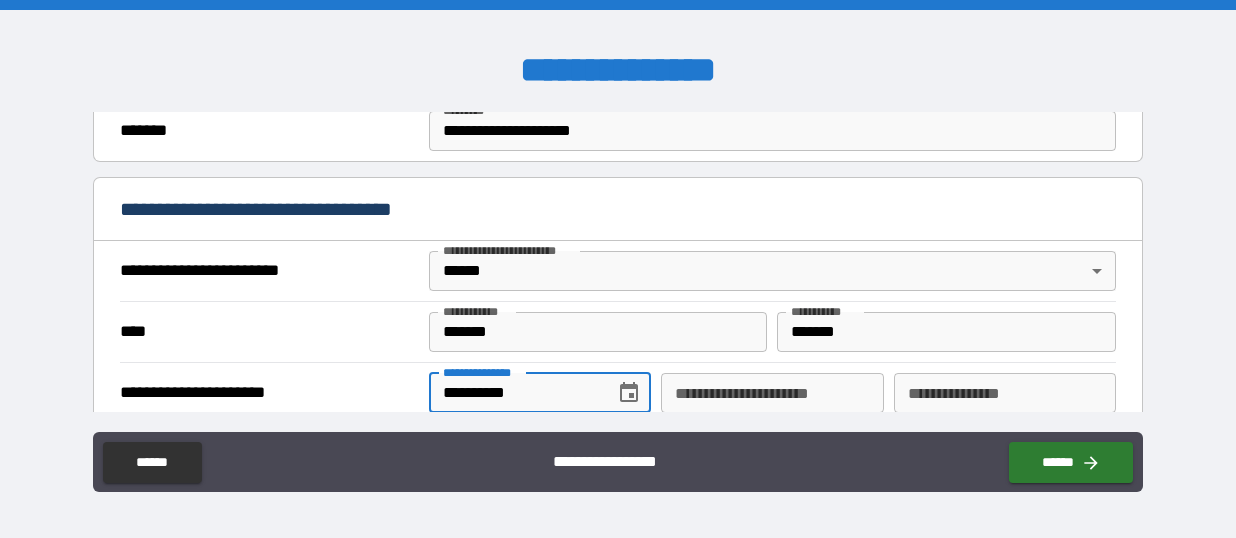 type on "**********" 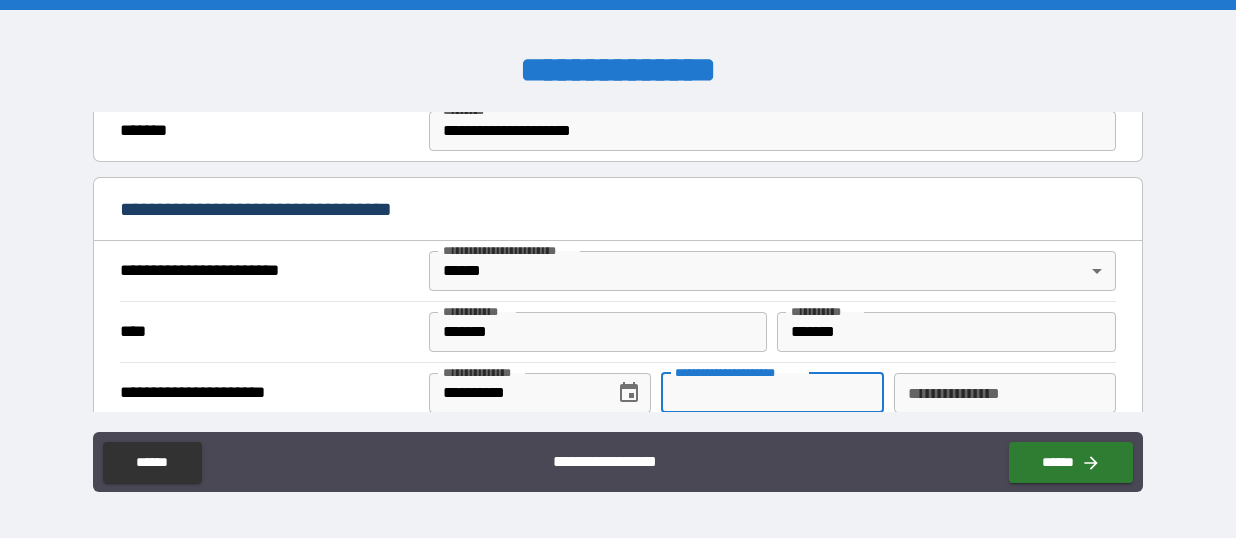 click on "**********" at bounding box center [772, 393] 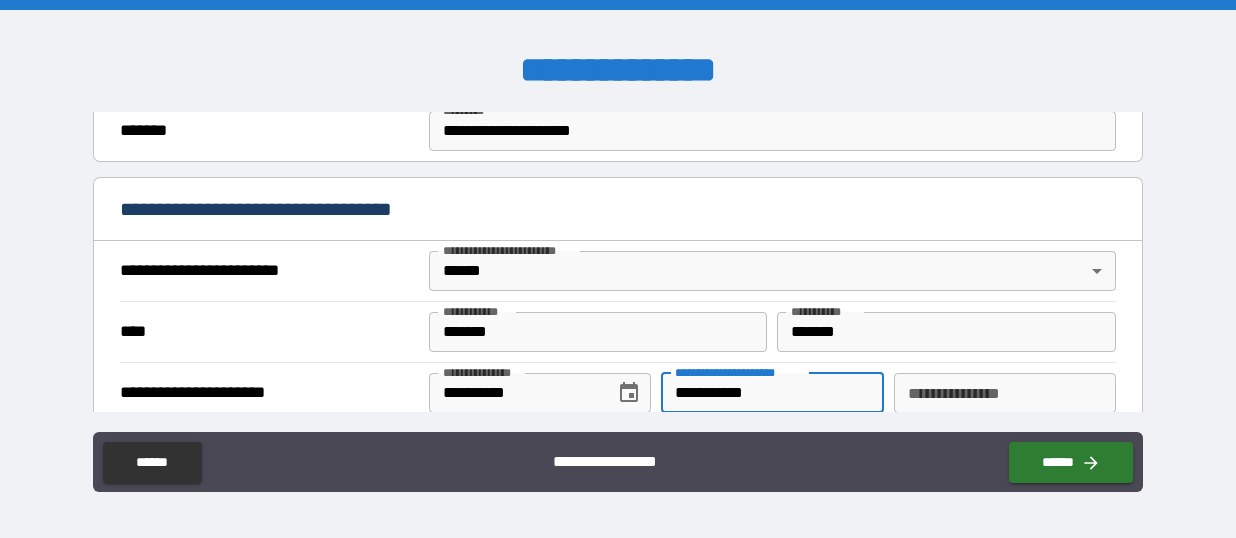 type on "**********" 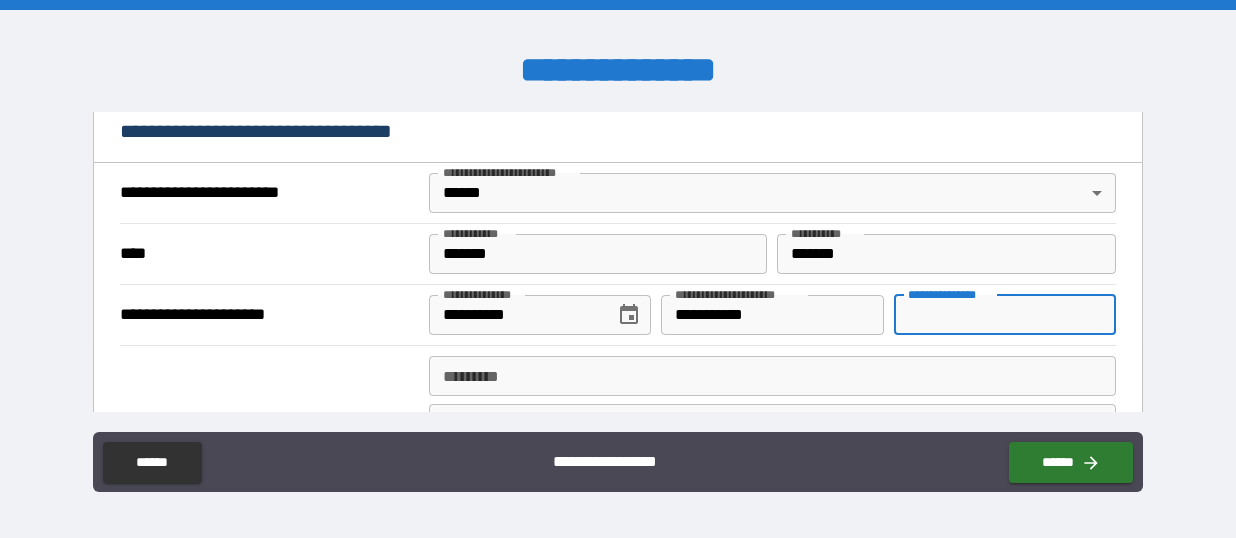 scroll, scrollTop: 728, scrollLeft: 0, axis: vertical 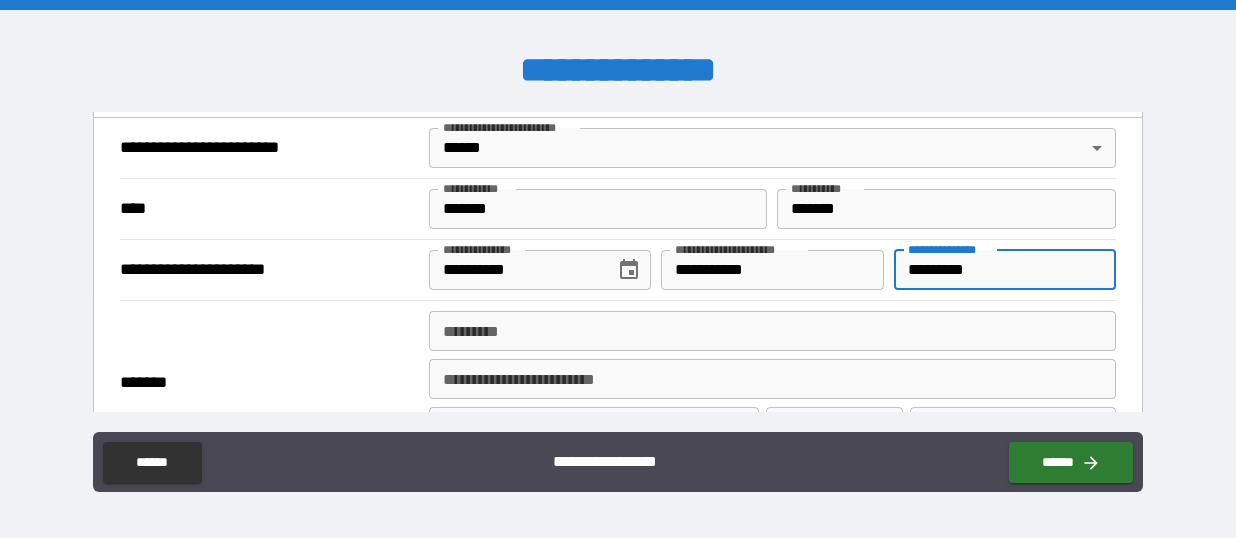 type on "*********" 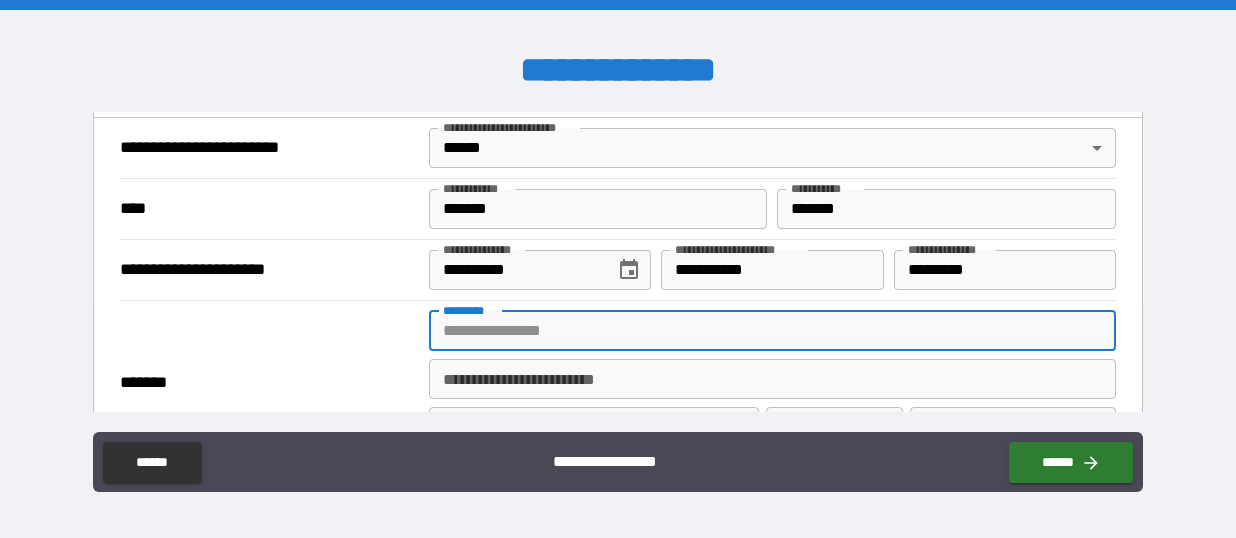 click on "*******   *" at bounding box center (772, 331) 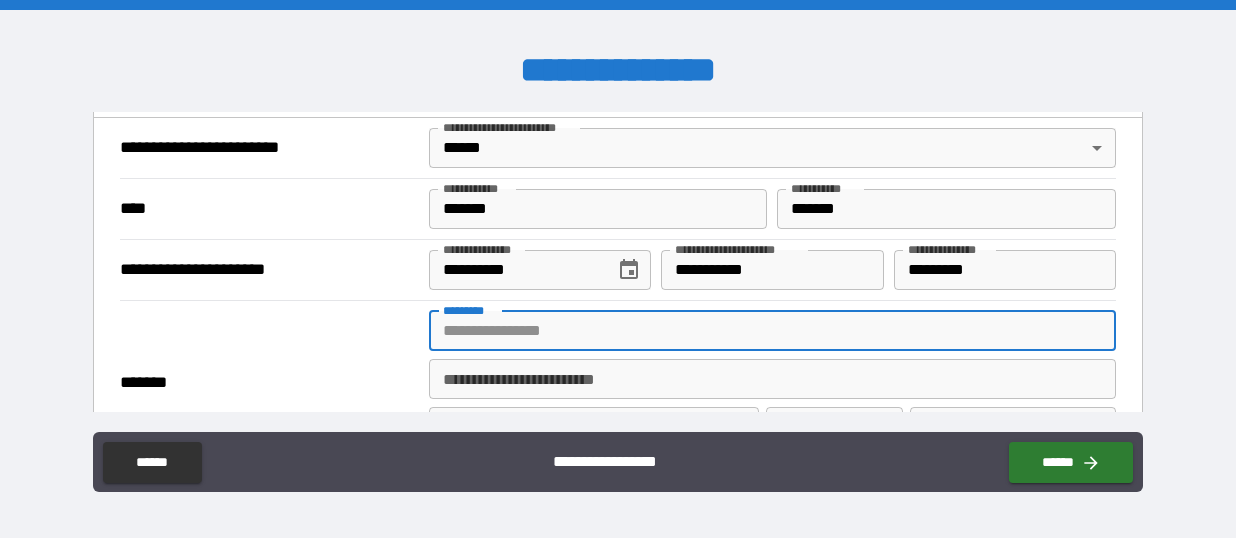 type on "**********" 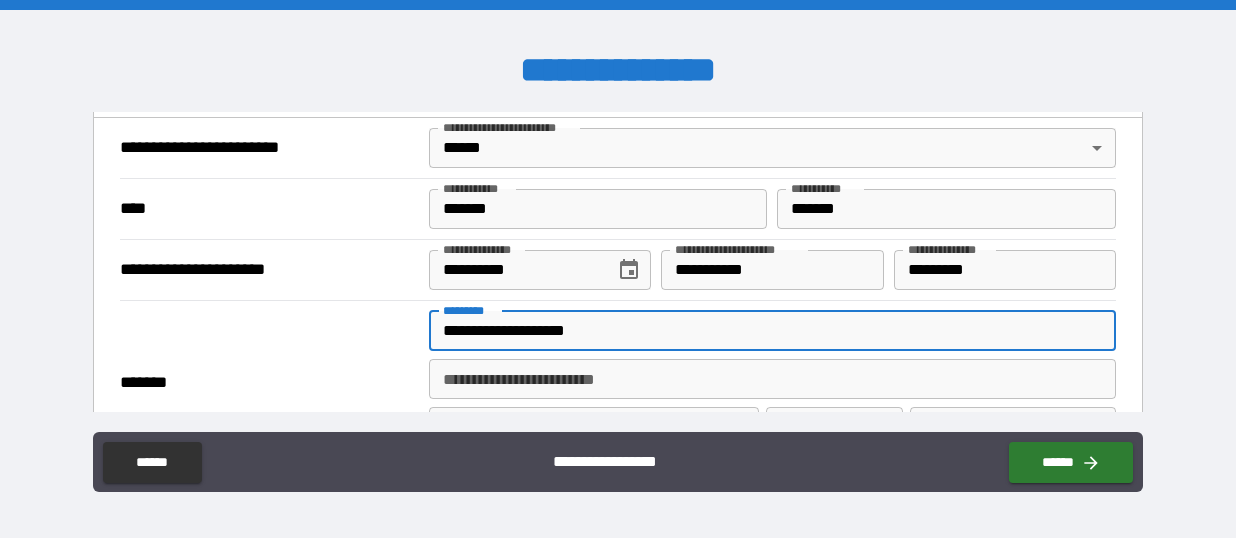 type on "**********" 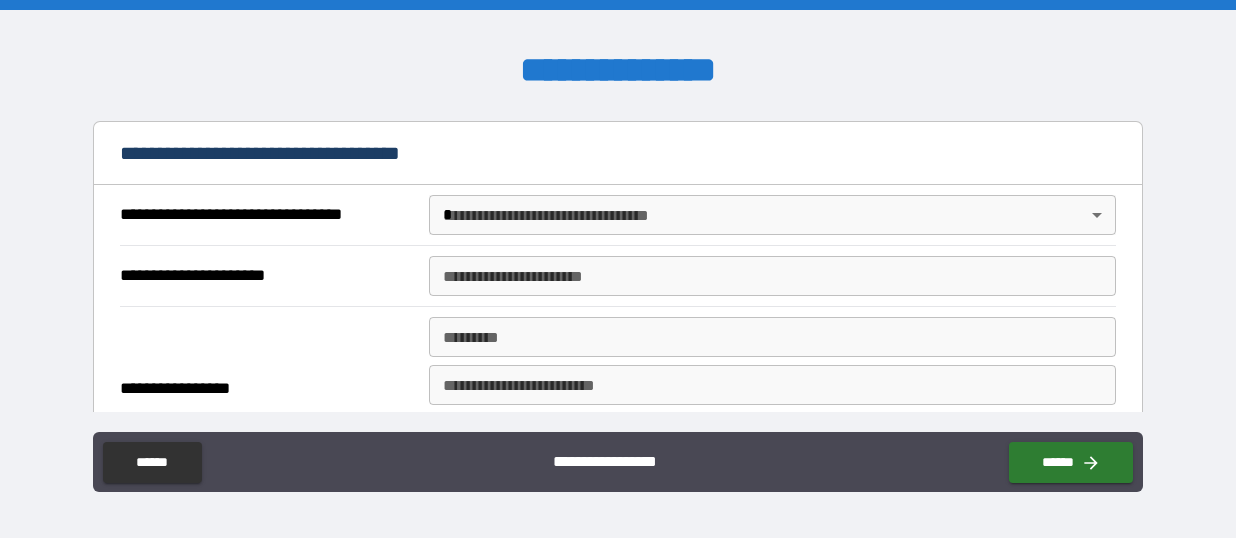 scroll, scrollTop: 1145, scrollLeft: 0, axis: vertical 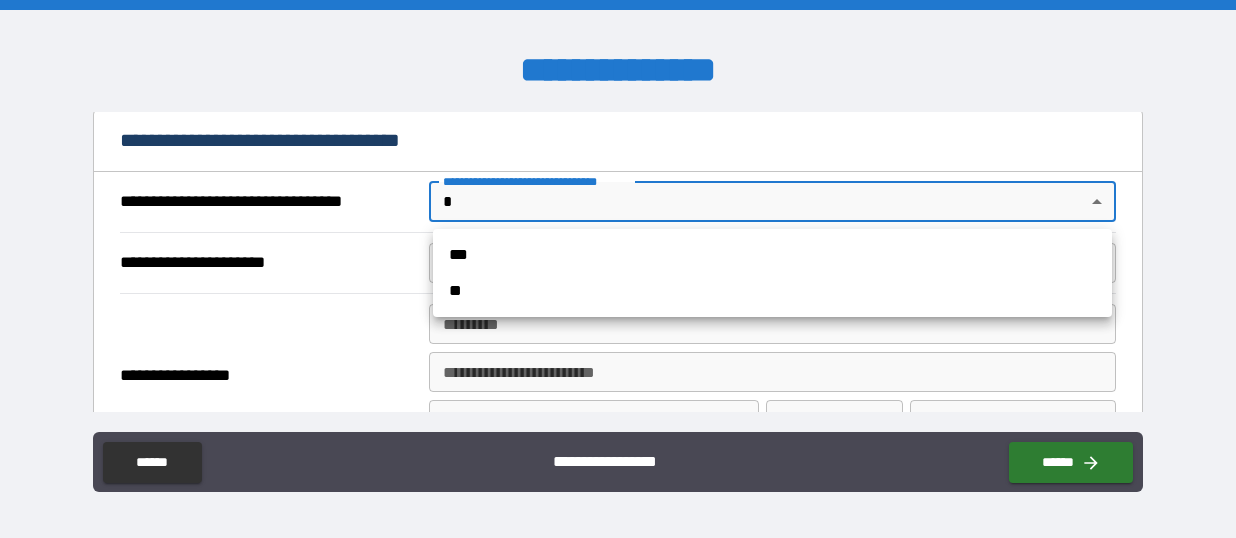 click on "**********" at bounding box center (618, 269) 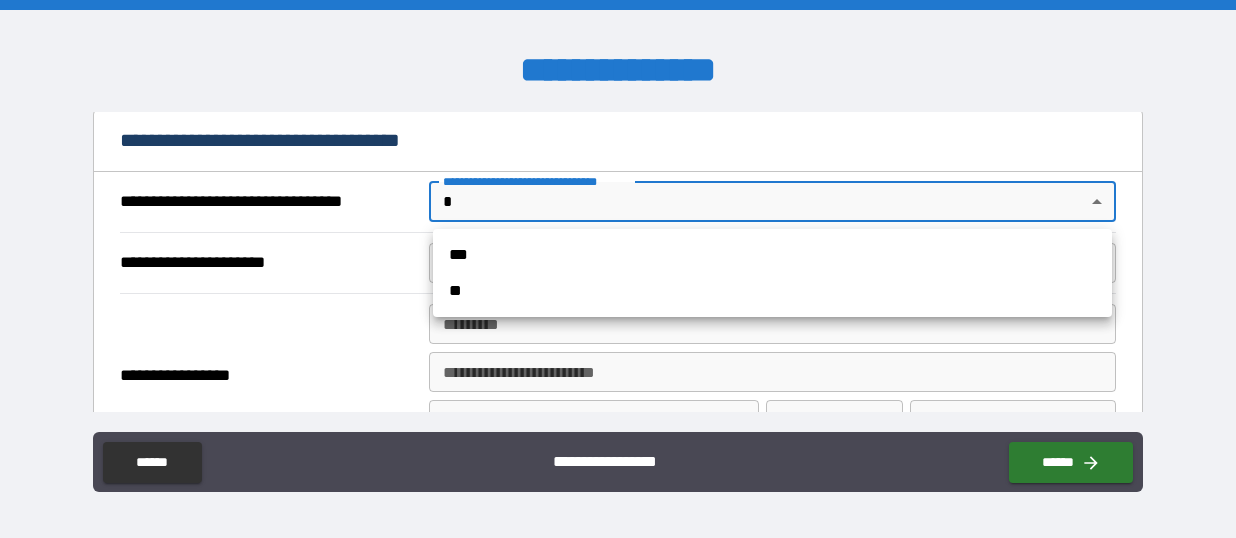 click on "***" at bounding box center (772, 255) 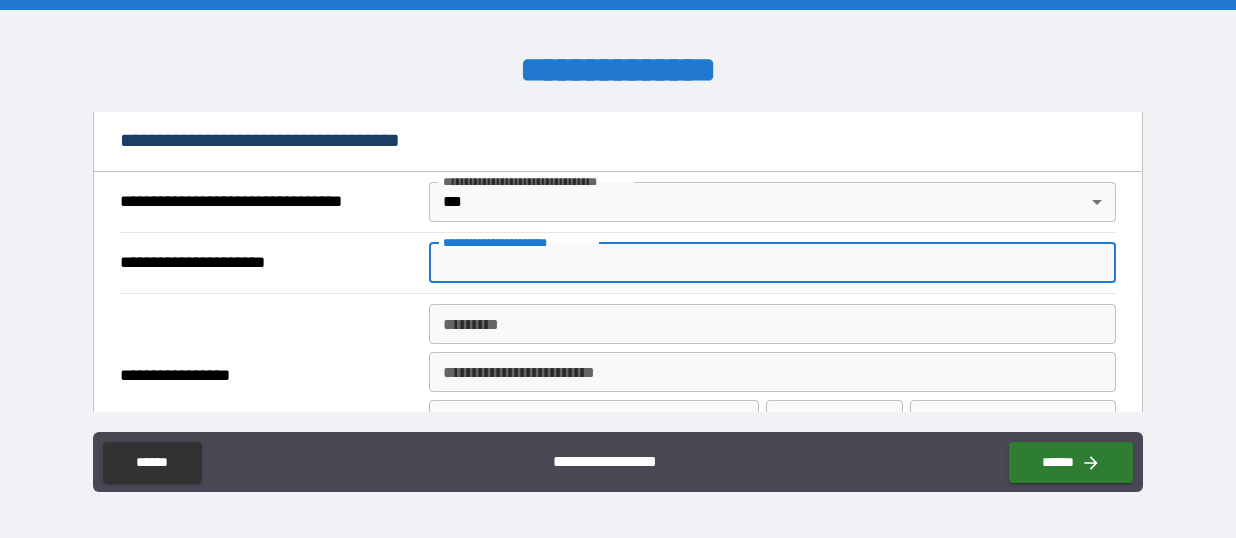 click on "**********" at bounding box center [772, 263] 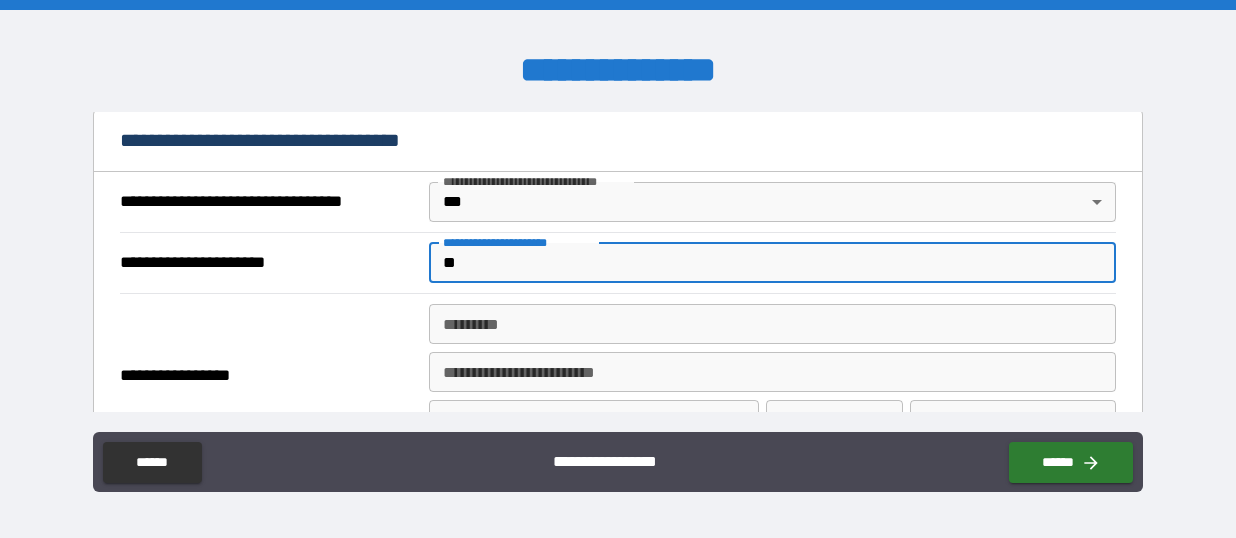 type on "*" 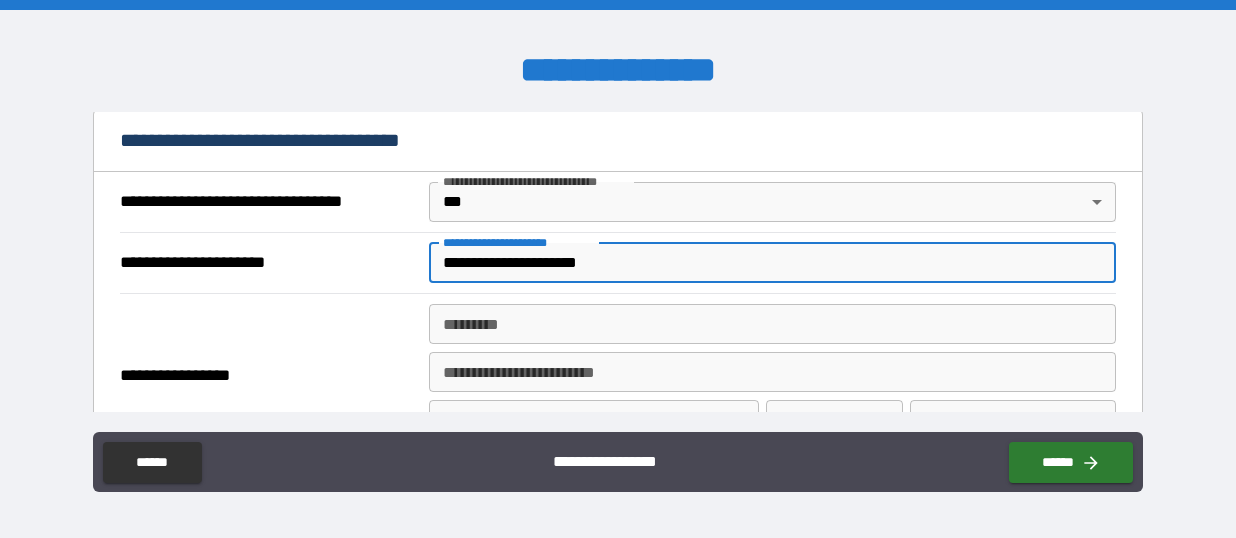 type on "**********" 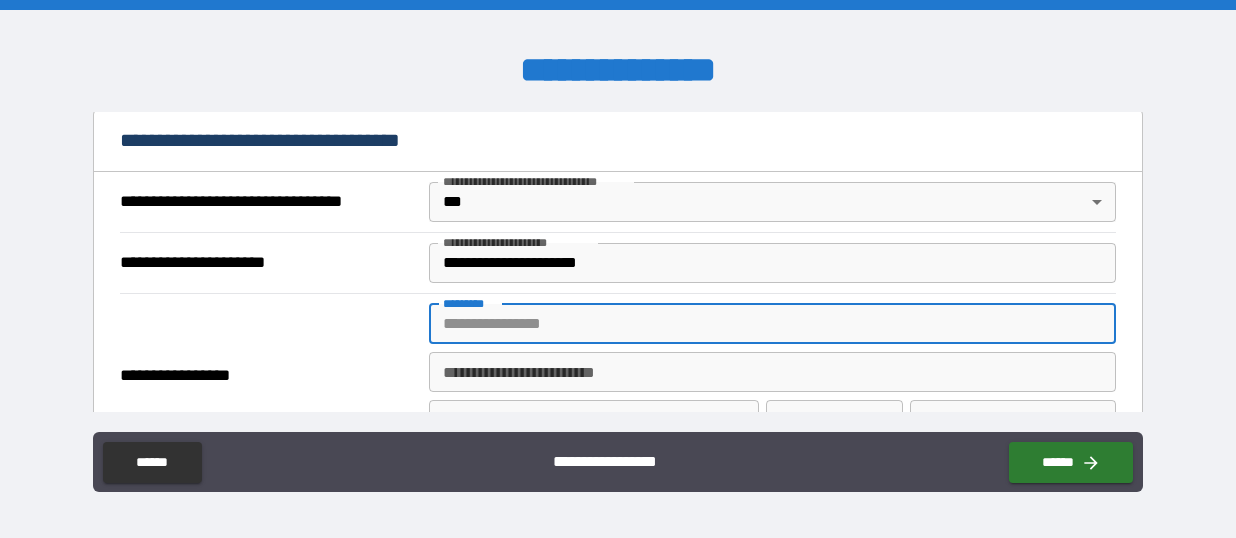click on "*******   *" at bounding box center (772, 324) 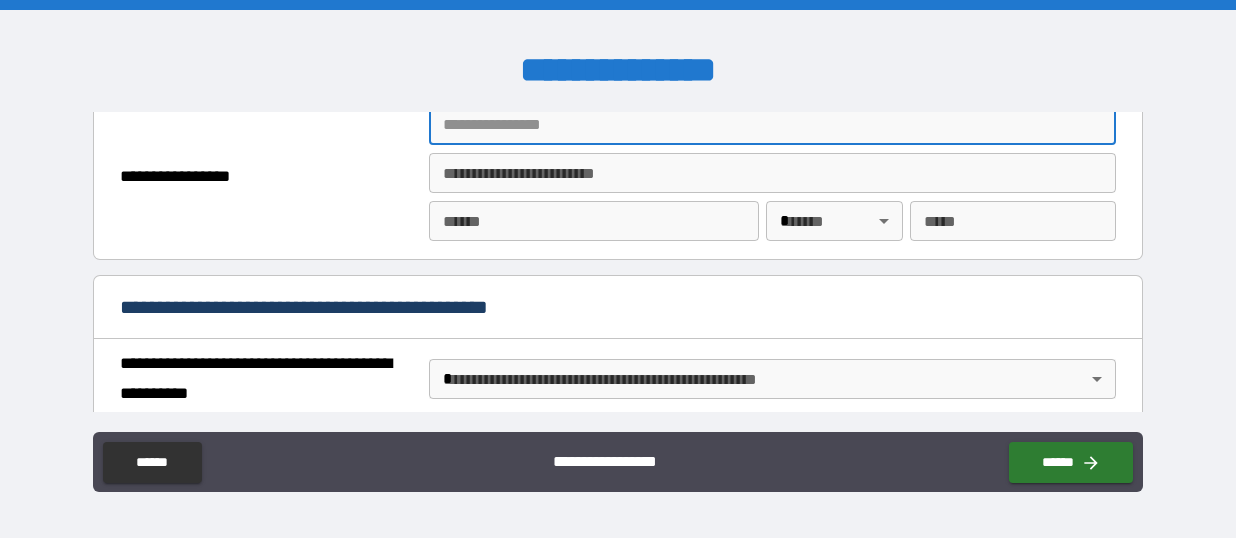 scroll, scrollTop: 1353, scrollLeft: 0, axis: vertical 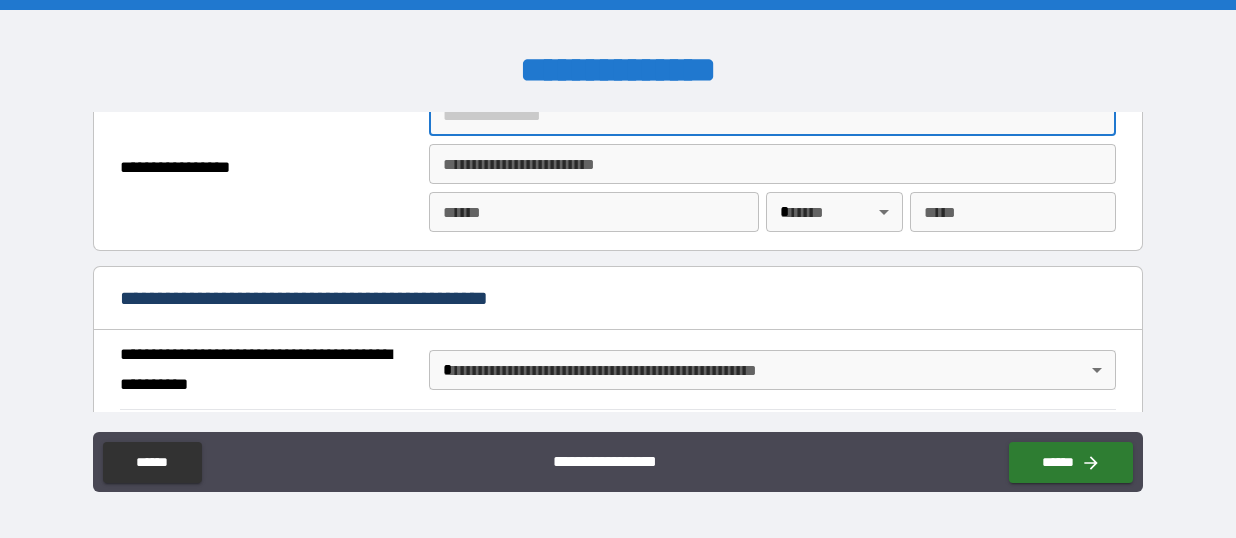 paste on "**********" 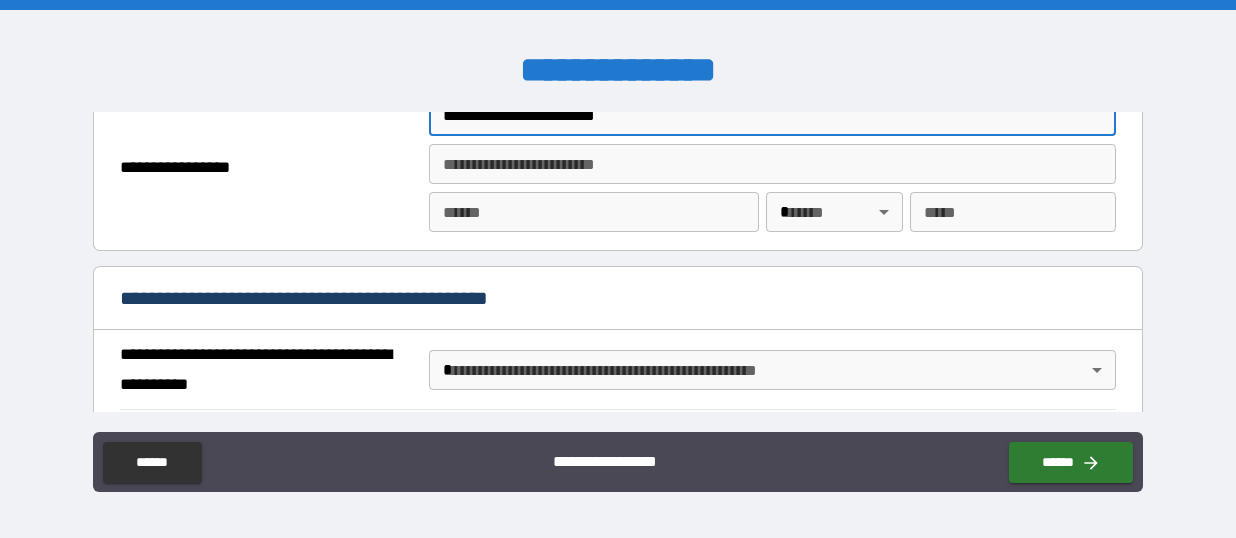 scroll, scrollTop: 1347, scrollLeft: 0, axis: vertical 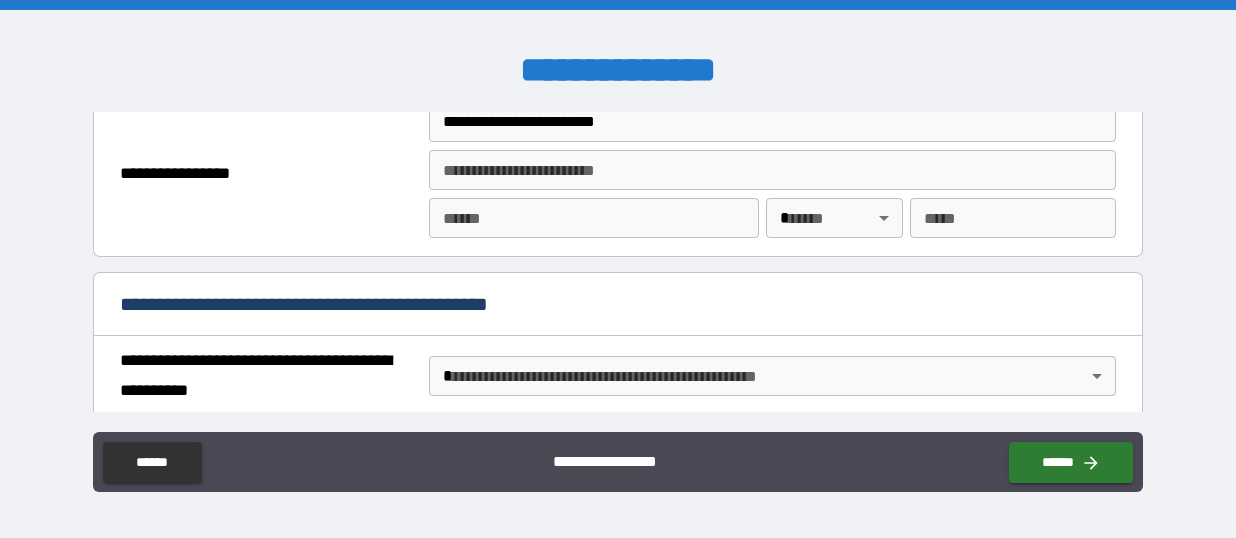 type on "**********" 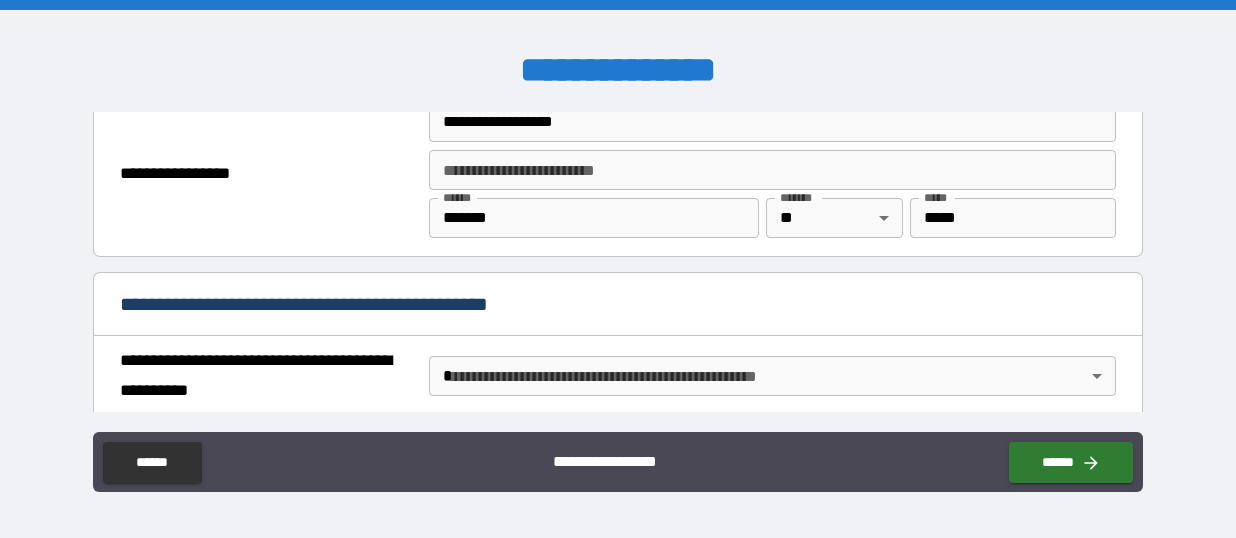 click on "**********" at bounding box center [269, 174] 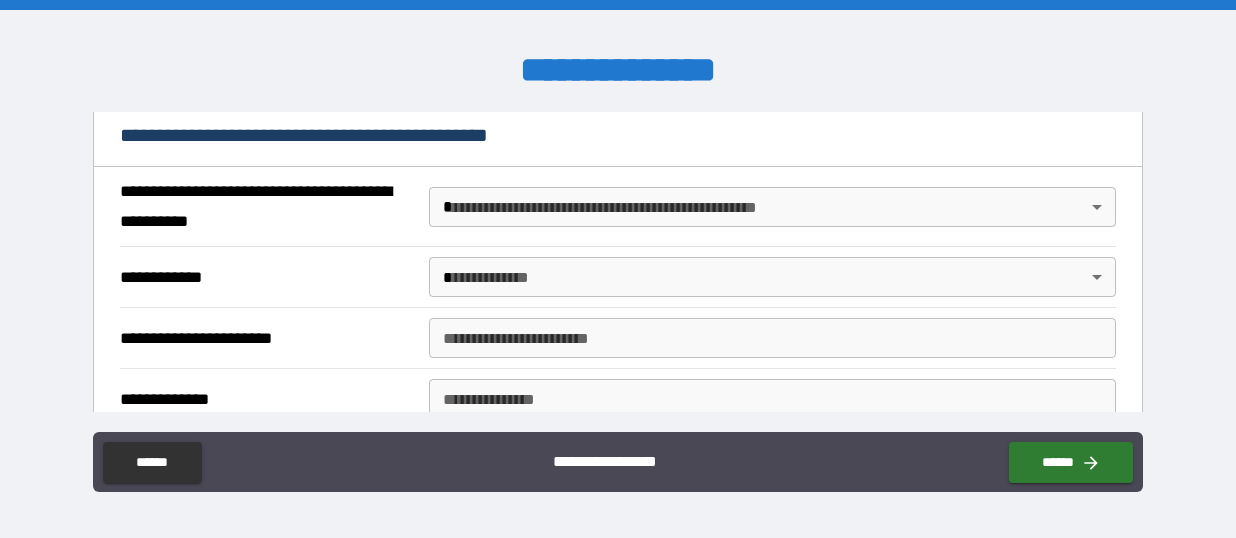 scroll, scrollTop: 1517, scrollLeft: 0, axis: vertical 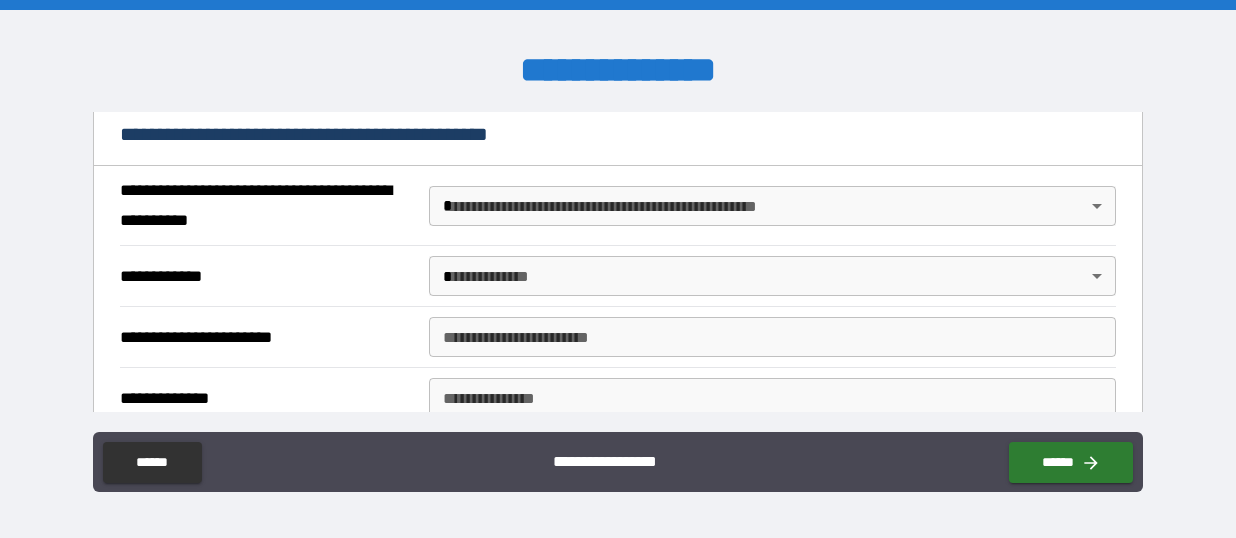 click on "**********" at bounding box center [618, 269] 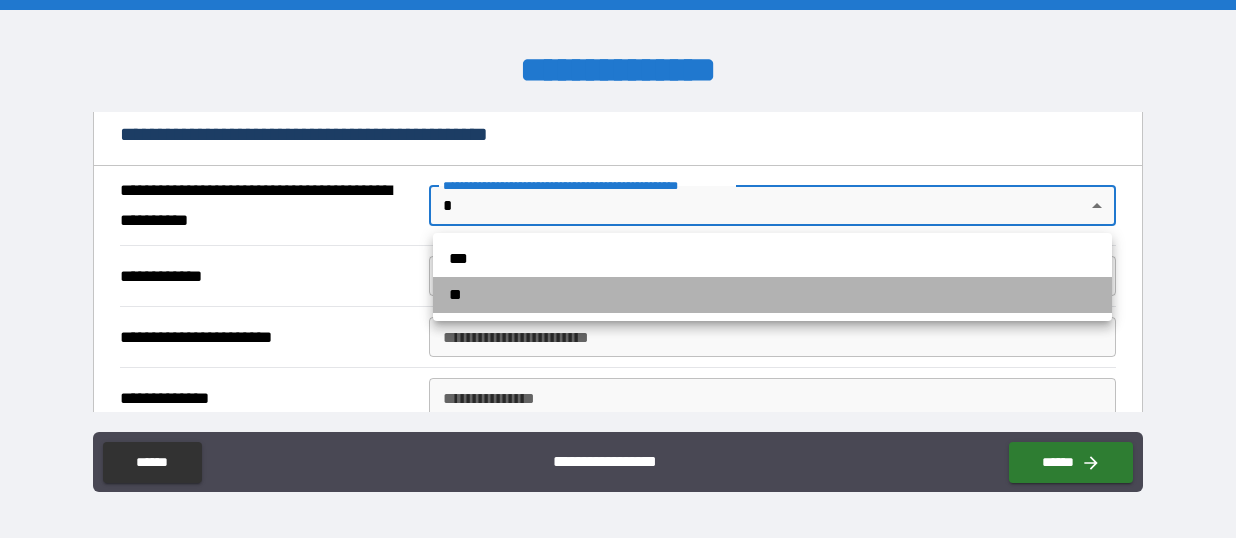 click on "**" at bounding box center (772, 295) 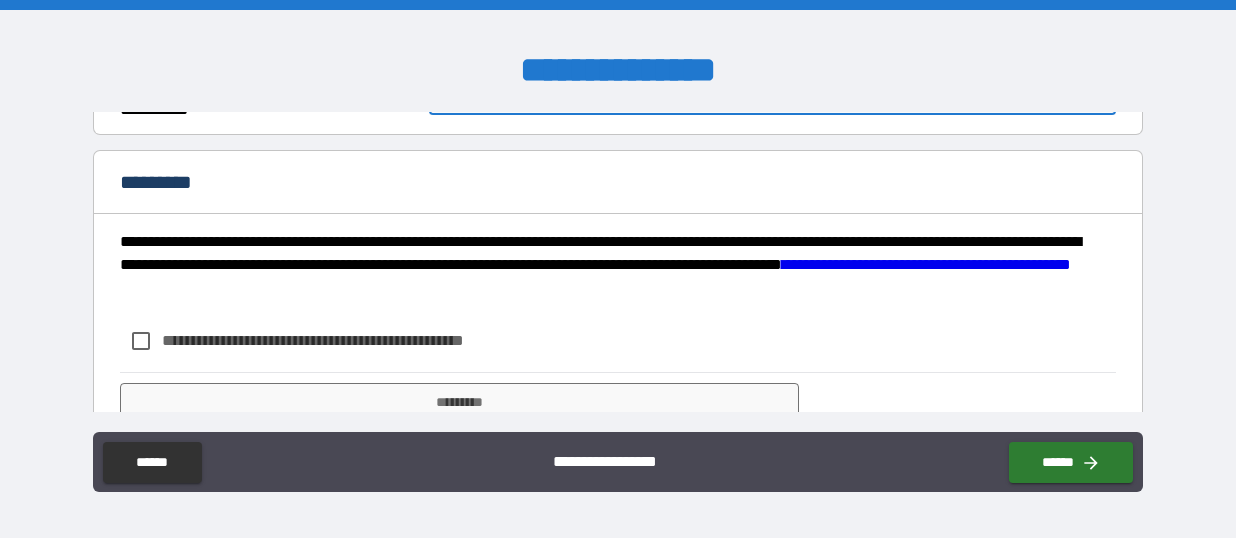scroll, scrollTop: 1696, scrollLeft: 0, axis: vertical 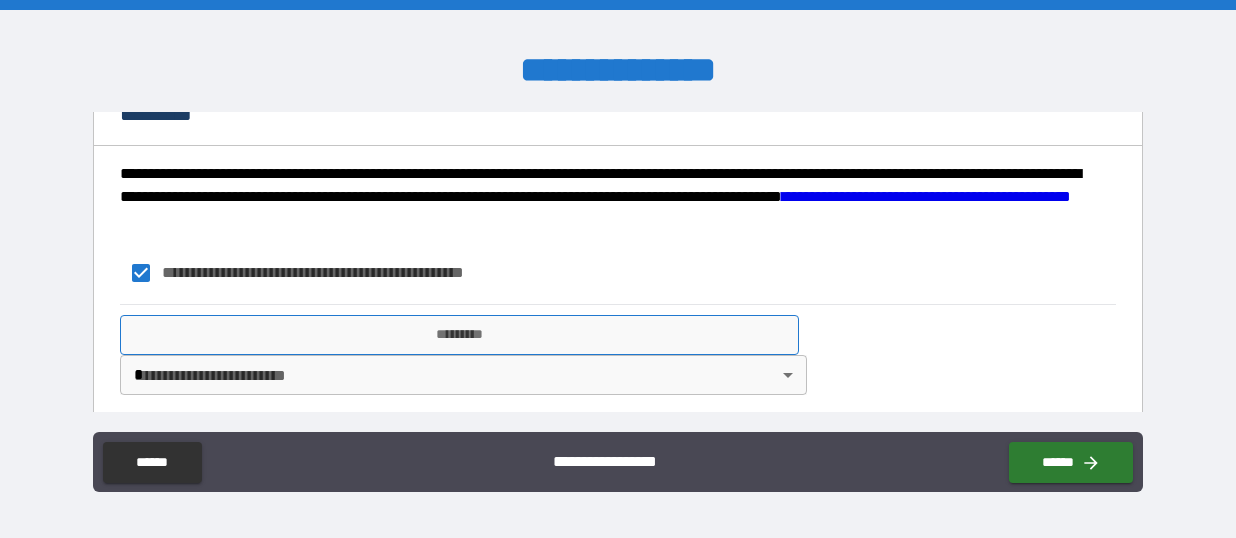 click on "*********" at bounding box center [459, 335] 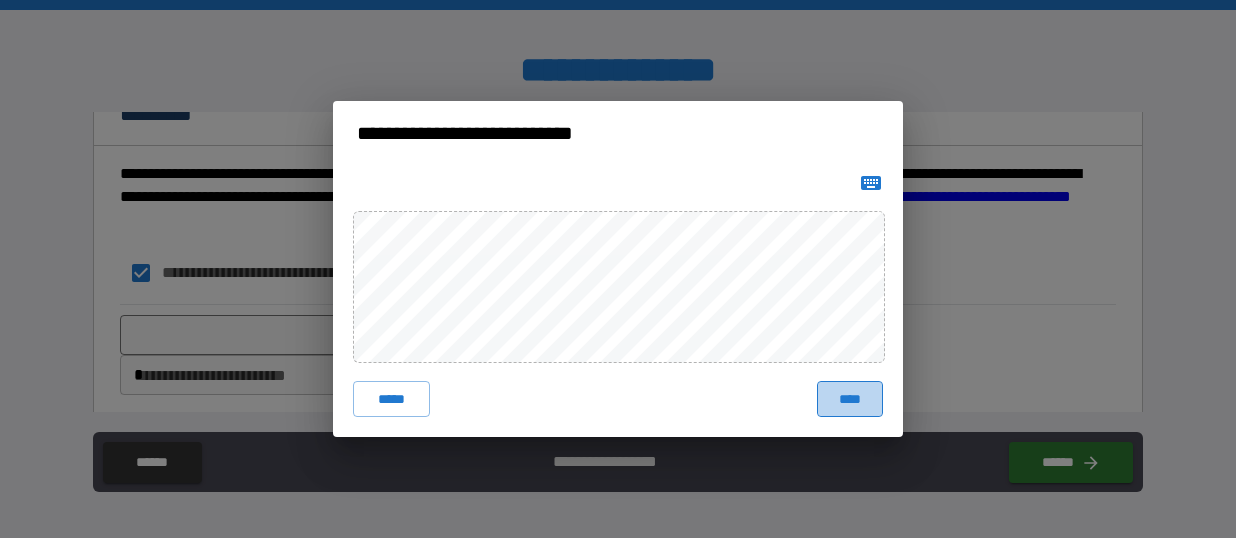 click on "****" at bounding box center (850, 399) 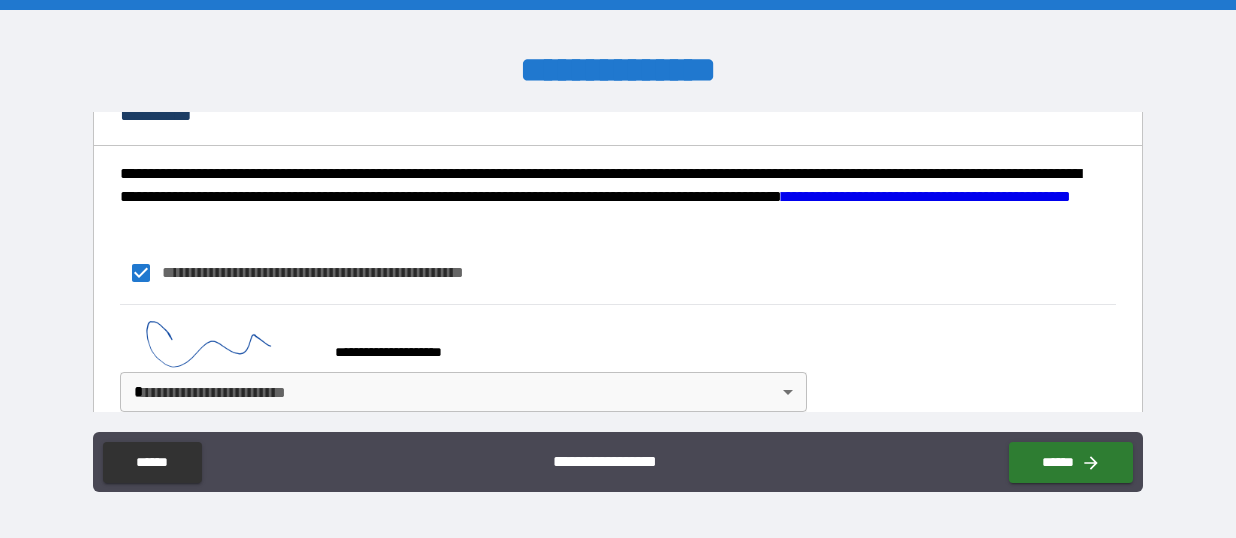 scroll, scrollTop: 1726, scrollLeft: 0, axis: vertical 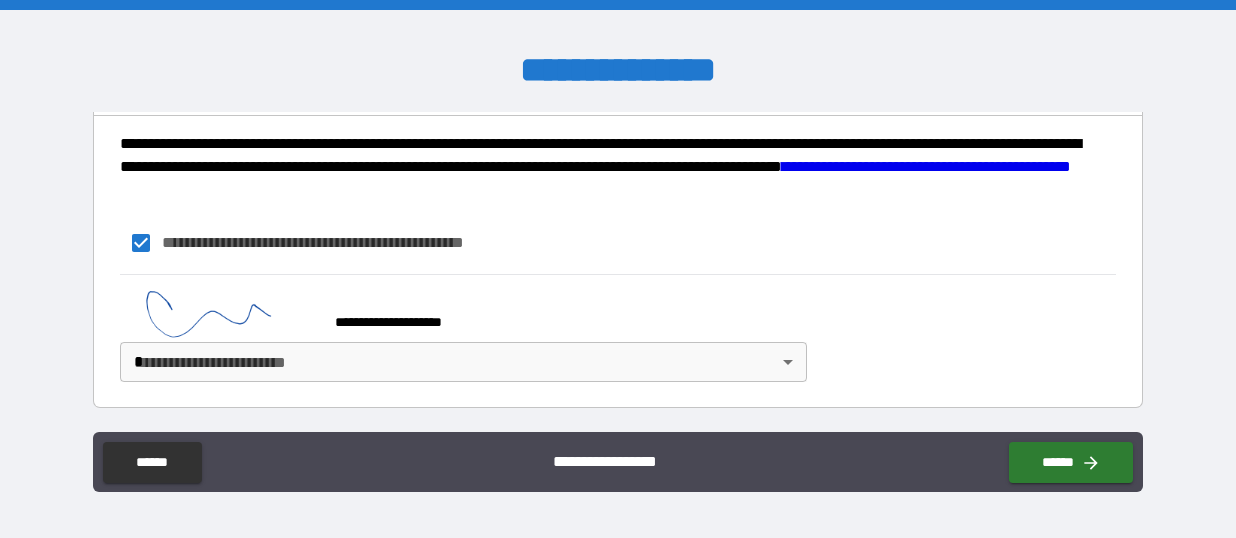 click on "**********" at bounding box center (618, 269) 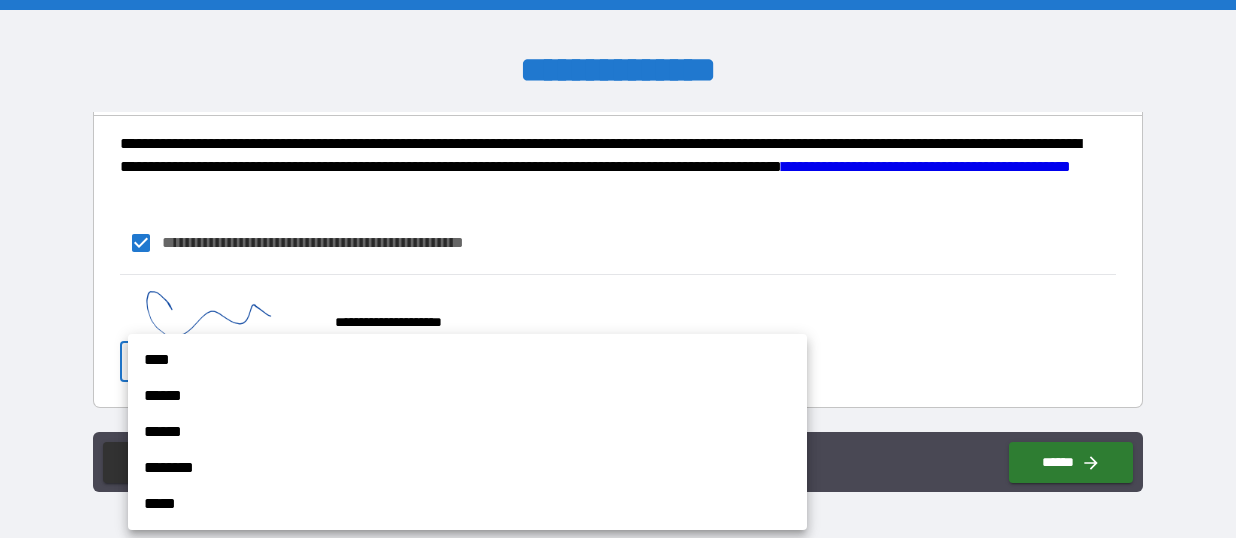 click on "******" at bounding box center [467, 396] 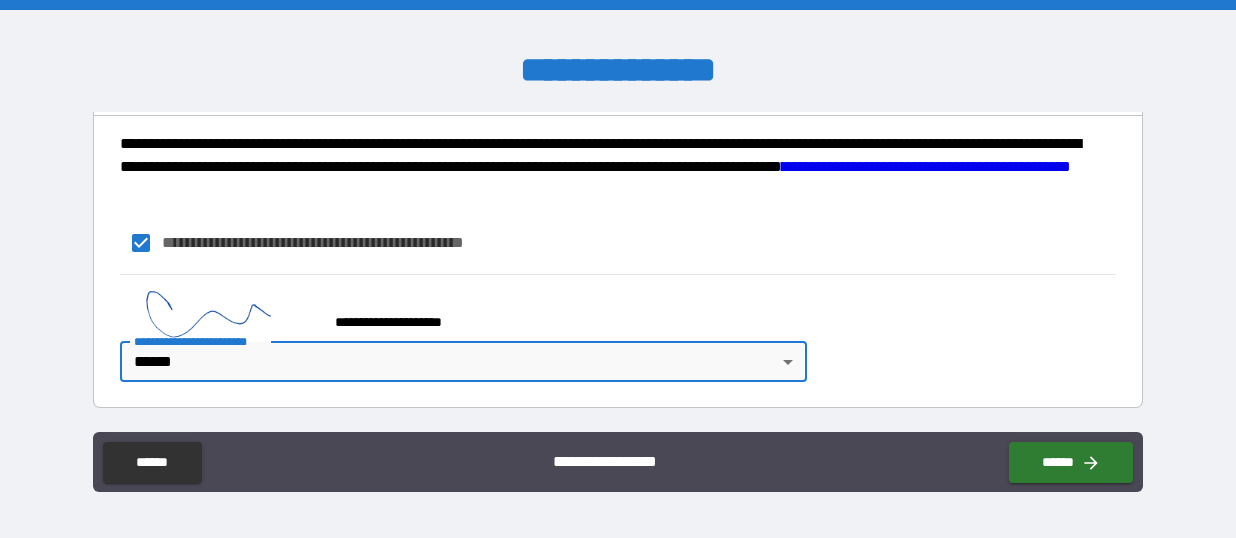 click on "**********" at bounding box center (618, 333) 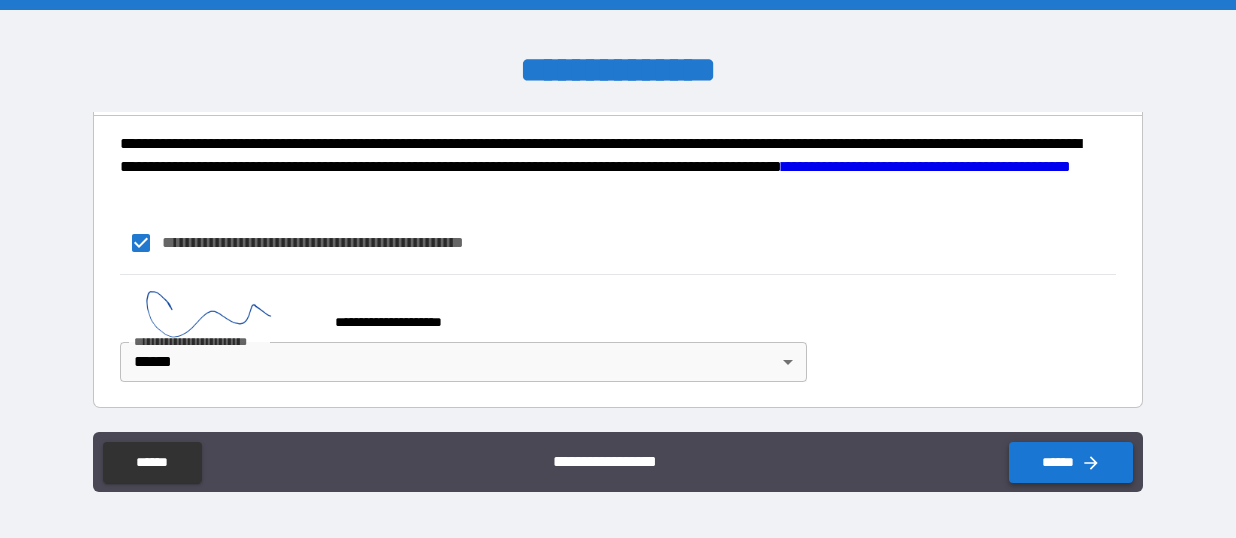 click on "******" at bounding box center [1071, 462] 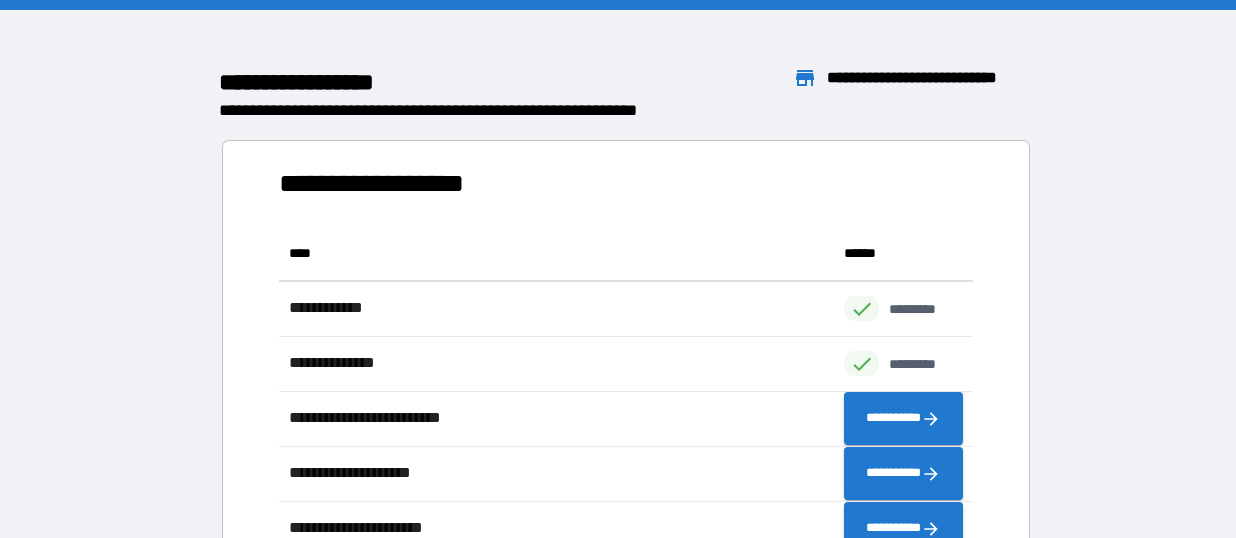 scroll, scrollTop: 1, scrollLeft: 1, axis: both 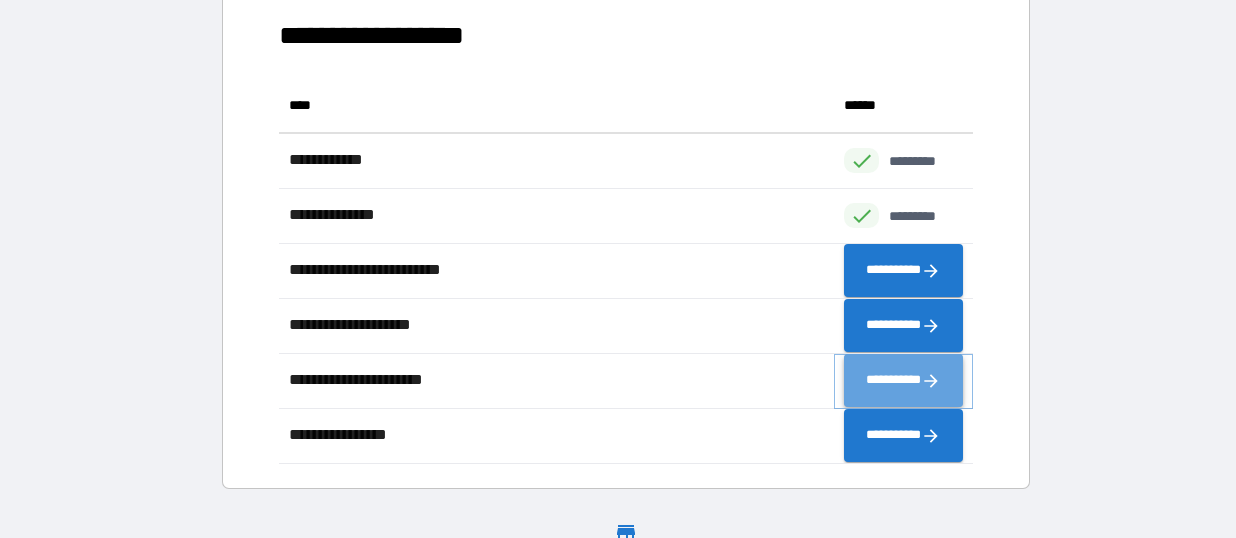 click on "**********" at bounding box center (903, 381) 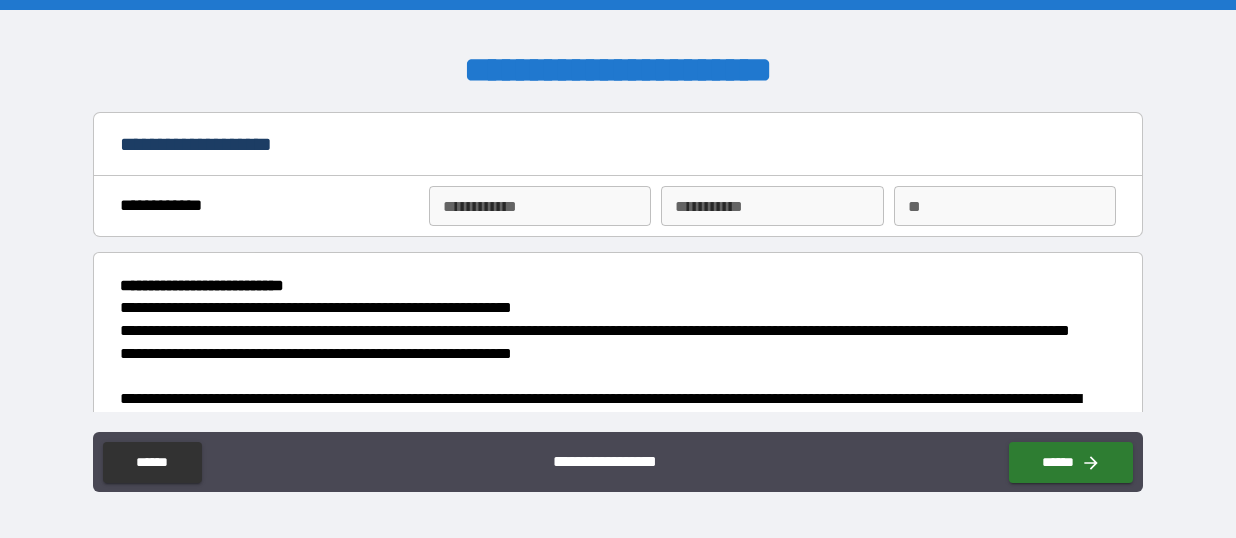type on "*" 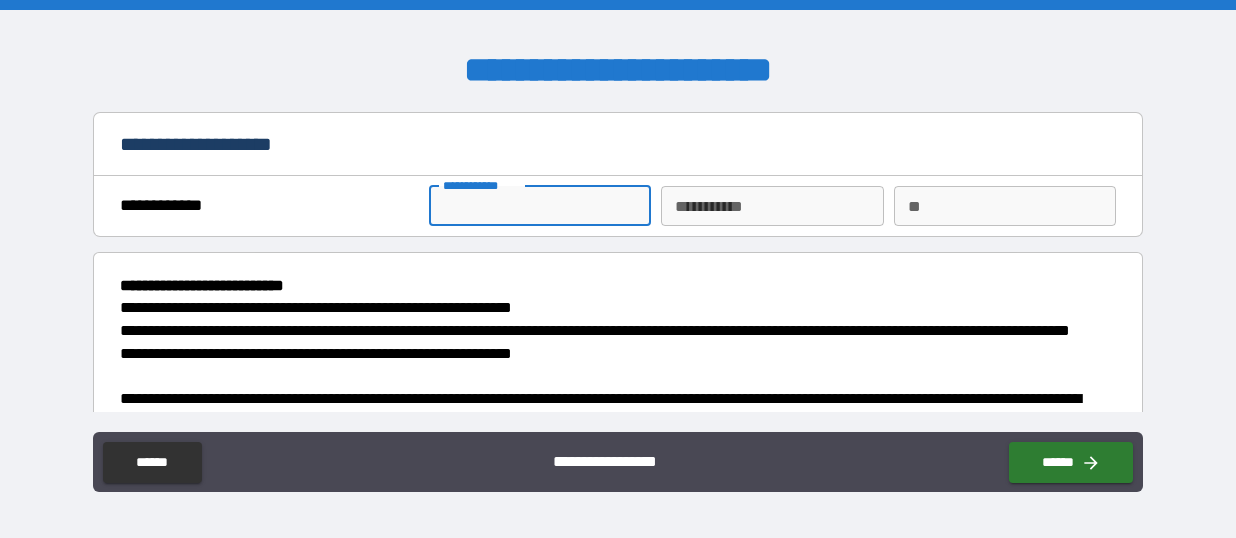 type on "*" 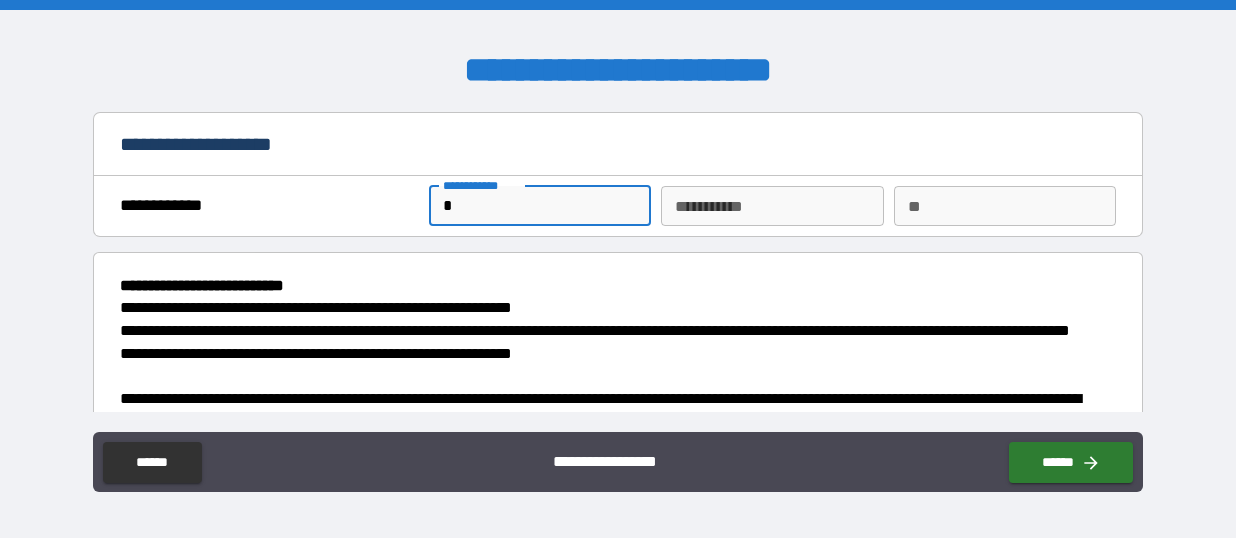 type on "**" 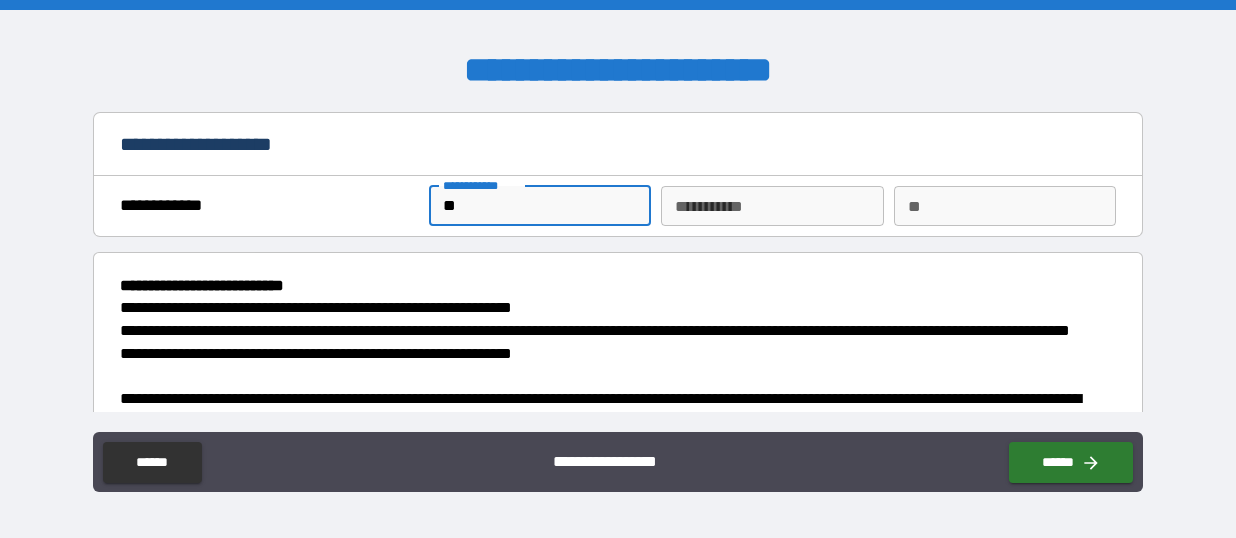 type on "***" 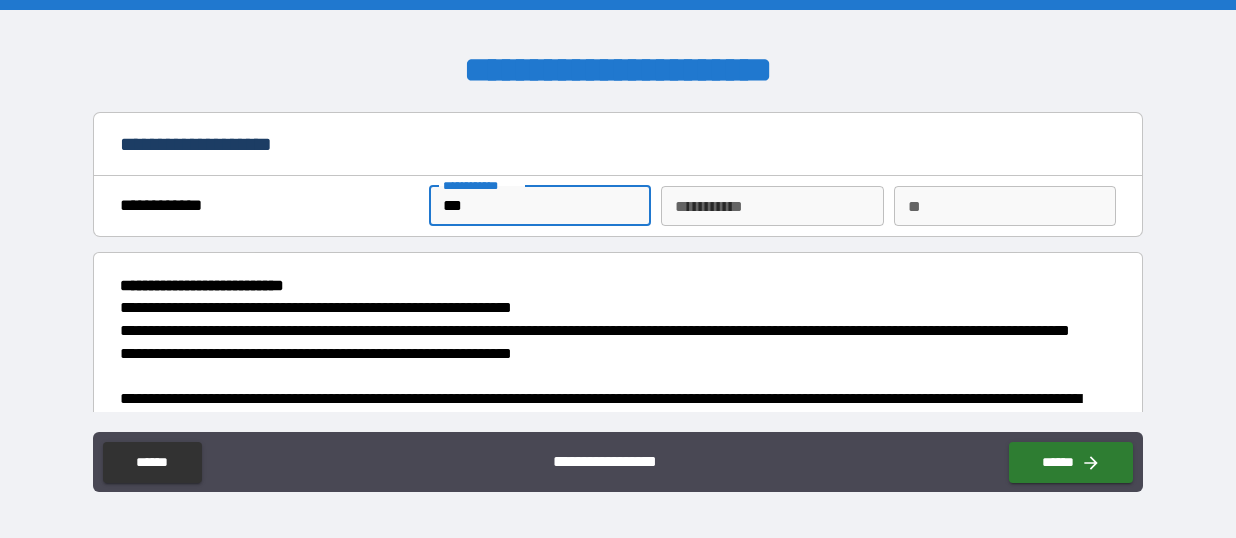 type on "****" 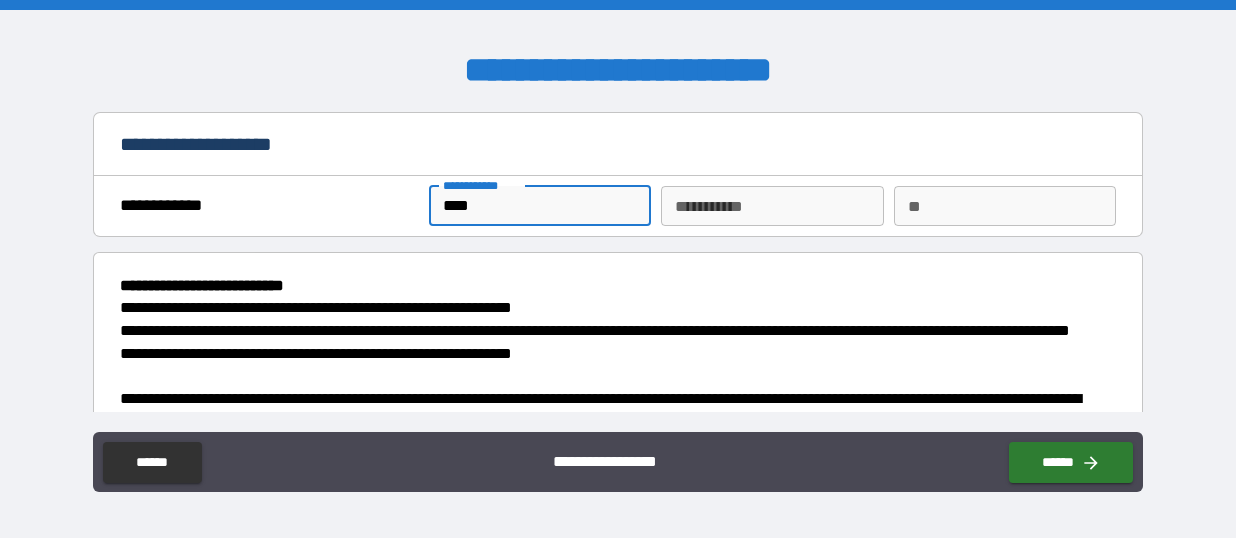 type on "*" 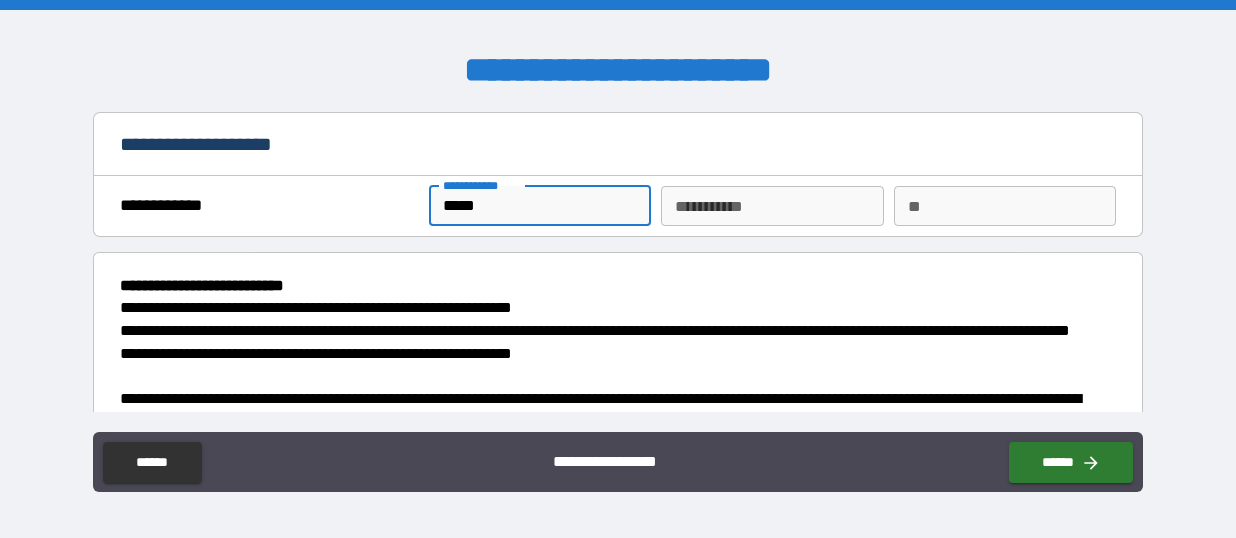 type on "*" 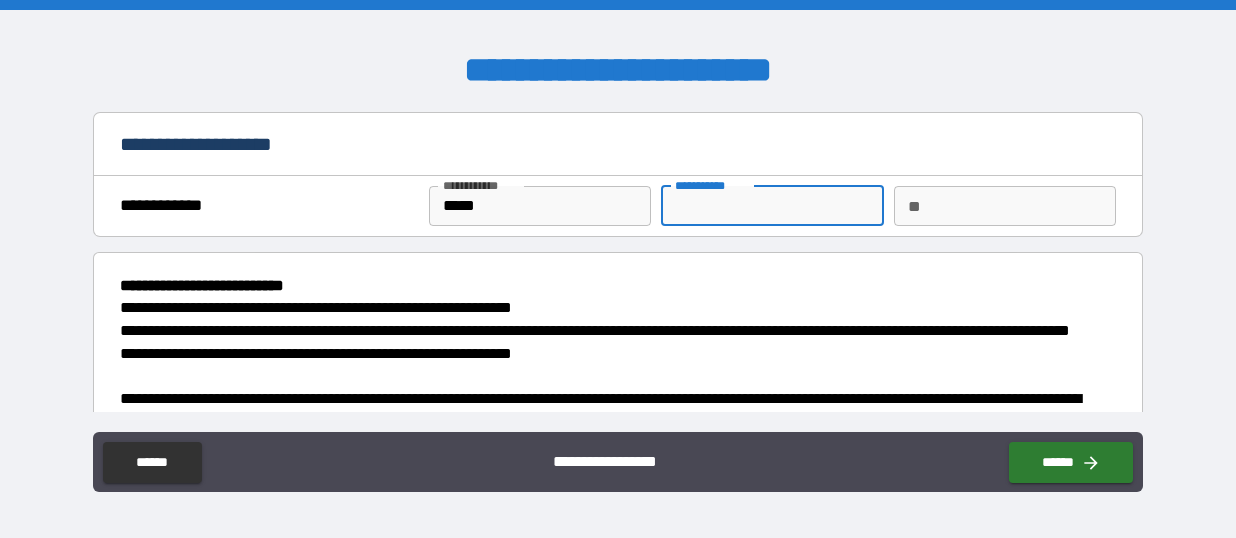type on "*" 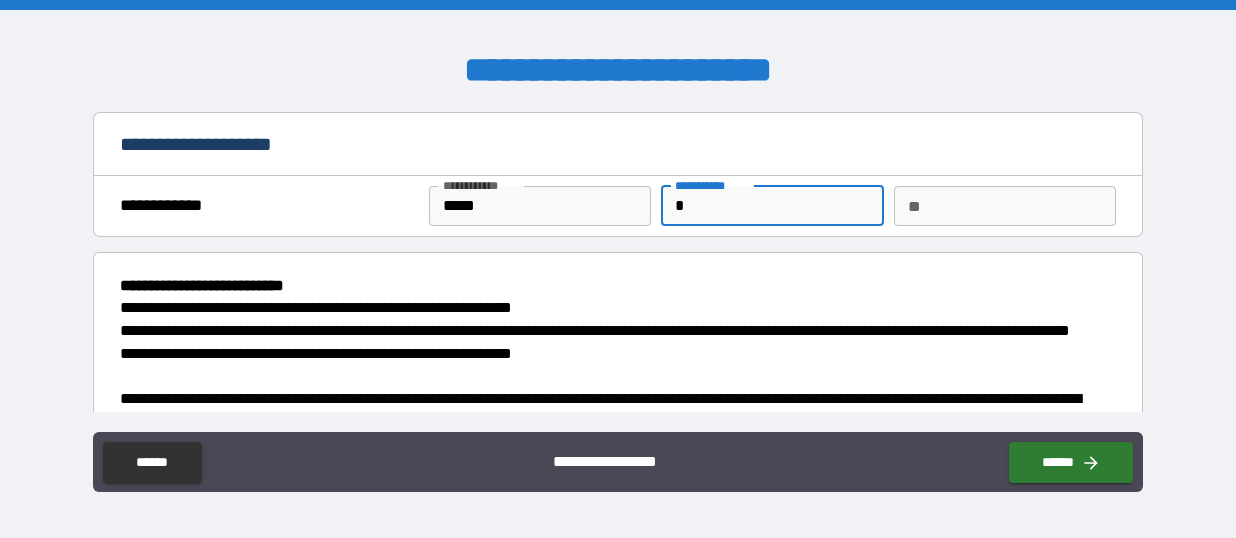 type on "*" 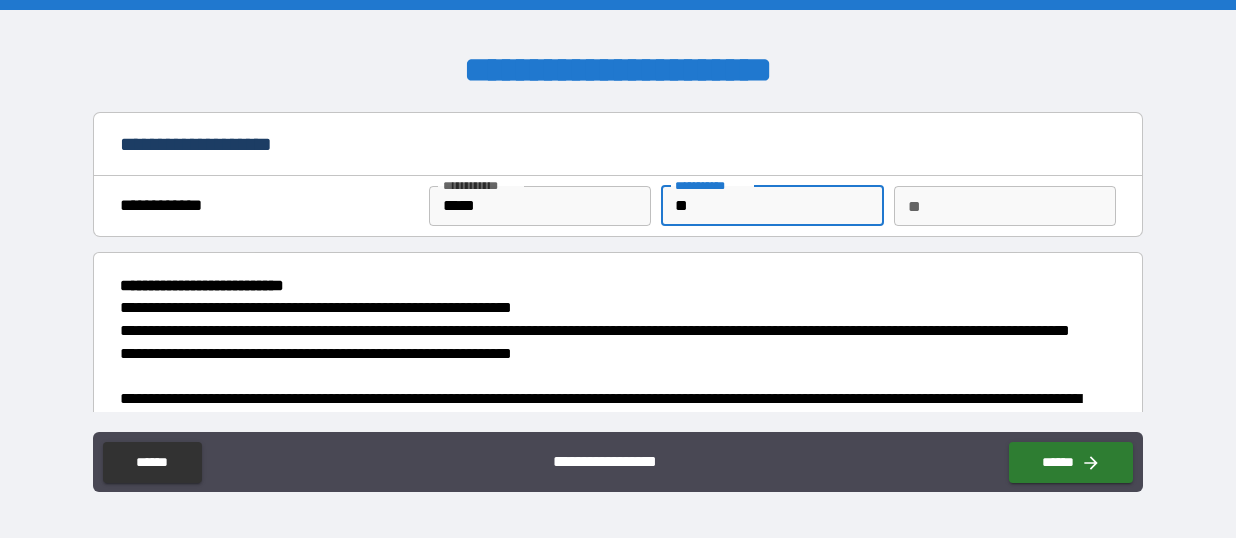 type on "***" 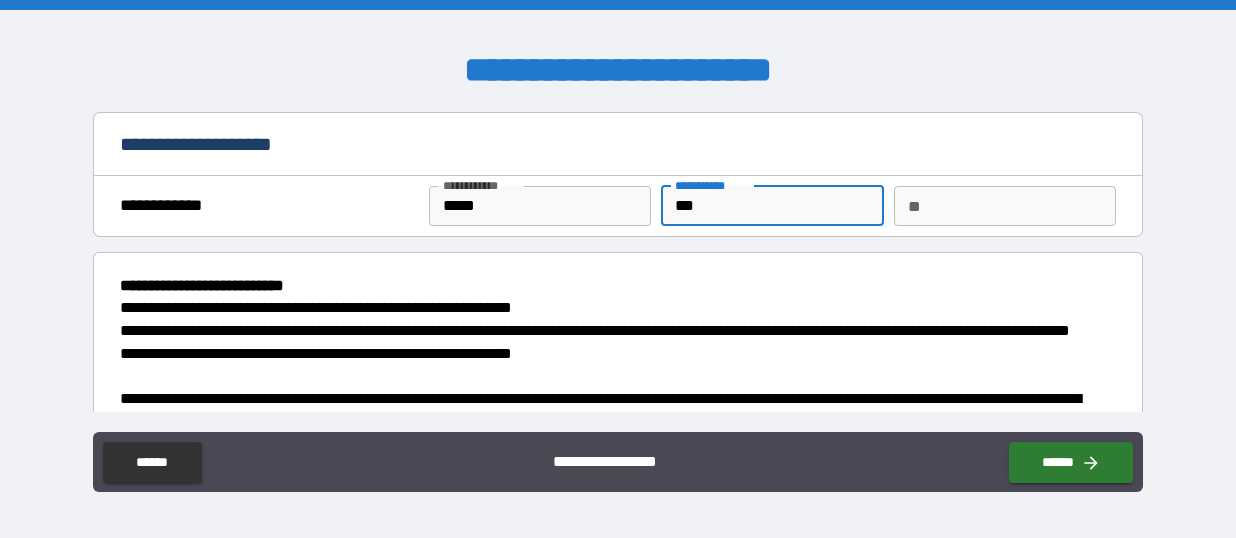 type on "****" 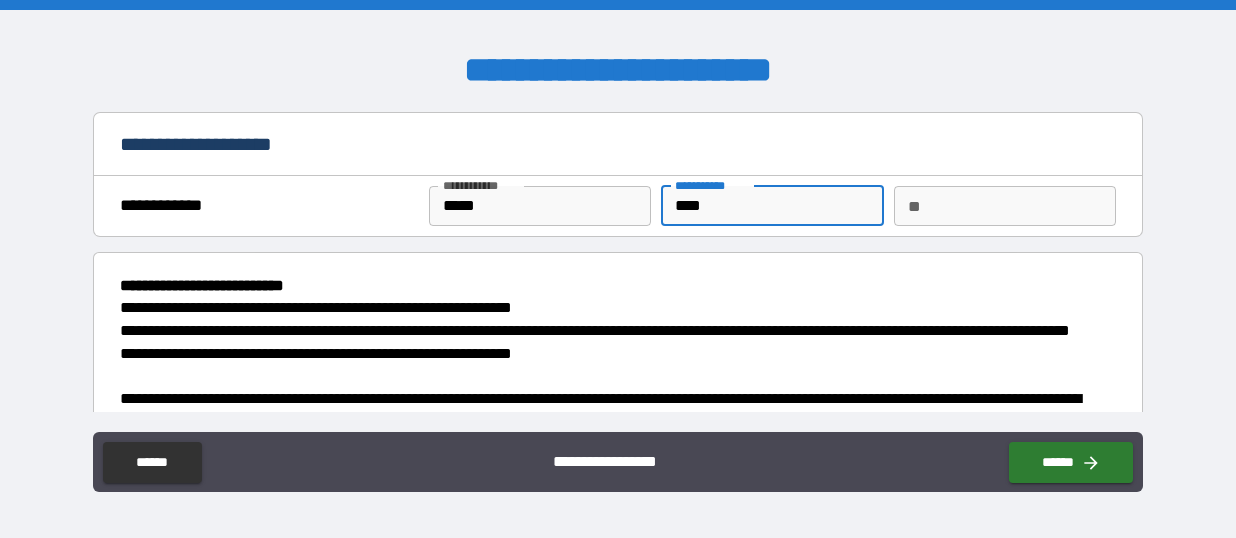 type on "*" 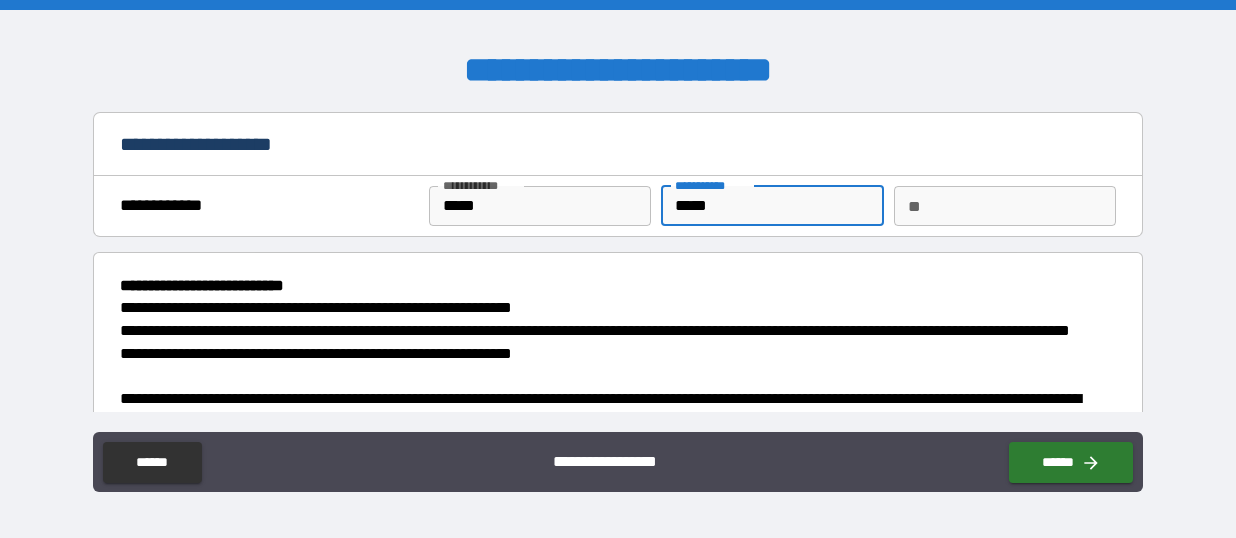 type on "*" 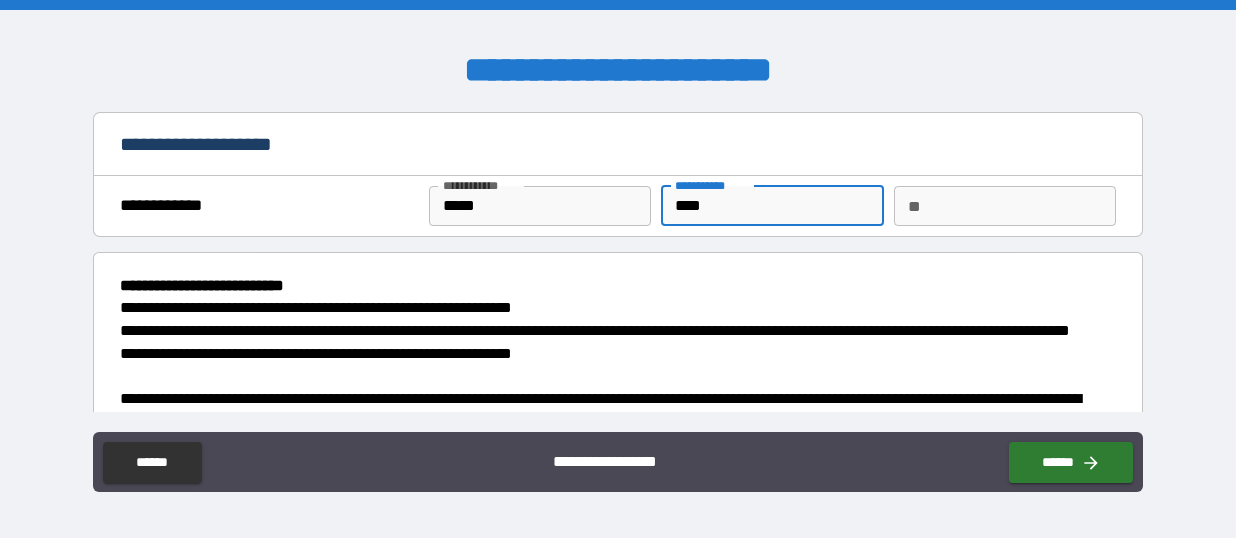 type on "***" 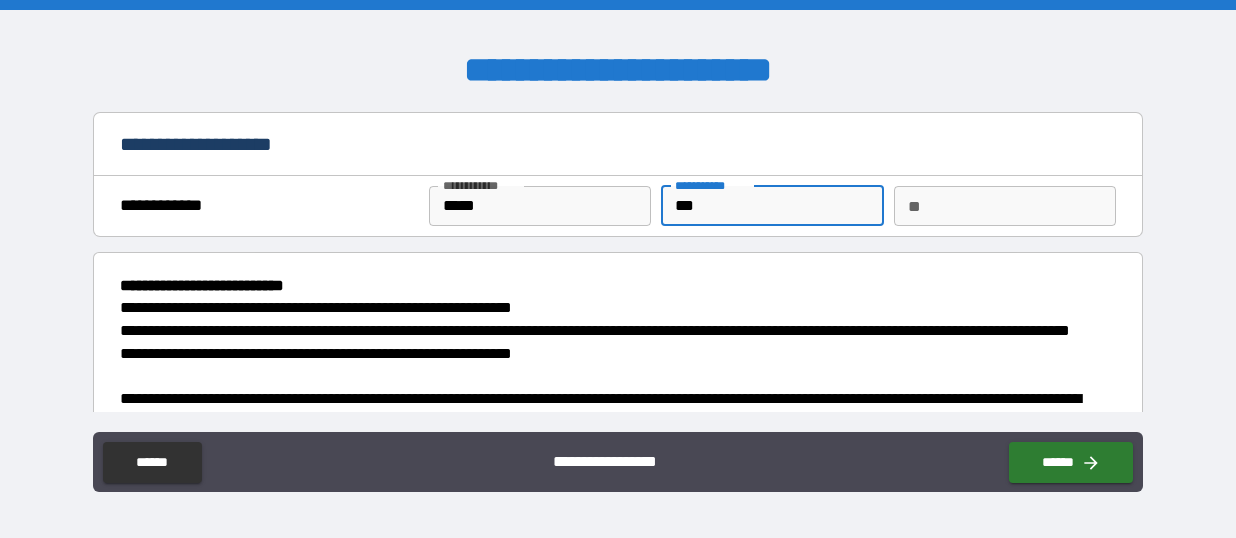 type on "**" 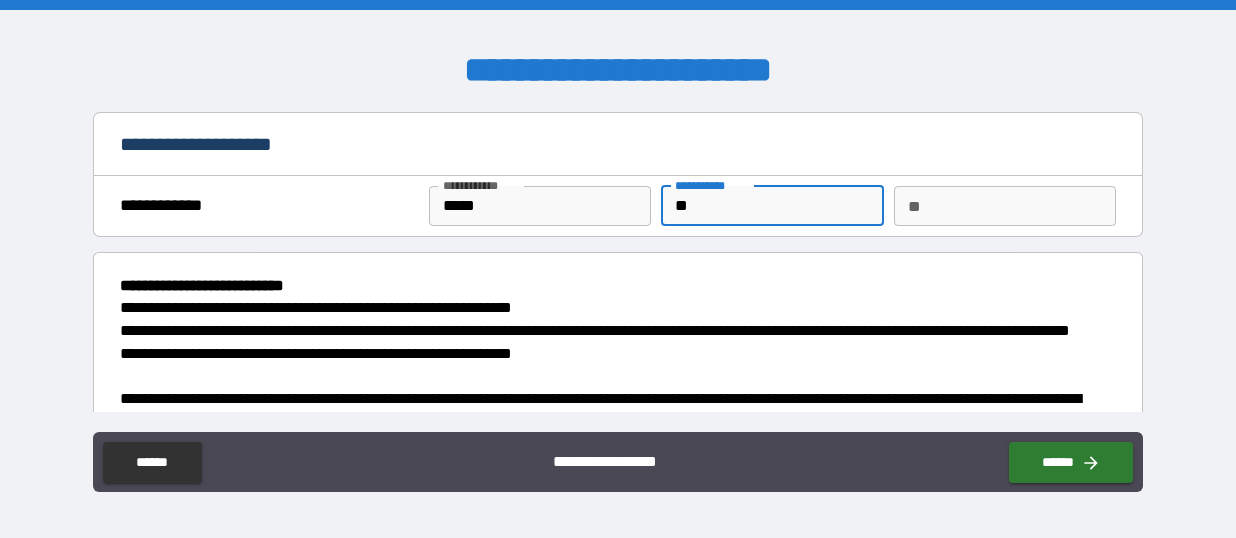 type on "*" 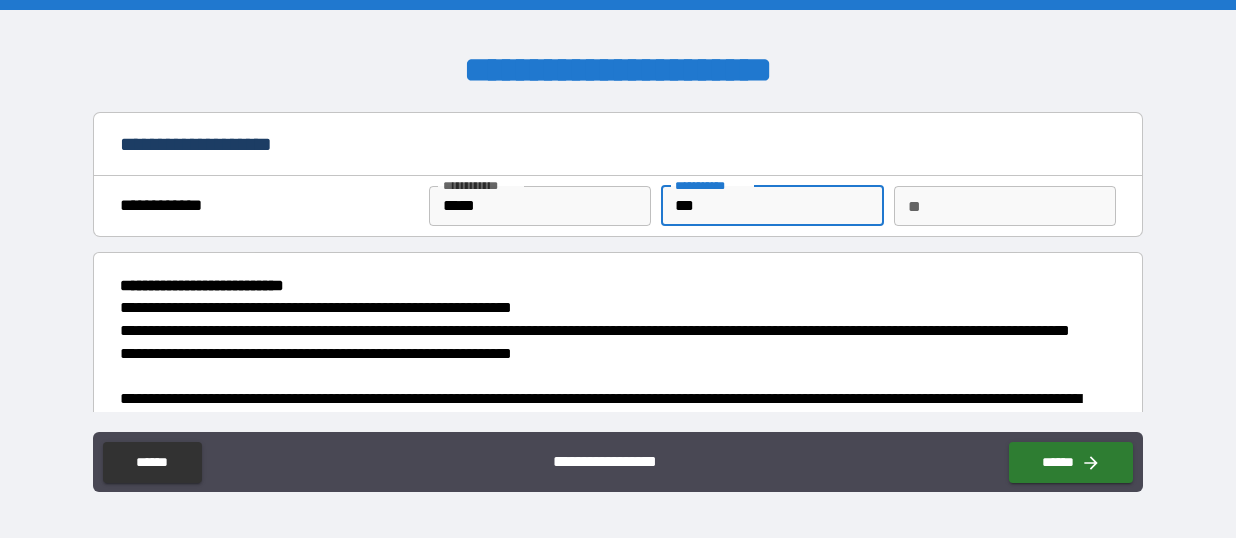 type on "*" 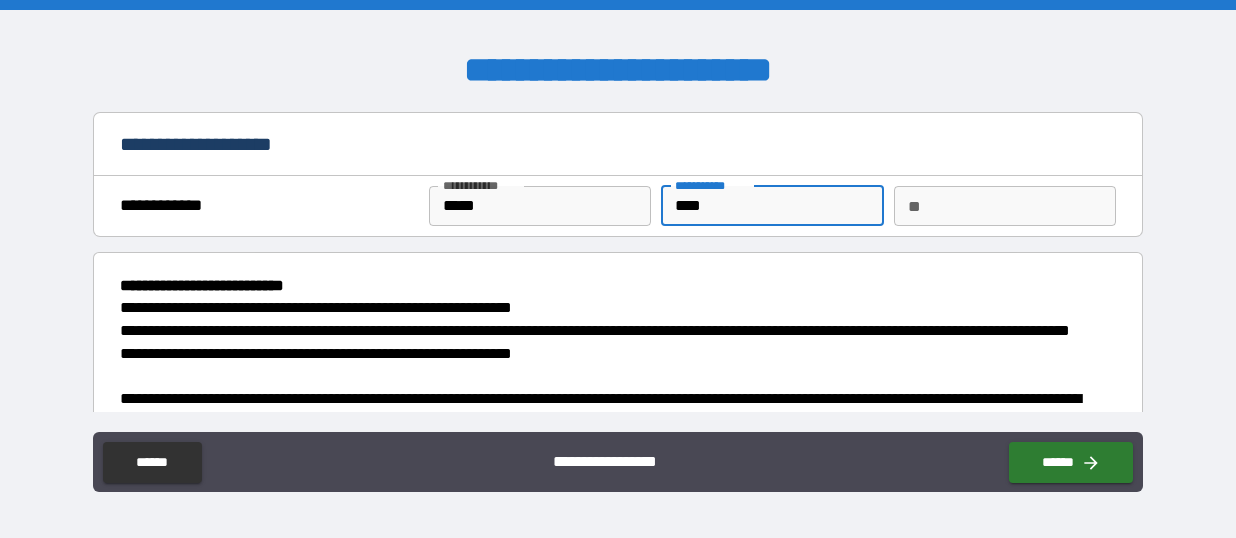 type on "*****" 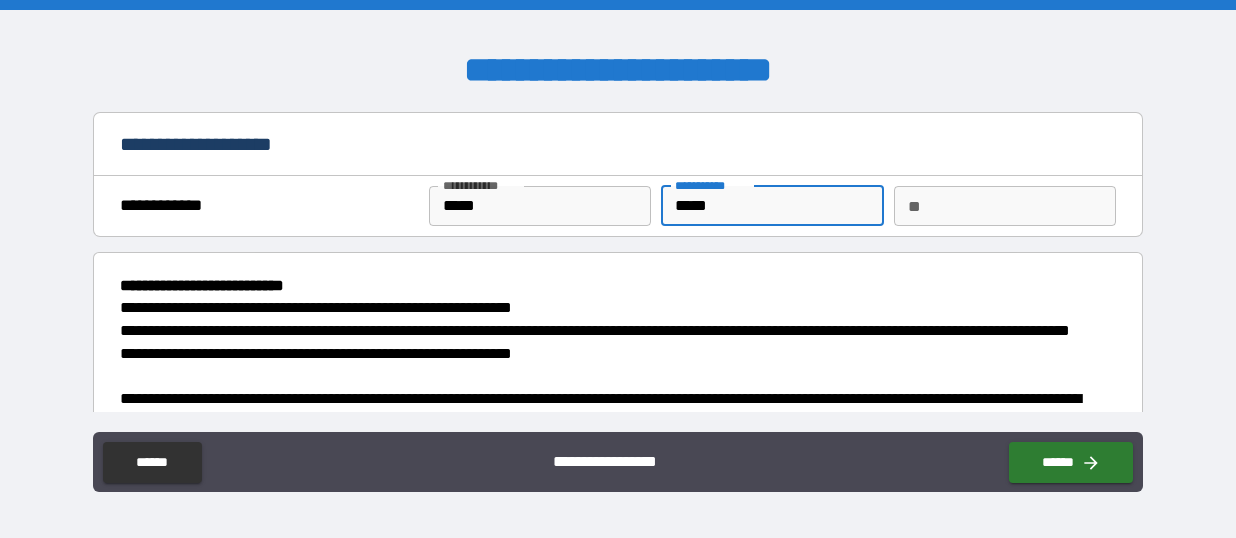 type on "*" 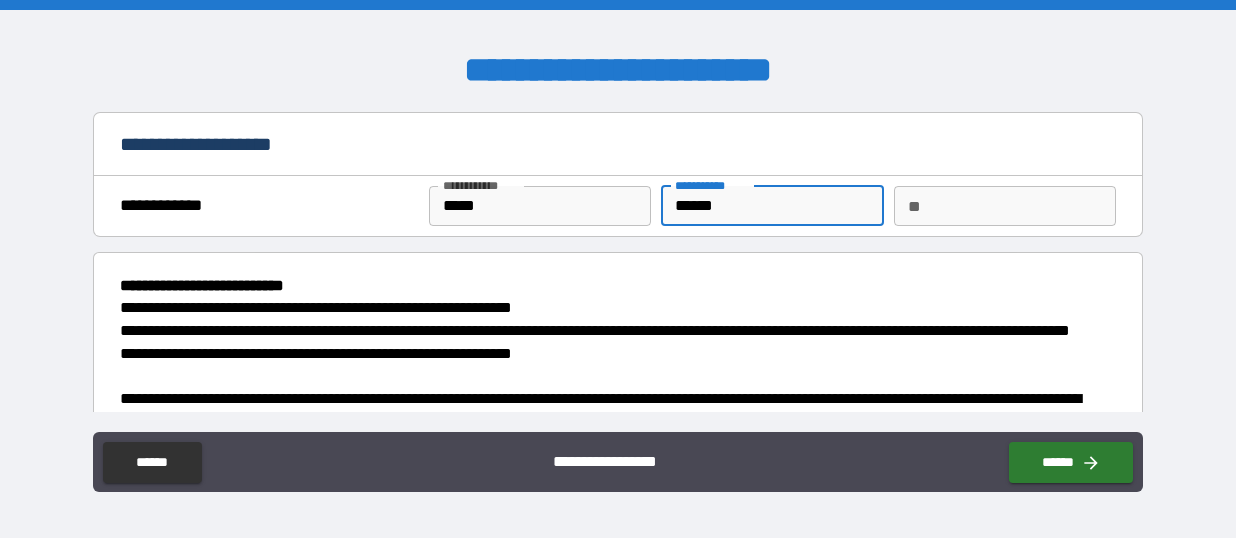 type on "*******" 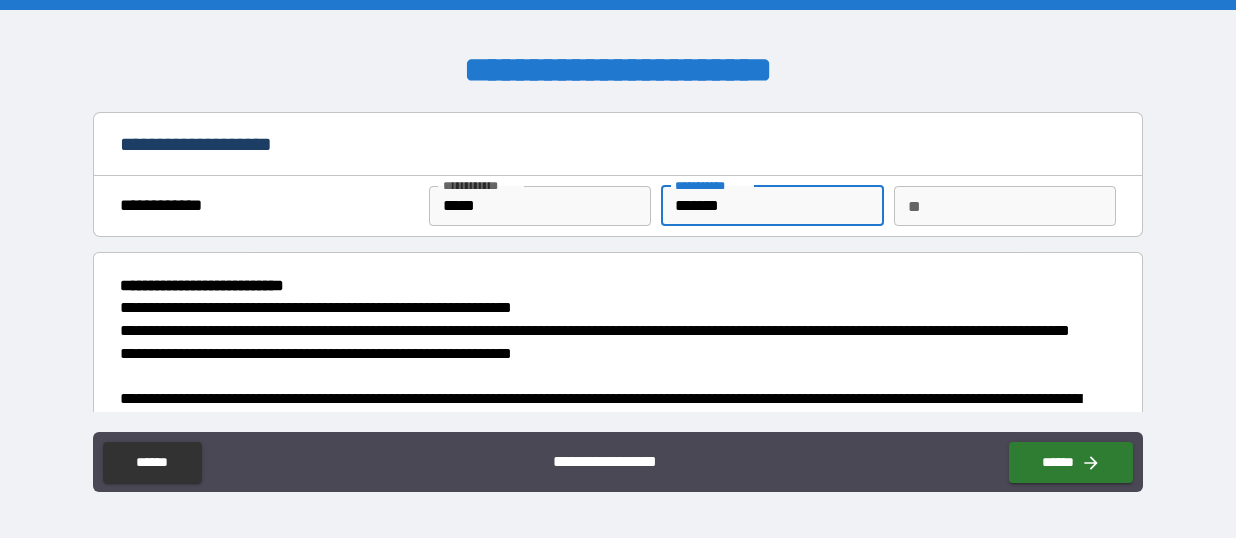 type on "*******" 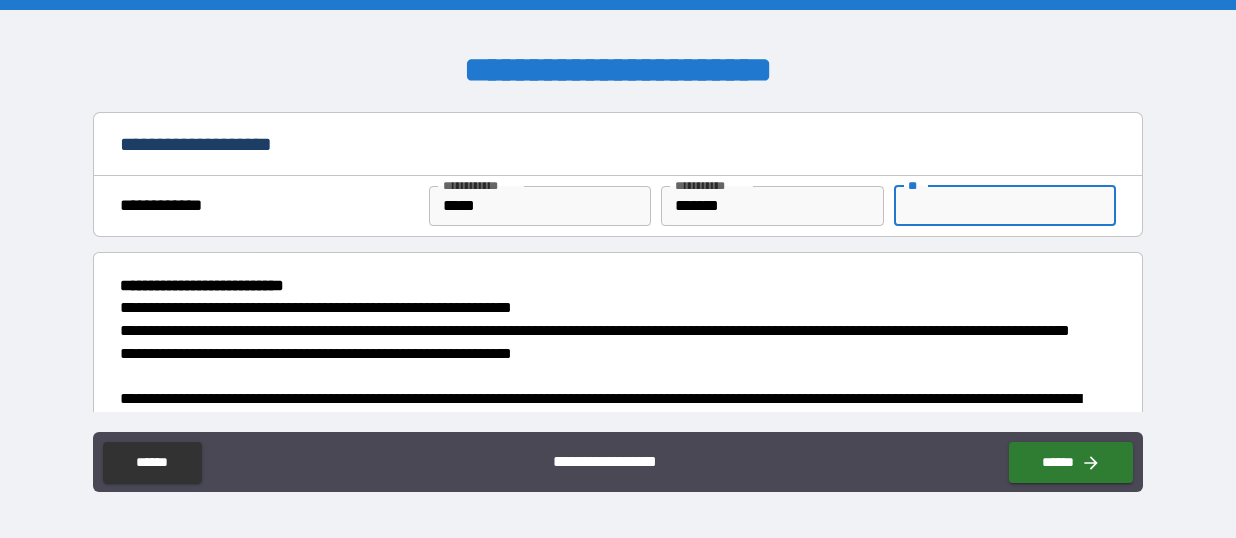 type on "*" 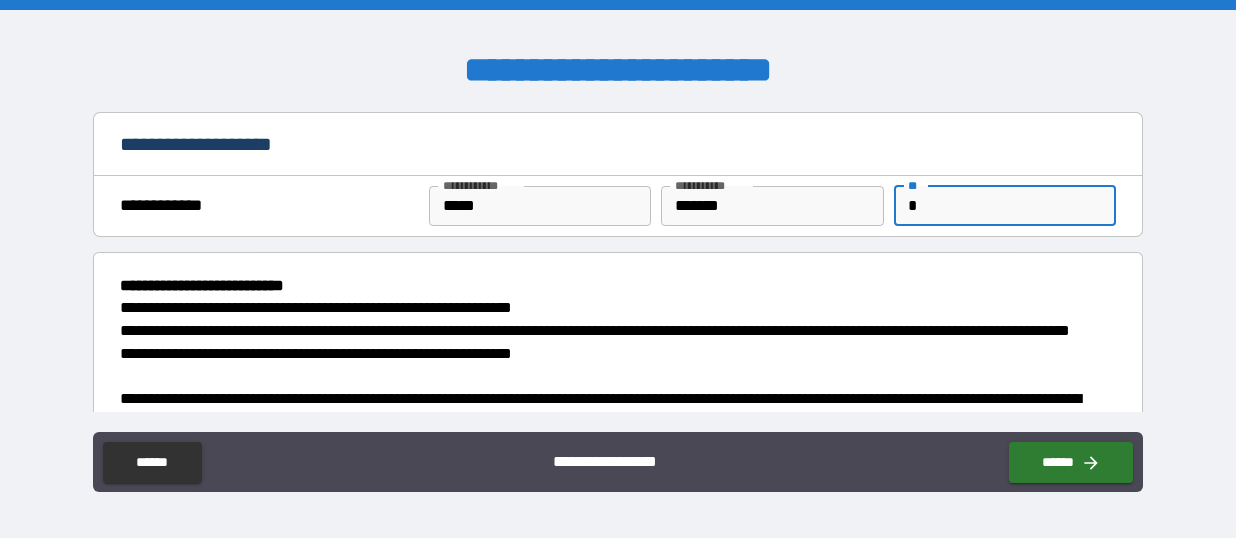 type on "*" 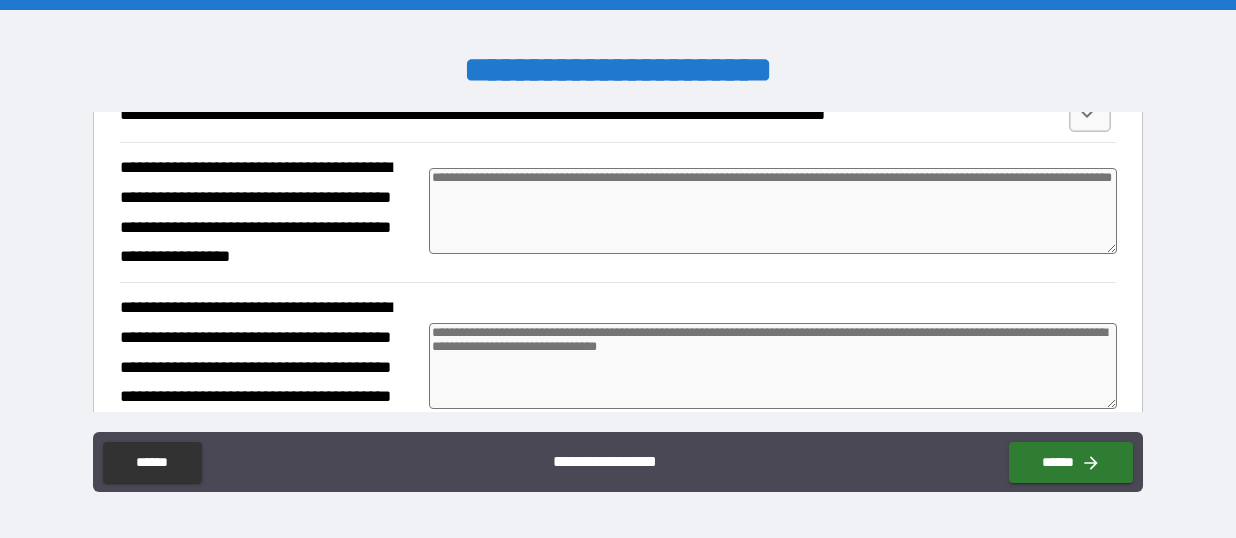 scroll, scrollTop: 2780, scrollLeft: 0, axis: vertical 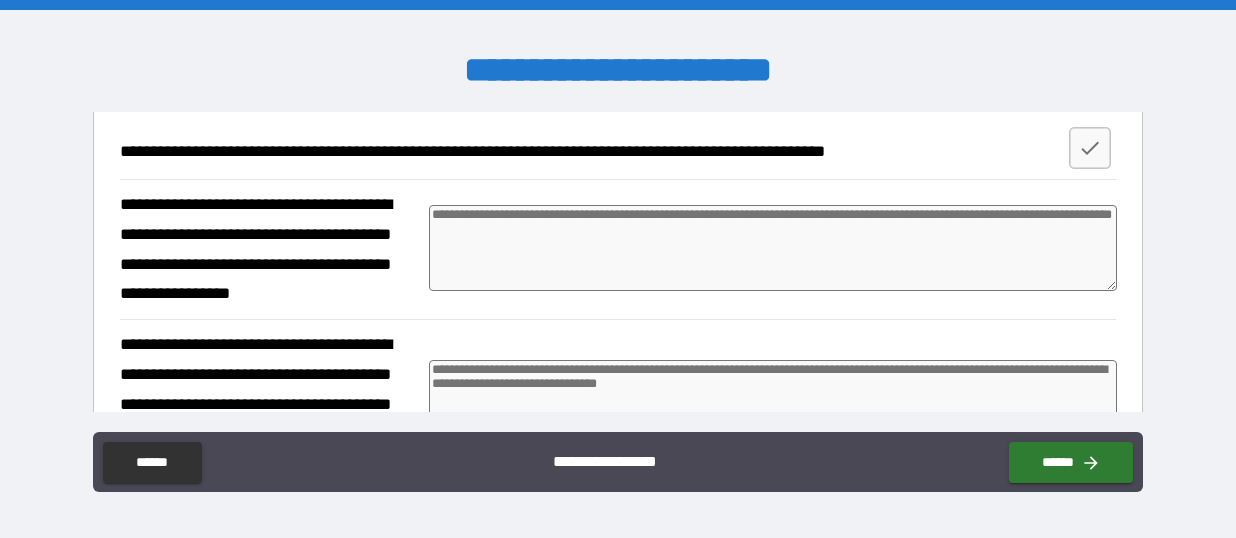 type on "*" 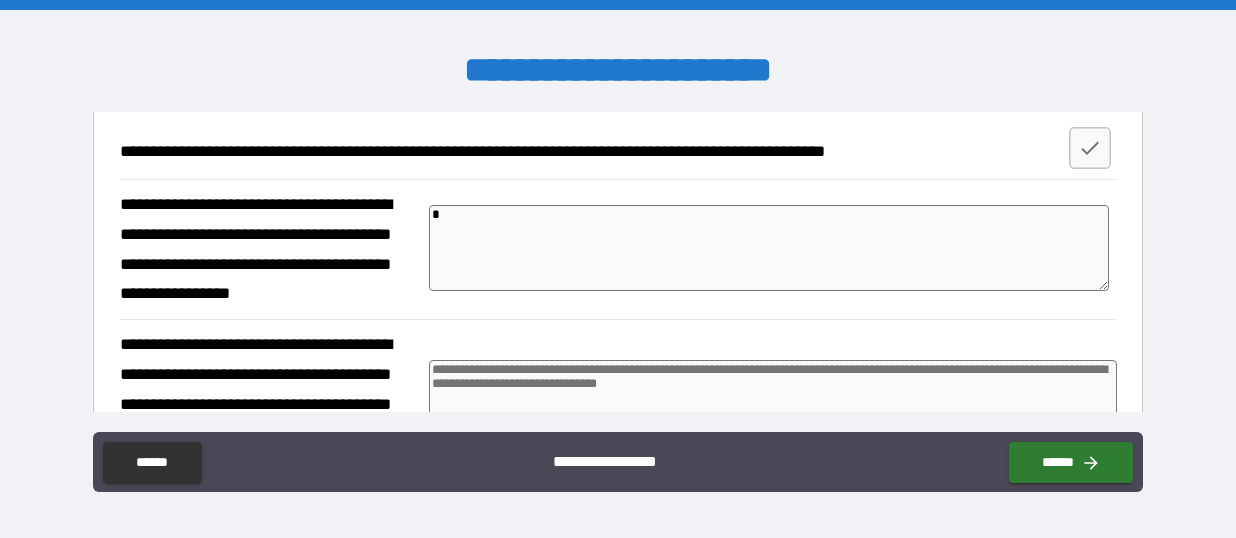 type on "**" 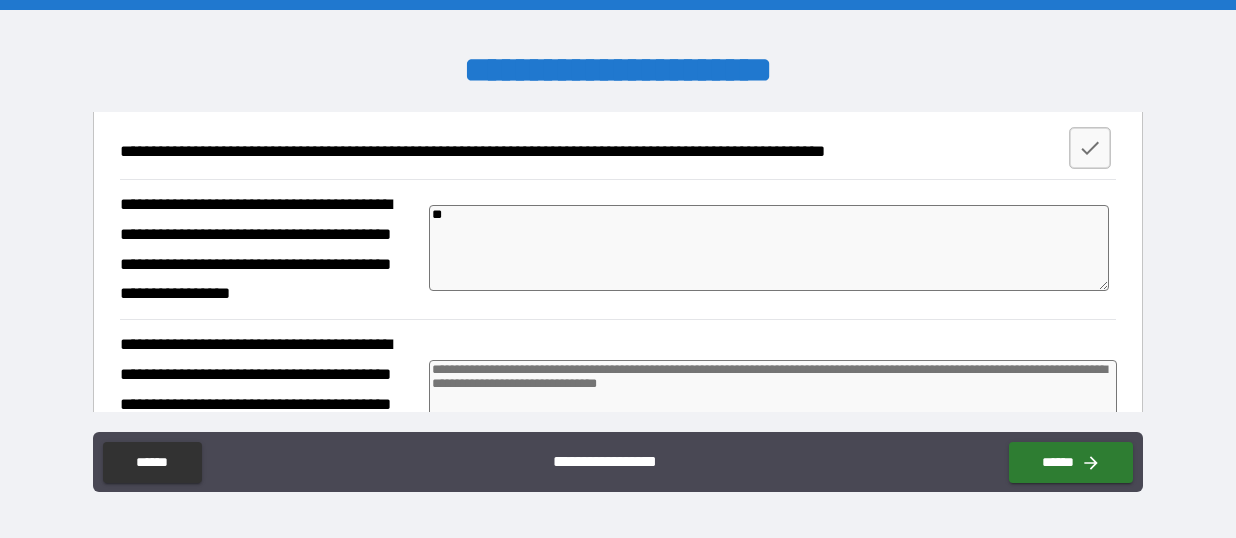 type on "*" 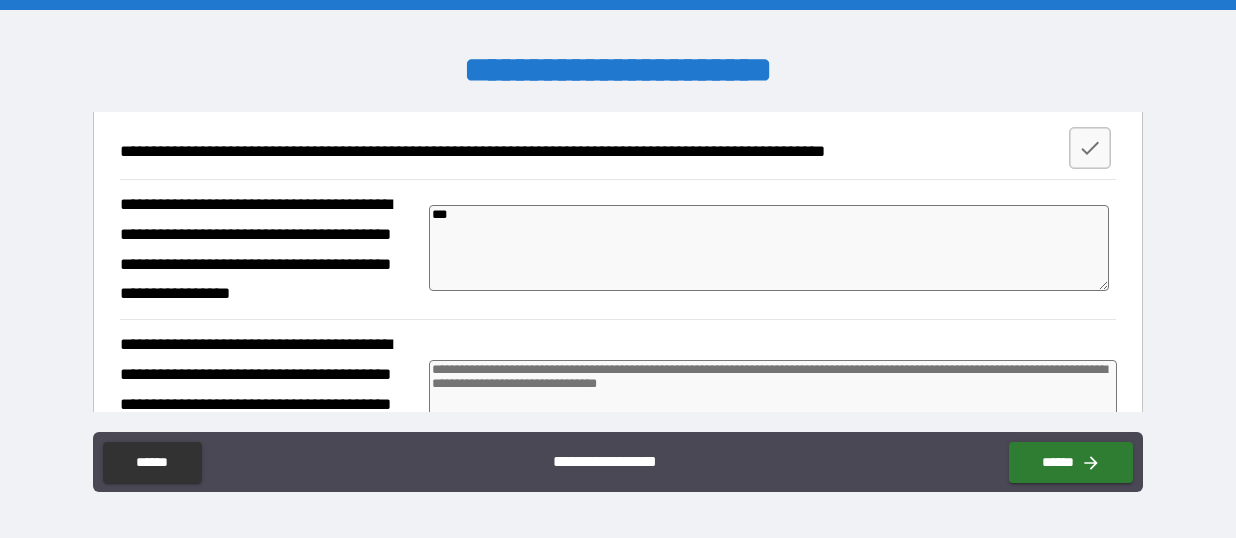 type on "****" 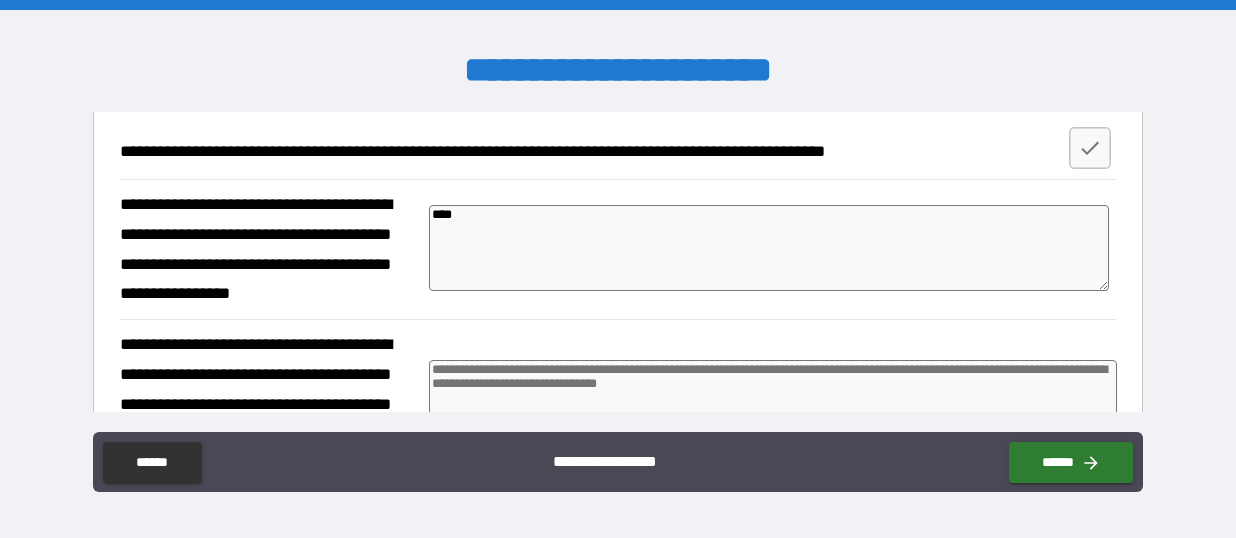 type on "*****" 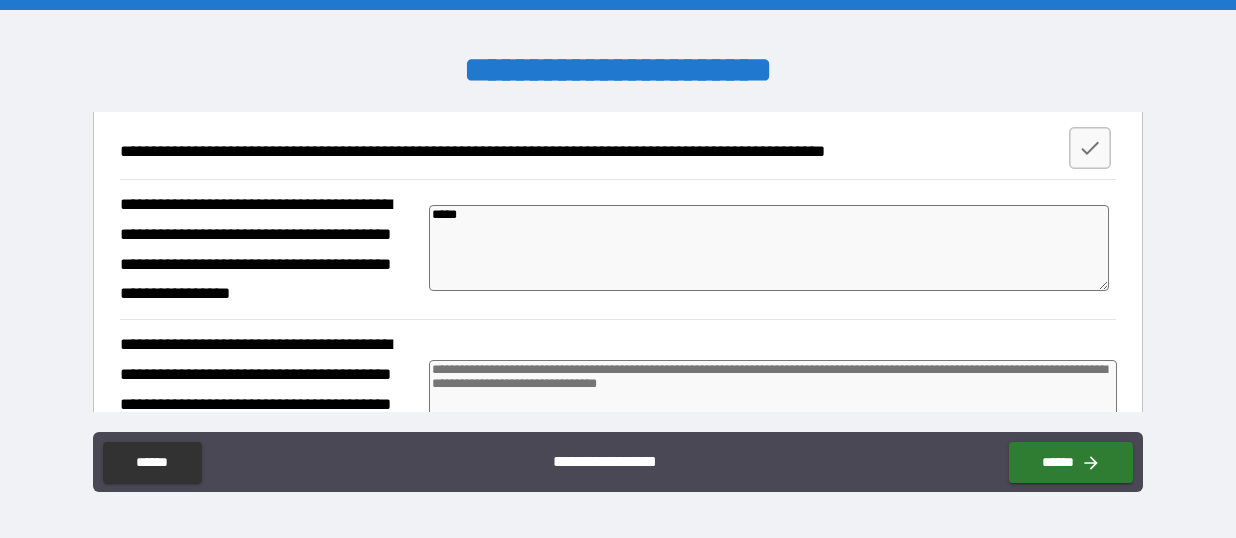type on "*****" 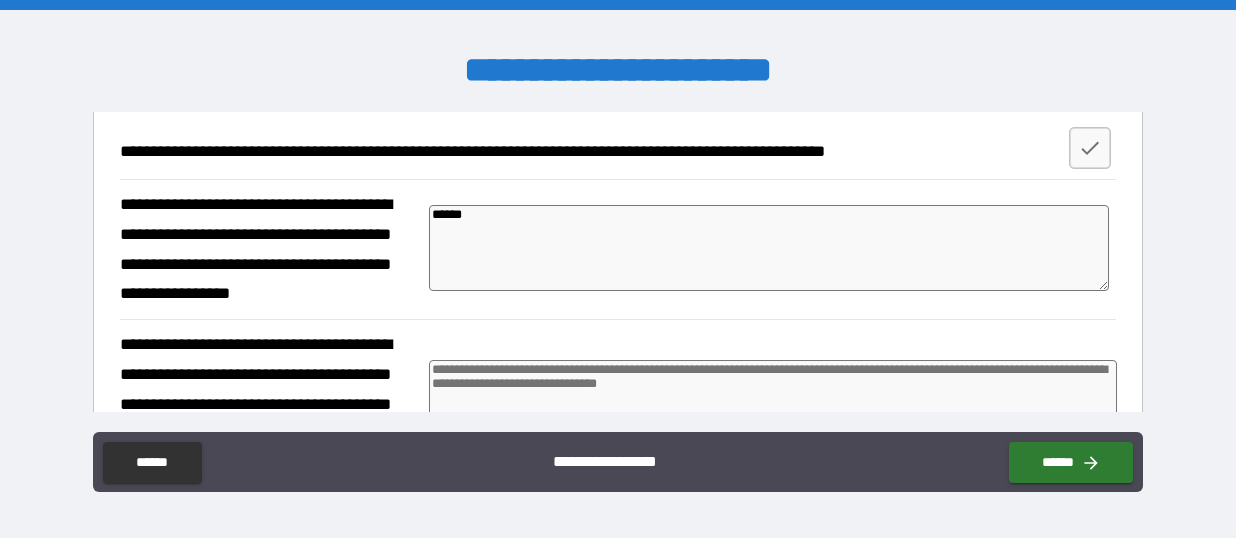 type on "*" 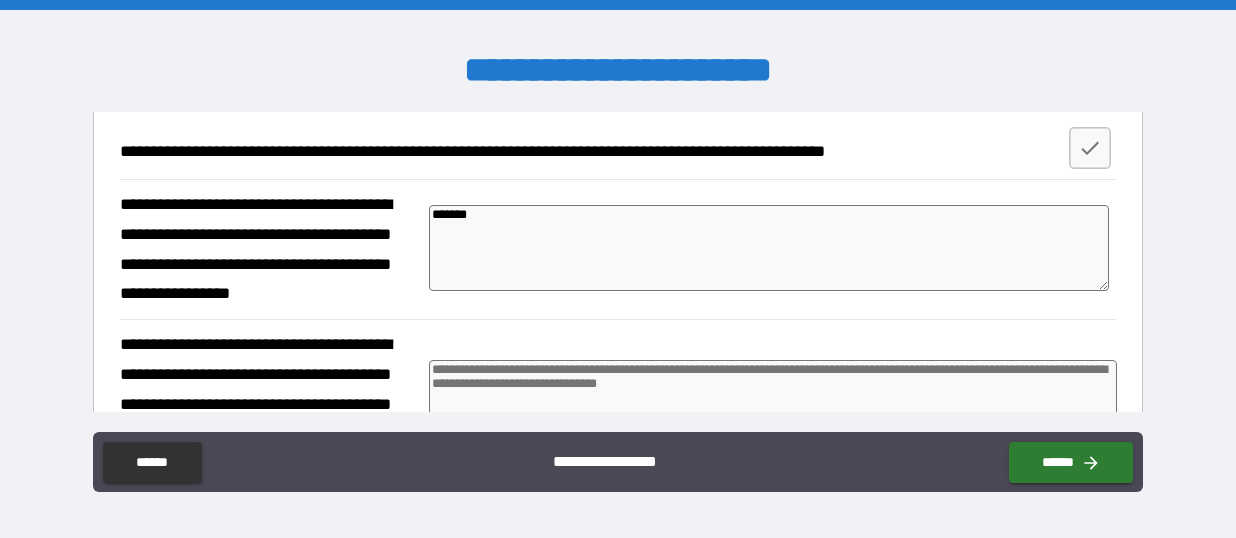 type on "********" 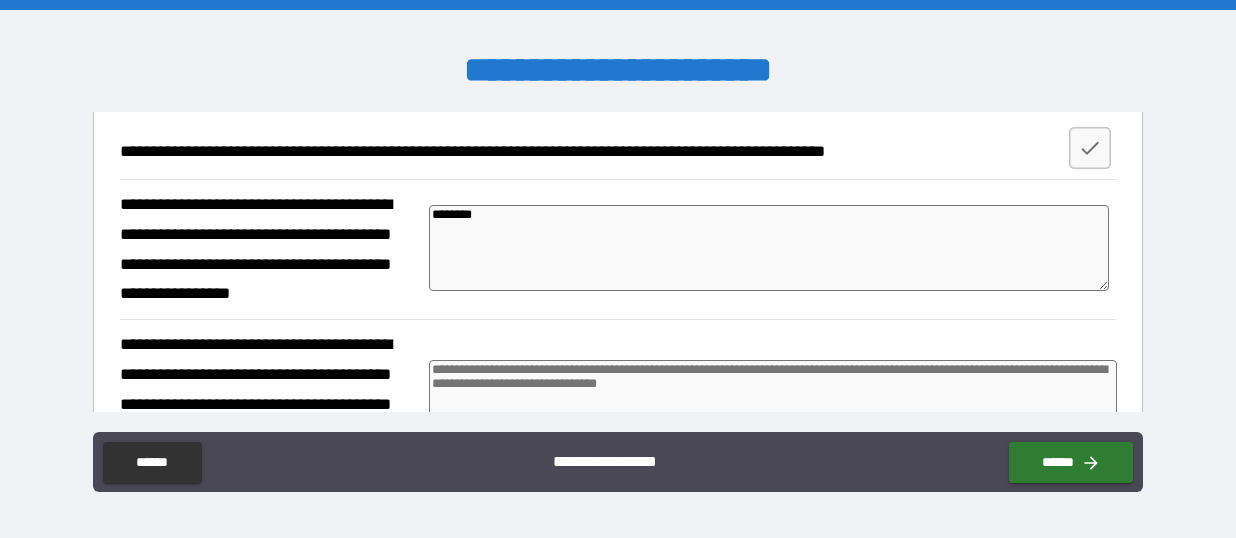 type on "*********" 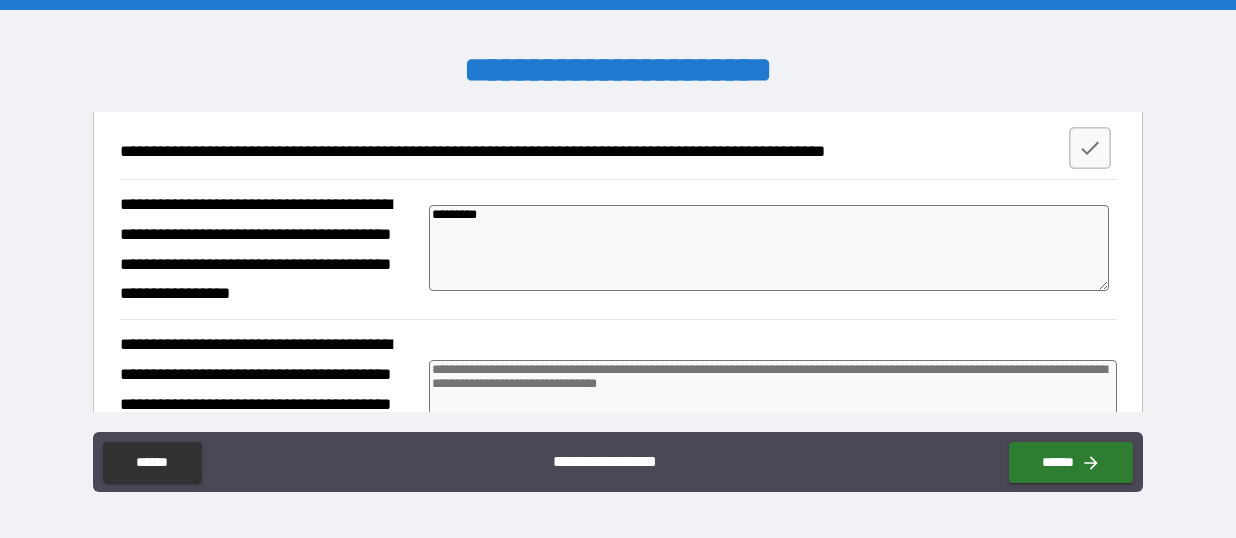 type on "**********" 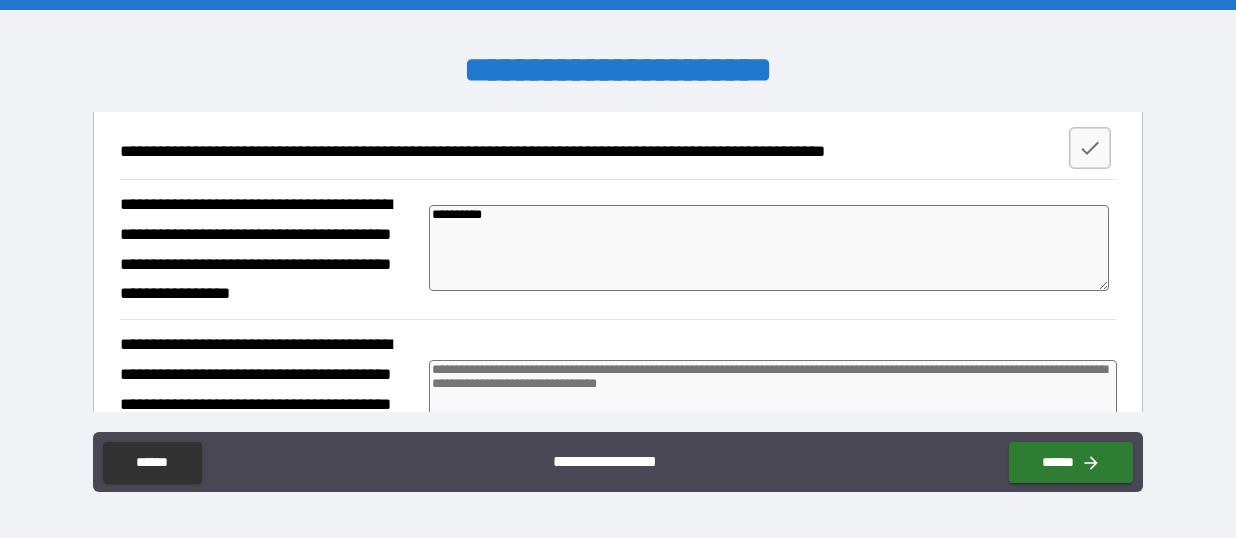type on "**********" 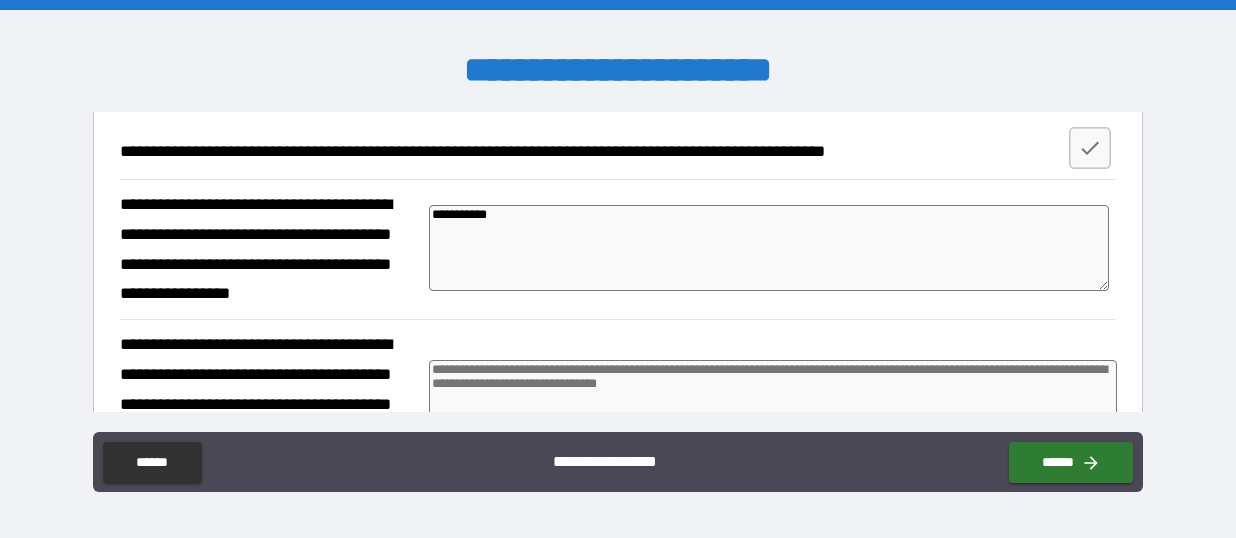 type on "**********" 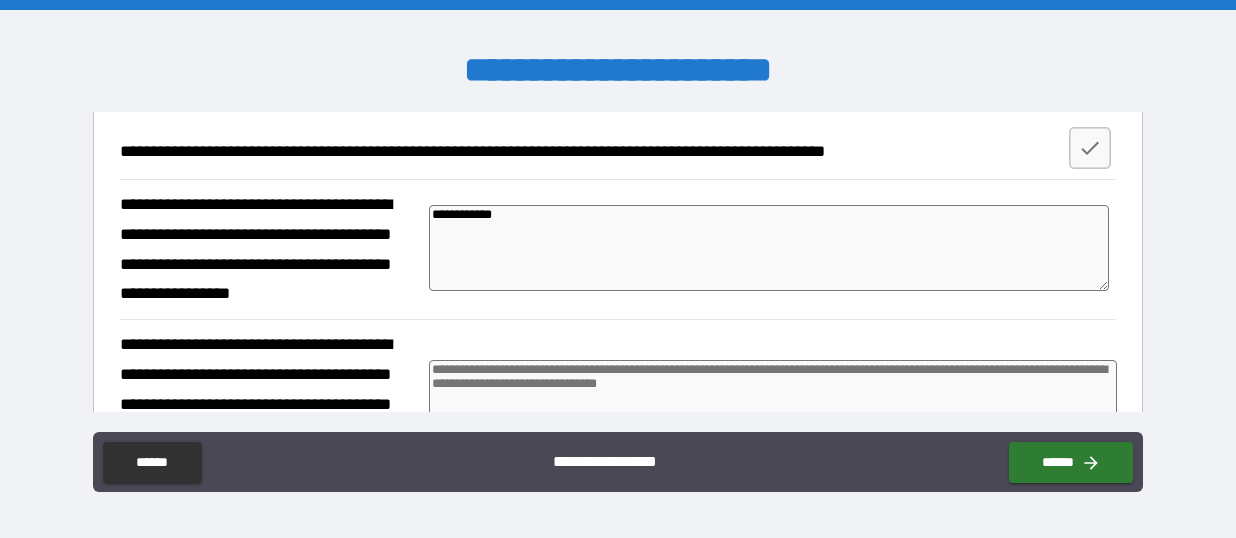 type on "**********" 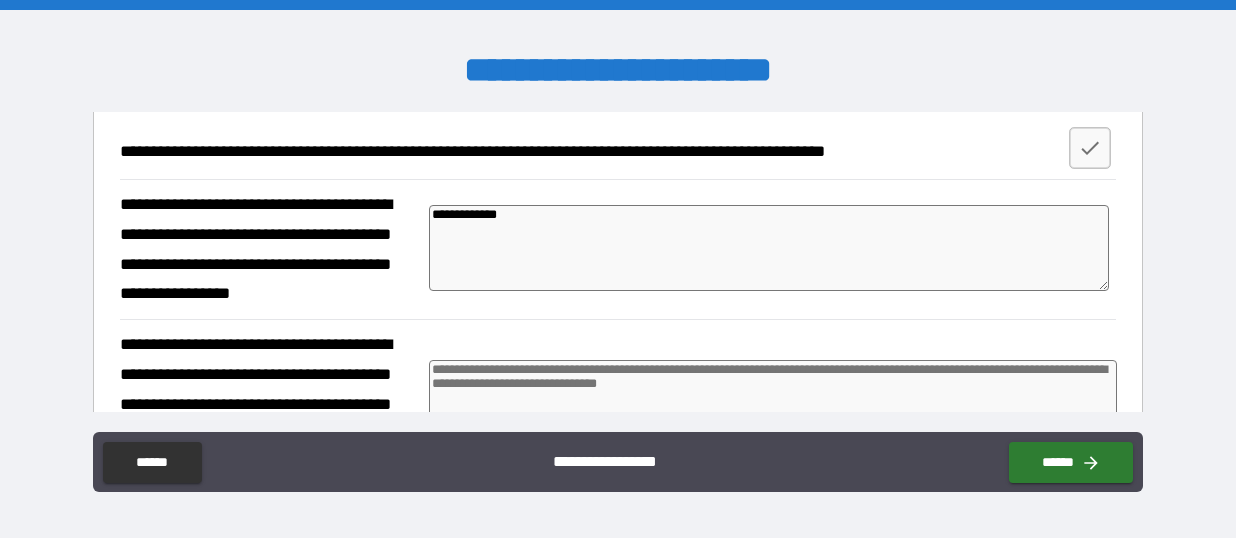 type on "*" 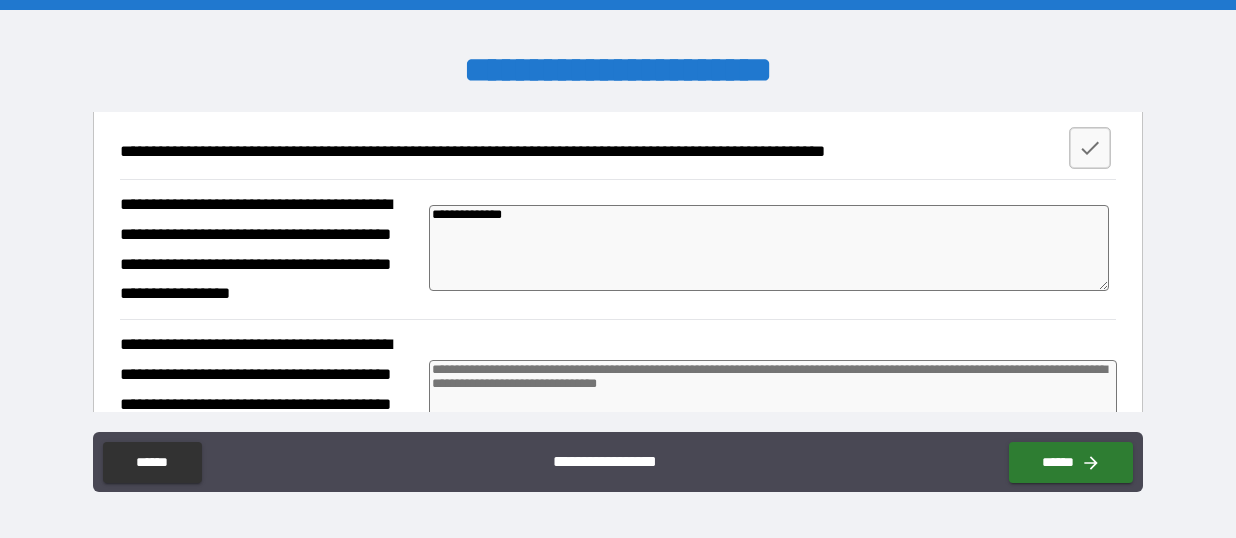 type on "*" 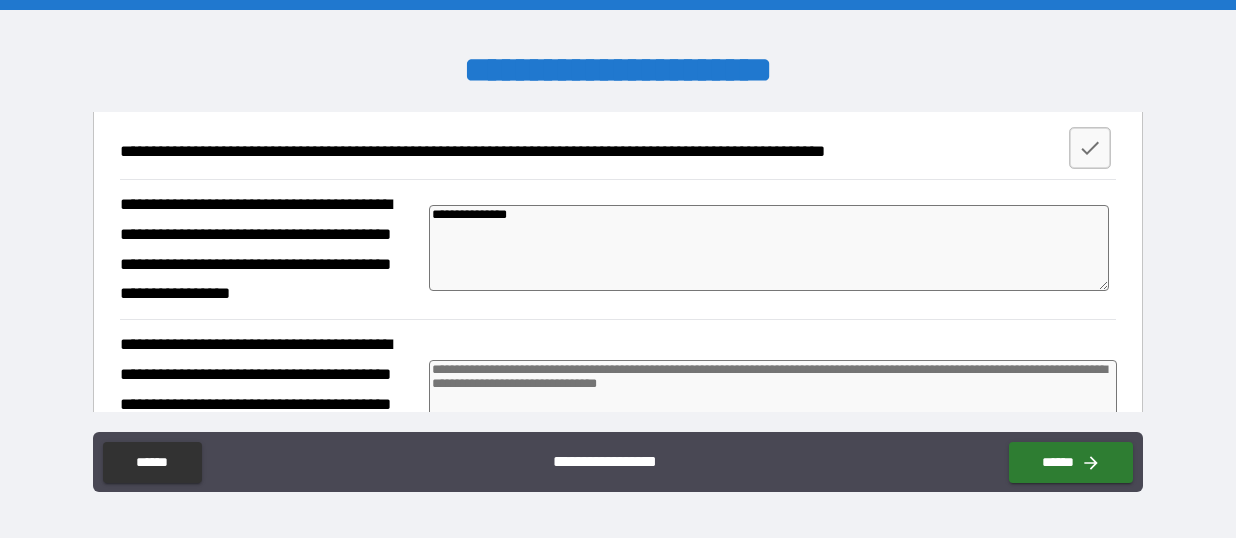 type on "**********" 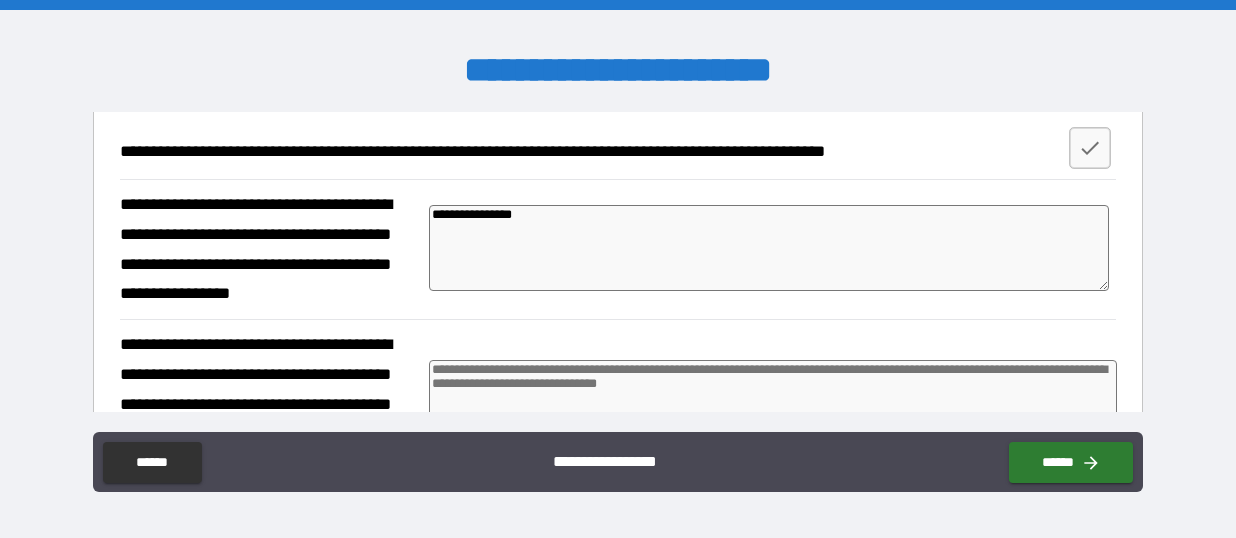 type on "*" 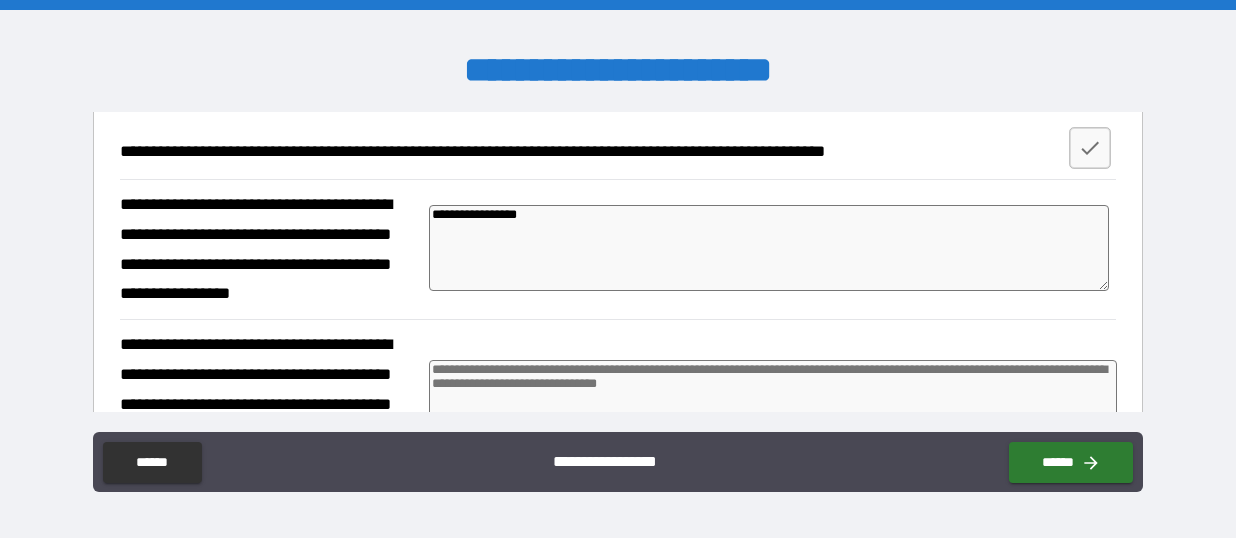 type on "*" 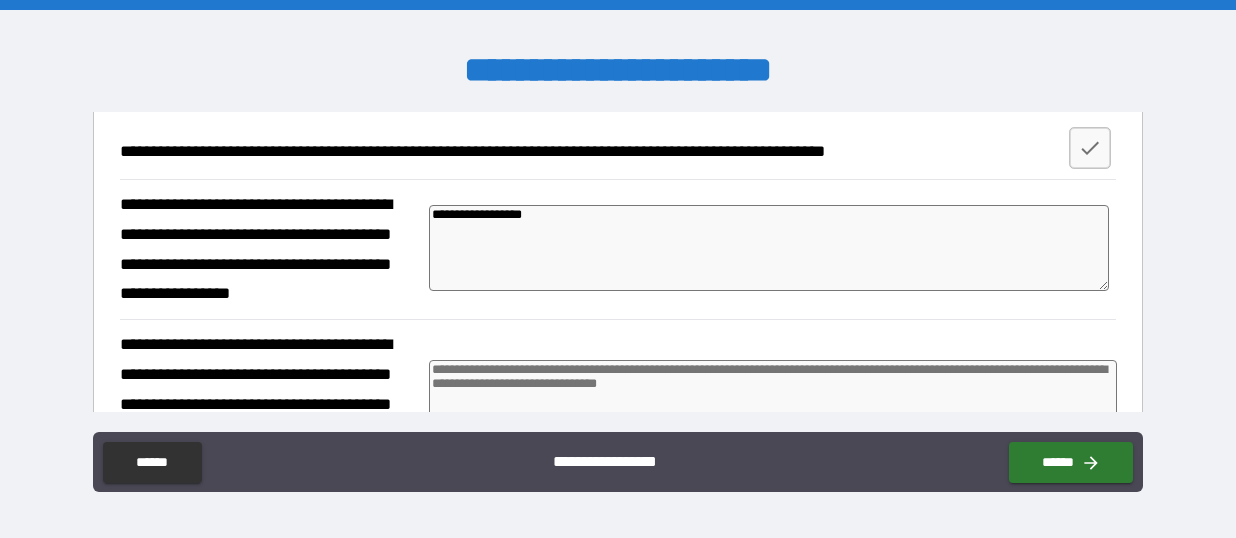 type on "**********" 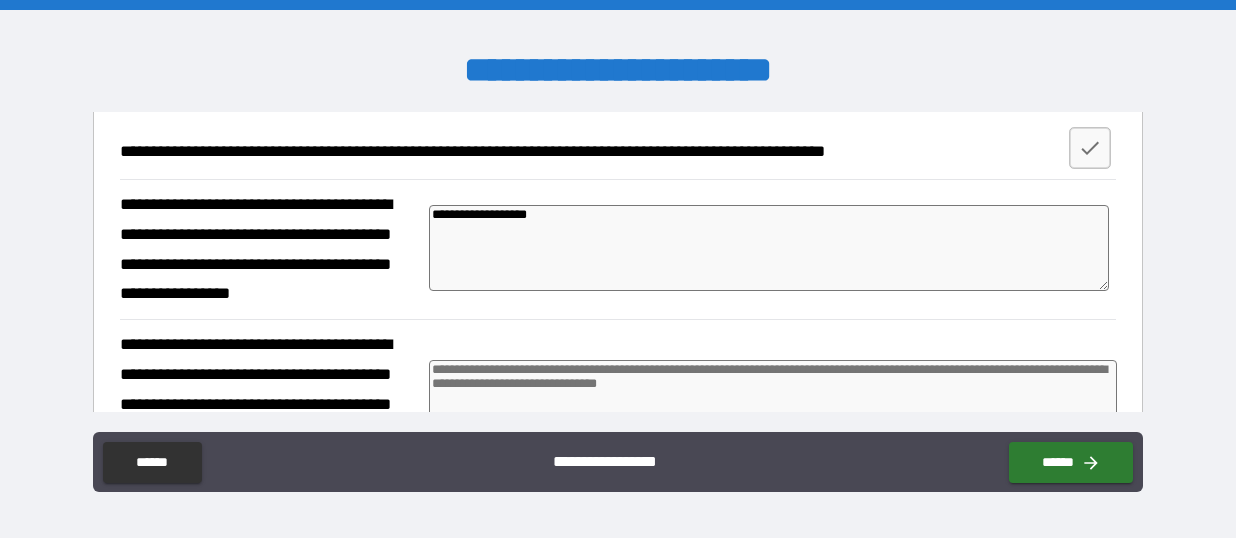type on "**********" 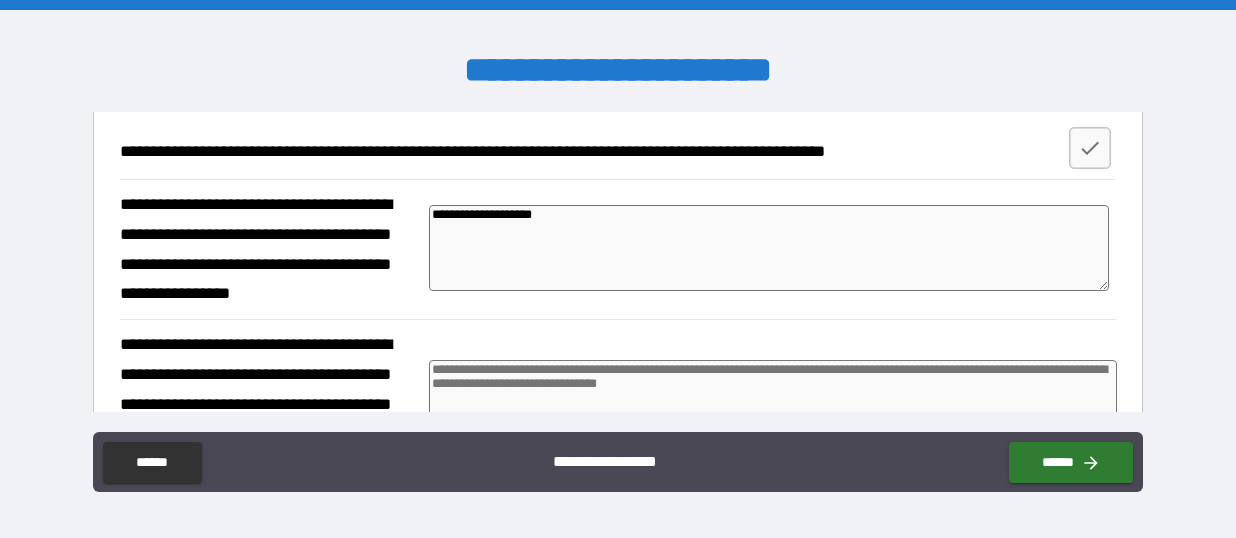 type on "*" 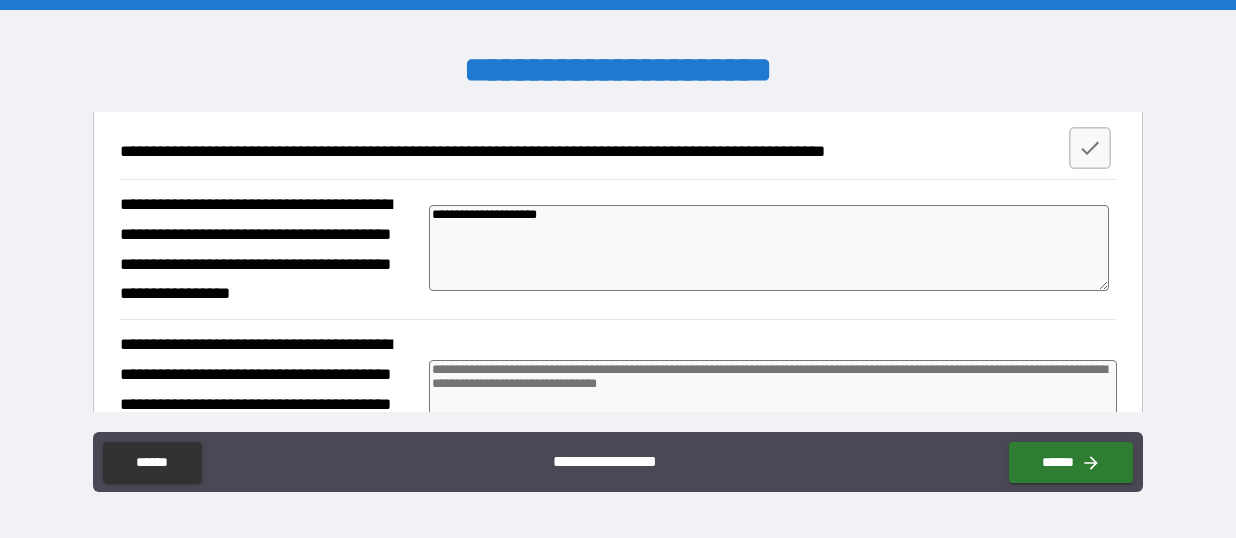 type on "**********" 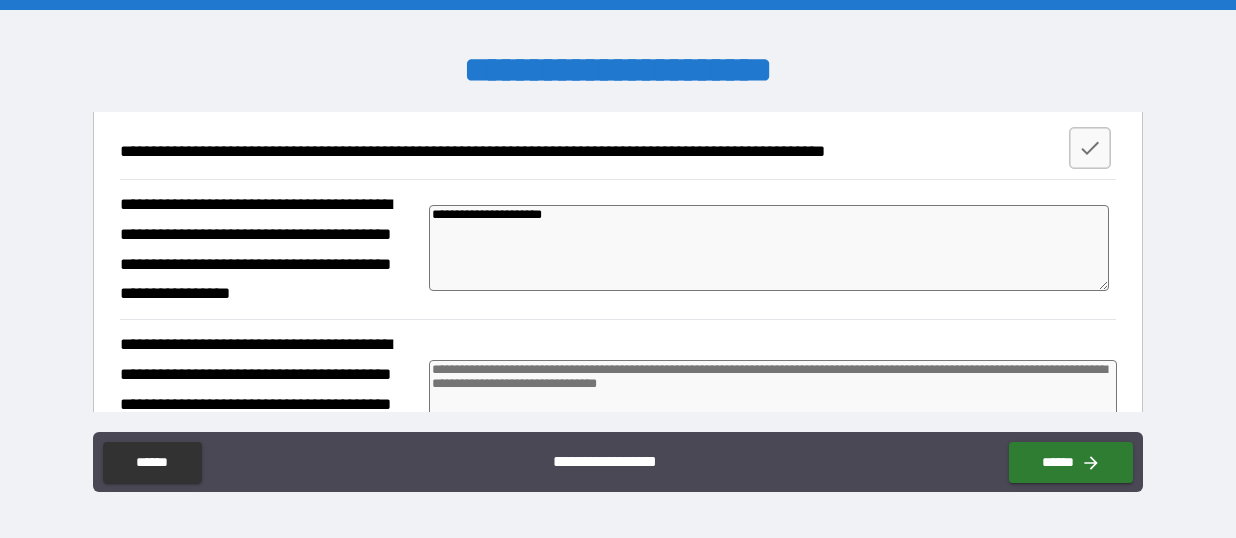 type on "*" 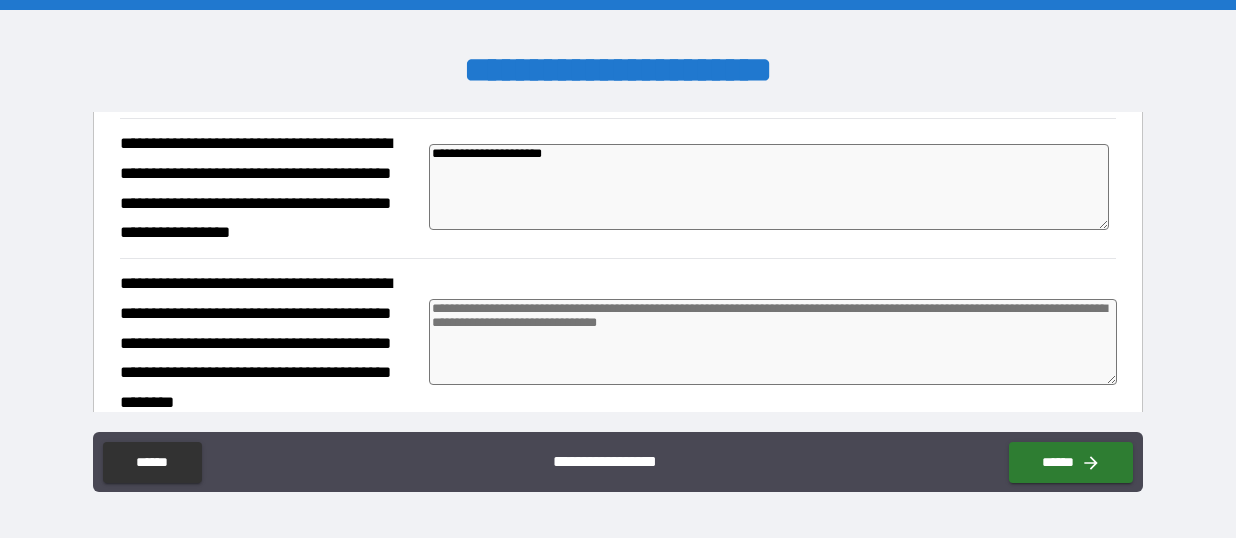 scroll, scrollTop: 2845, scrollLeft: 0, axis: vertical 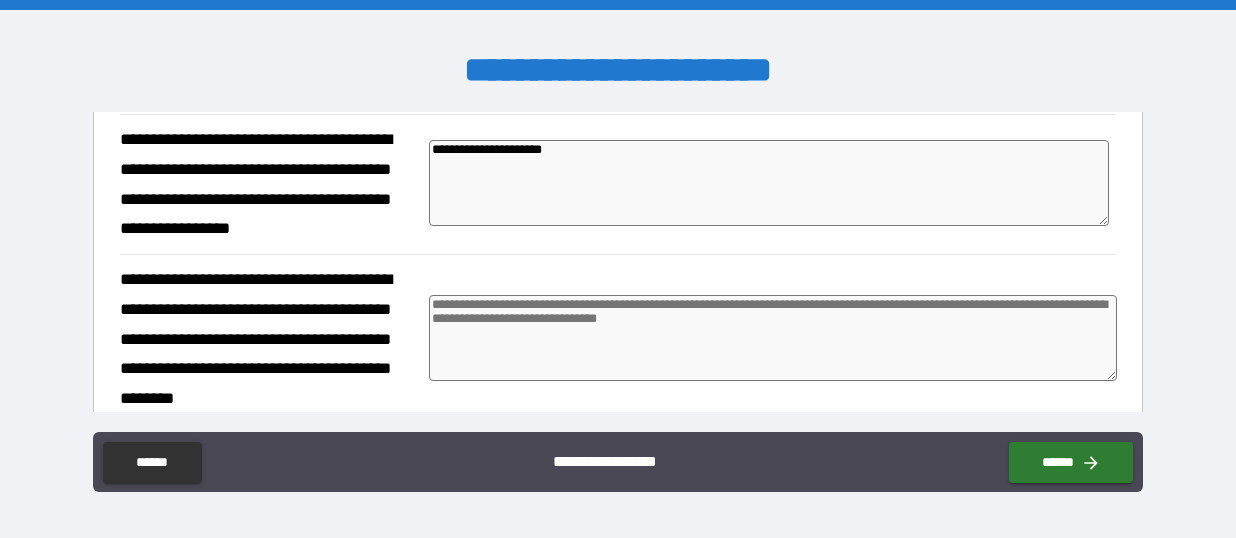 type on "**********" 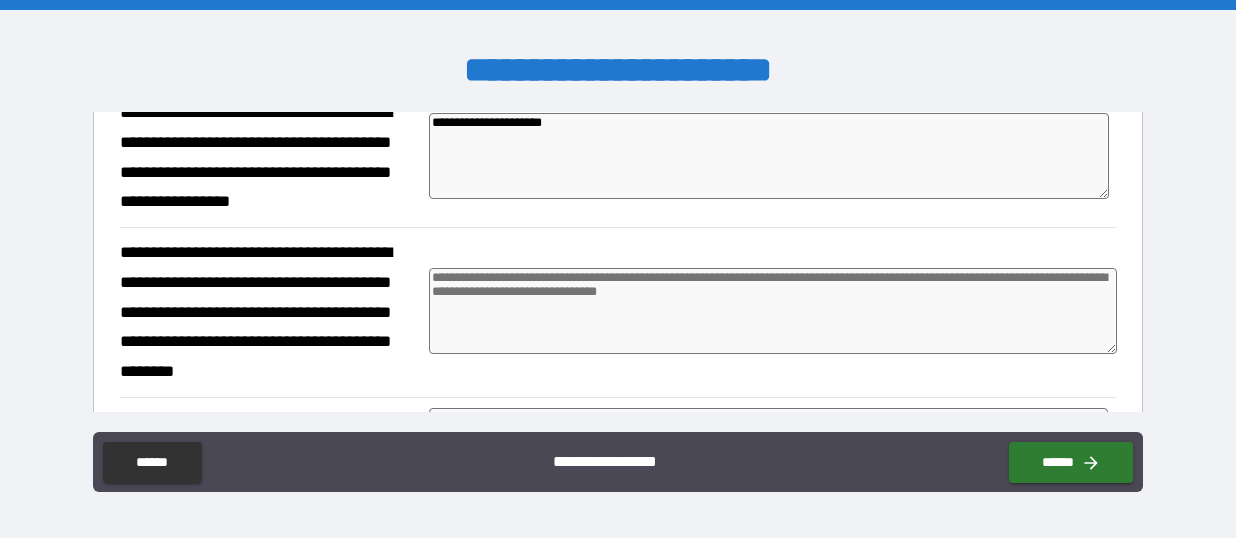 scroll, scrollTop: 2879, scrollLeft: 0, axis: vertical 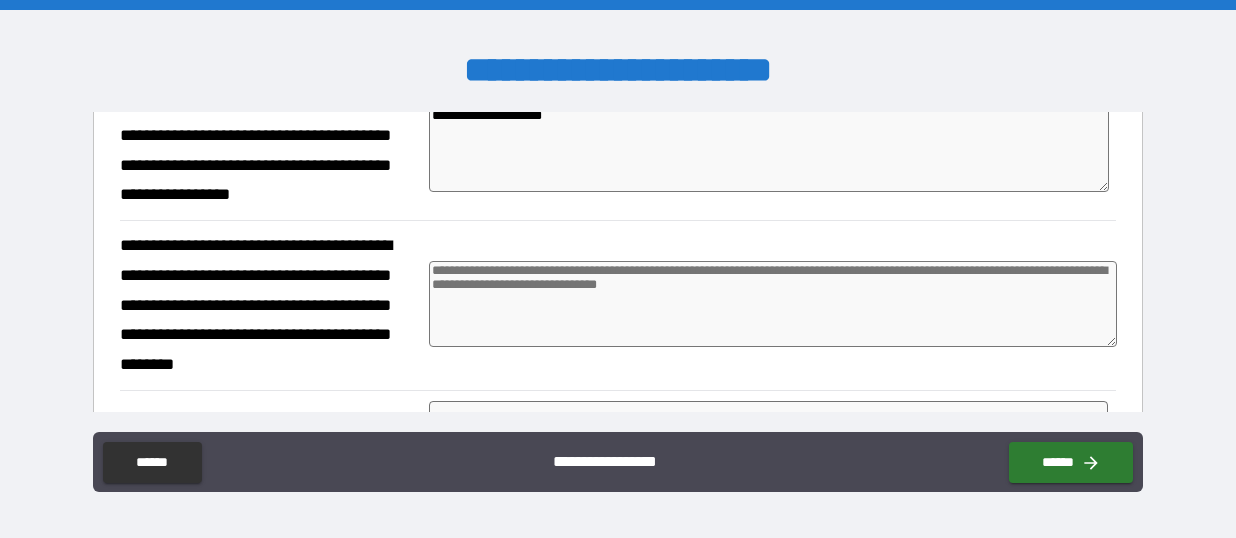 type on "*" 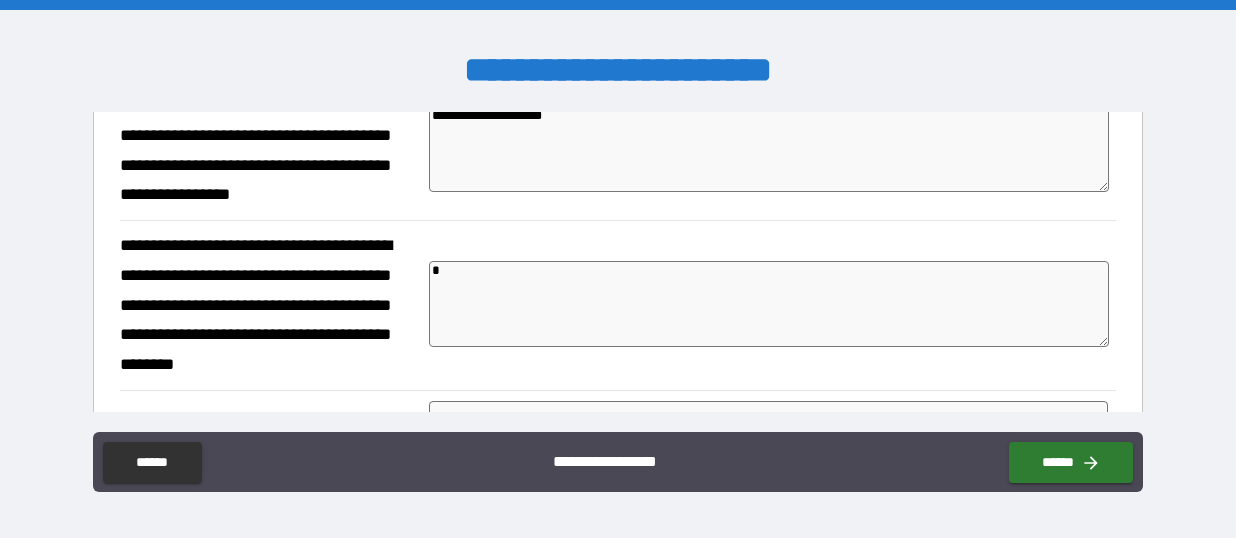 type on "*" 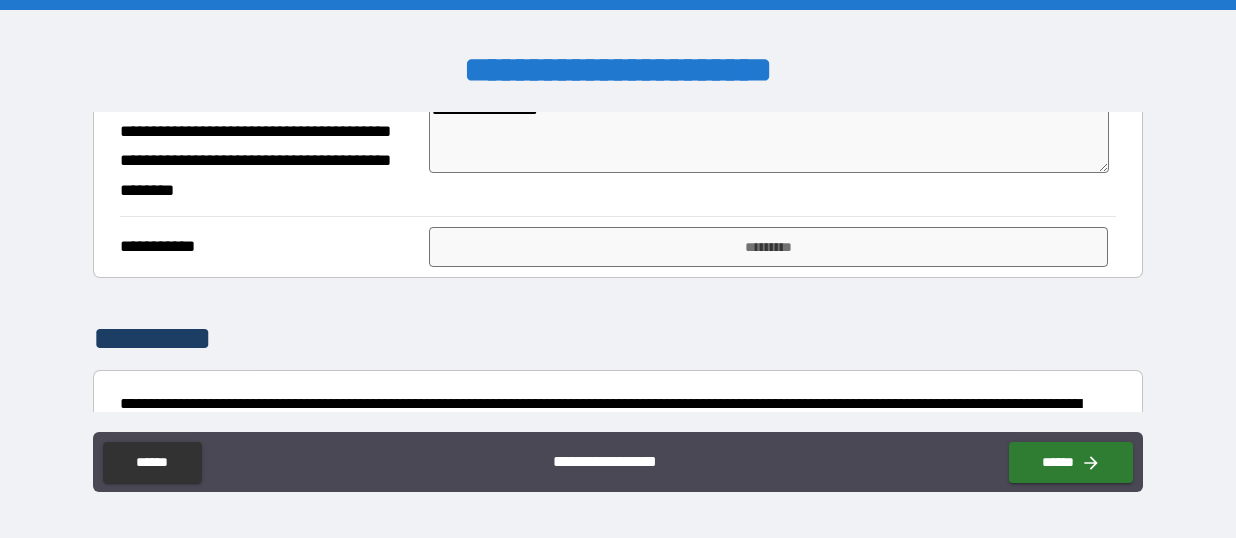 scroll, scrollTop: 3070, scrollLeft: 0, axis: vertical 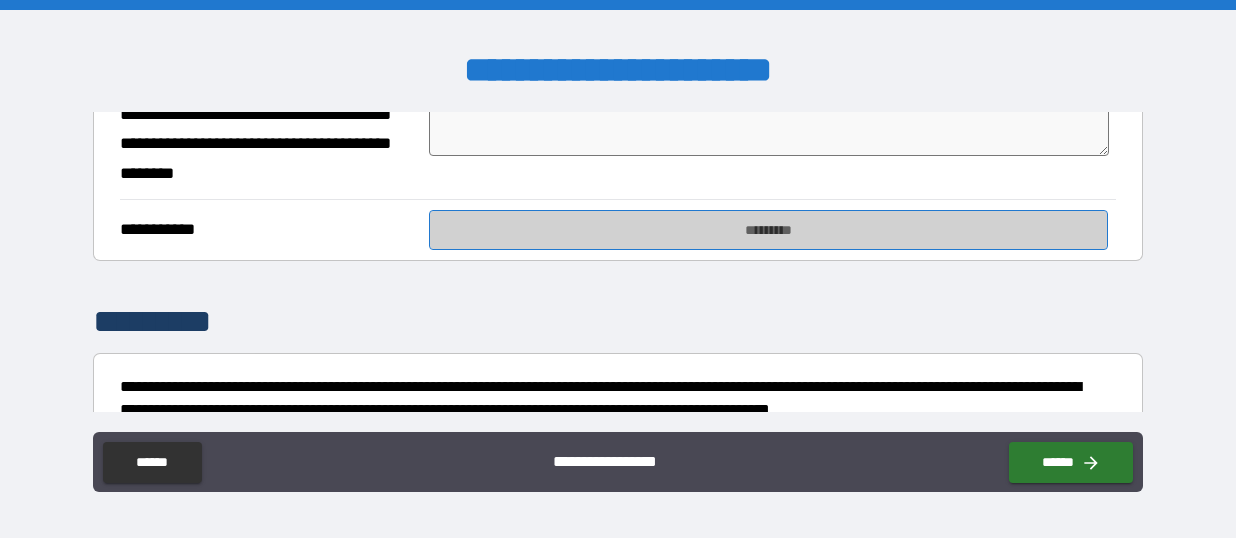 click on "*********" at bounding box center (768, 230) 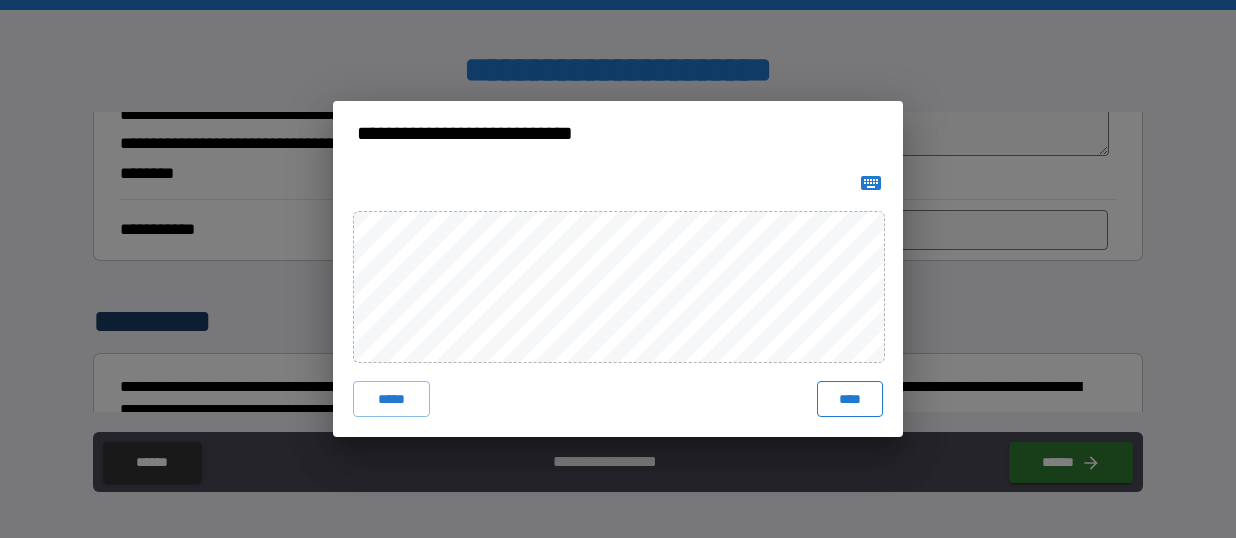 click on "****" at bounding box center (850, 399) 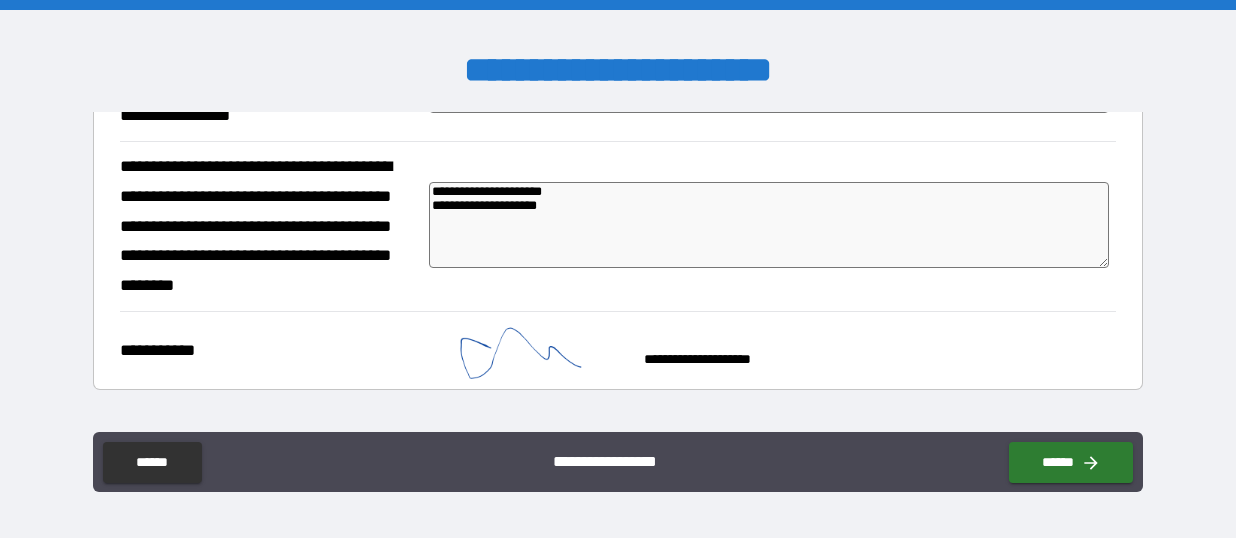 scroll, scrollTop: 3290, scrollLeft: 0, axis: vertical 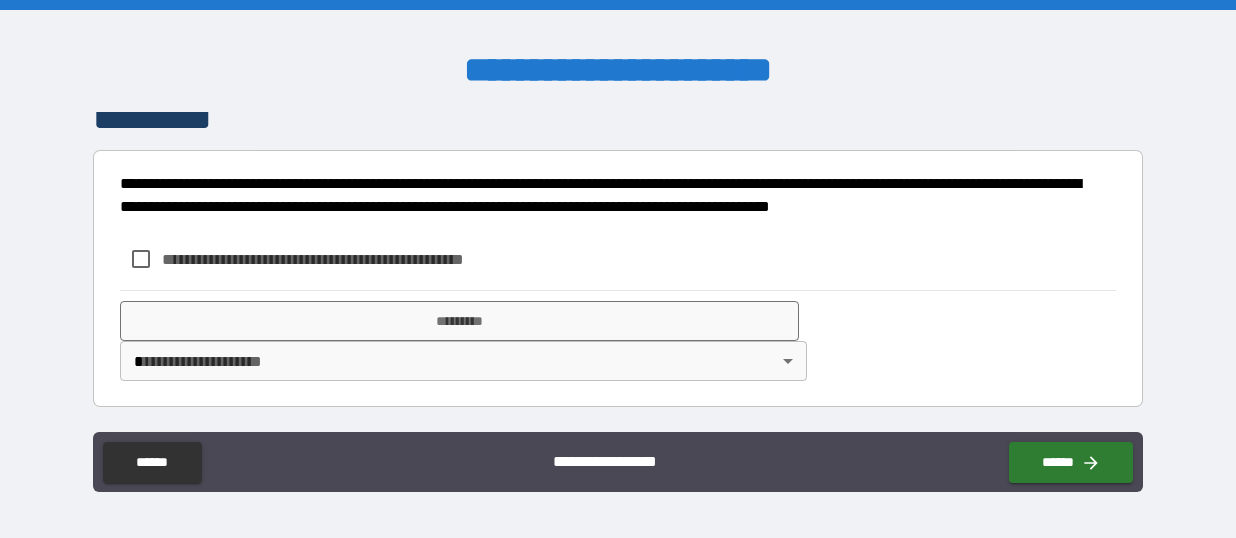 click on "**********" at bounding box center [325, 259] 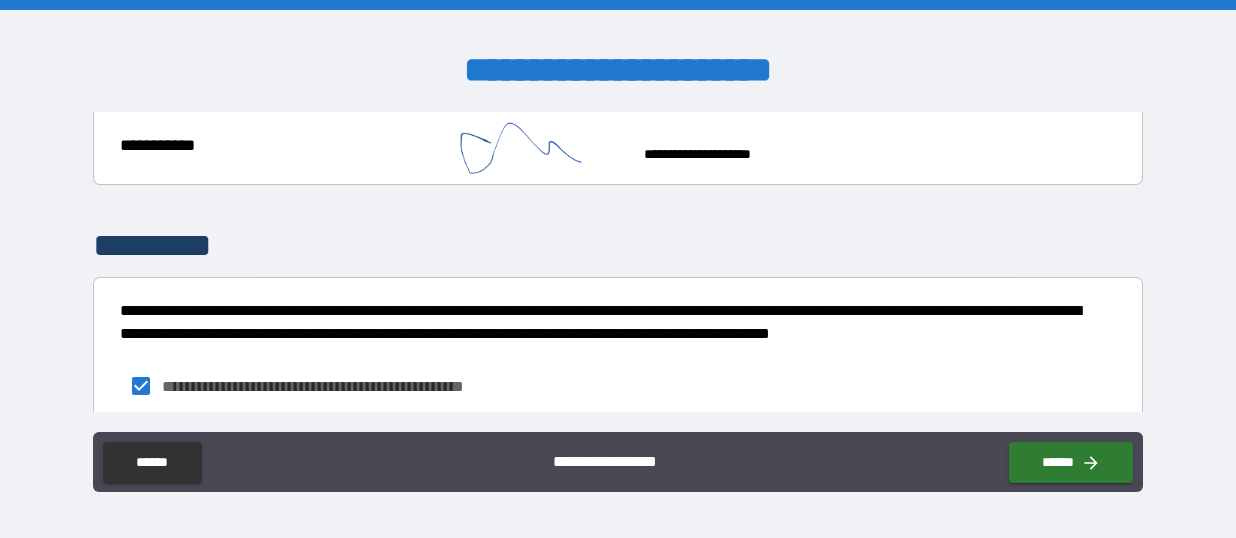 scroll, scrollTop: 3290, scrollLeft: 0, axis: vertical 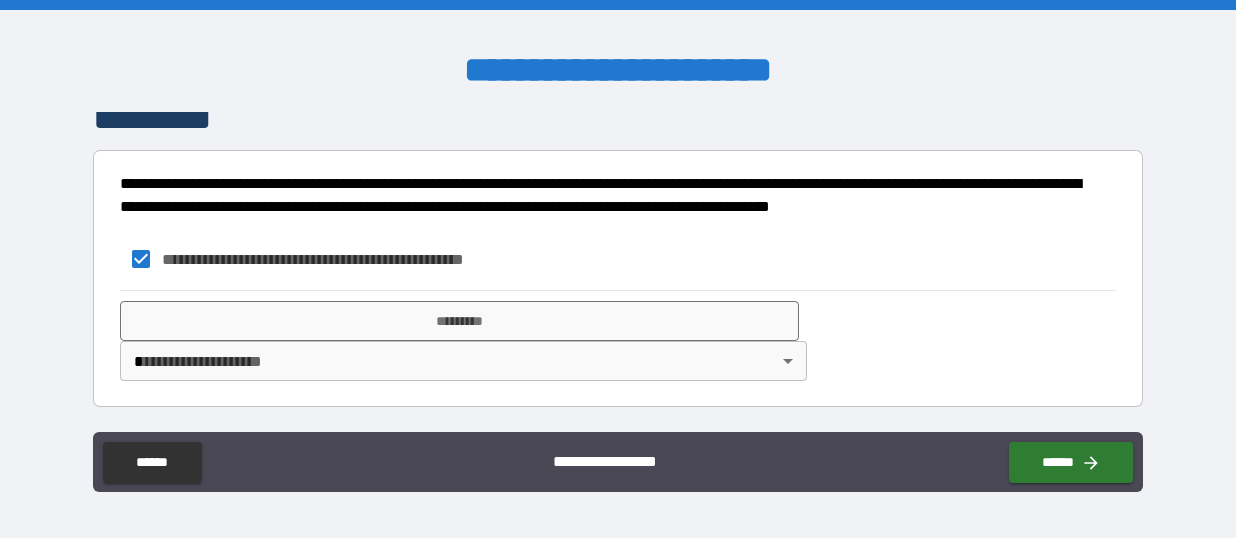 click on "**********" at bounding box center [618, 340] 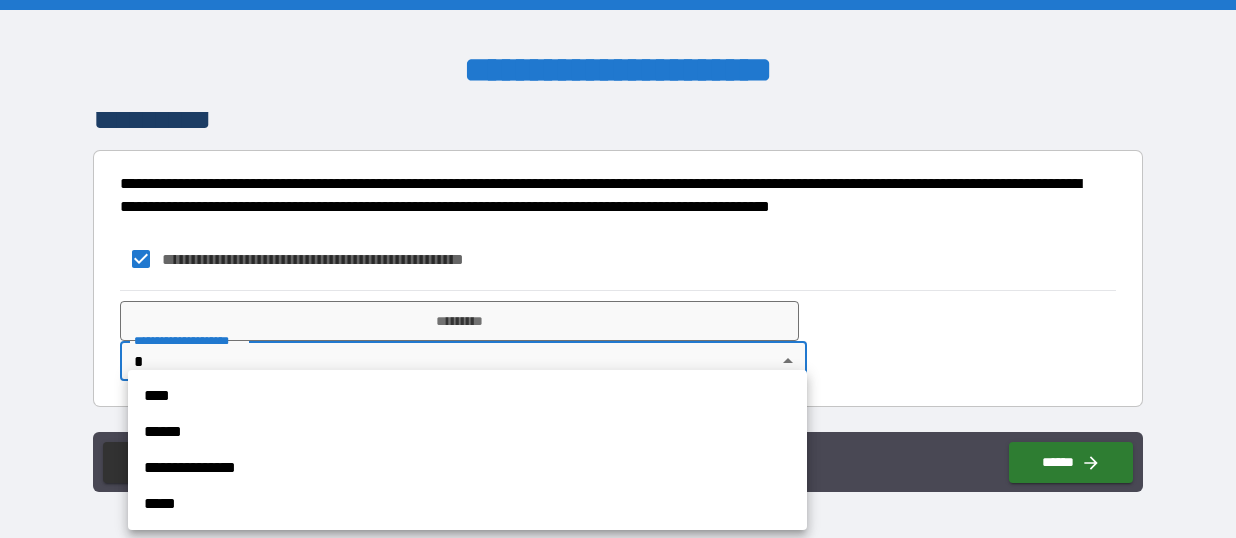 click on "**********" at bounding box center [618, 269] 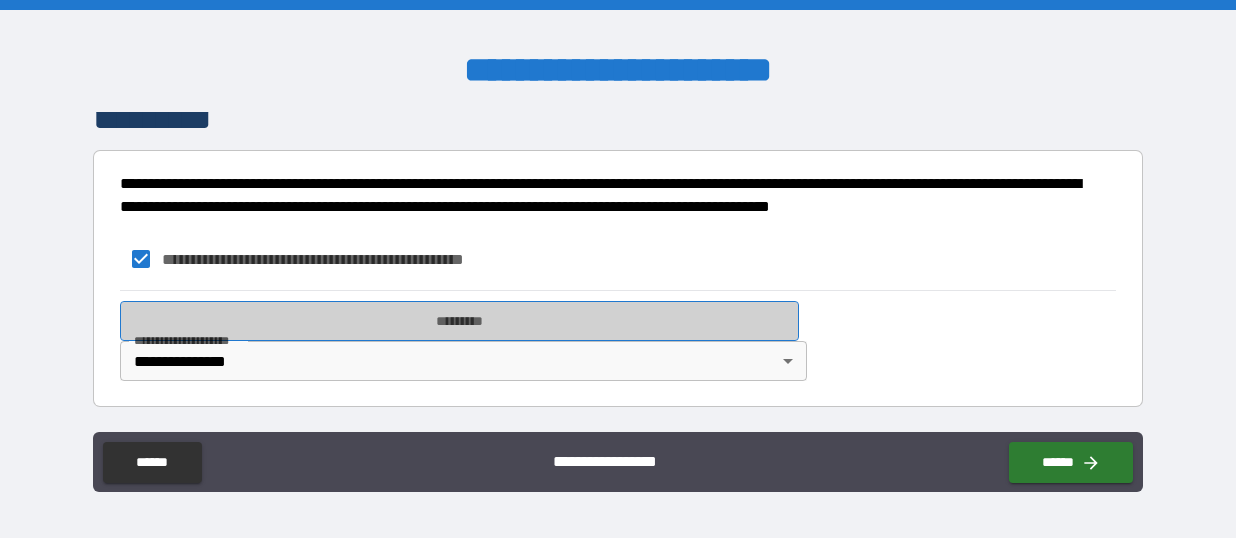 click on "*********" at bounding box center [459, 321] 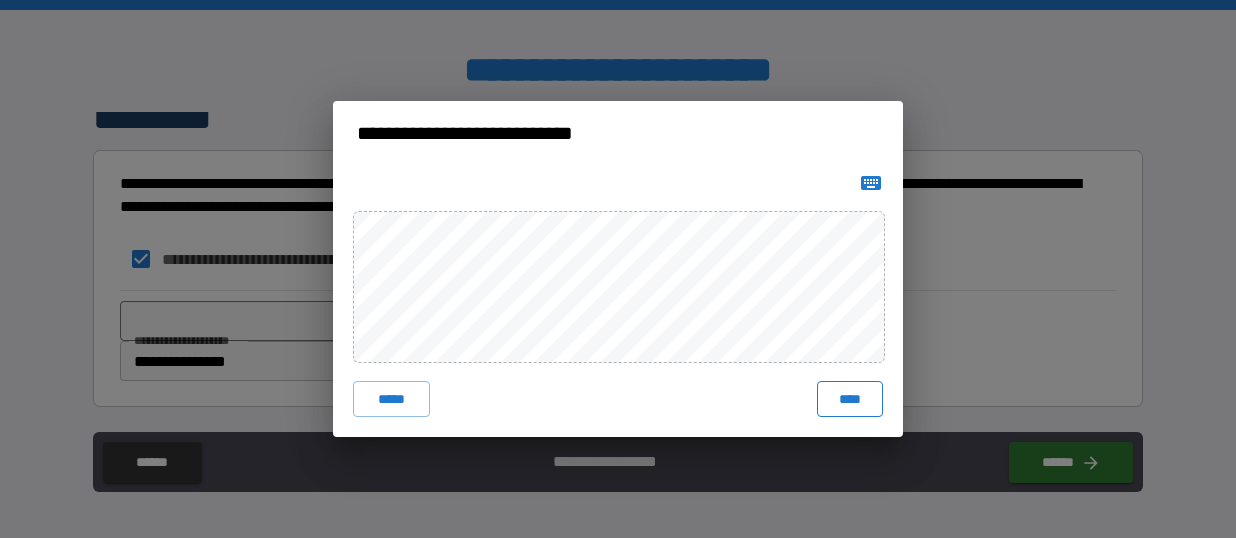 click on "****" at bounding box center [850, 399] 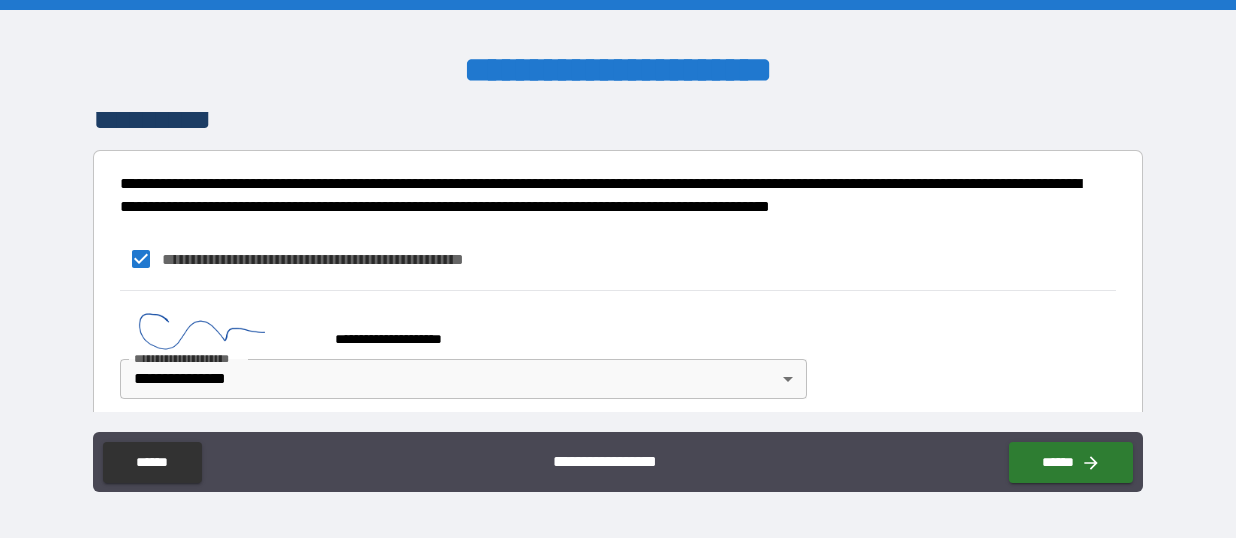 scroll, scrollTop: 3307, scrollLeft: 0, axis: vertical 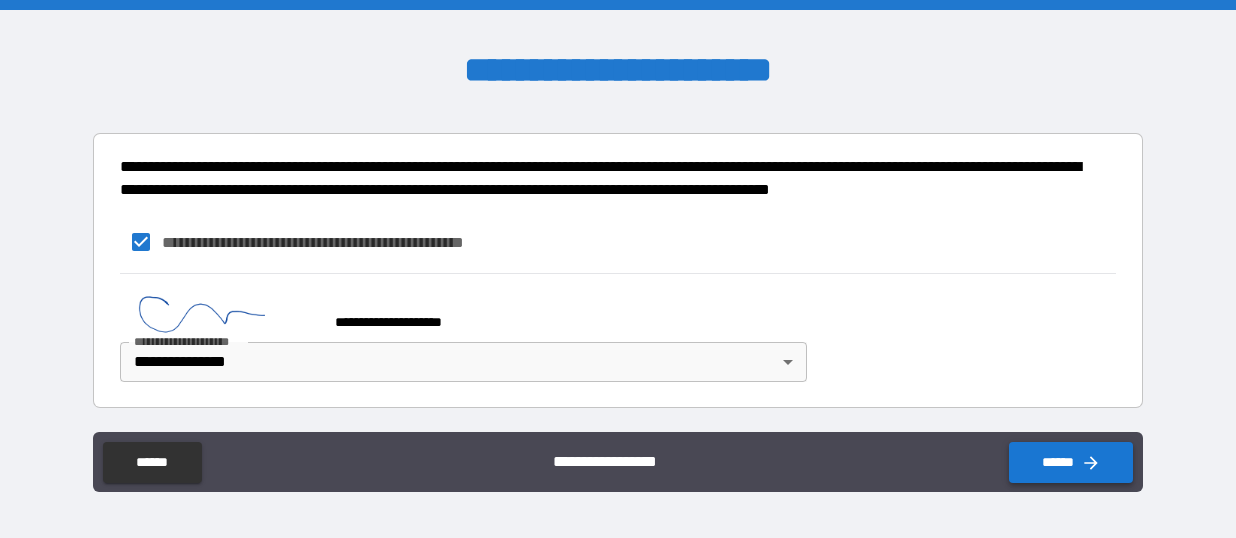 click on "******" at bounding box center (1071, 462) 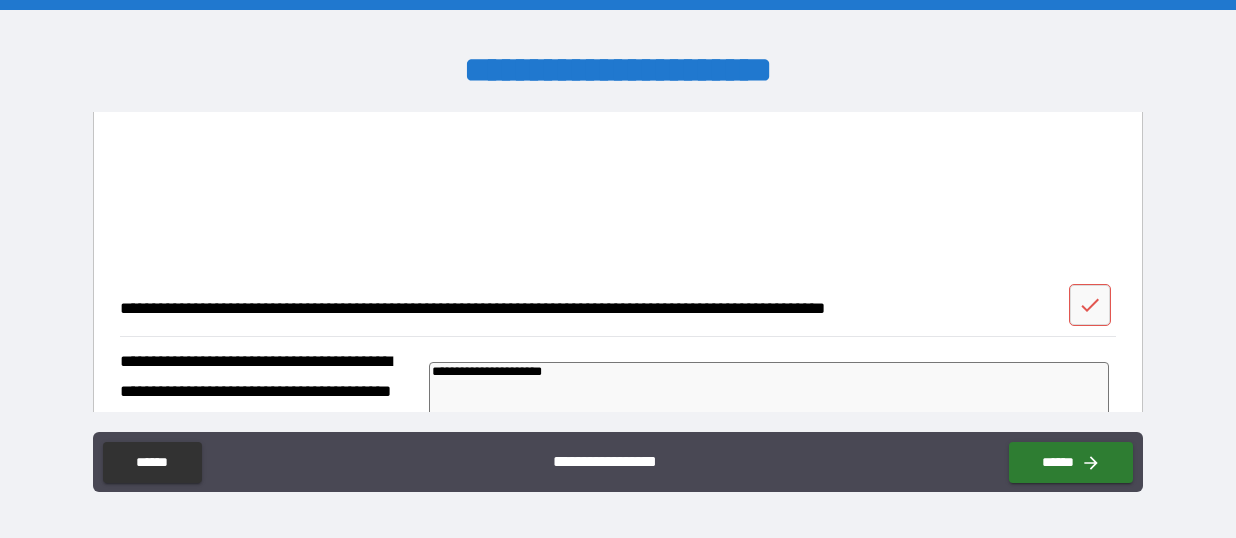 scroll, scrollTop: 2661, scrollLeft: 0, axis: vertical 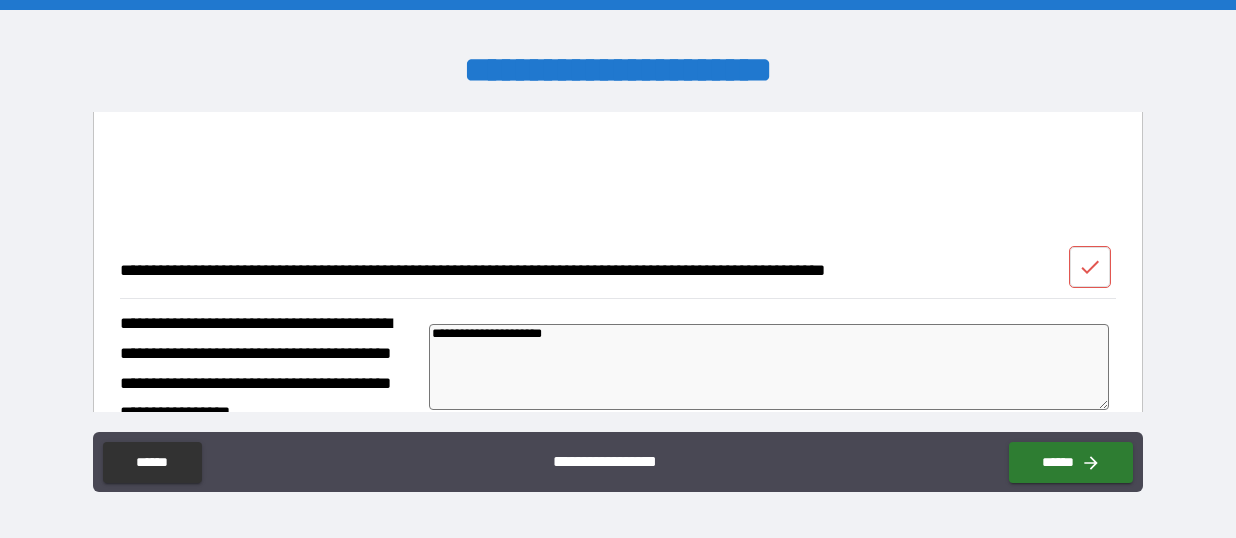 click 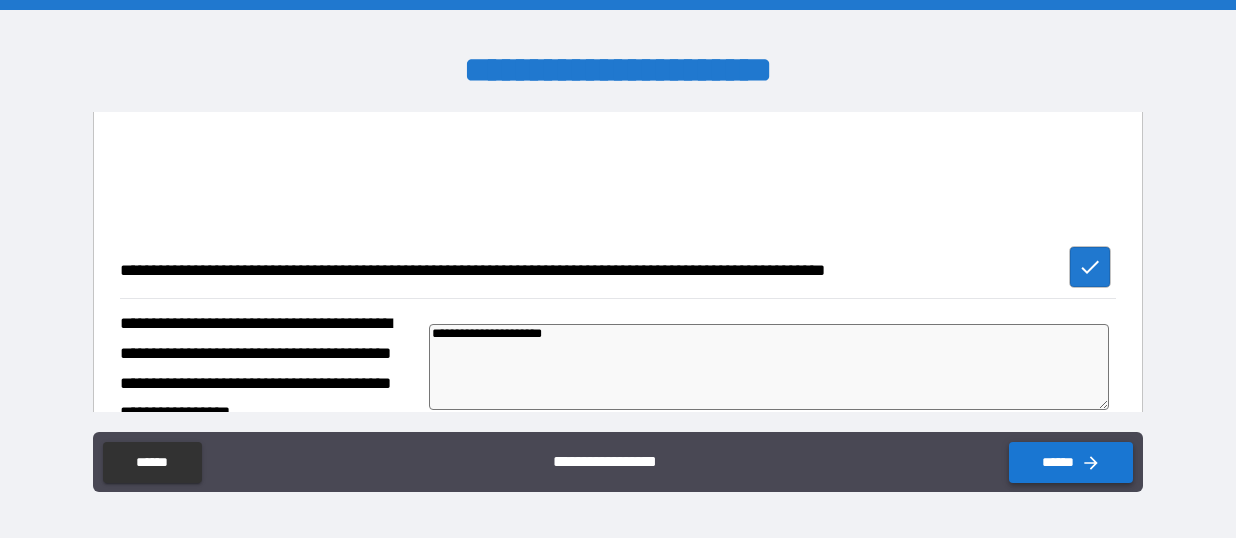 click 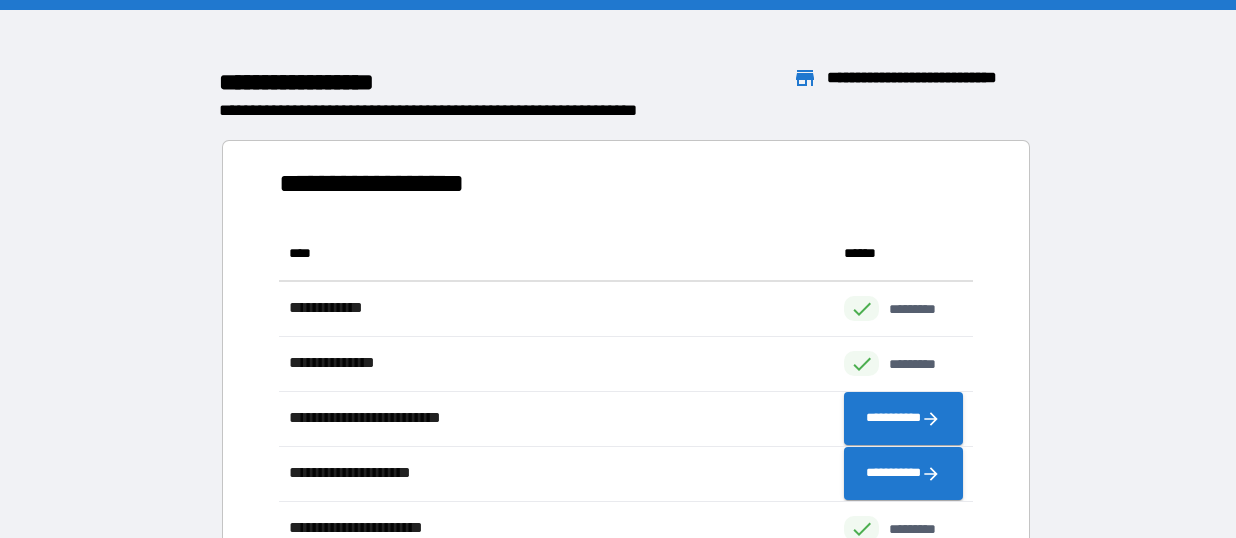 scroll, scrollTop: 1, scrollLeft: 1, axis: both 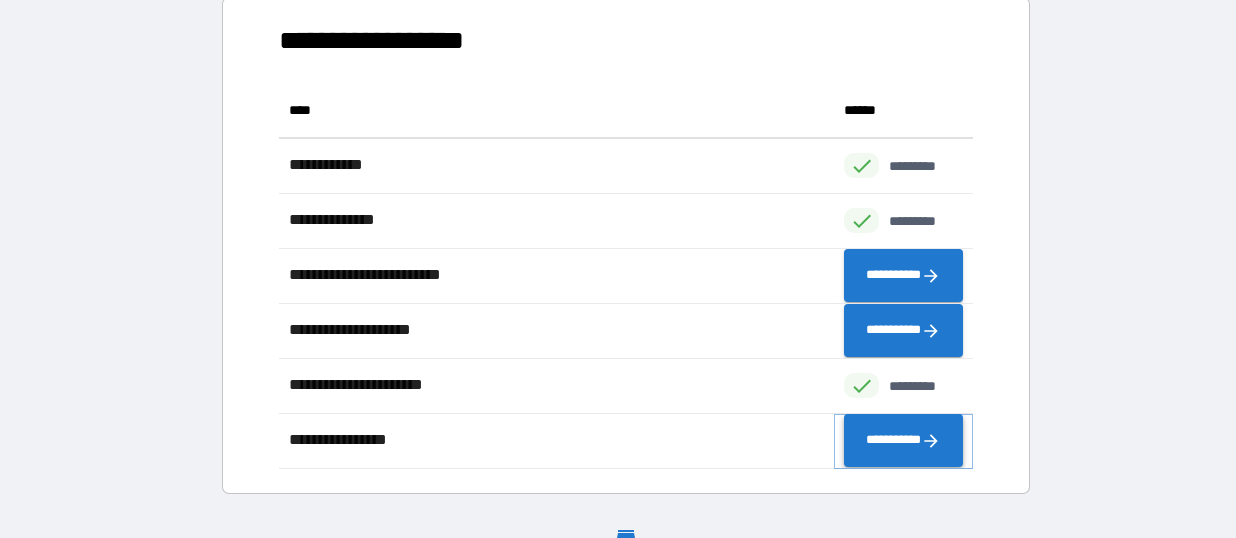 click on "**********" at bounding box center [903, 441] 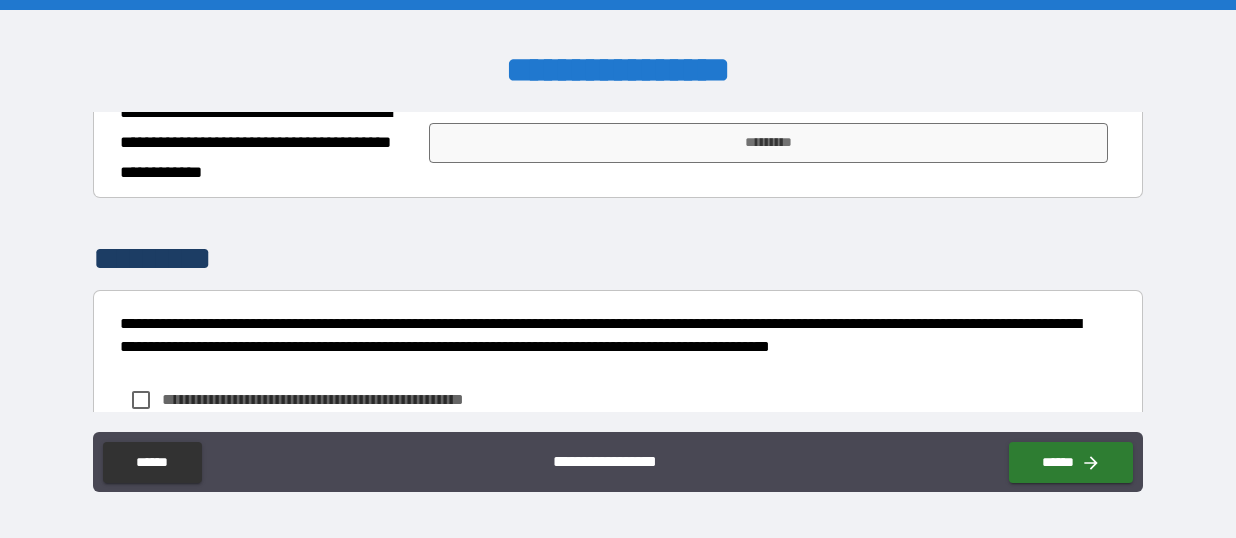 scroll, scrollTop: 1827, scrollLeft: 0, axis: vertical 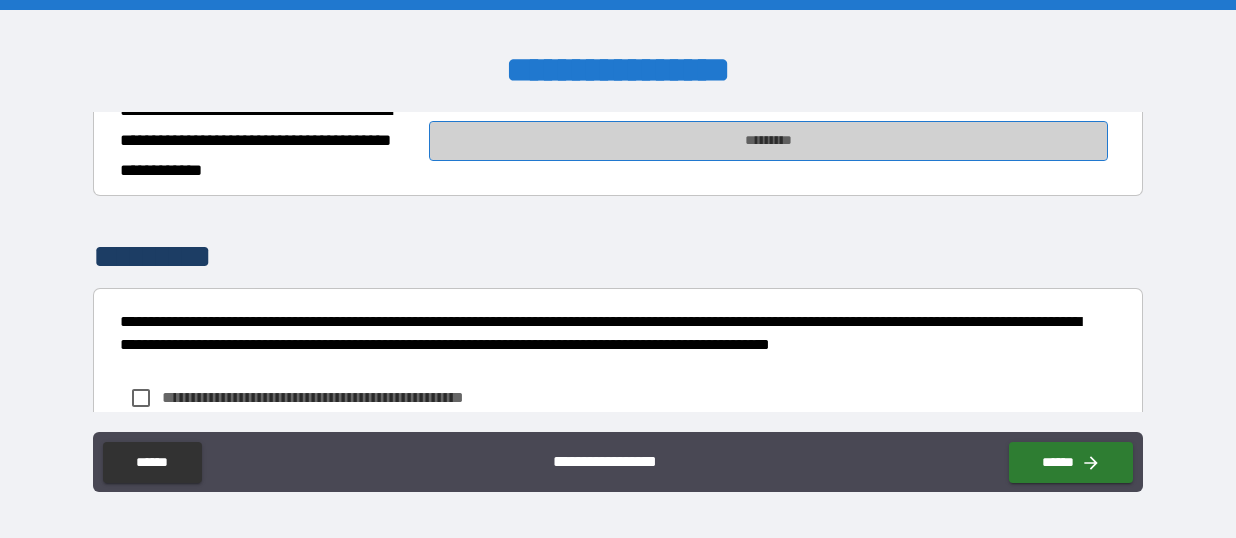 click on "*********" at bounding box center (768, 141) 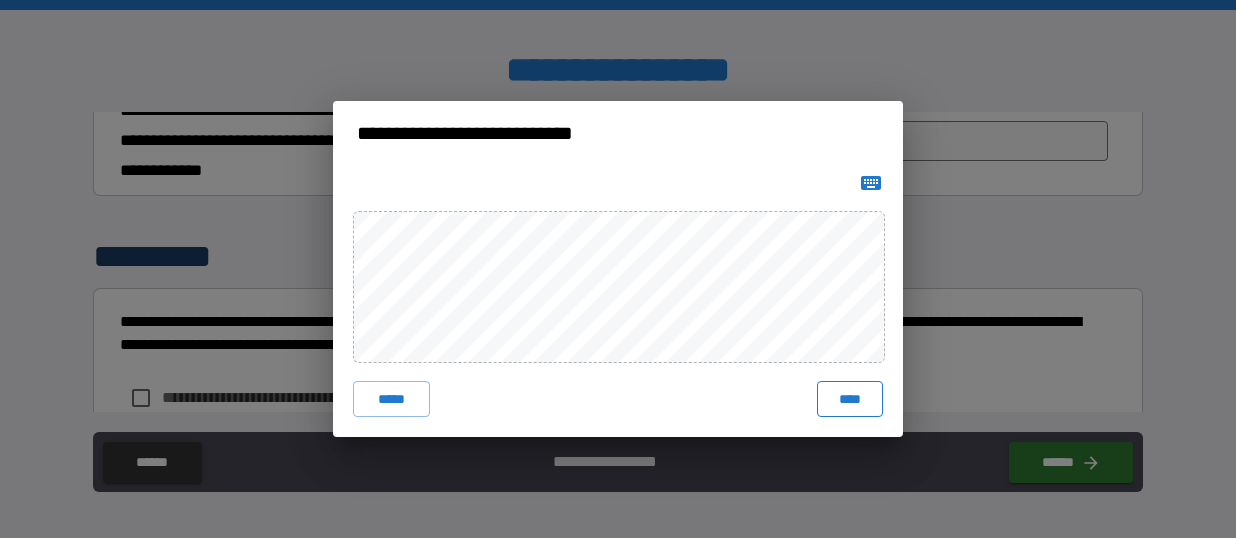 click on "****" at bounding box center [850, 399] 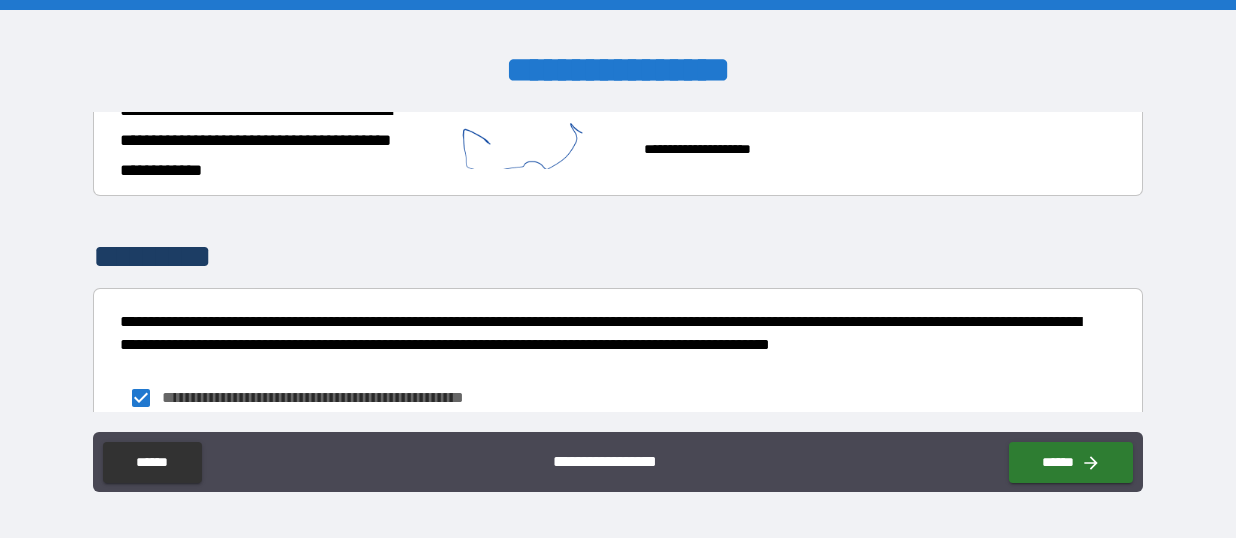scroll, scrollTop: 1965, scrollLeft: 0, axis: vertical 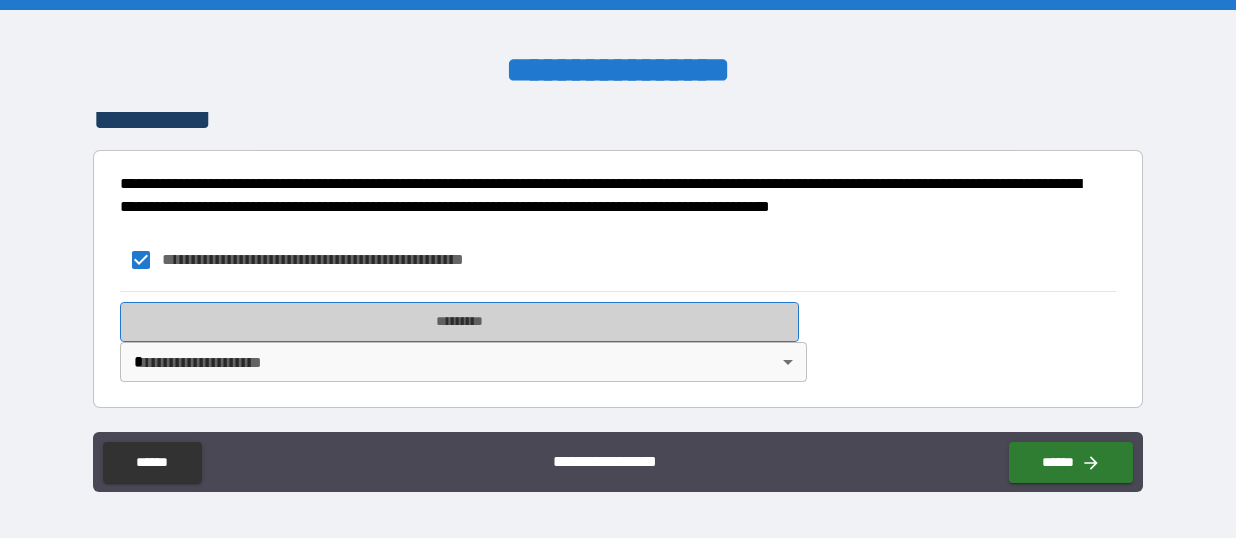 click on "*********" at bounding box center (459, 322) 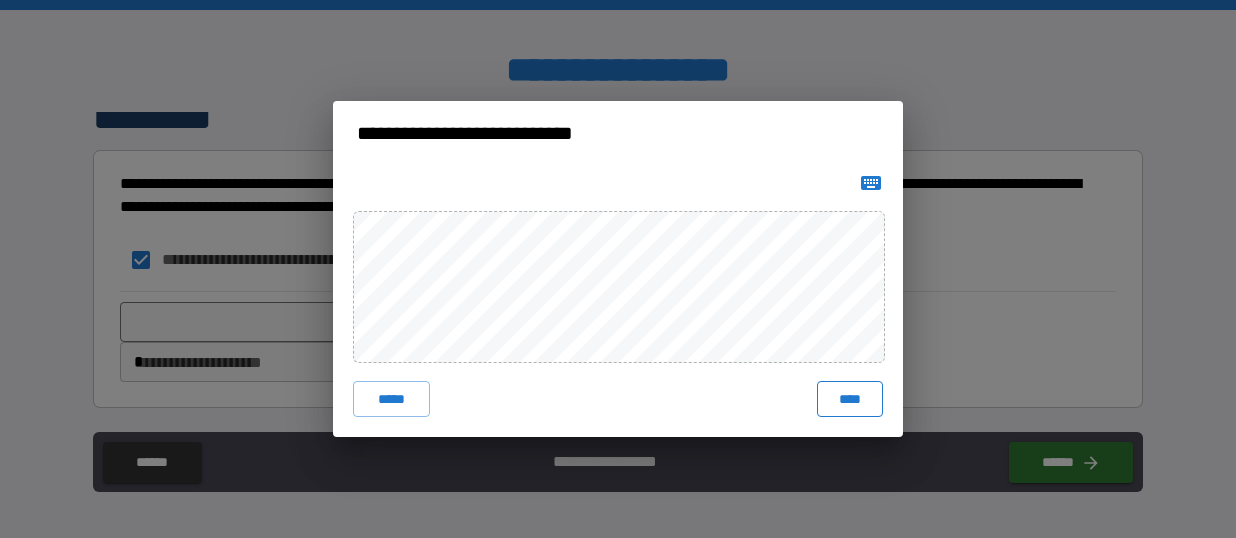 click on "****" at bounding box center [850, 399] 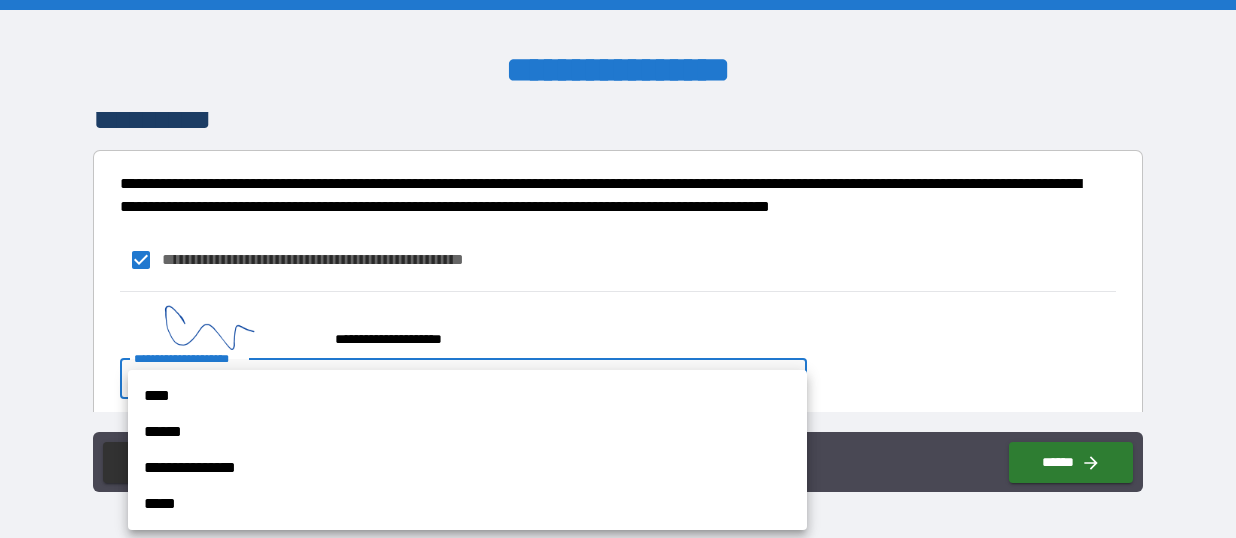 click on "**********" at bounding box center [618, 269] 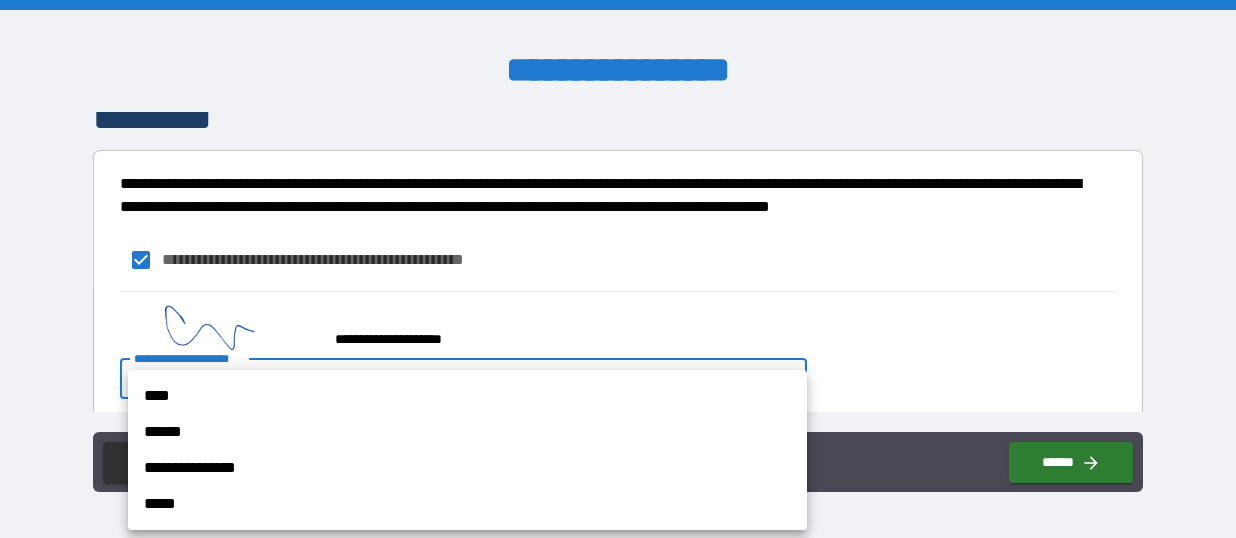 click on "**********" at bounding box center (467, 468) 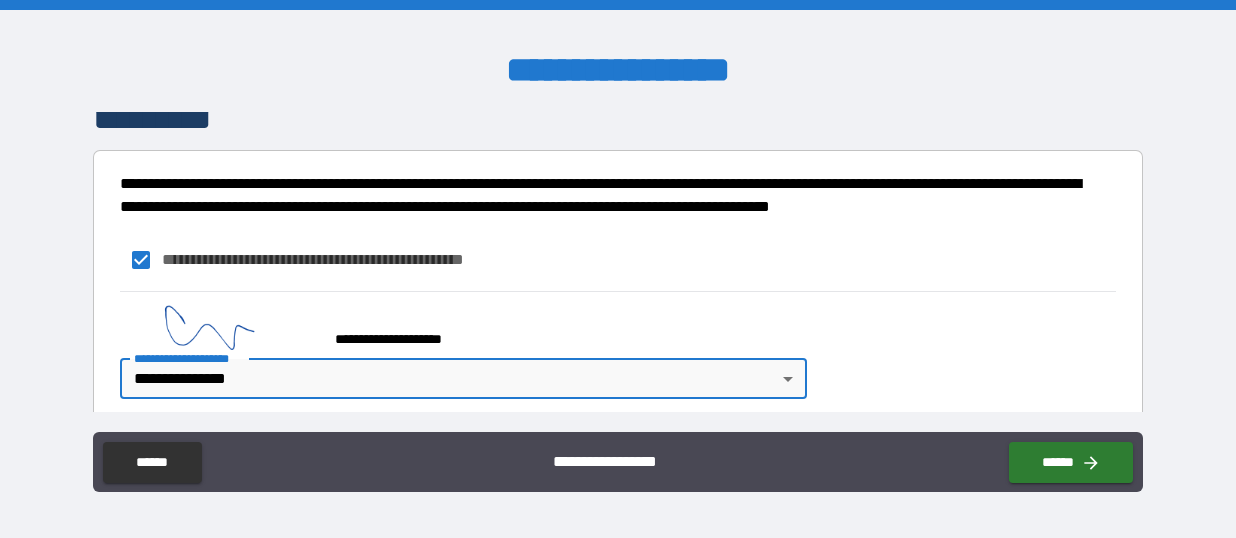 scroll, scrollTop: 1982, scrollLeft: 0, axis: vertical 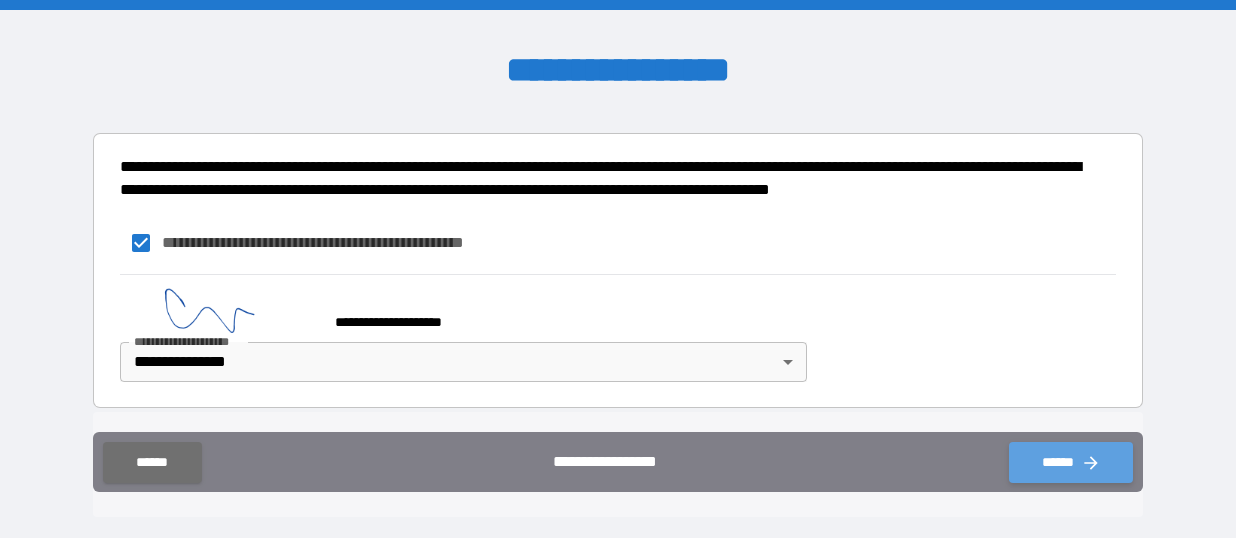 click 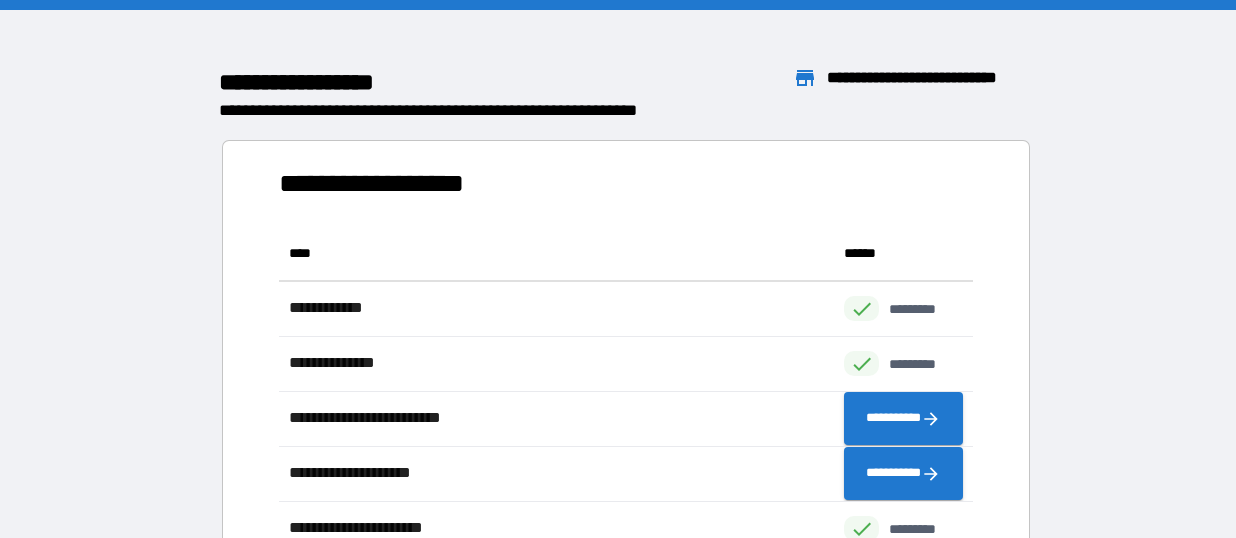 scroll, scrollTop: 1, scrollLeft: 1, axis: both 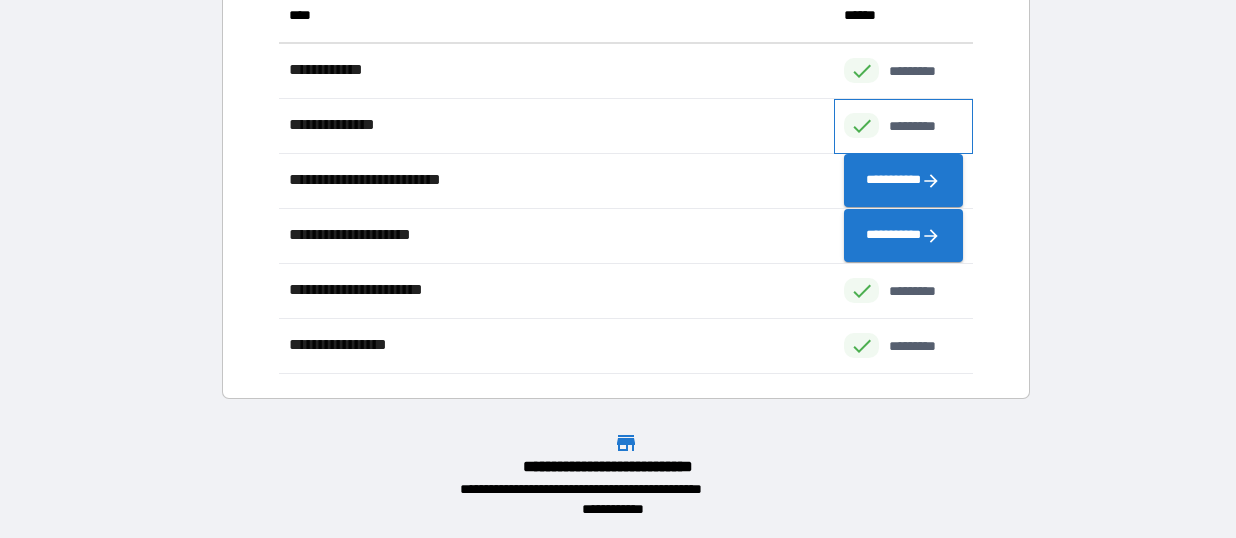 click on "*********" at bounding box center [923, 126] 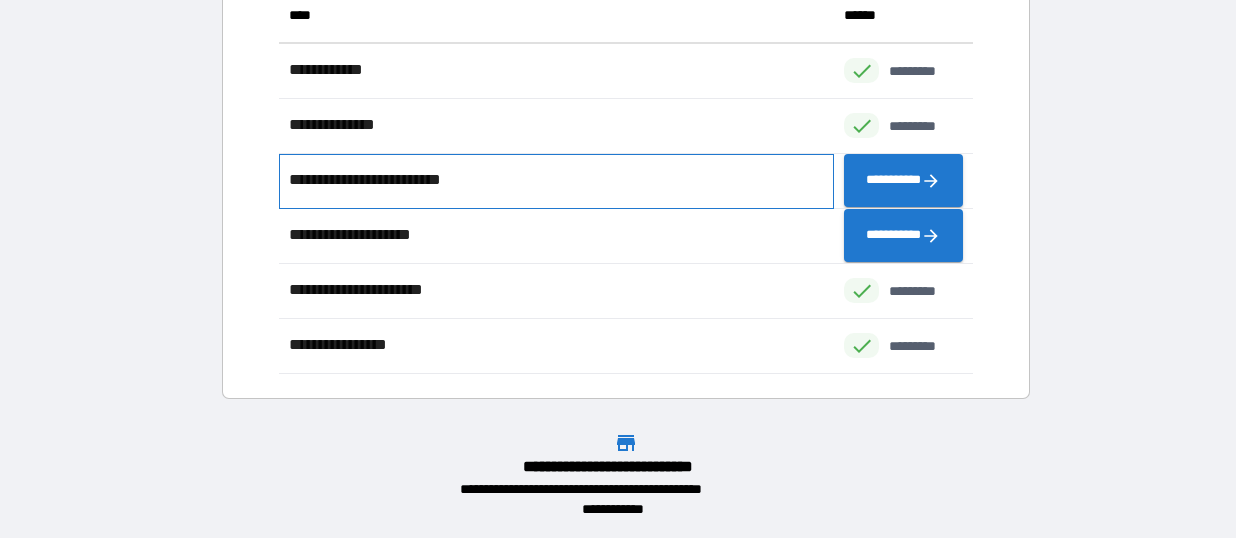 click on "**********" at bounding box center (556, 181) 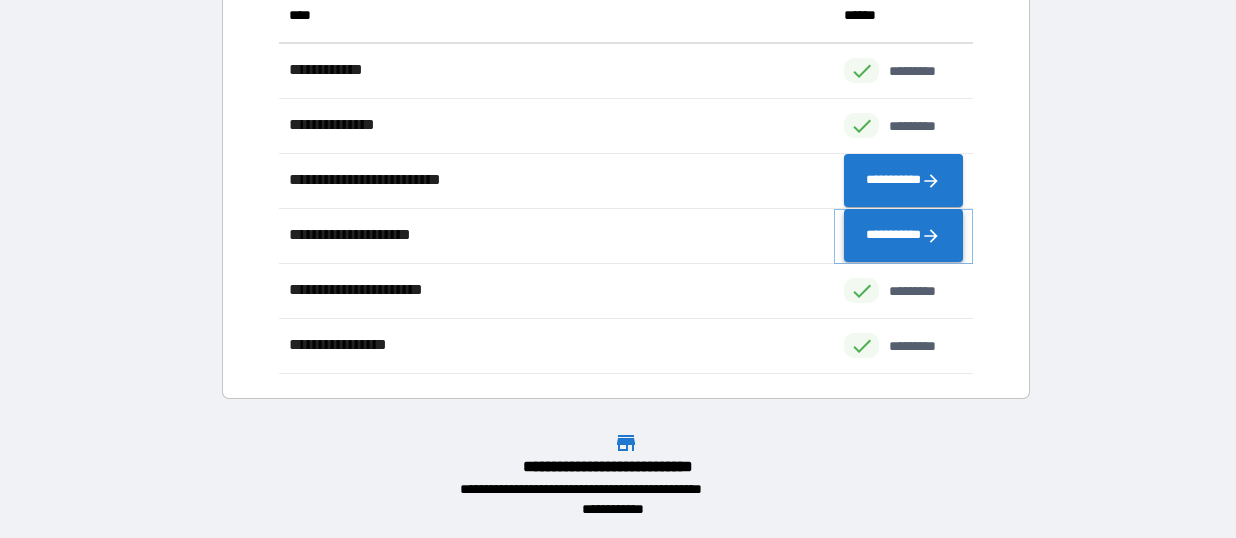 click on "**********" at bounding box center (903, 236) 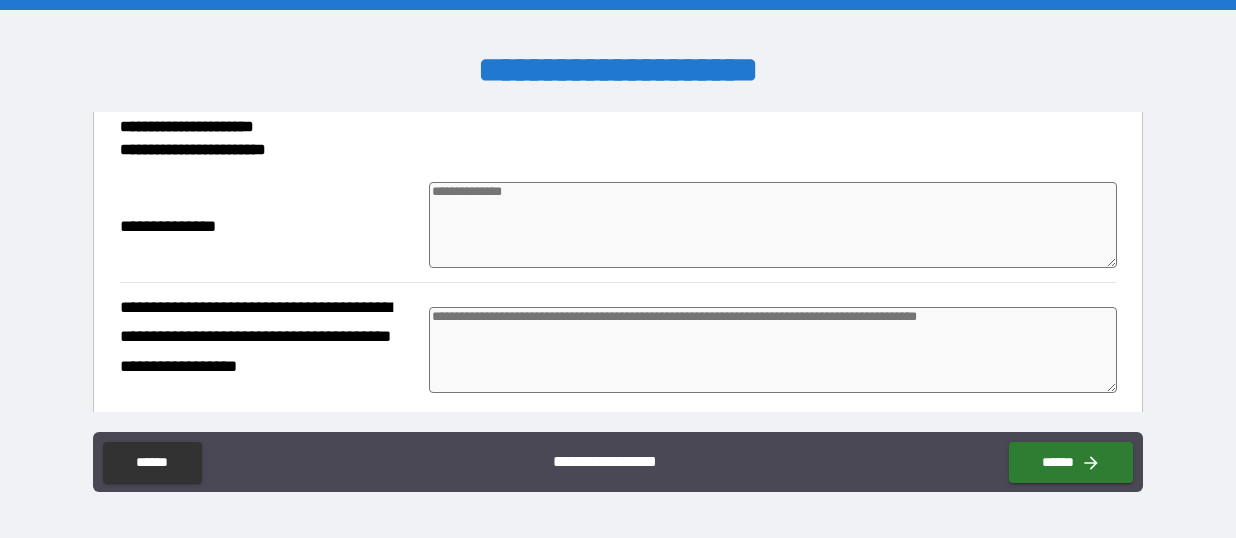 scroll, scrollTop: 307, scrollLeft: 0, axis: vertical 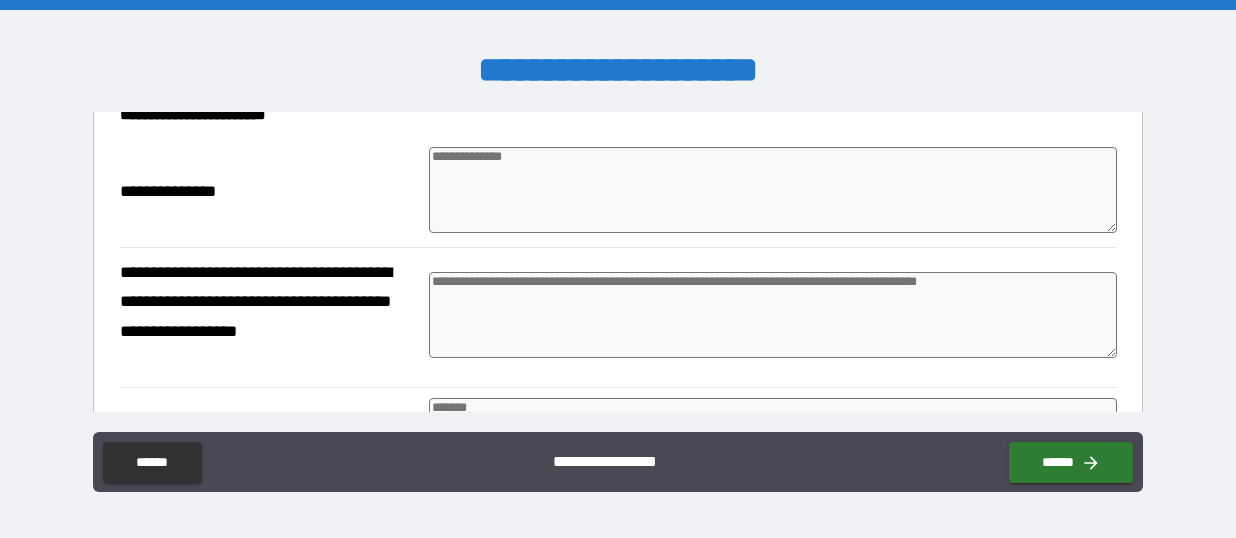 click at bounding box center (773, 190) 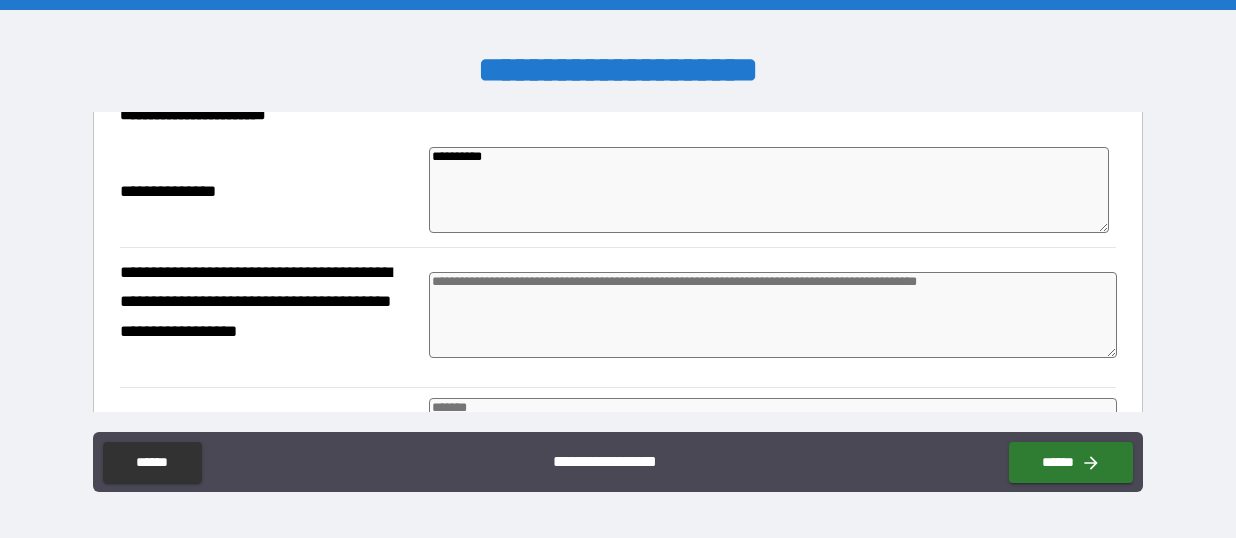 click at bounding box center [773, 315] 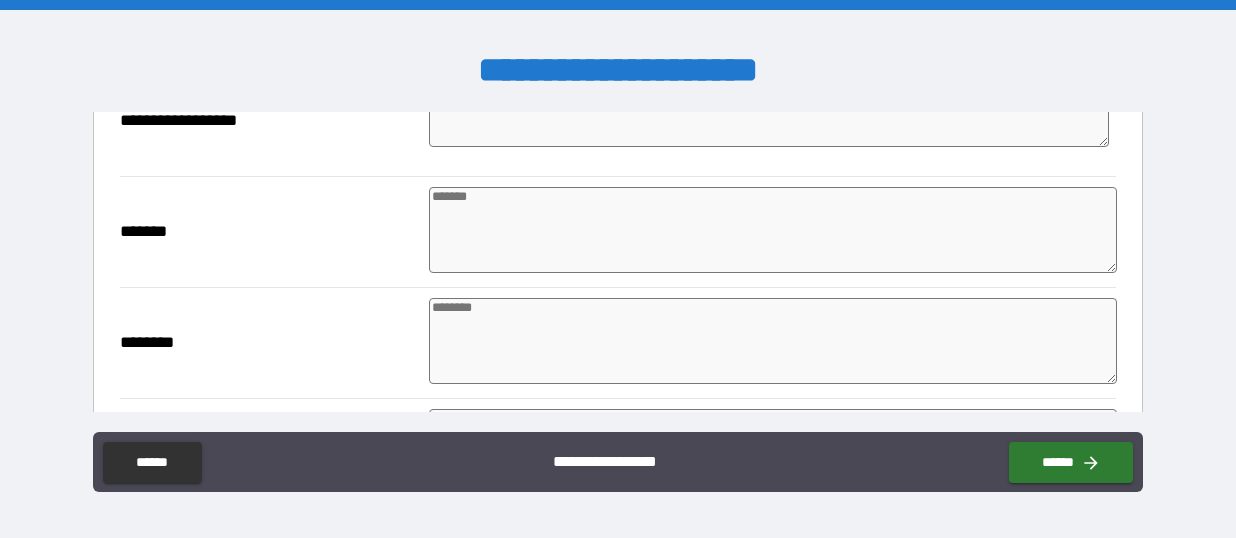 scroll, scrollTop: 515, scrollLeft: 0, axis: vertical 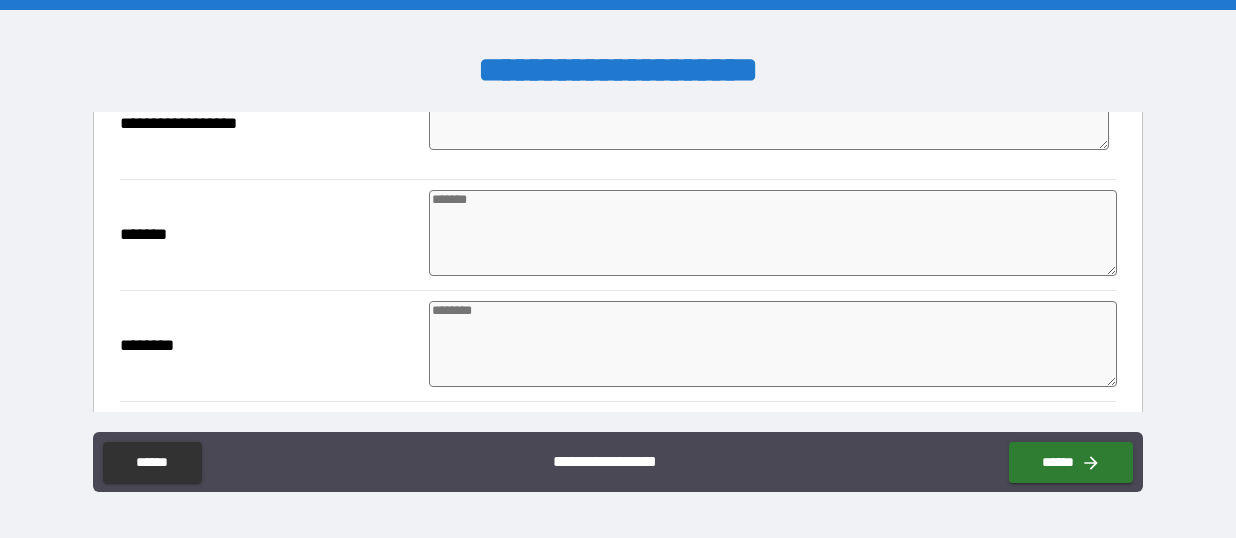 click at bounding box center (773, 233) 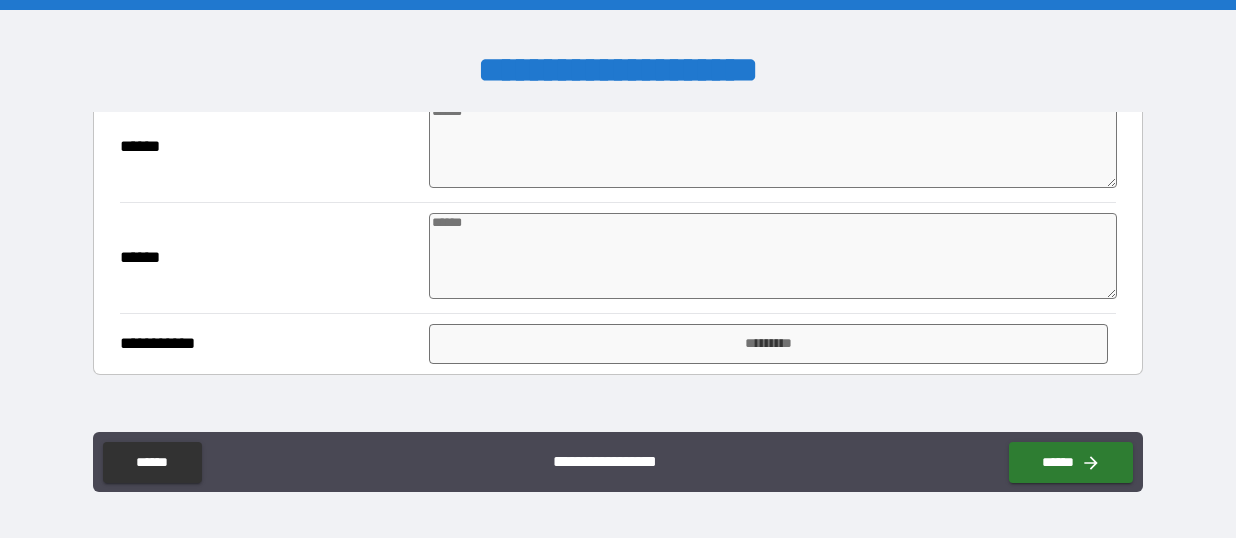 scroll, scrollTop: 829, scrollLeft: 0, axis: vertical 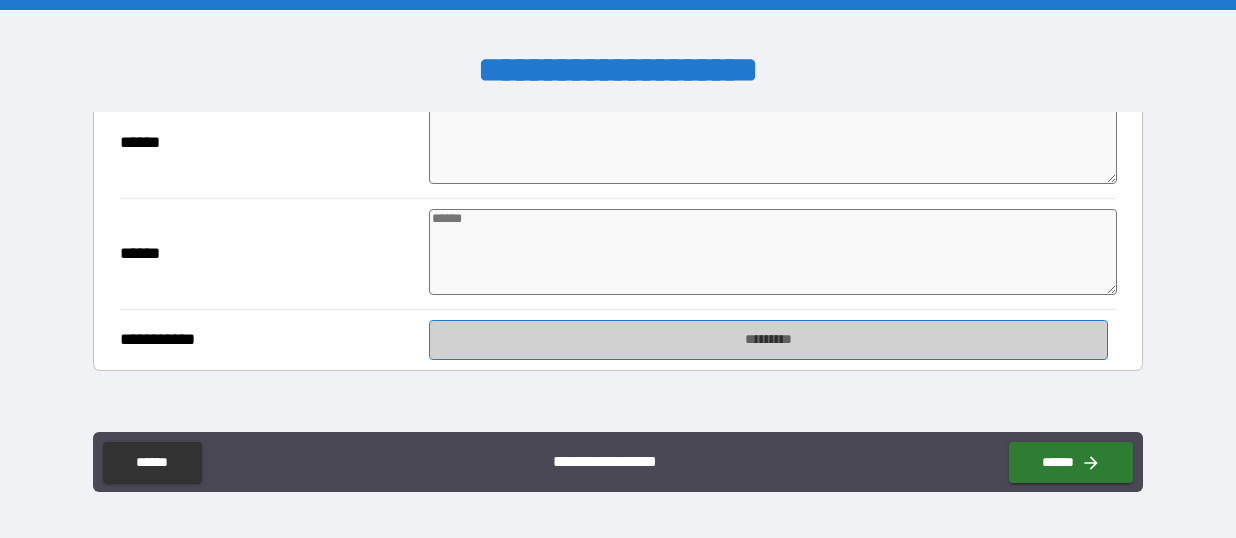 click on "*********" at bounding box center (768, 340) 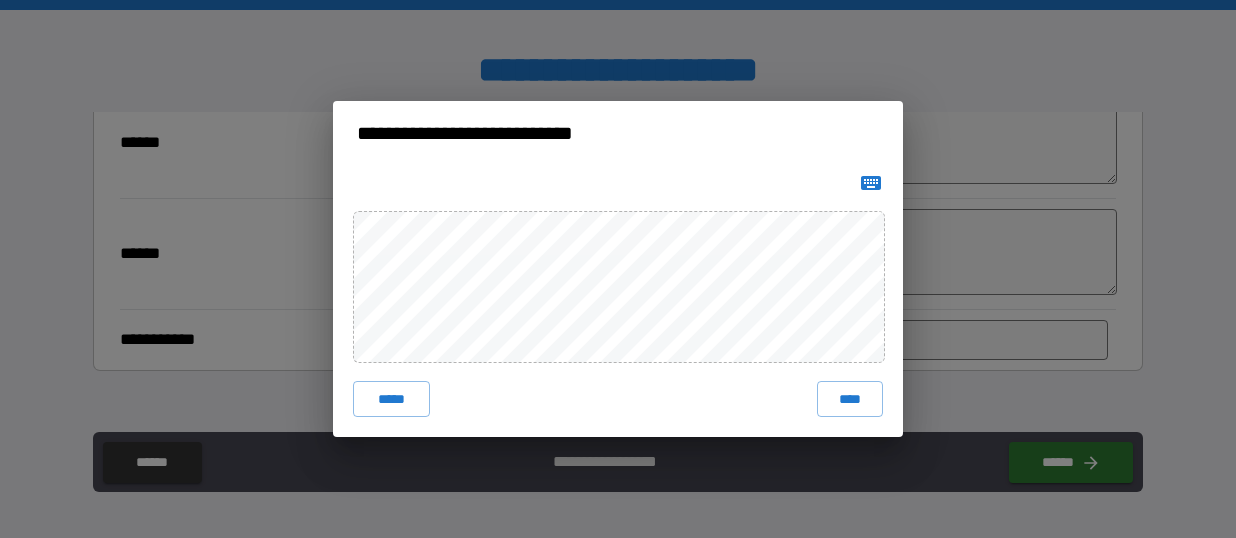 click on "***** ****" at bounding box center [618, 301] 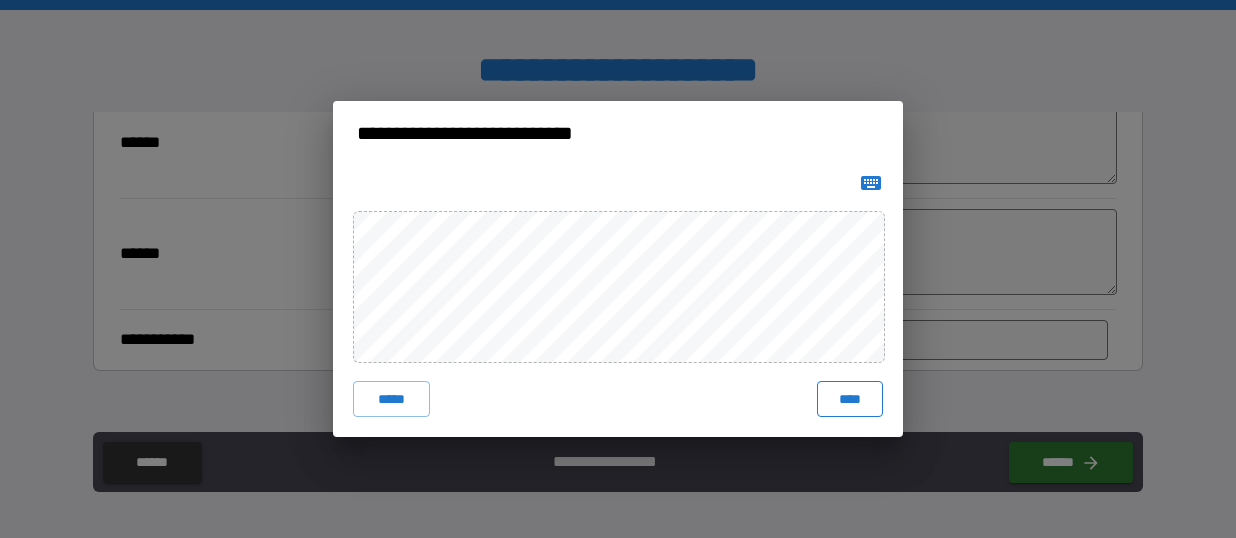 click on "****" at bounding box center [850, 399] 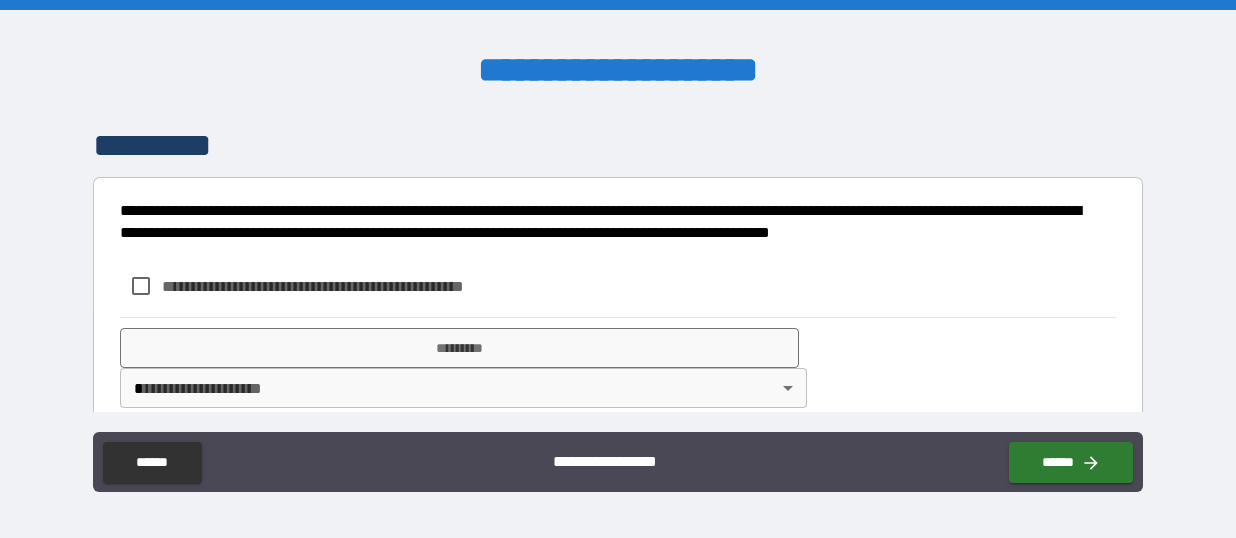 scroll, scrollTop: 1133, scrollLeft: 0, axis: vertical 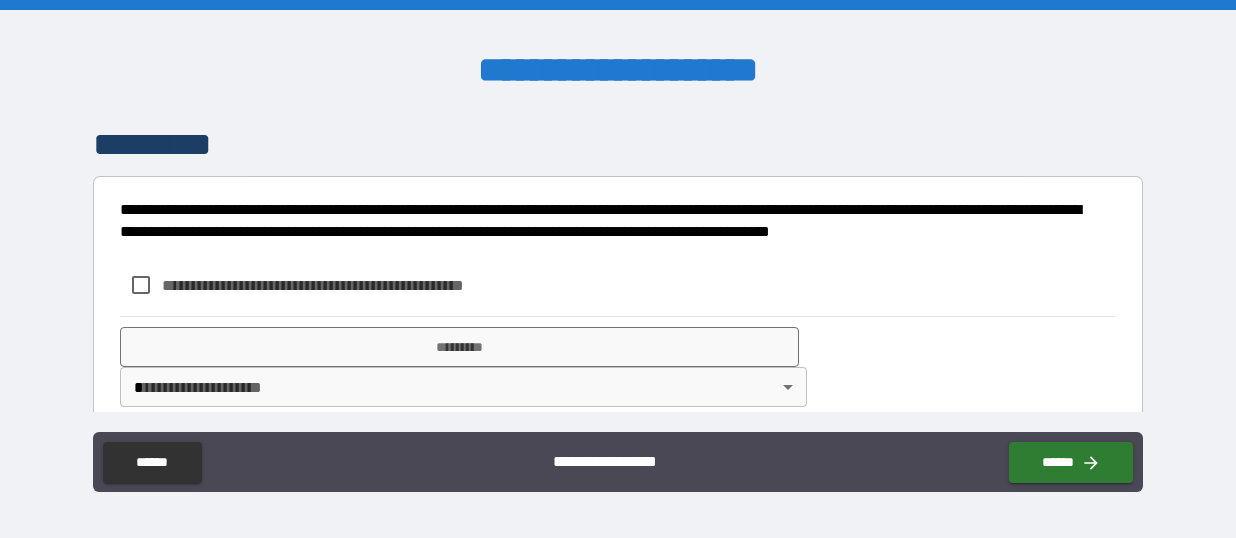 click on "**********" at bounding box center [346, 285] 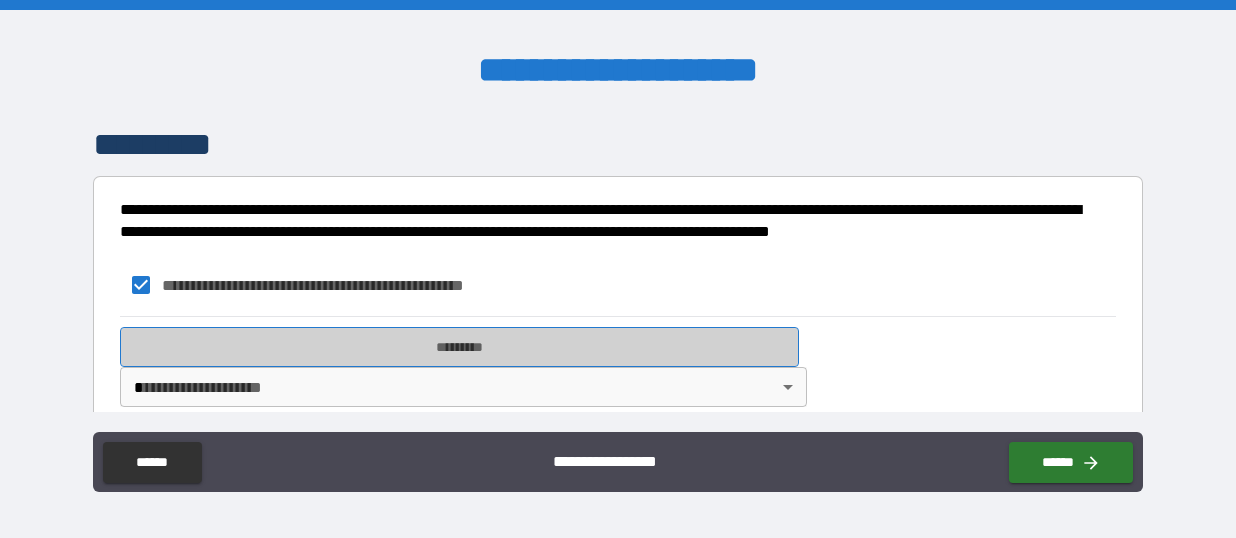 click on "*********" at bounding box center (459, 347) 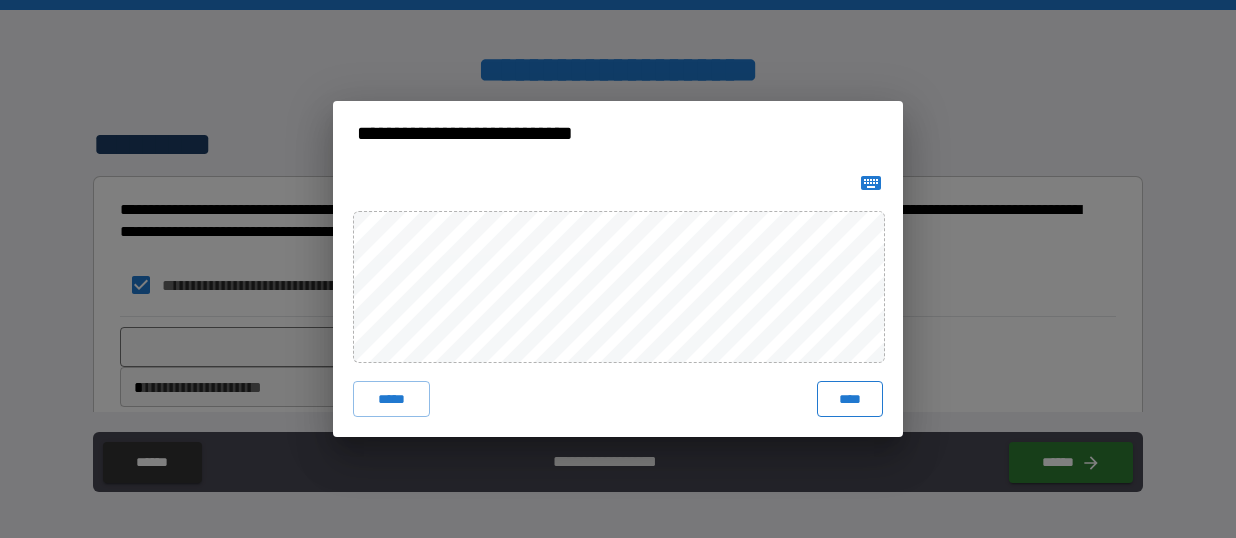 click on "****" at bounding box center [850, 399] 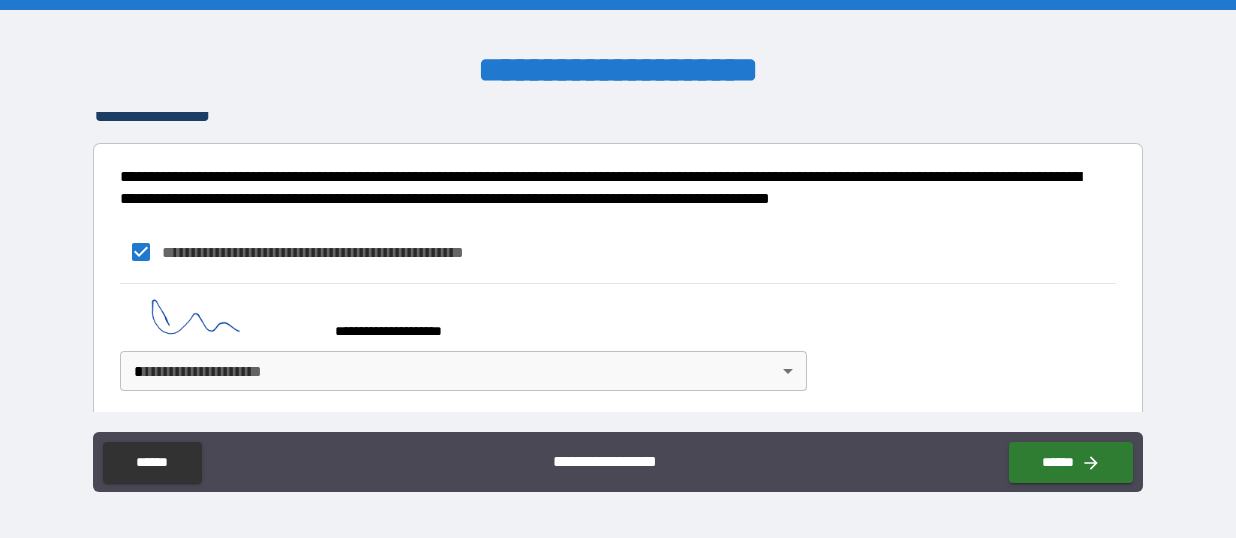 scroll, scrollTop: 1175, scrollLeft: 0, axis: vertical 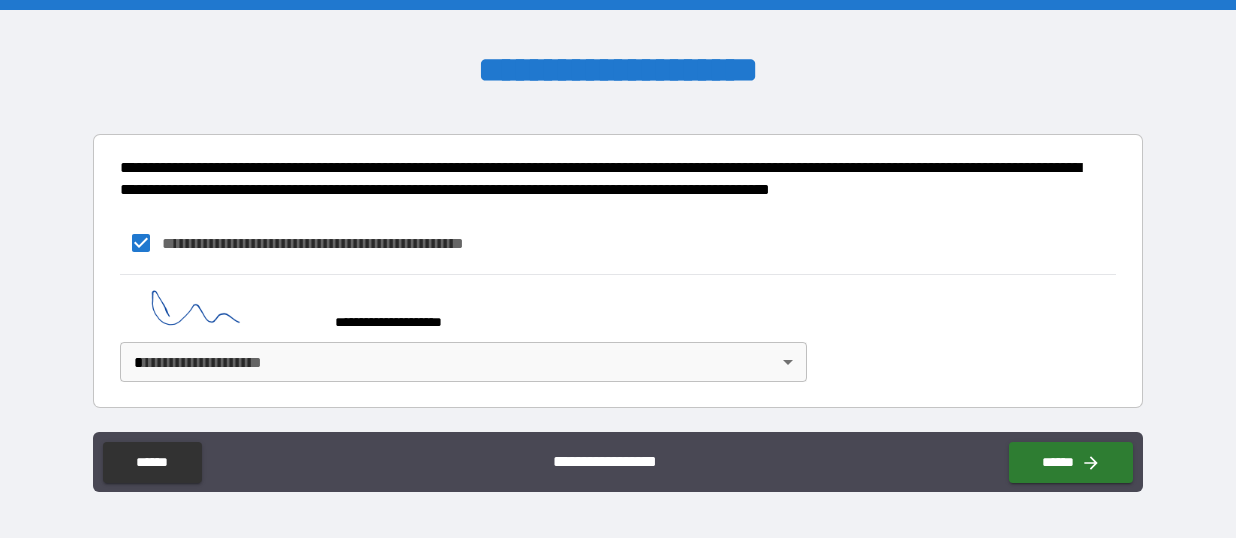 click on "**********" at bounding box center (618, 269) 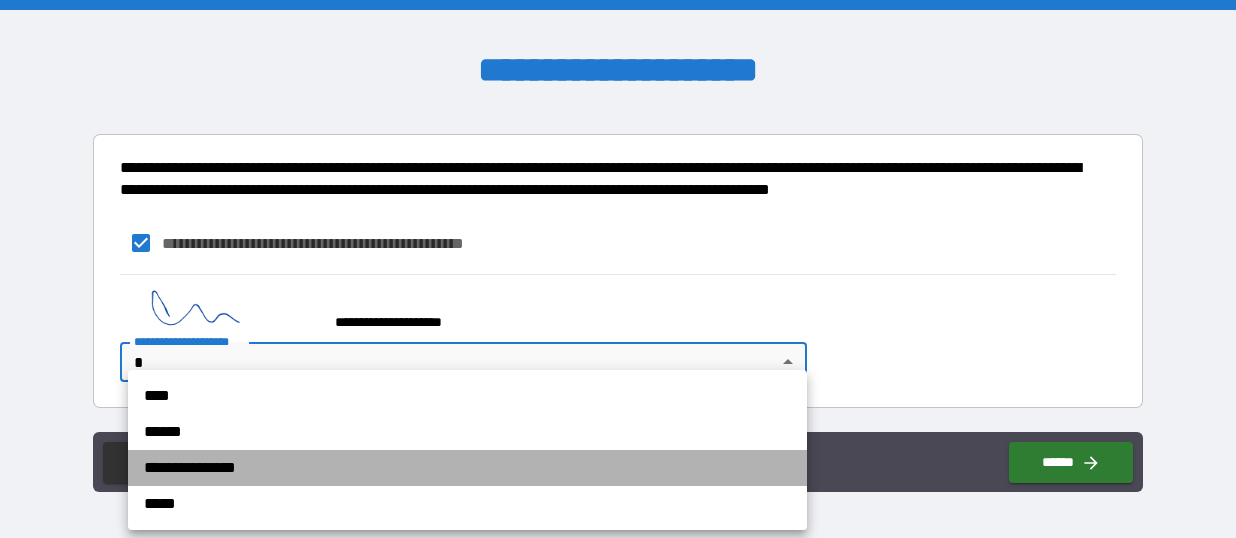 click on "**********" at bounding box center (467, 468) 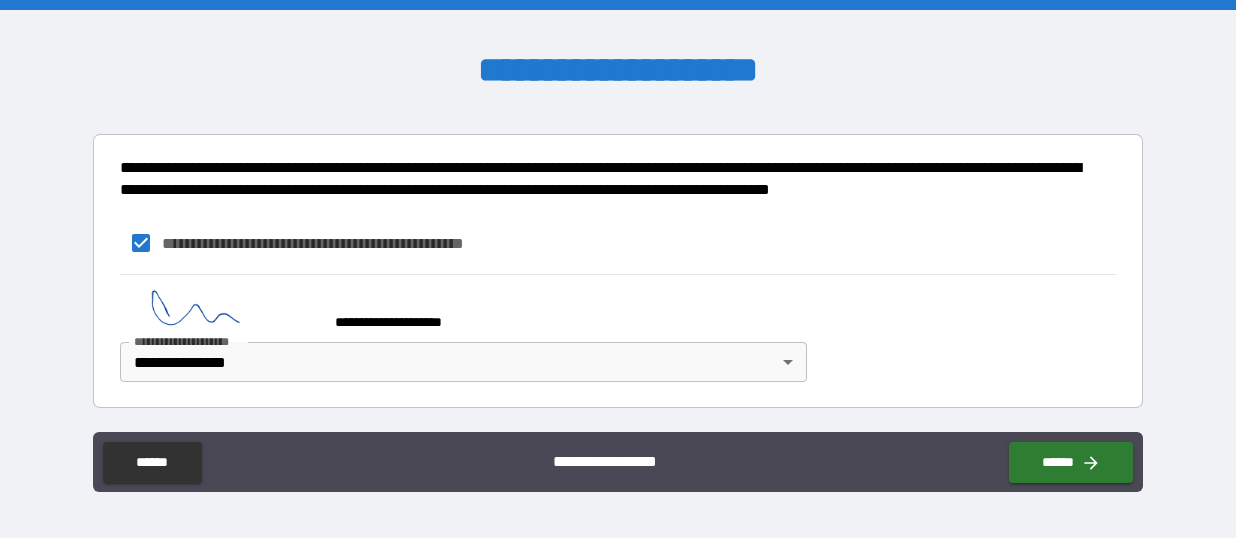 click on "**********" at bounding box center (459, 313) 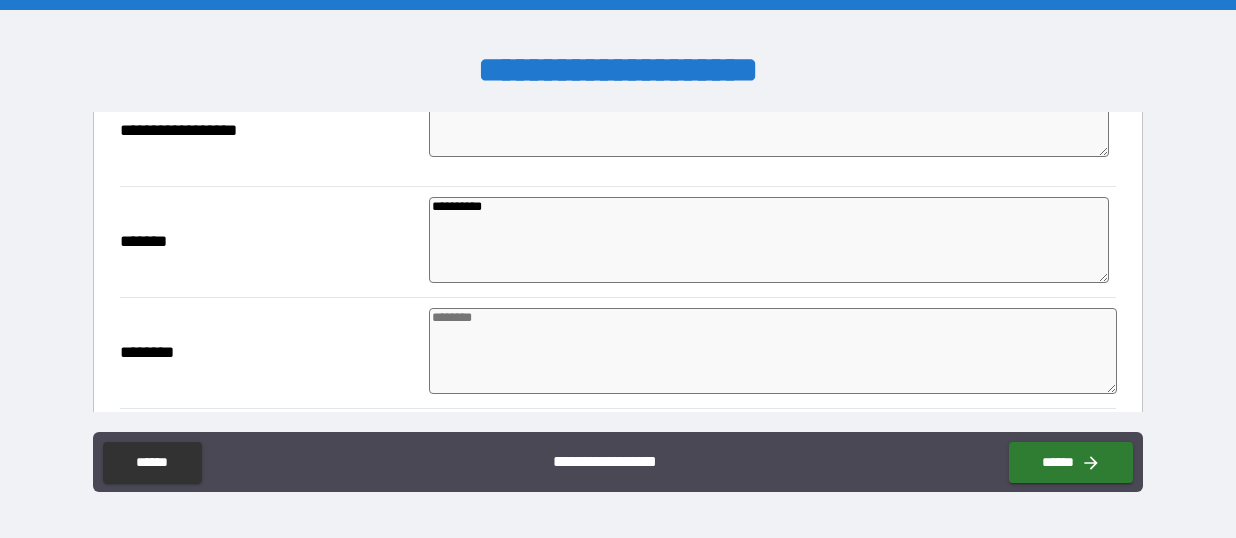 scroll, scrollTop: 511, scrollLeft: 0, axis: vertical 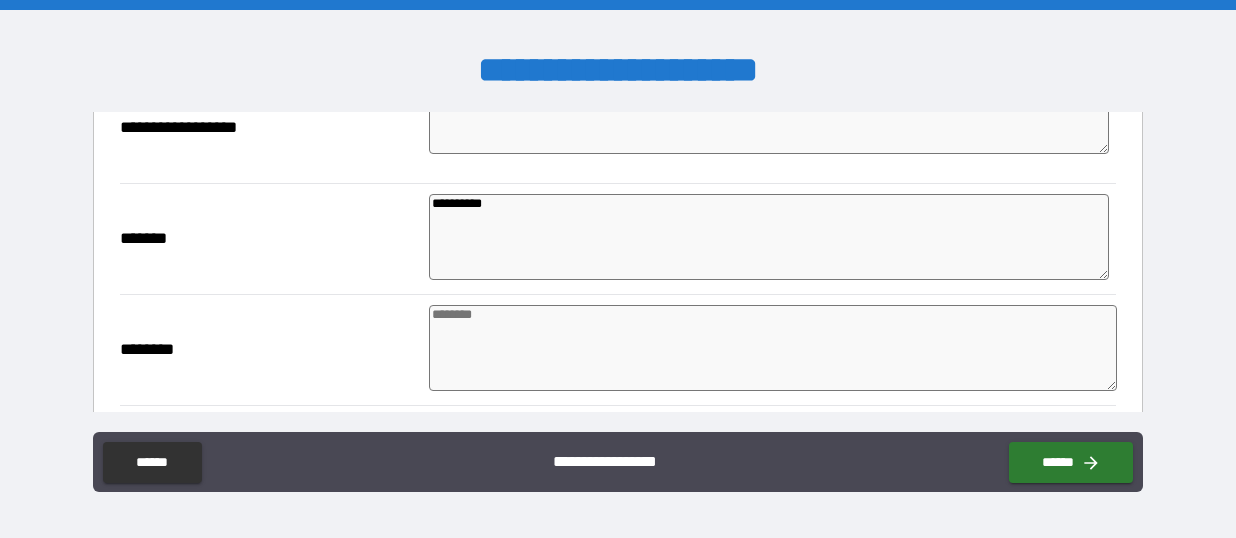 click at bounding box center [773, 348] 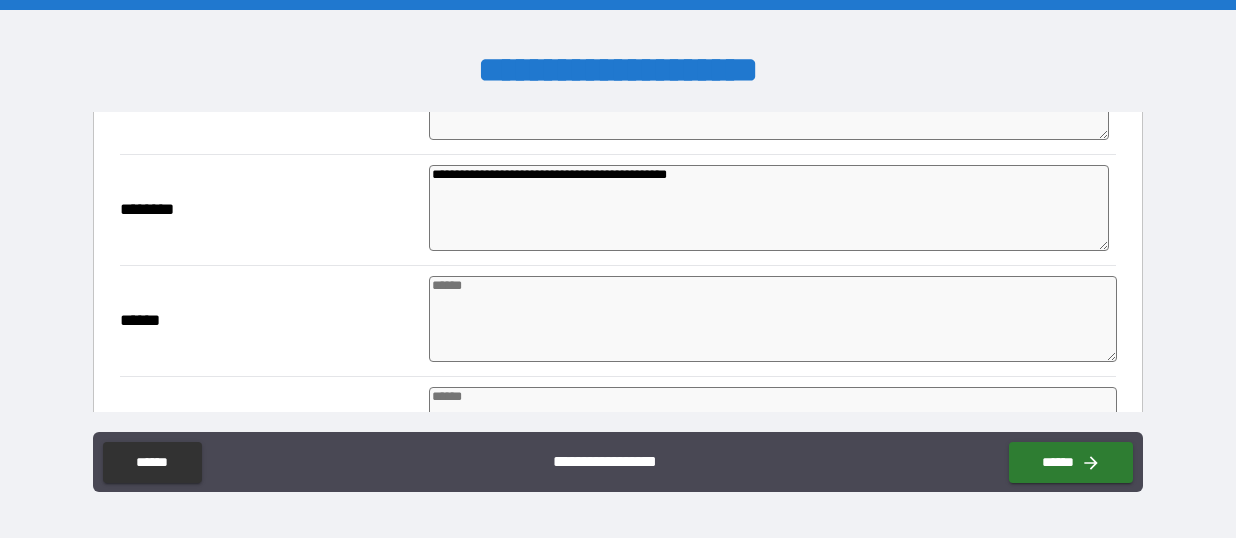 scroll, scrollTop: 655, scrollLeft: 0, axis: vertical 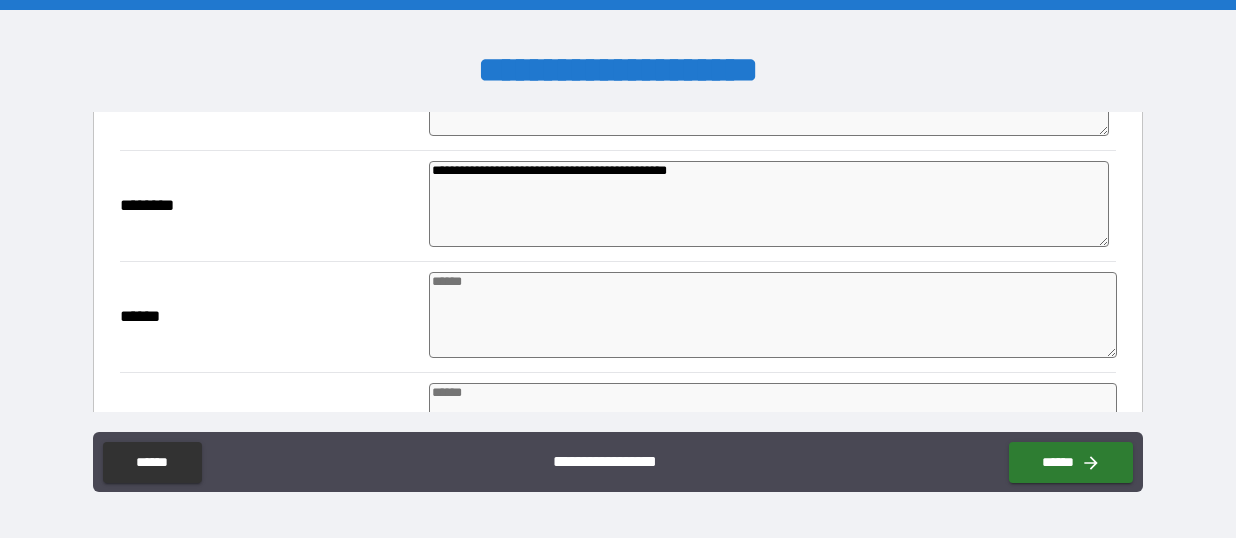 click at bounding box center (773, 315) 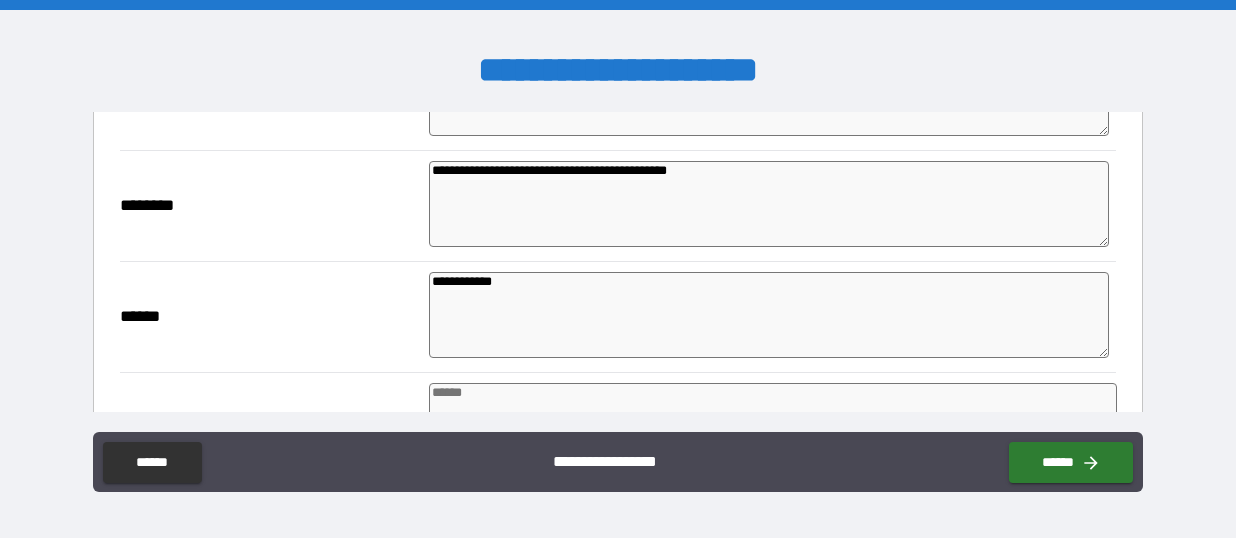 click on "******" at bounding box center (269, 317) 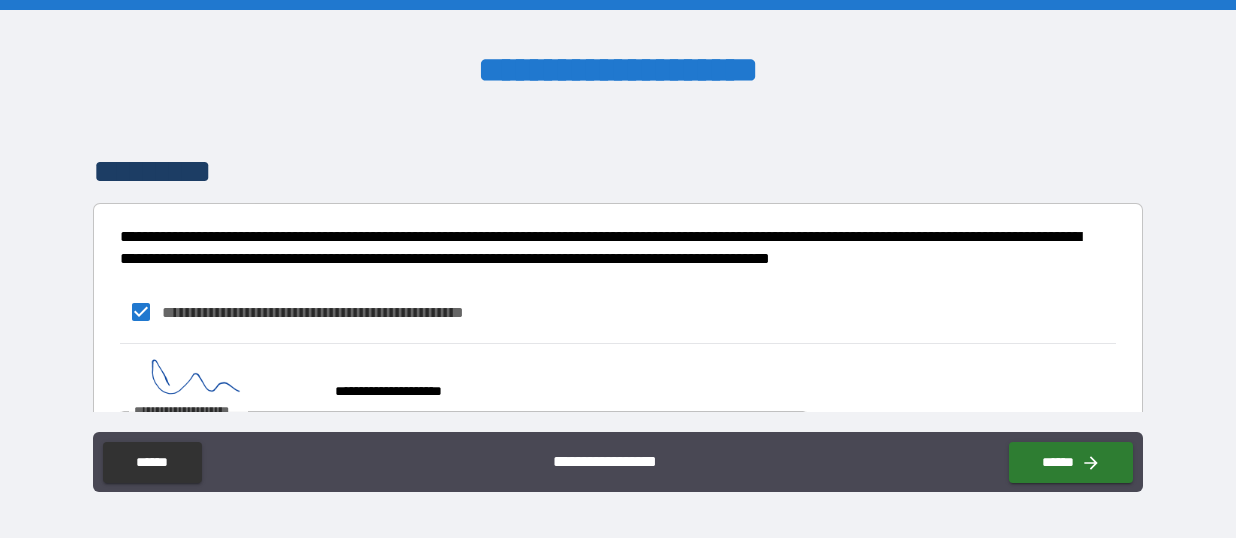 scroll, scrollTop: 1175, scrollLeft: 0, axis: vertical 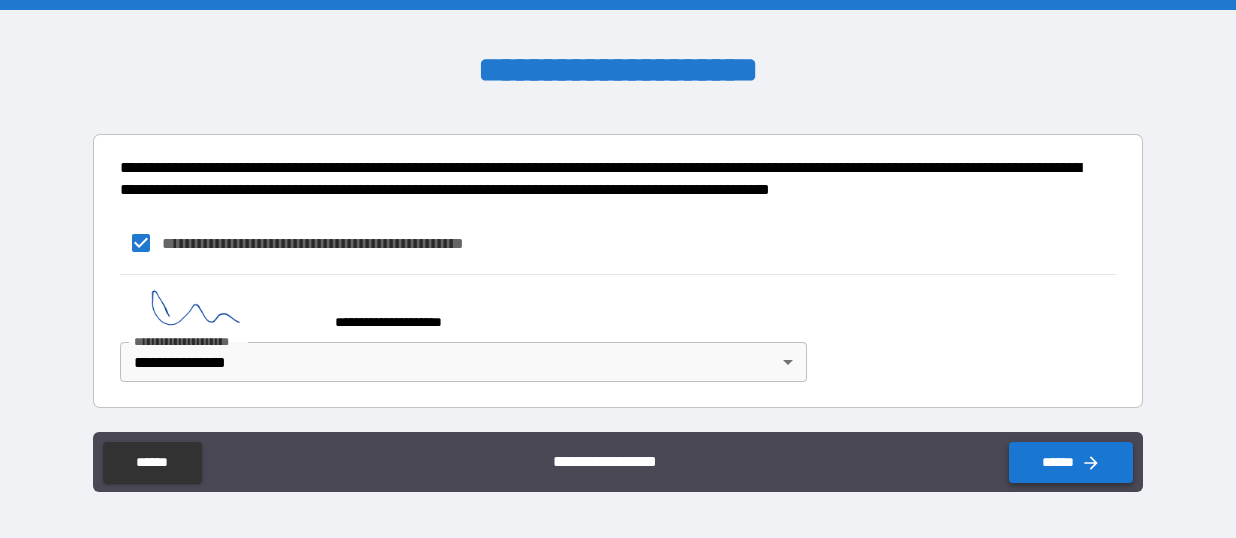 click on "******" at bounding box center [1071, 462] 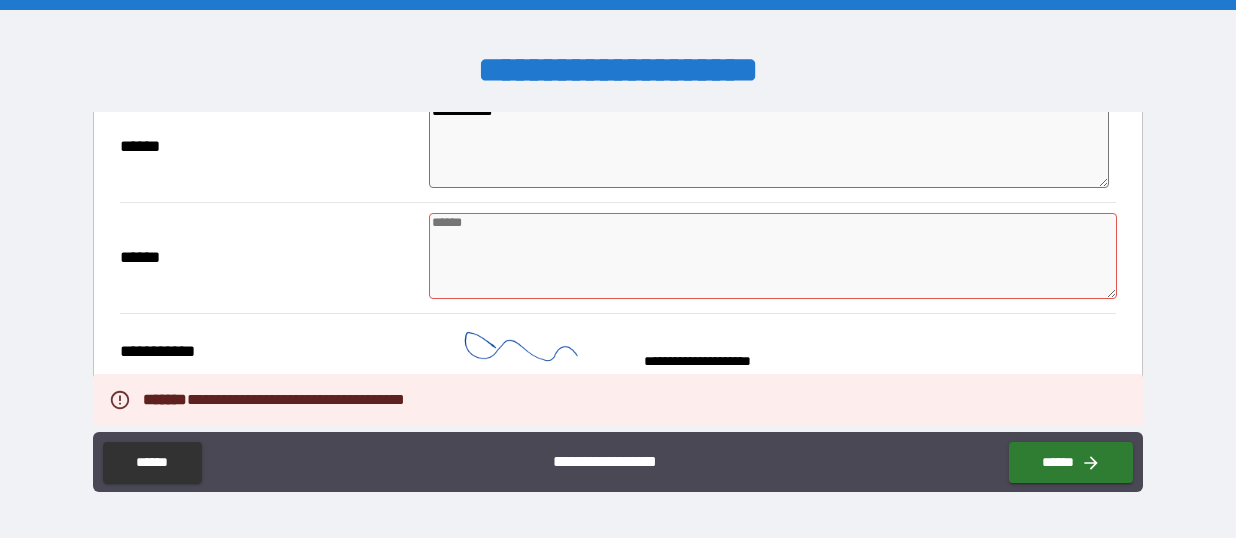 scroll, scrollTop: 759, scrollLeft: 0, axis: vertical 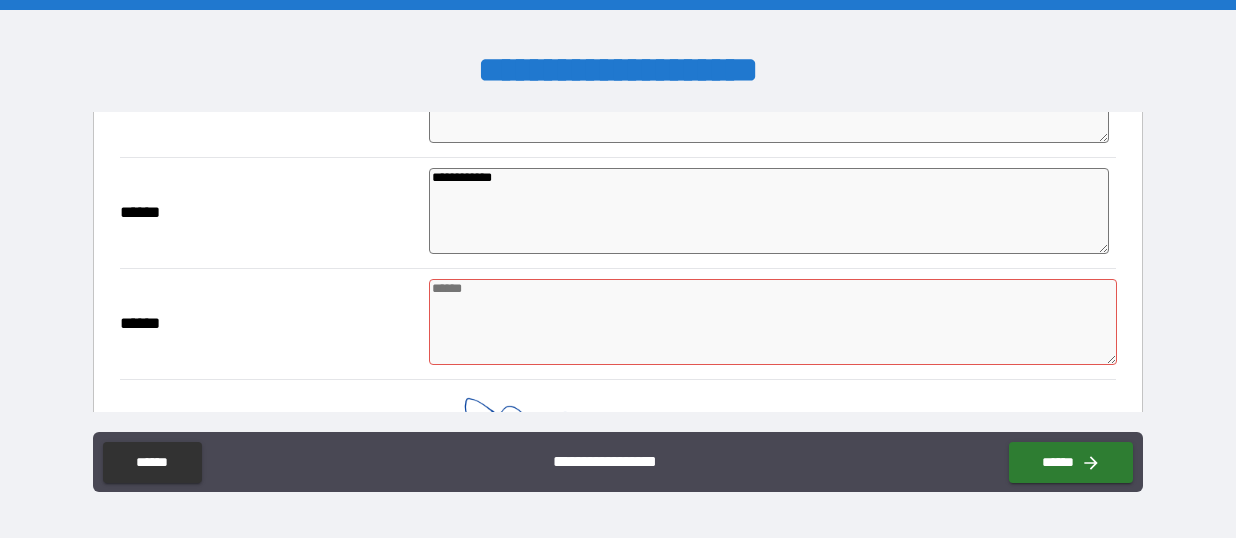 click at bounding box center (773, 322) 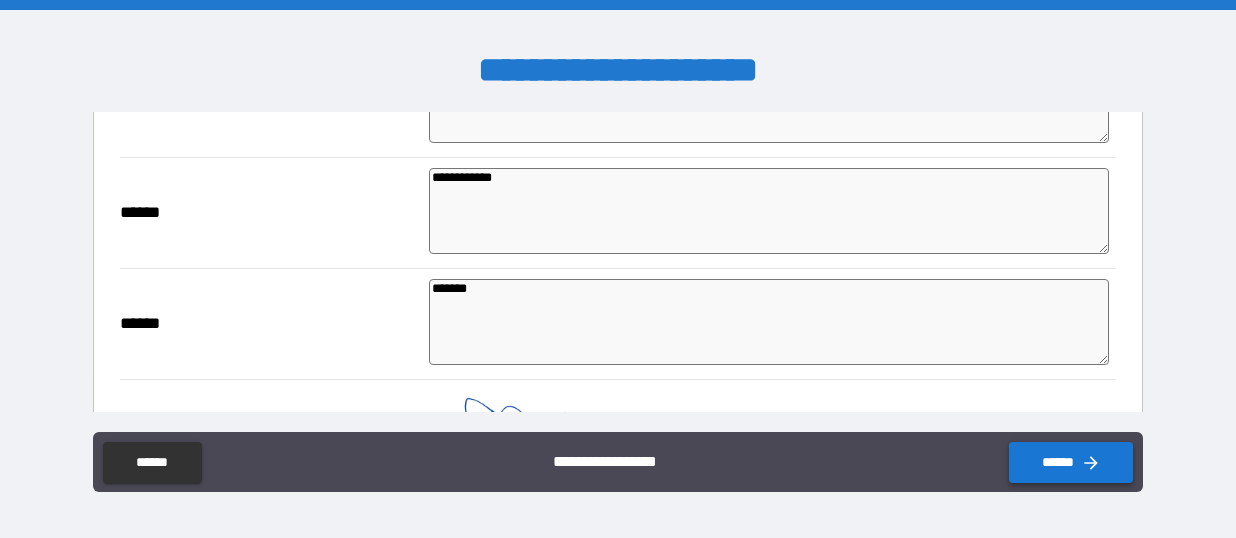 click on "******" at bounding box center (1071, 462) 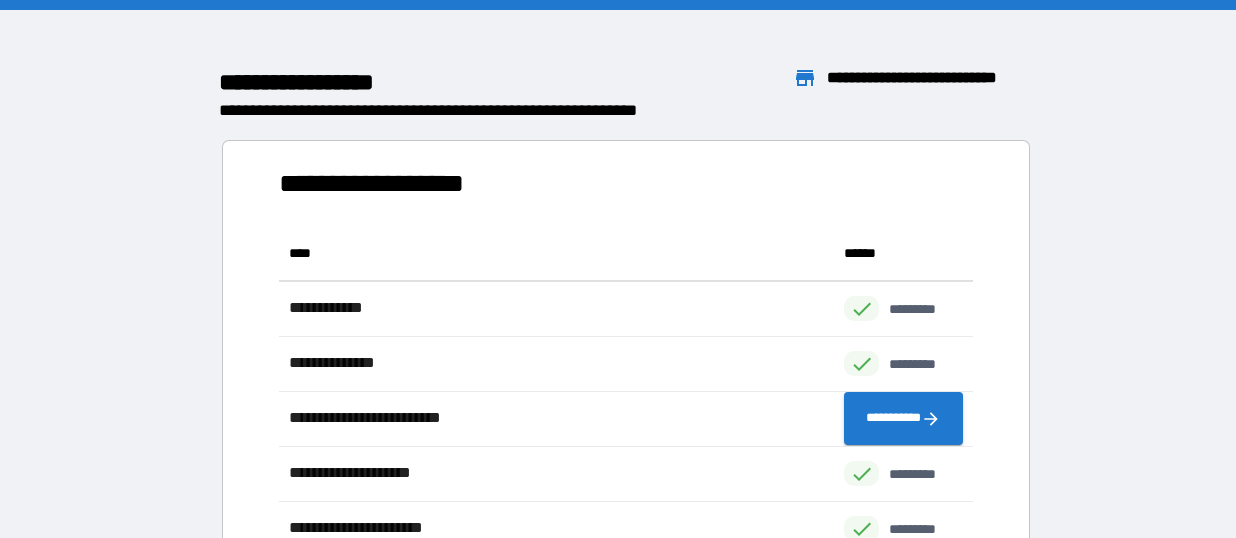 scroll, scrollTop: 1, scrollLeft: 1, axis: both 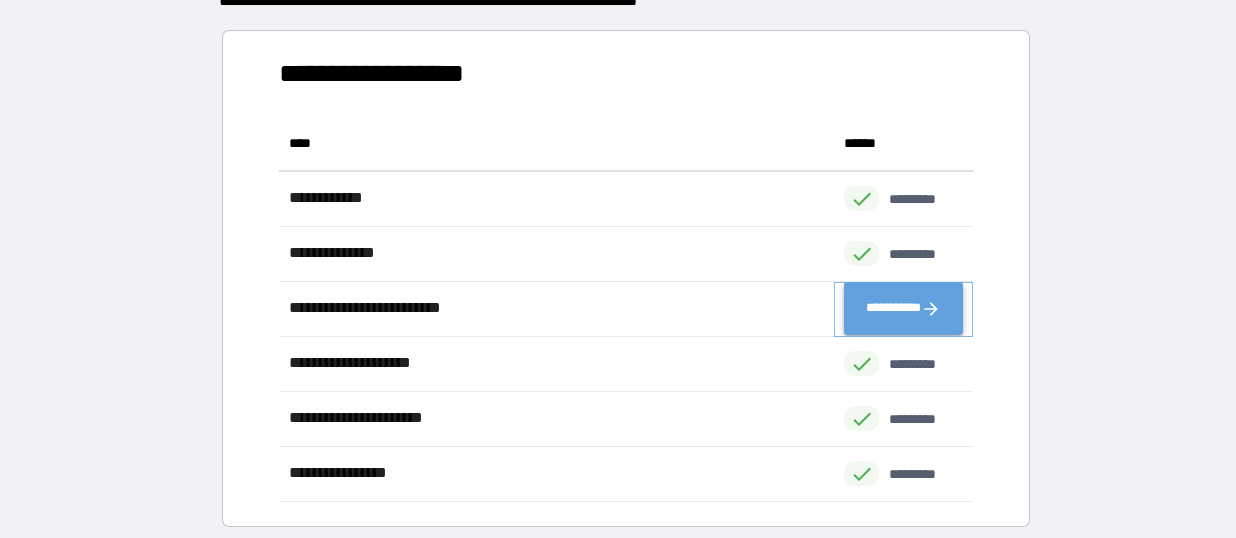 click on "**********" at bounding box center [903, 309] 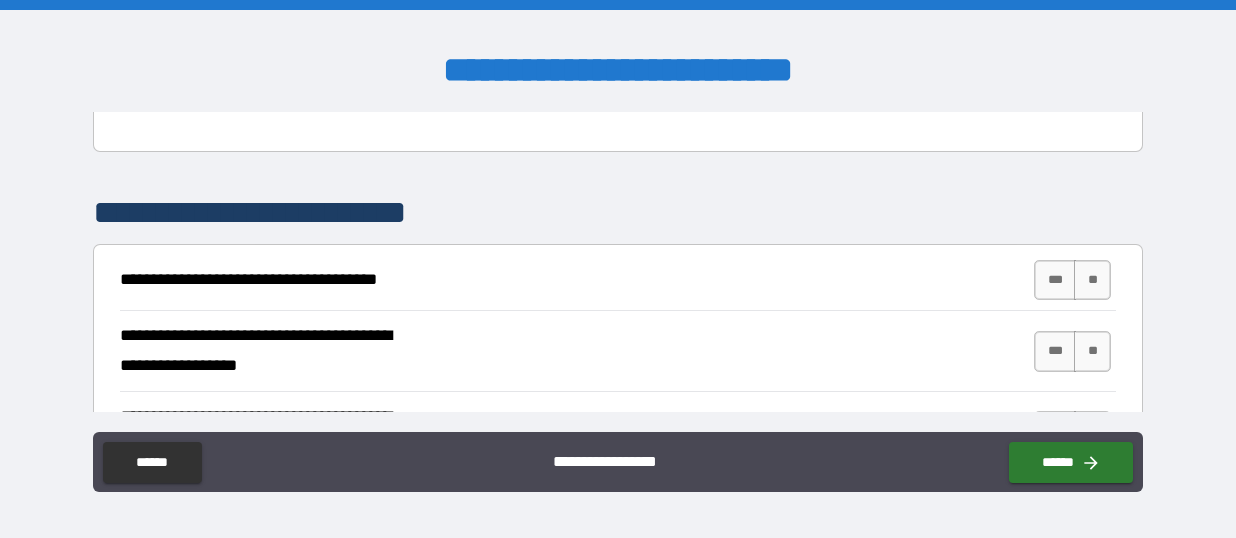 scroll, scrollTop: 312, scrollLeft: 0, axis: vertical 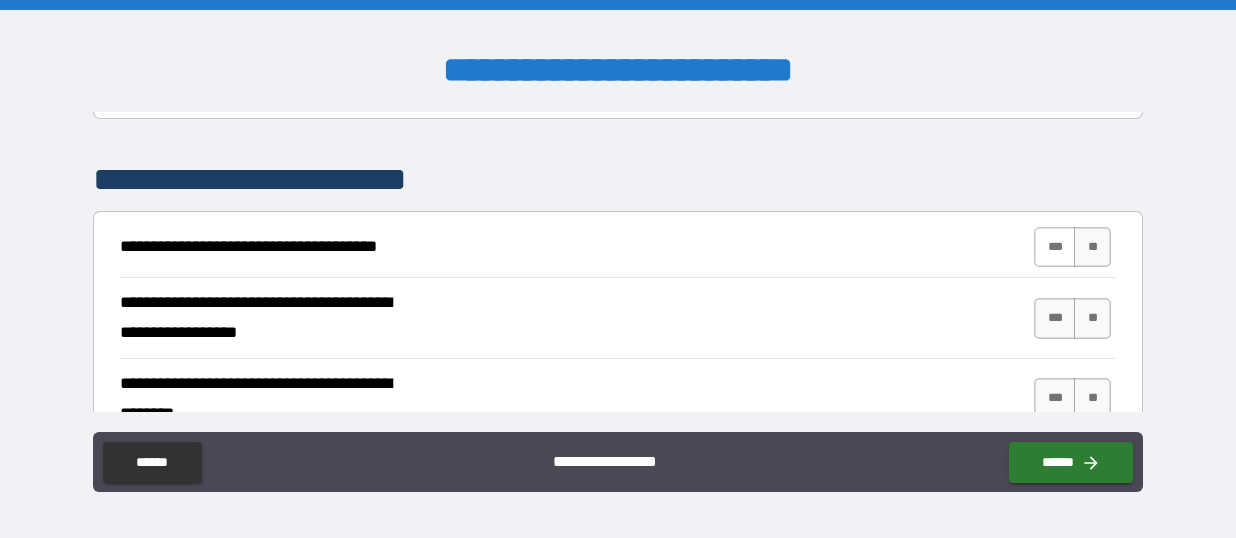 click on "***" at bounding box center (1055, 247) 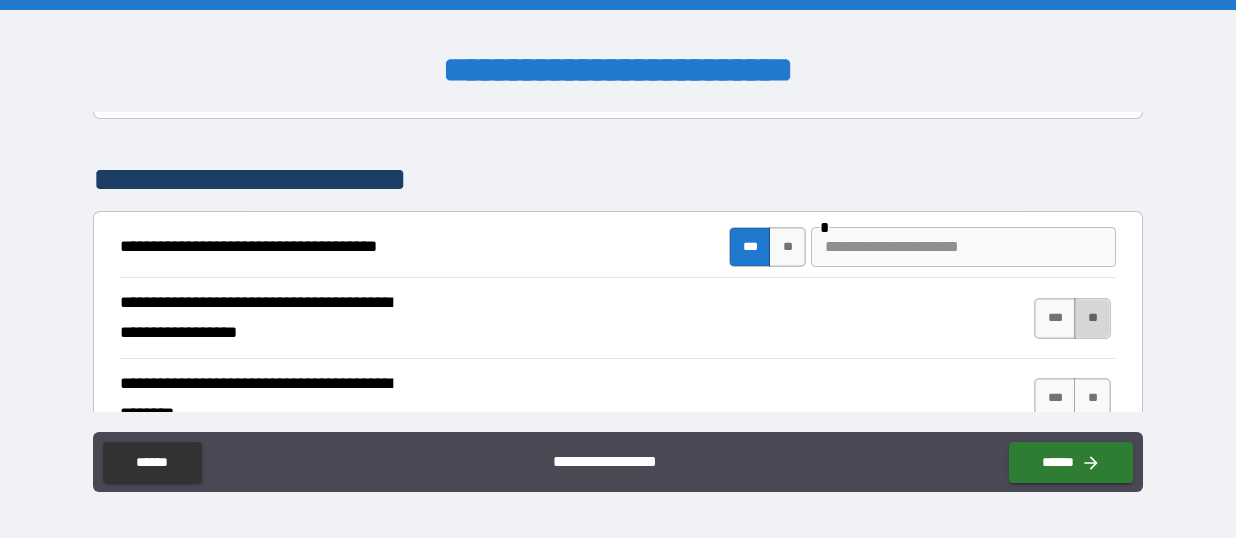 click on "**" at bounding box center [1092, 318] 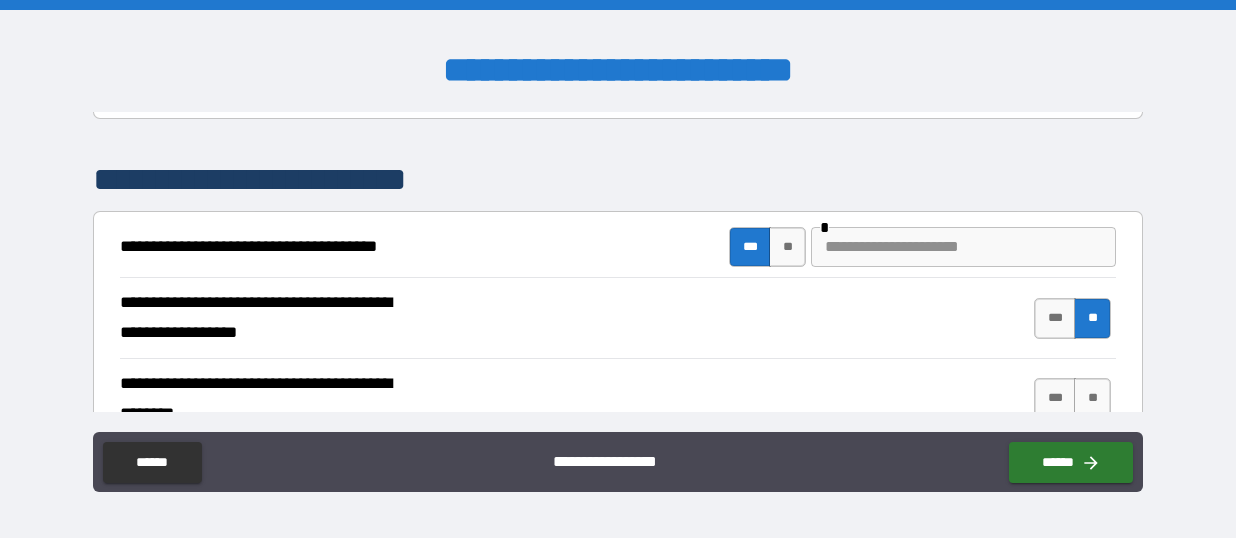 scroll, scrollTop: 316, scrollLeft: 0, axis: vertical 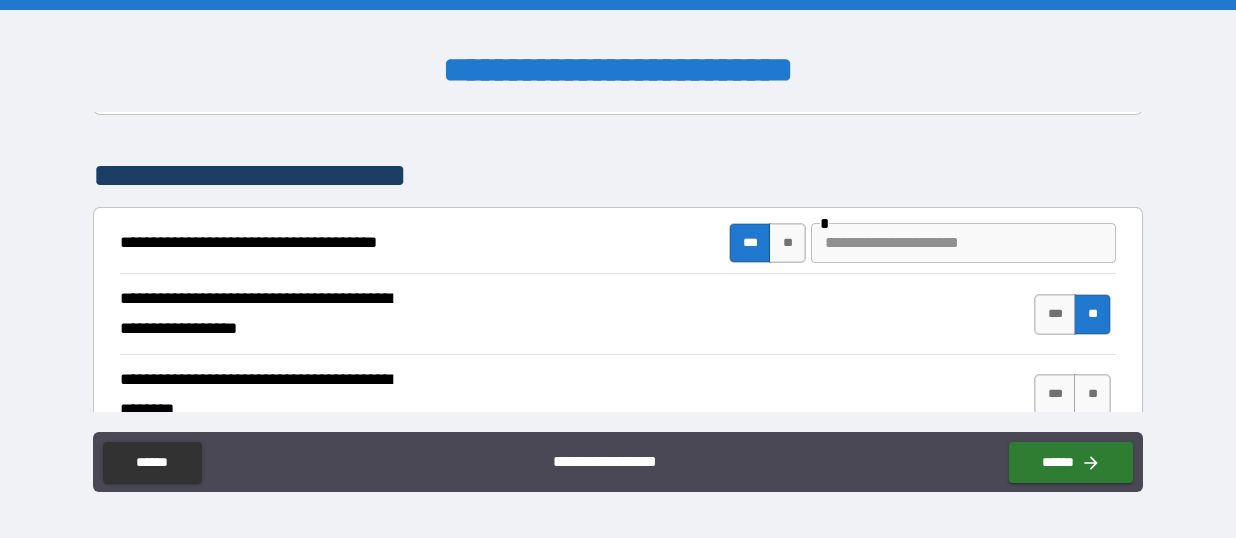 click at bounding box center (963, 243) 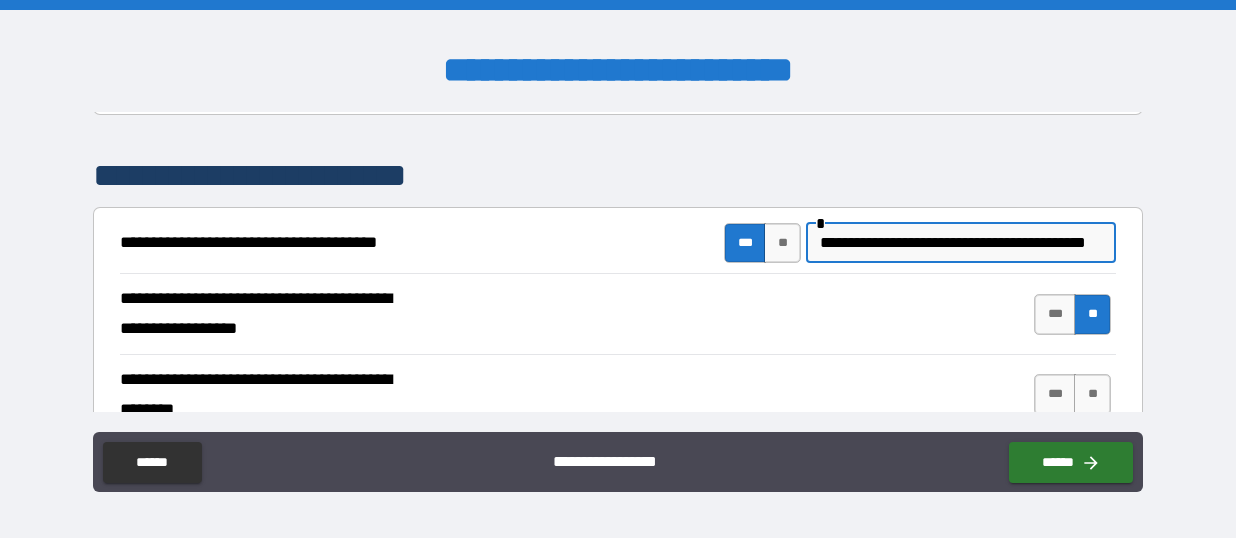 scroll, scrollTop: 0, scrollLeft: 30, axis: horizontal 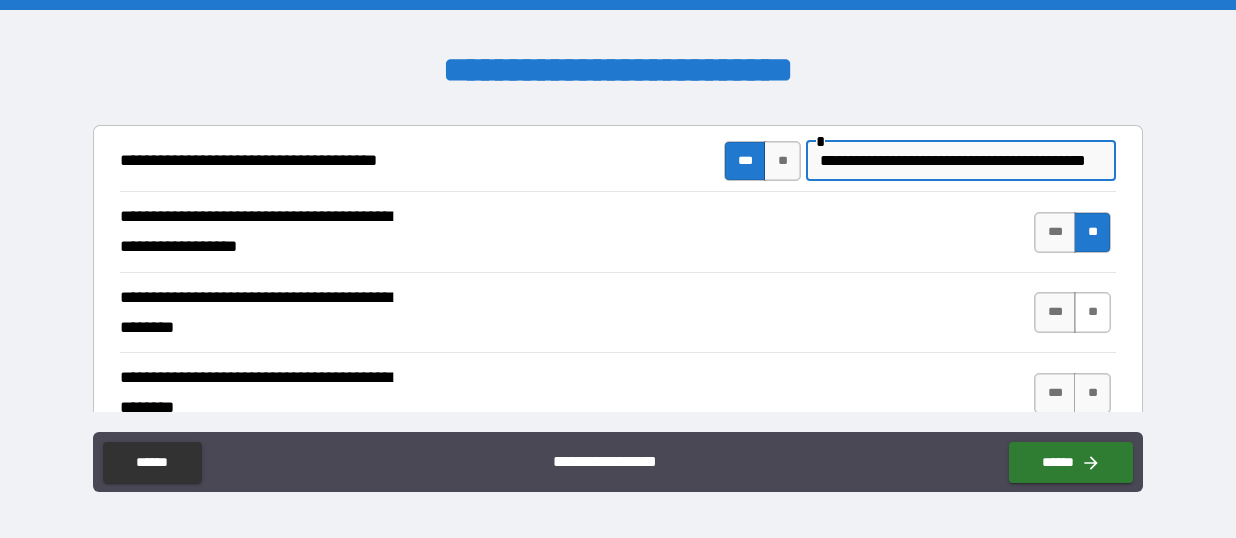 click on "**" at bounding box center (1092, 312) 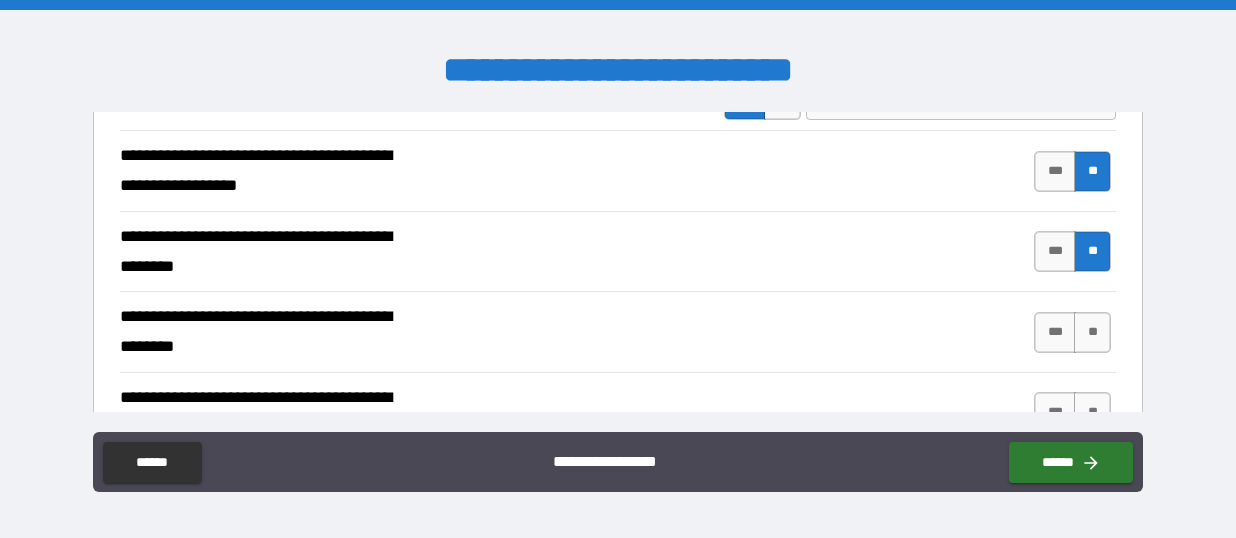 scroll, scrollTop: 463, scrollLeft: 0, axis: vertical 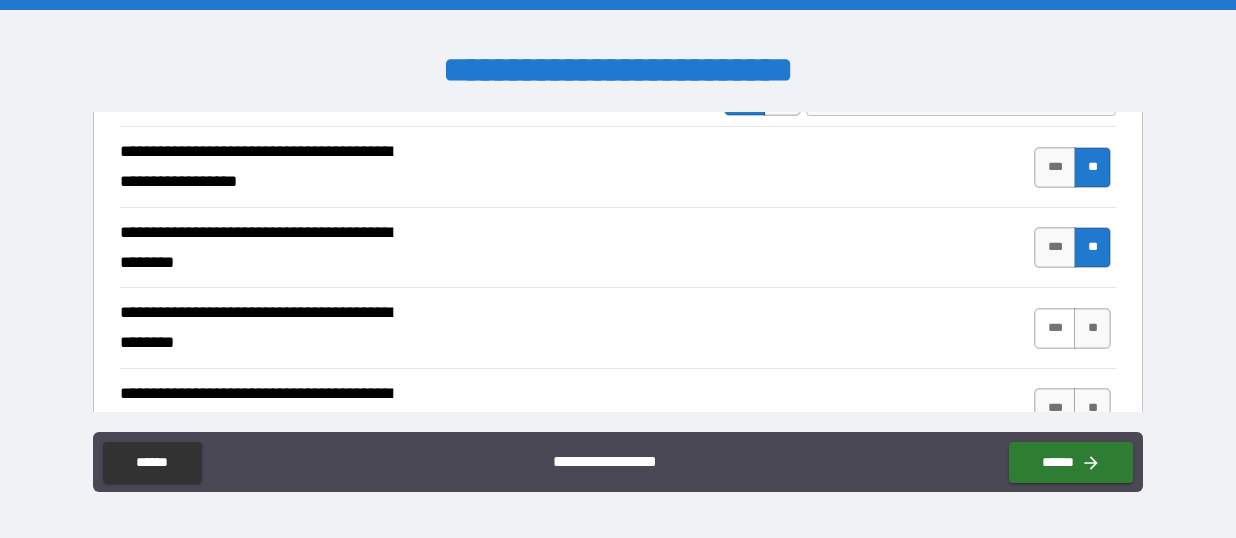 click on "***" at bounding box center (1055, 328) 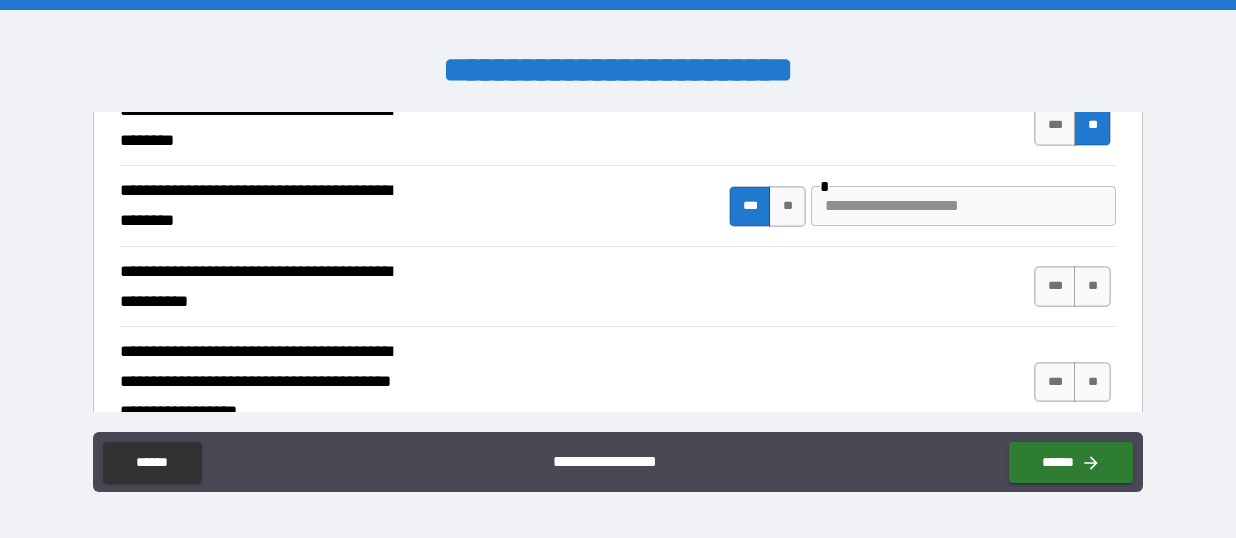scroll, scrollTop: 589, scrollLeft: 0, axis: vertical 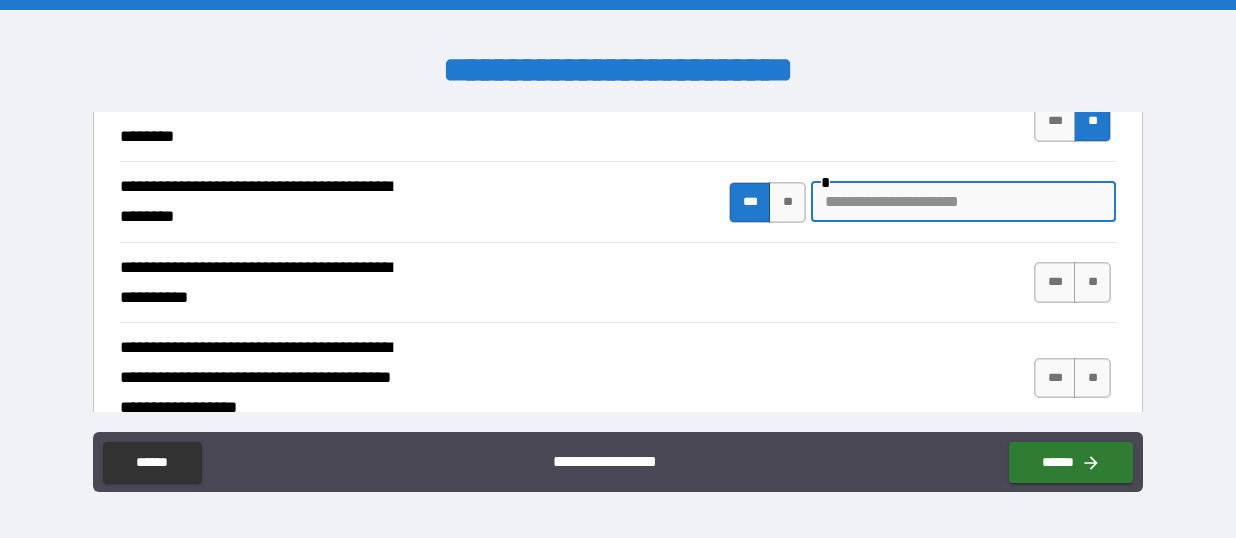 click at bounding box center [963, 202] 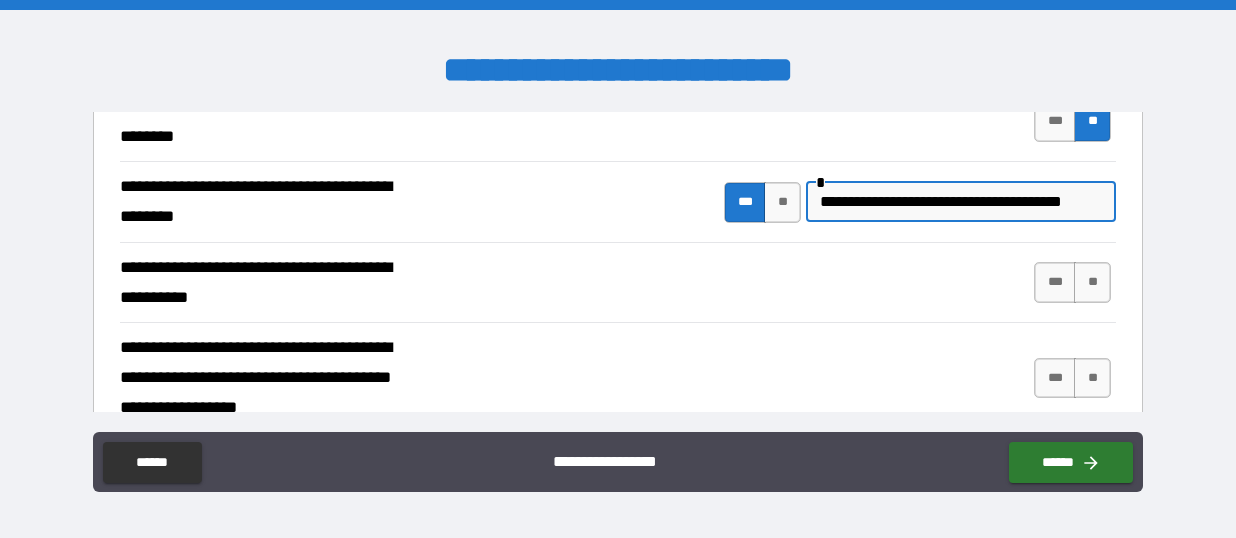 scroll, scrollTop: 0, scrollLeft: 3, axis: horizontal 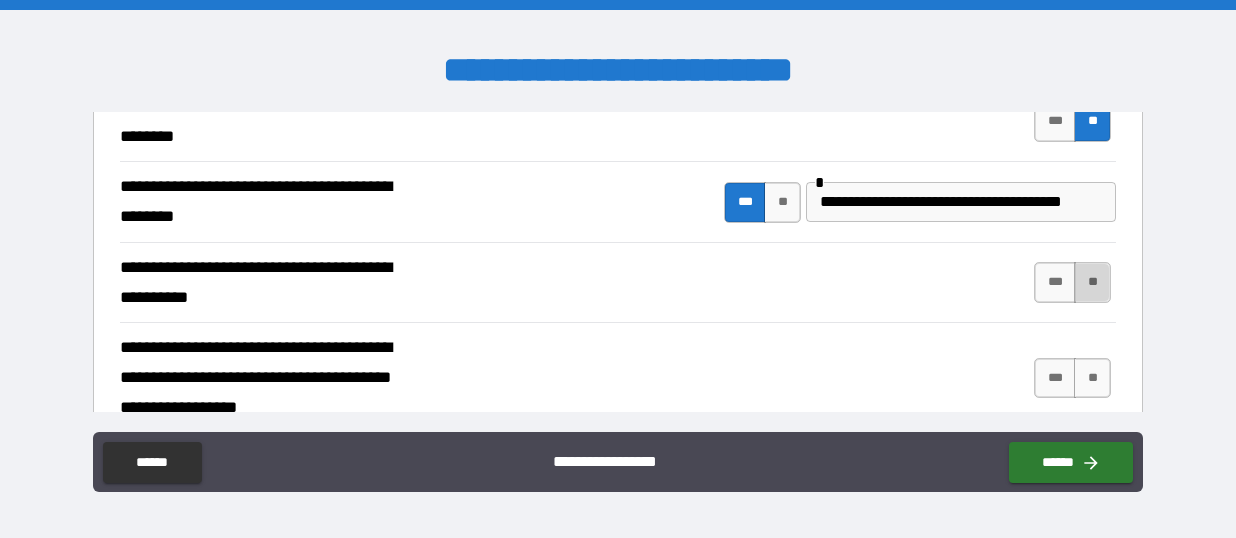 click on "**" at bounding box center (1092, 282) 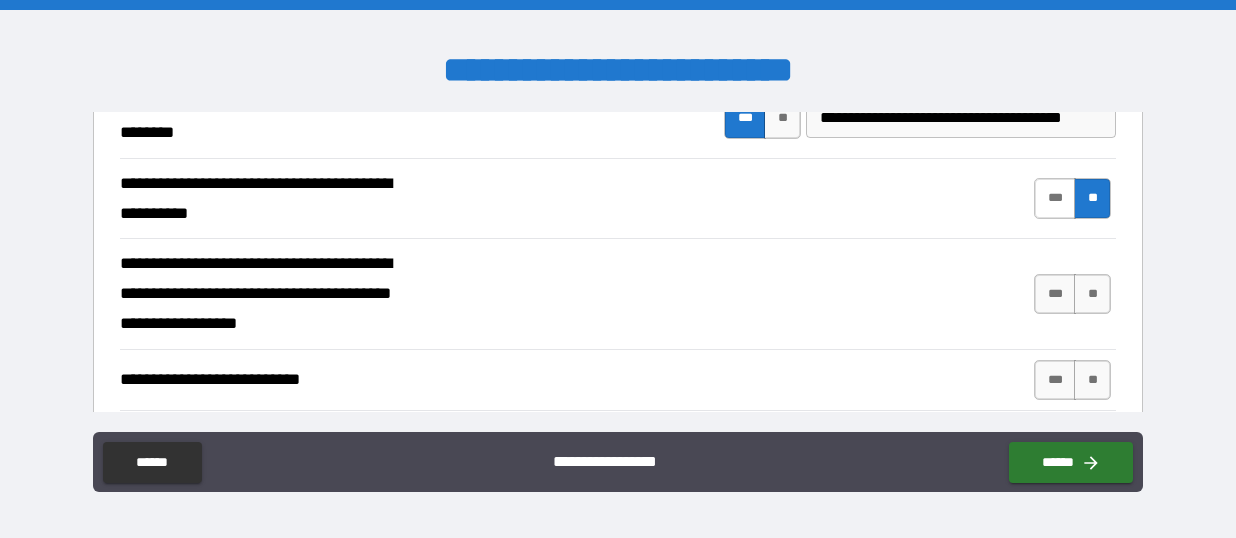 scroll, scrollTop: 677, scrollLeft: 0, axis: vertical 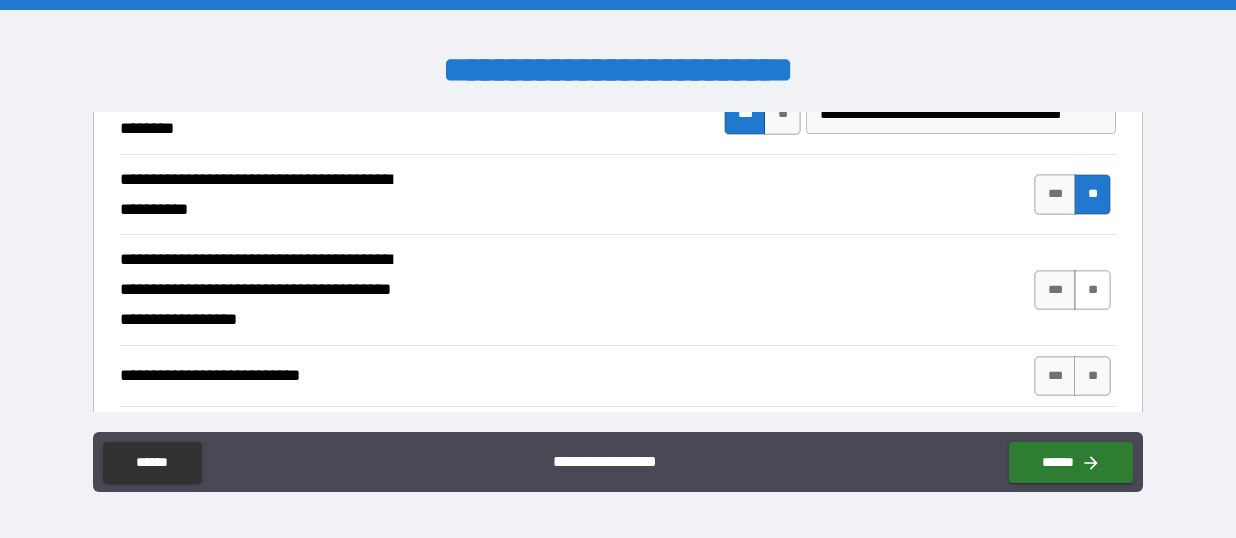 click on "**" at bounding box center (1092, 290) 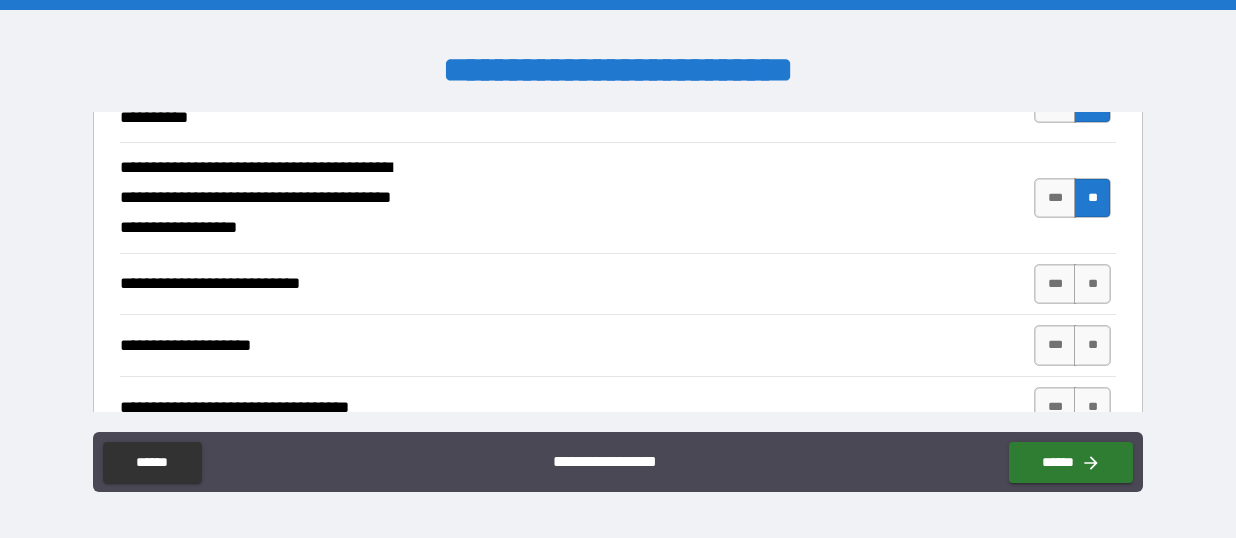 scroll, scrollTop: 772, scrollLeft: 0, axis: vertical 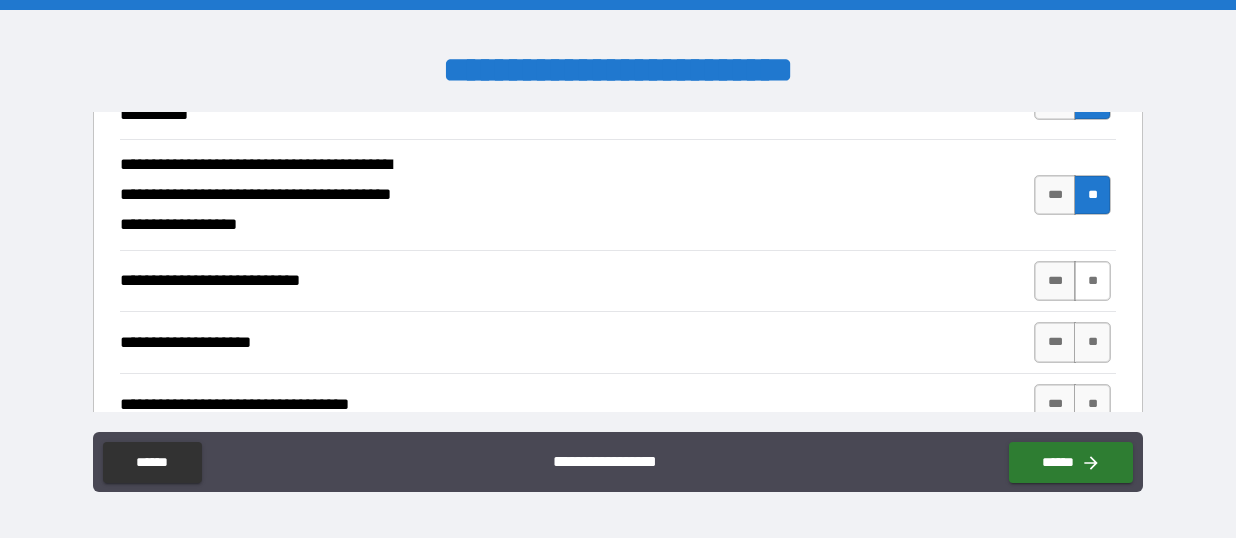 click on "**" at bounding box center (1092, 281) 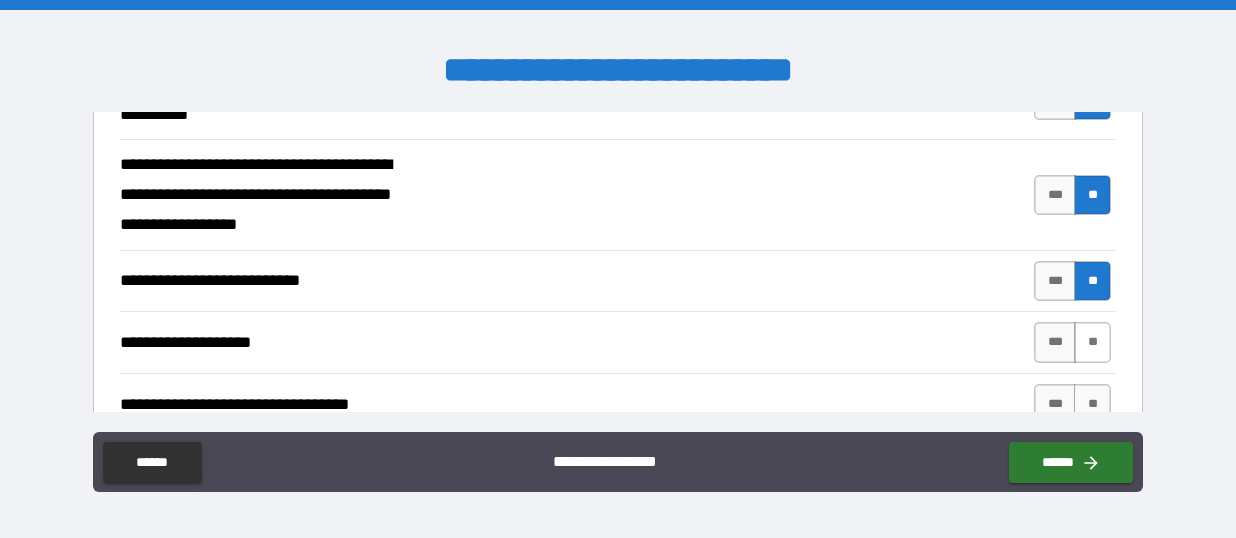 click on "**" at bounding box center [1092, 342] 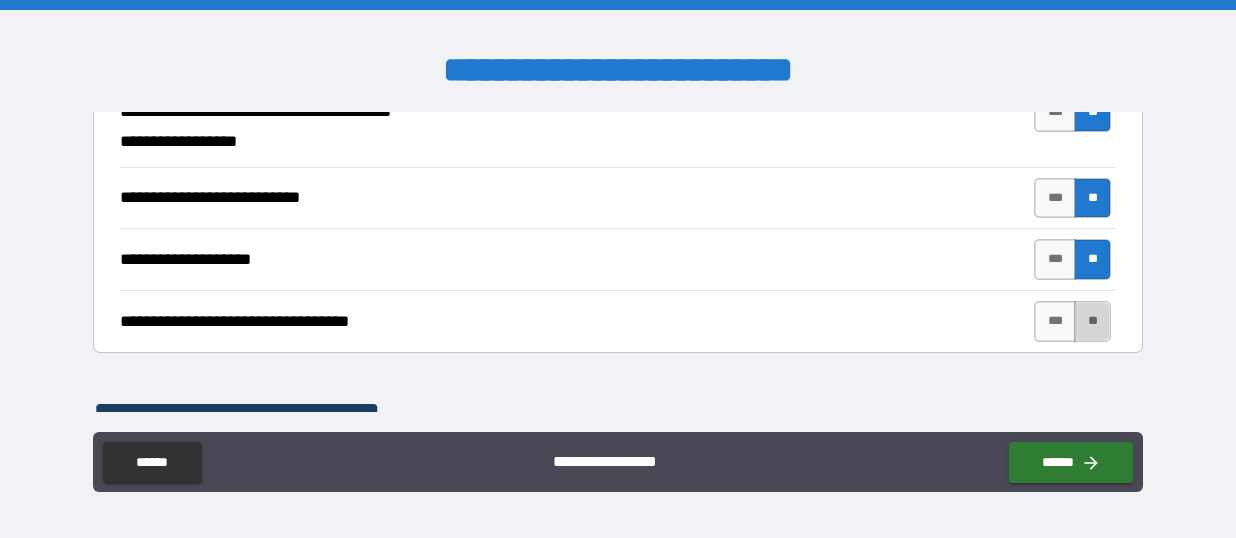 click on "**" at bounding box center [1092, 321] 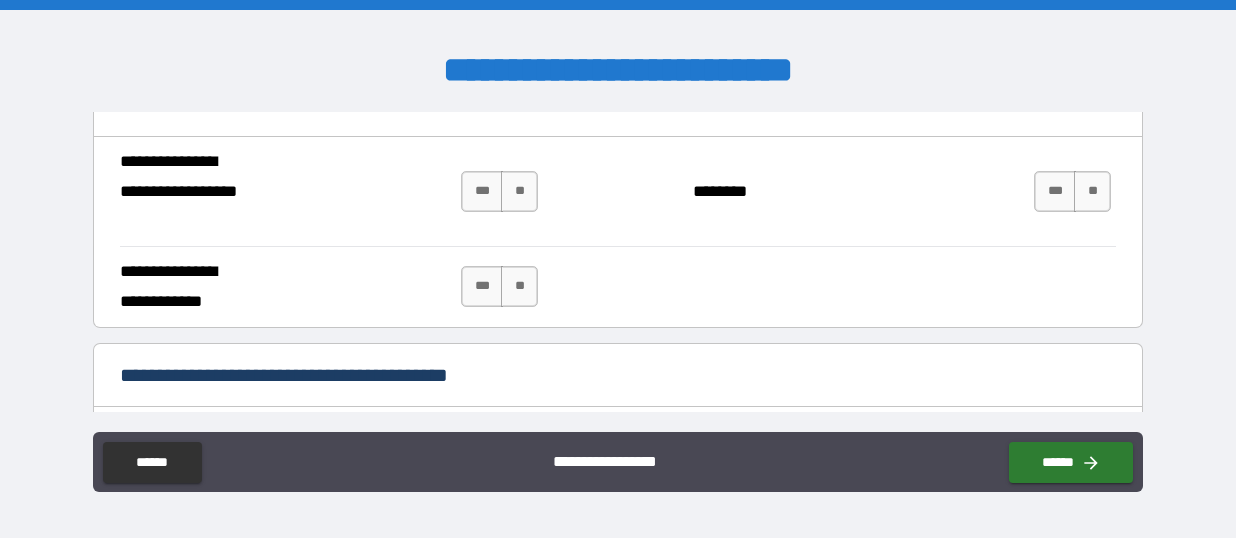 scroll, scrollTop: 1278, scrollLeft: 0, axis: vertical 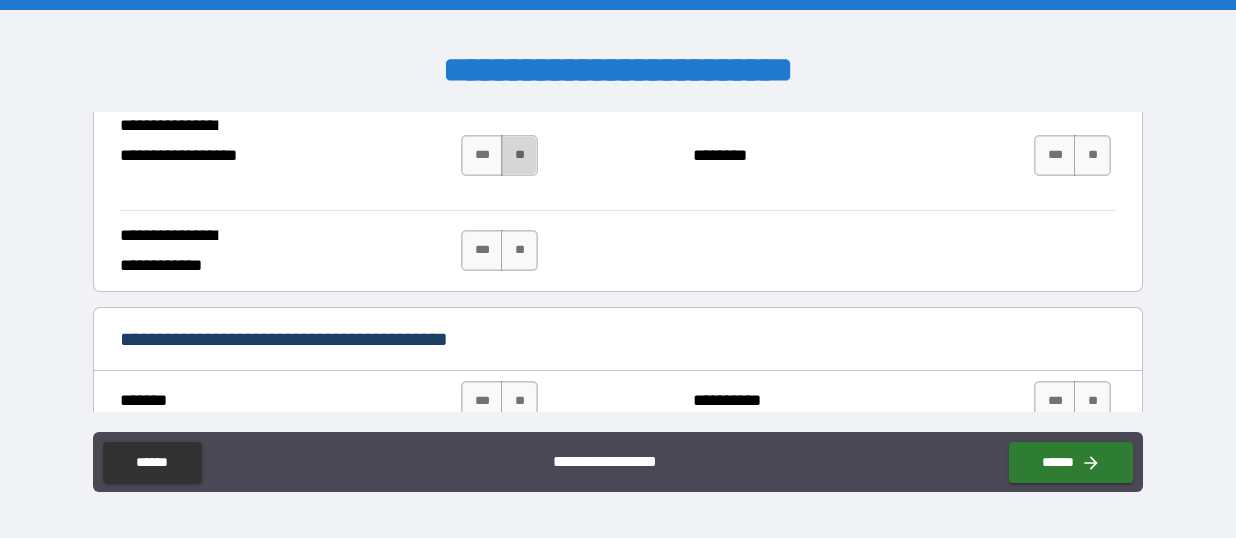 click on "**" at bounding box center (519, 155) 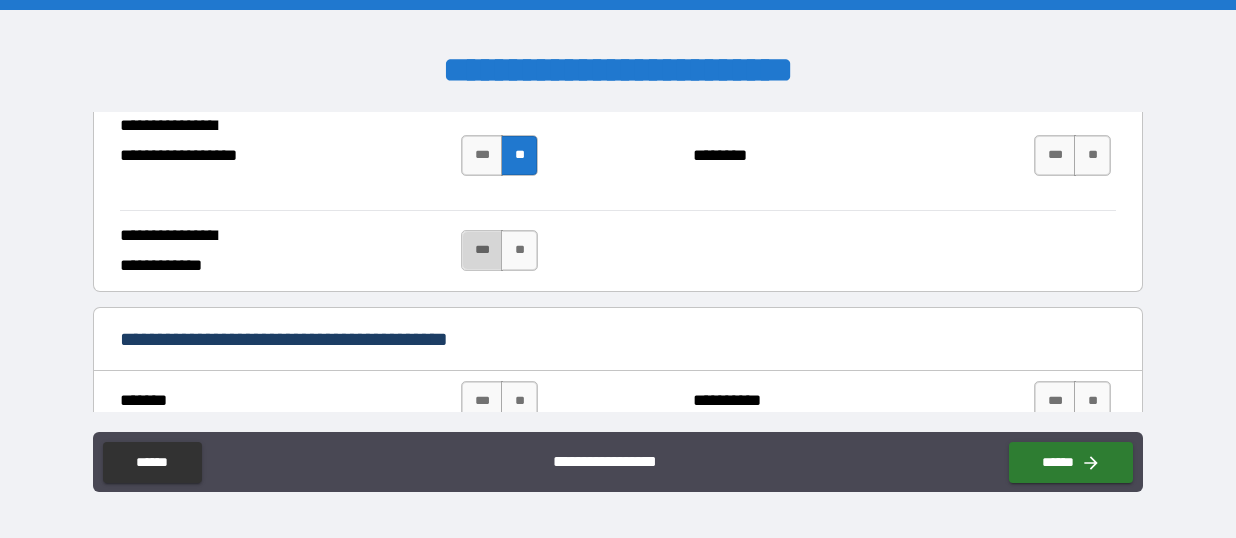 click on "***" at bounding box center [482, 250] 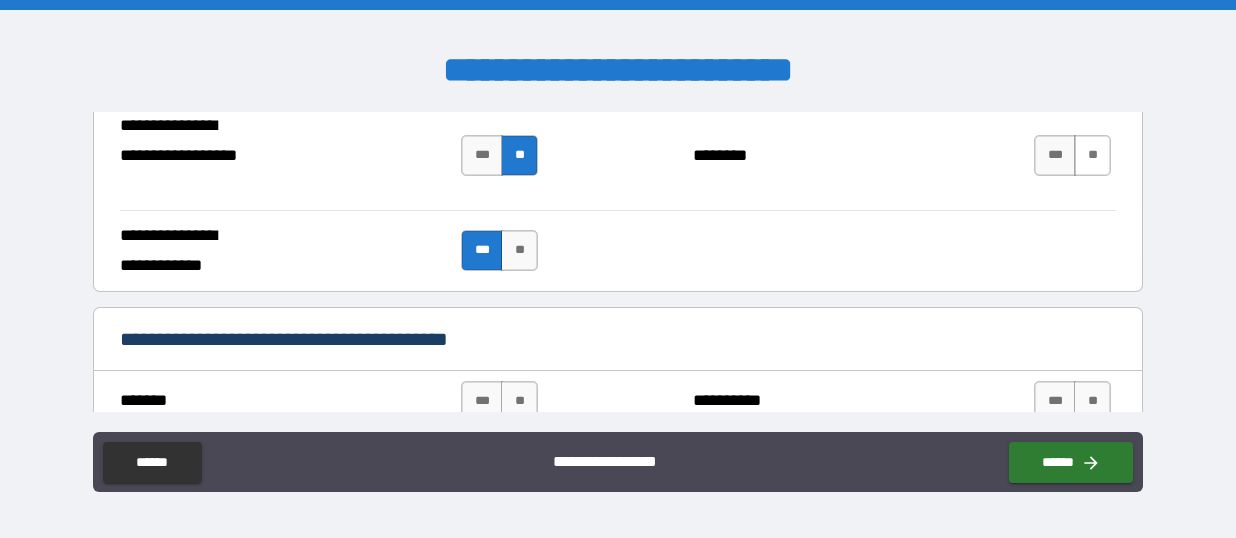 click on "**" at bounding box center [1092, 155] 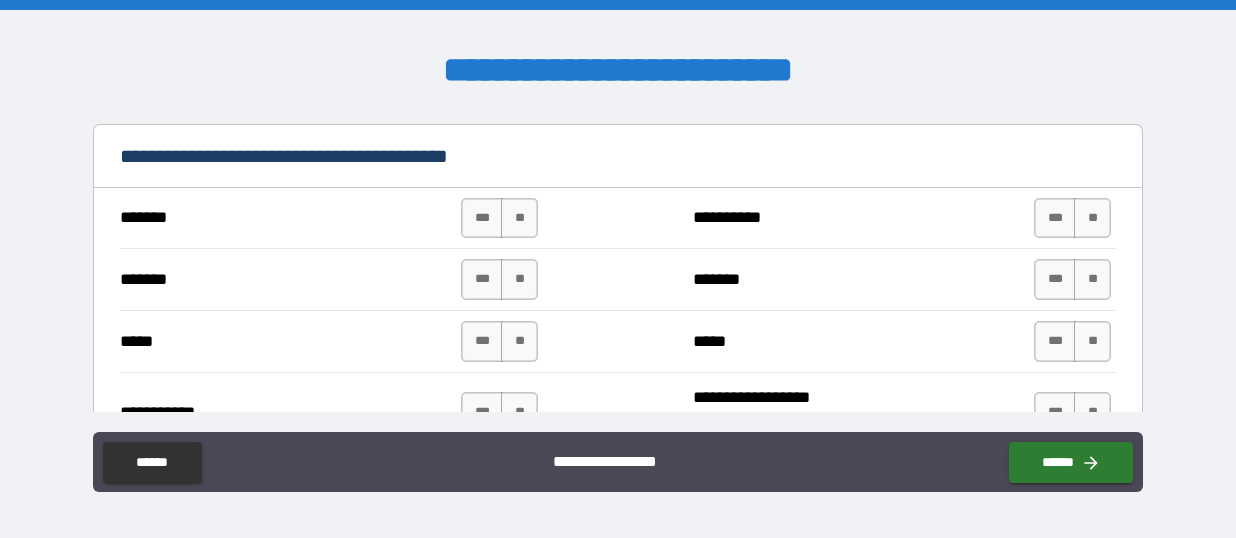 scroll, scrollTop: 1463, scrollLeft: 0, axis: vertical 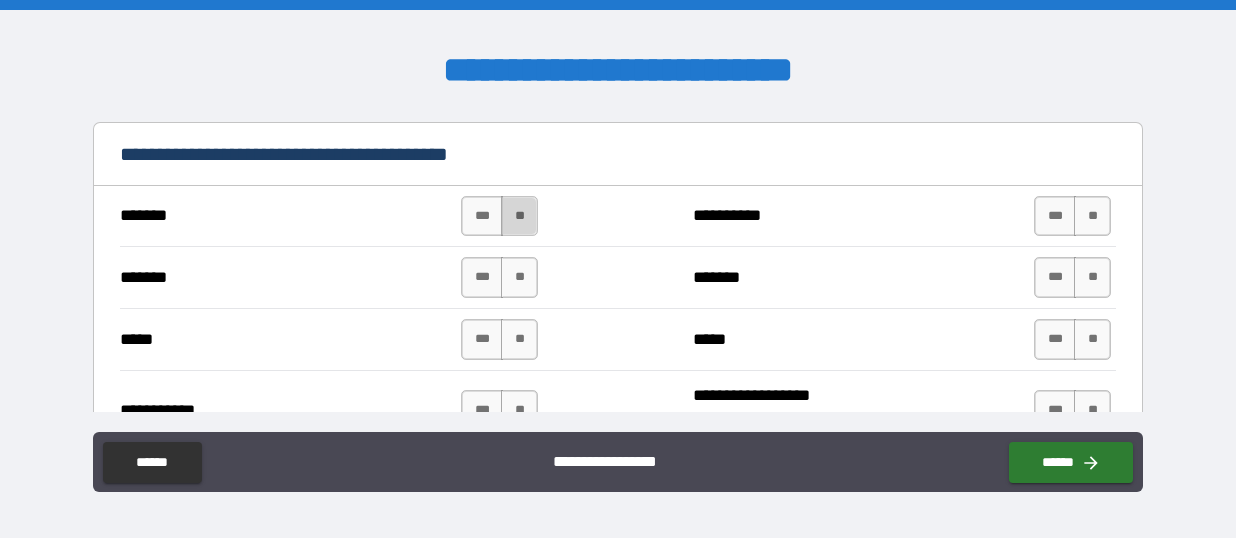 click on "**" at bounding box center [519, 216] 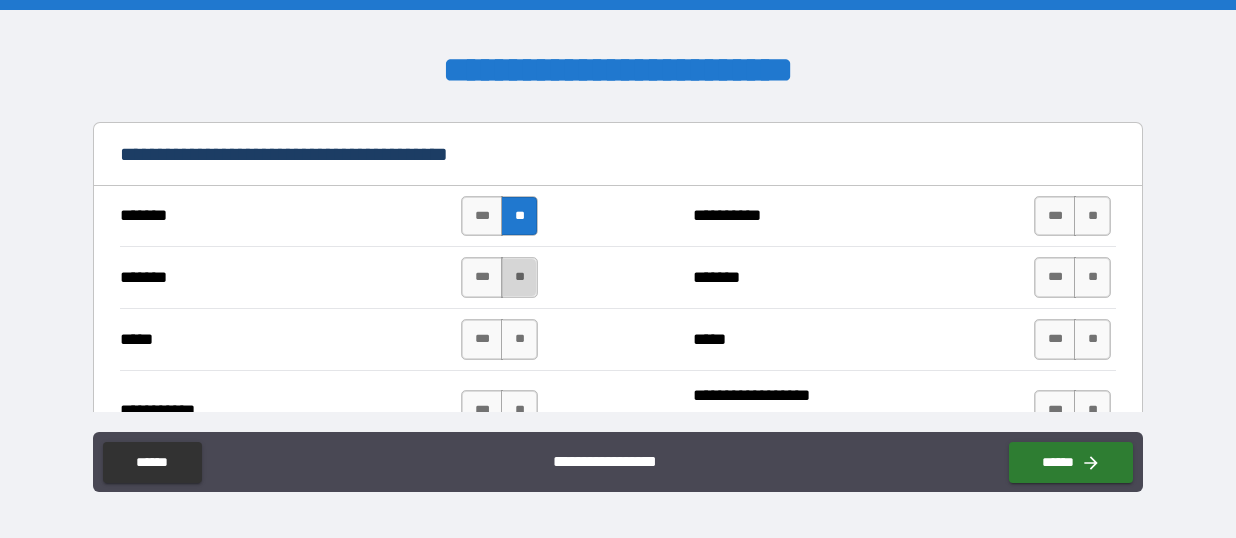 click on "**" at bounding box center [519, 277] 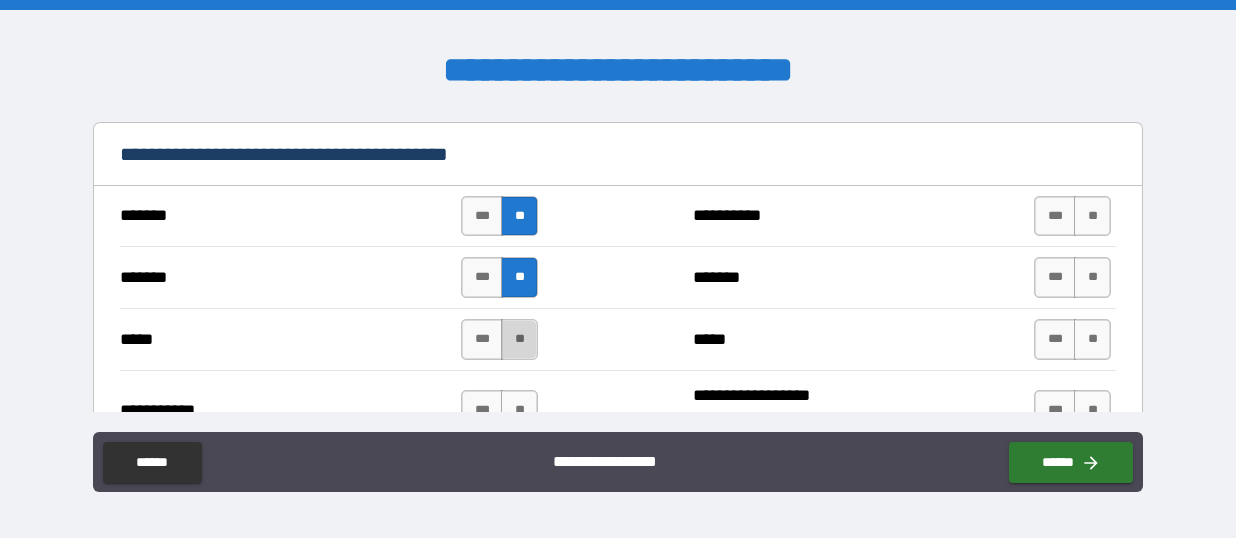 click on "**" at bounding box center (519, 339) 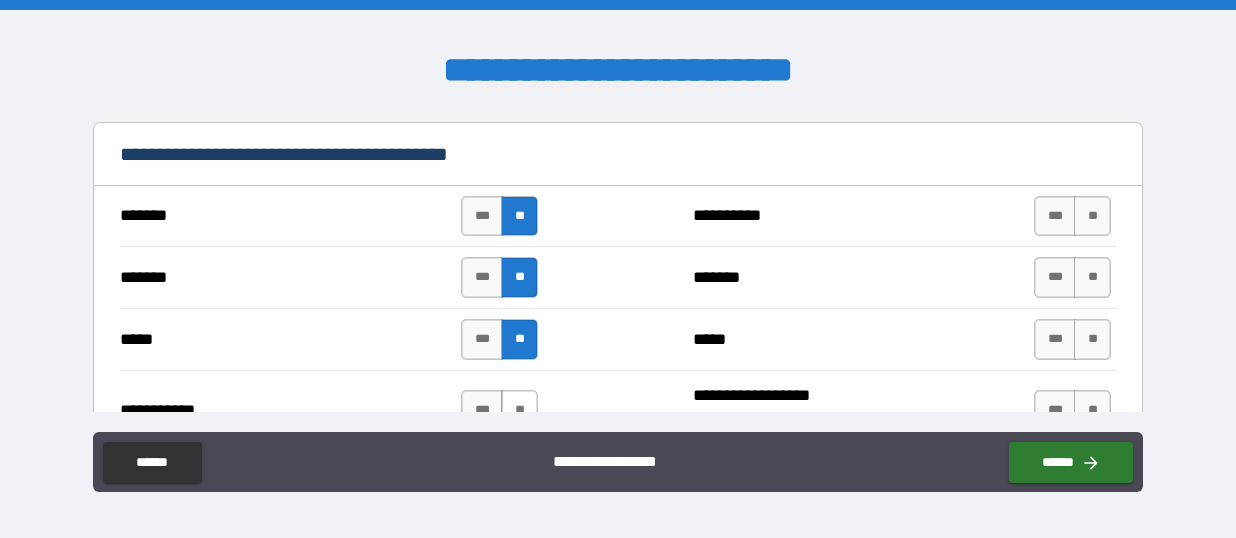 click on "**" at bounding box center [519, 410] 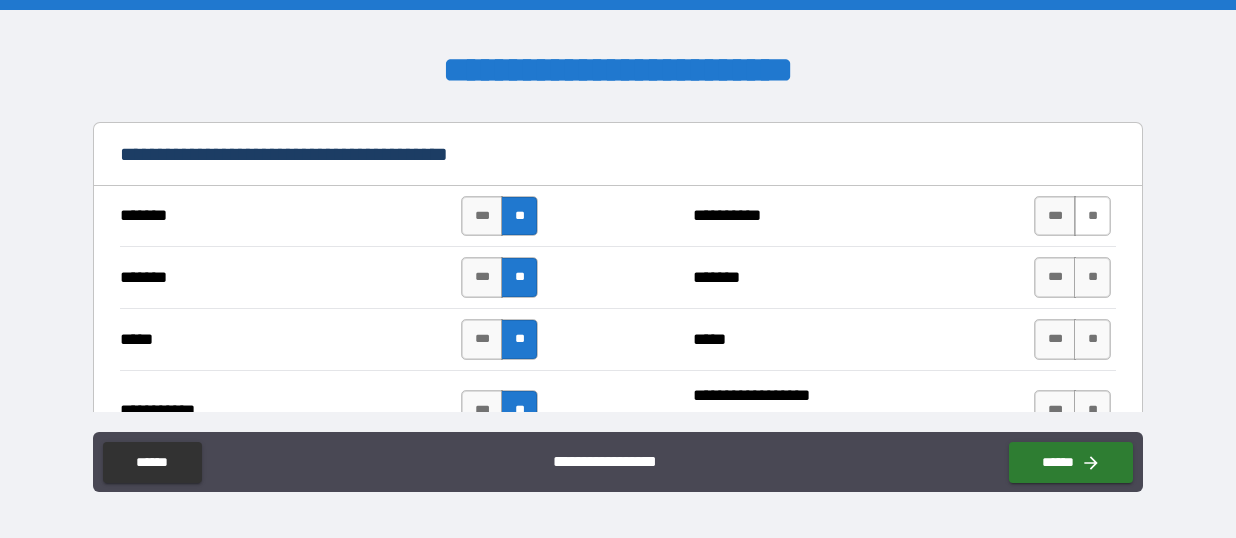 click on "**" at bounding box center (1092, 216) 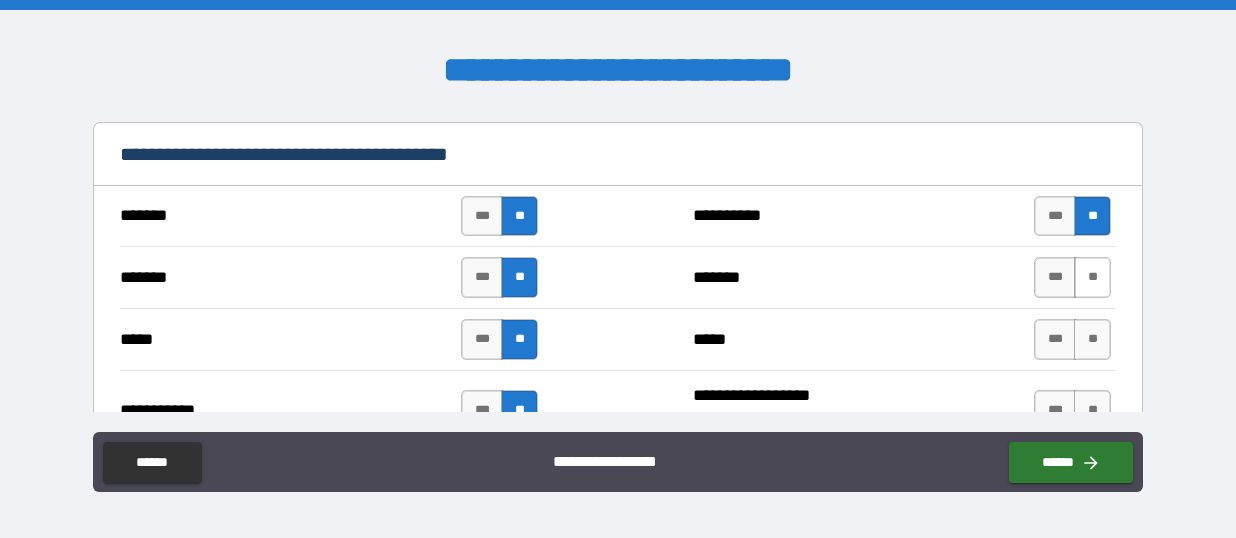 click on "**" at bounding box center [1092, 277] 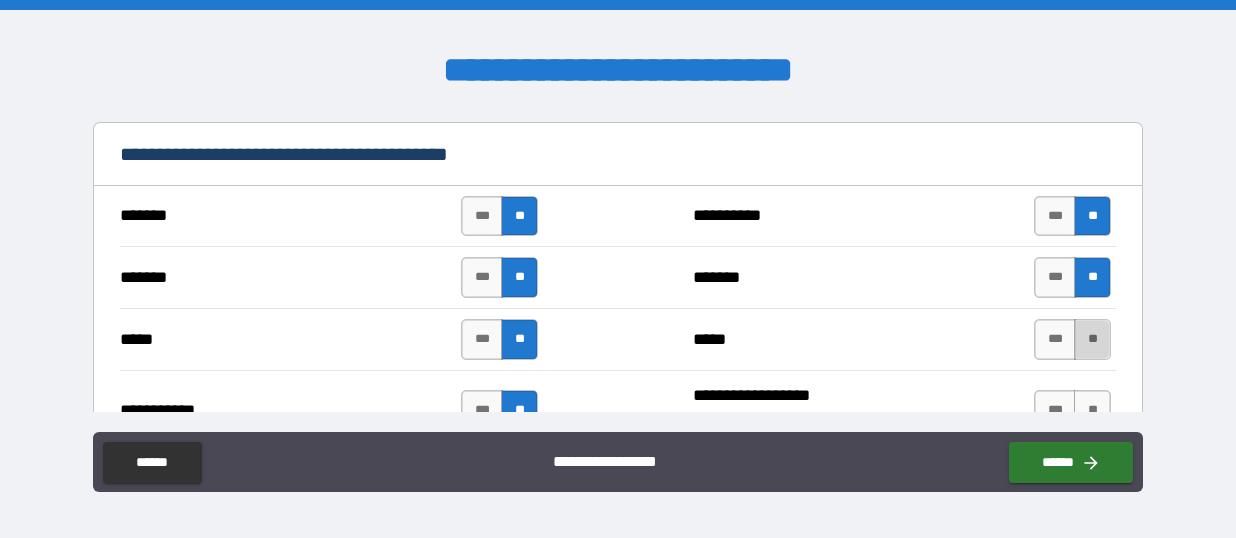 click on "**" at bounding box center [1092, 339] 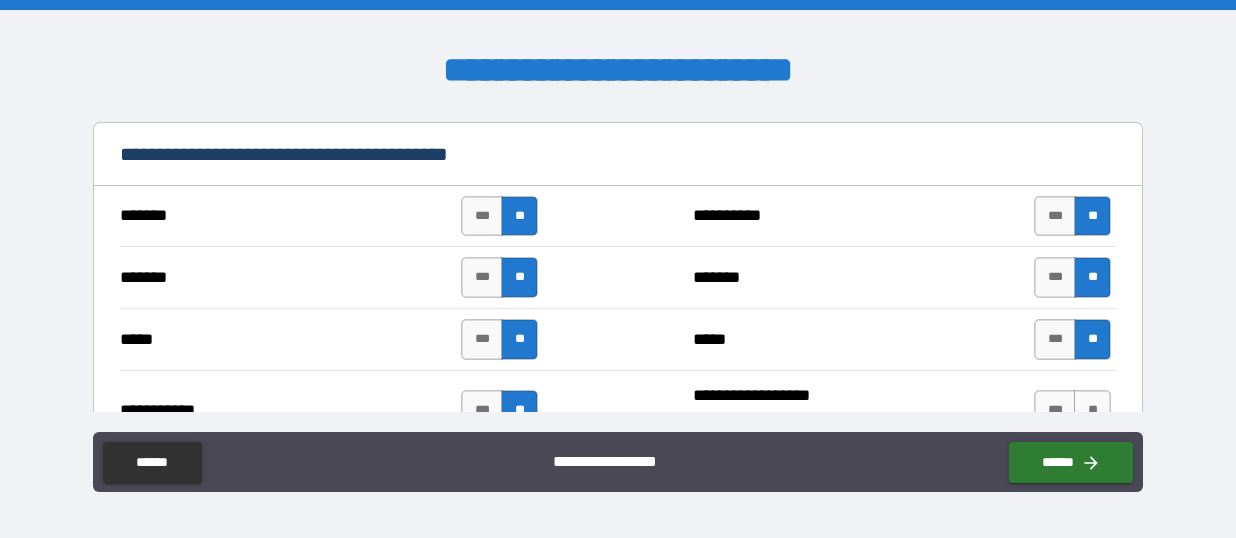 click on "**********" at bounding box center [618, 464] 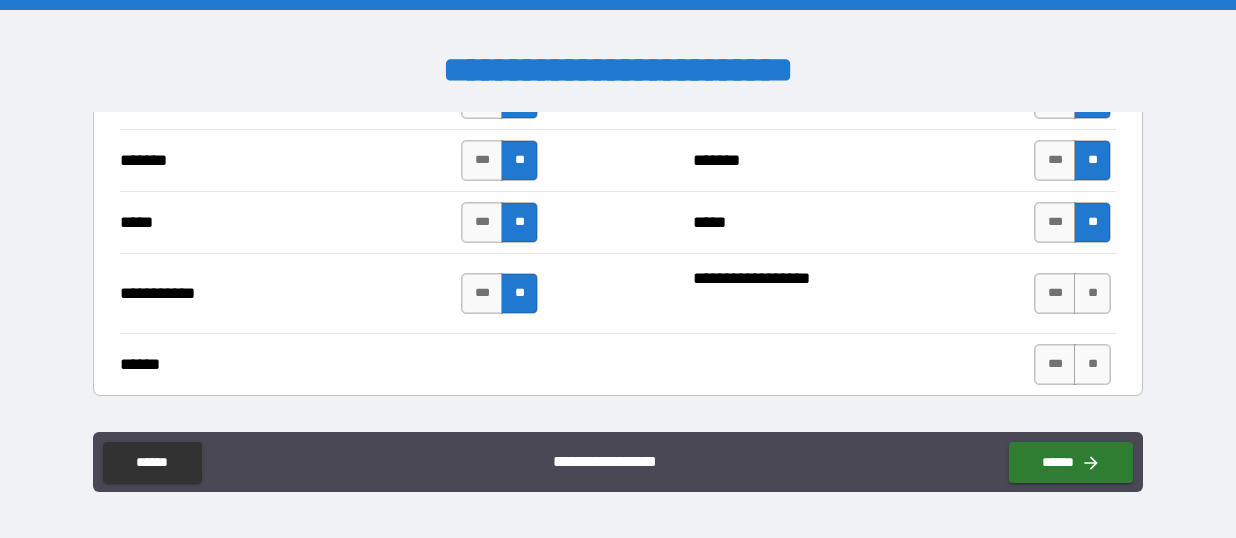 scroll, scrollTop: 1687, scrollLeft: 0, axis: vertical 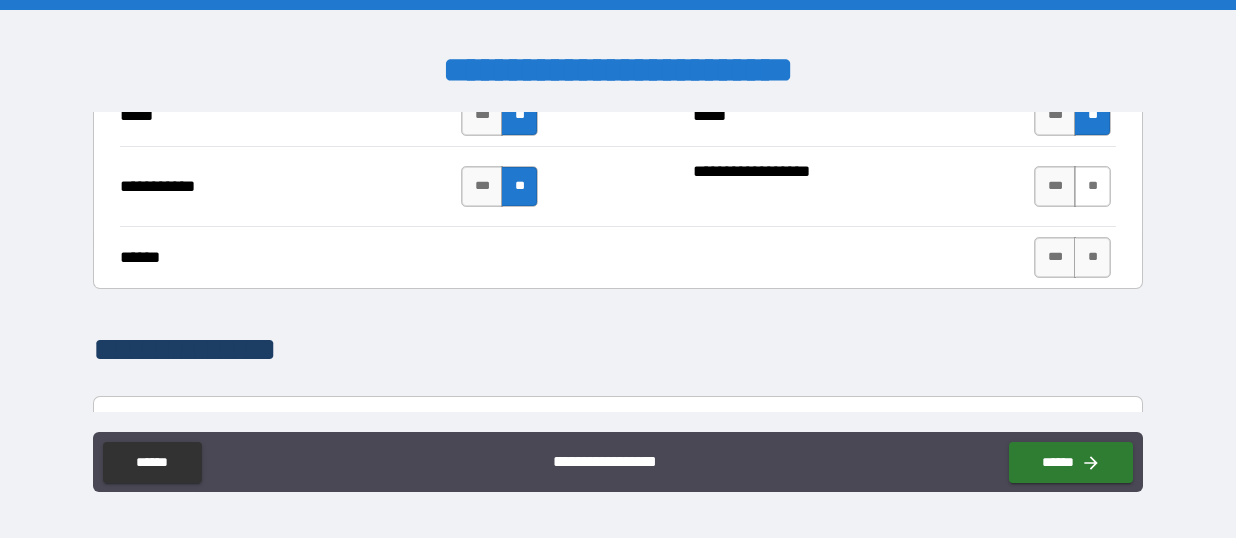 click on "**" at bounding box center (1092, 186) 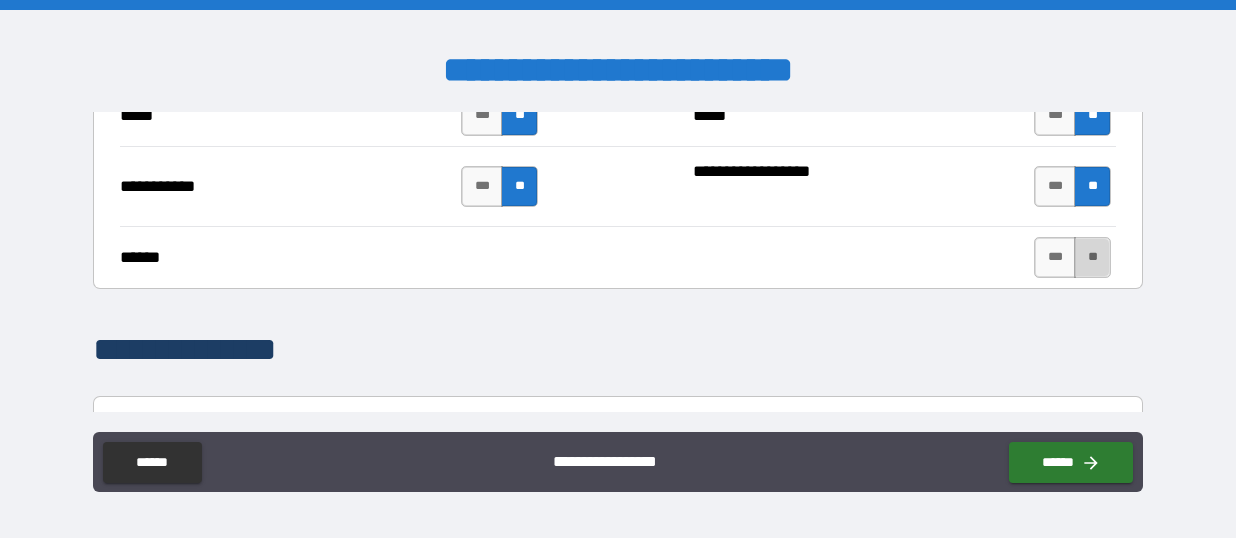 click on "**" at bounding box center [1092, 257] 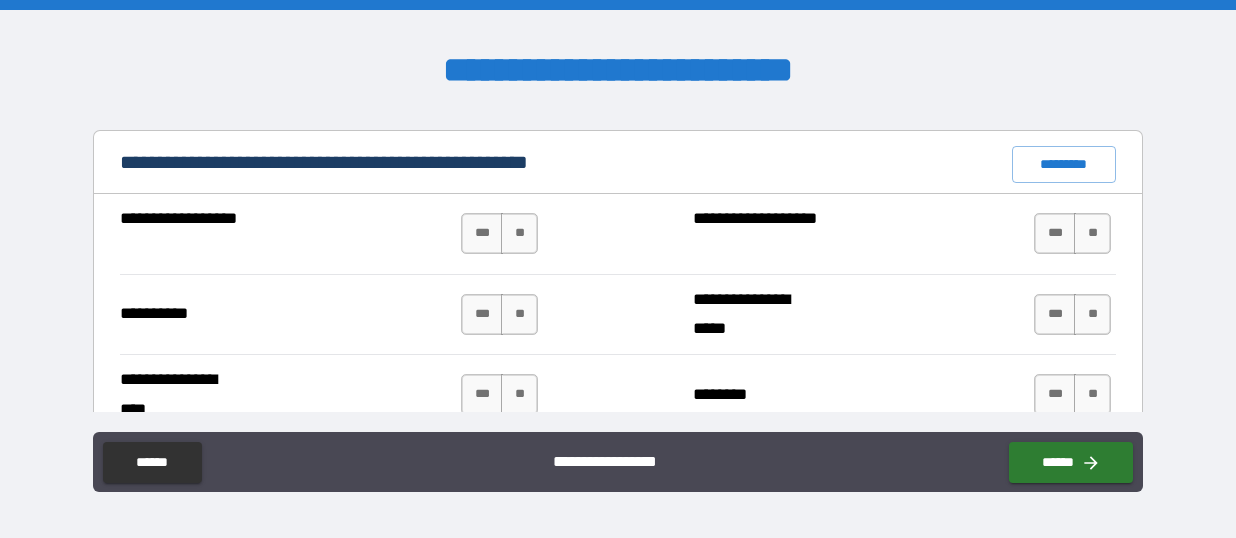 scroll, scrollTop: 1959, scrollLeft: 0, axis: vertical 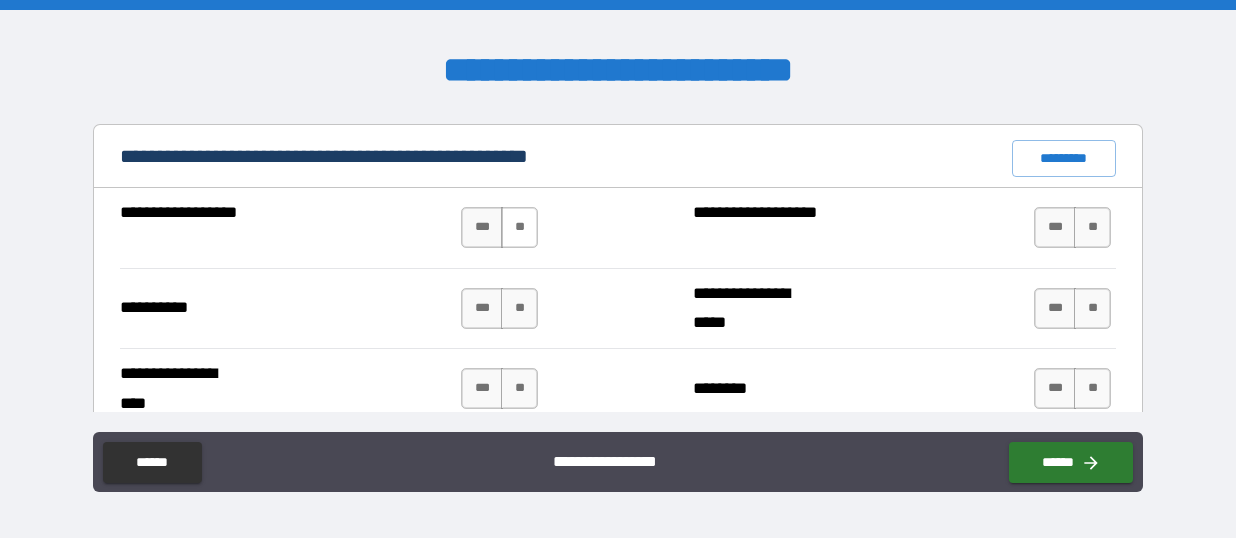 click on "**" at bounding box center (519, 227) 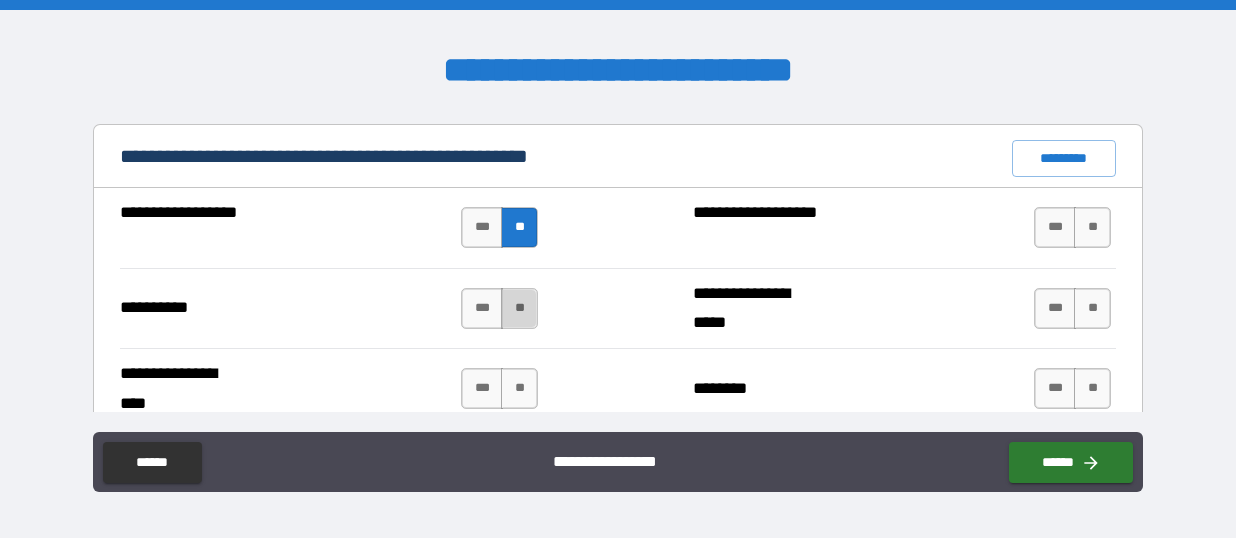 click on "**" at bounding box center [519, 308] 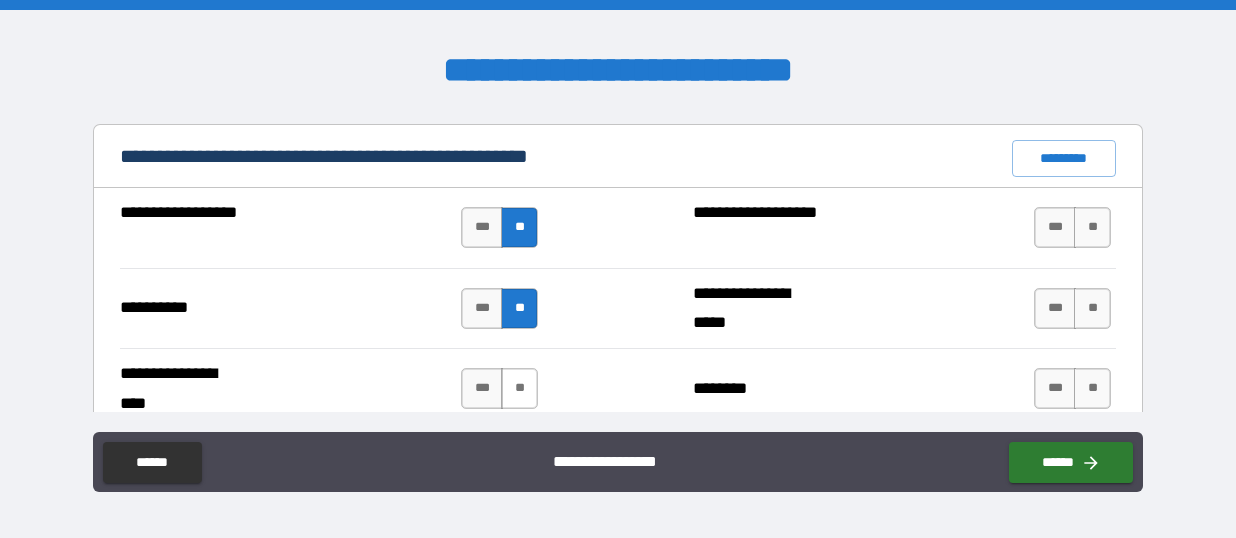 click on "**" at bounding box center (519, 388) 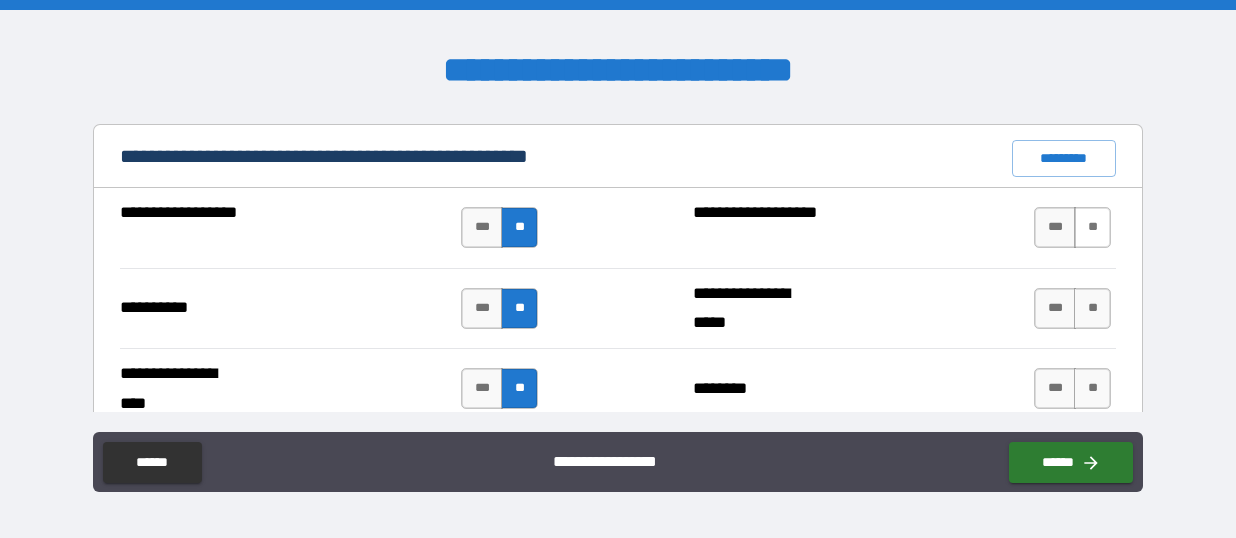 click on "**" at bounding box center [1092, 227] 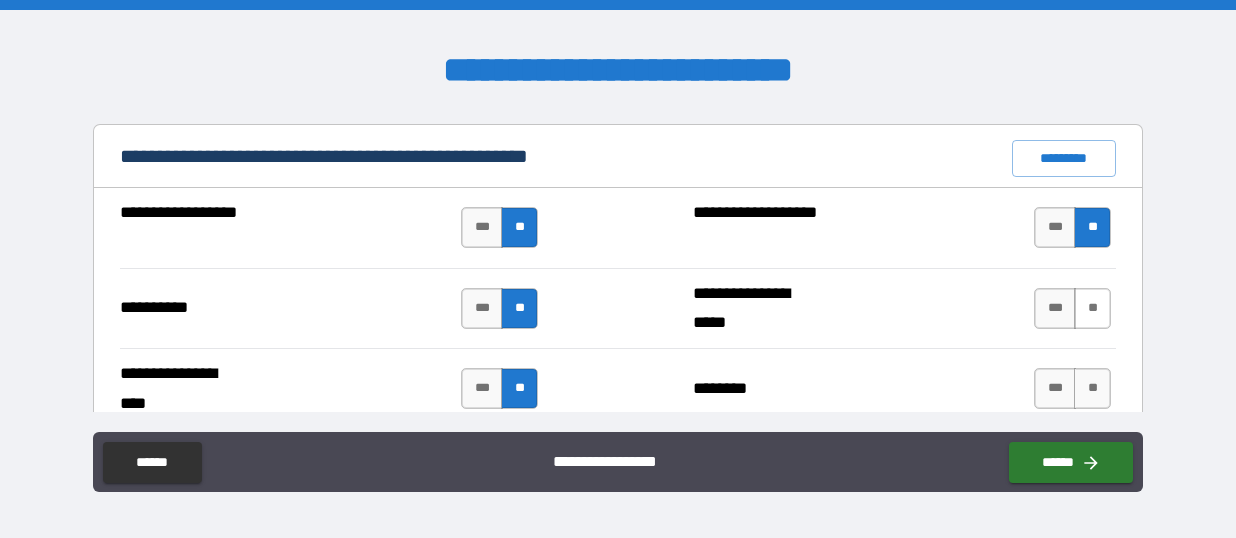 click on "**" at bounding box center (1092, 308) 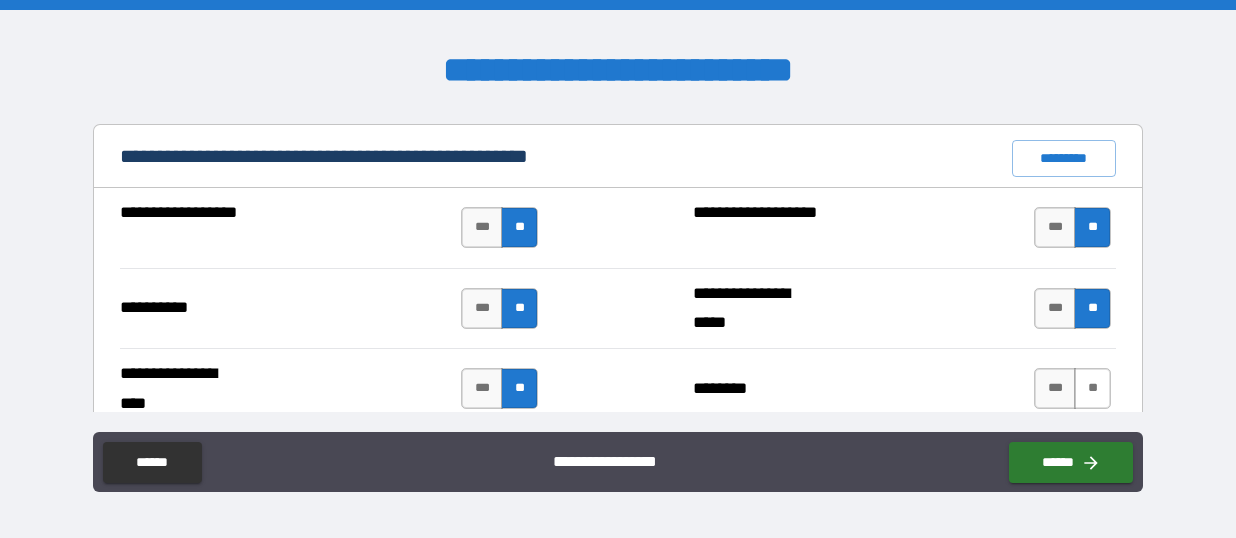 click on "**" at bounding box center (1092, 388) 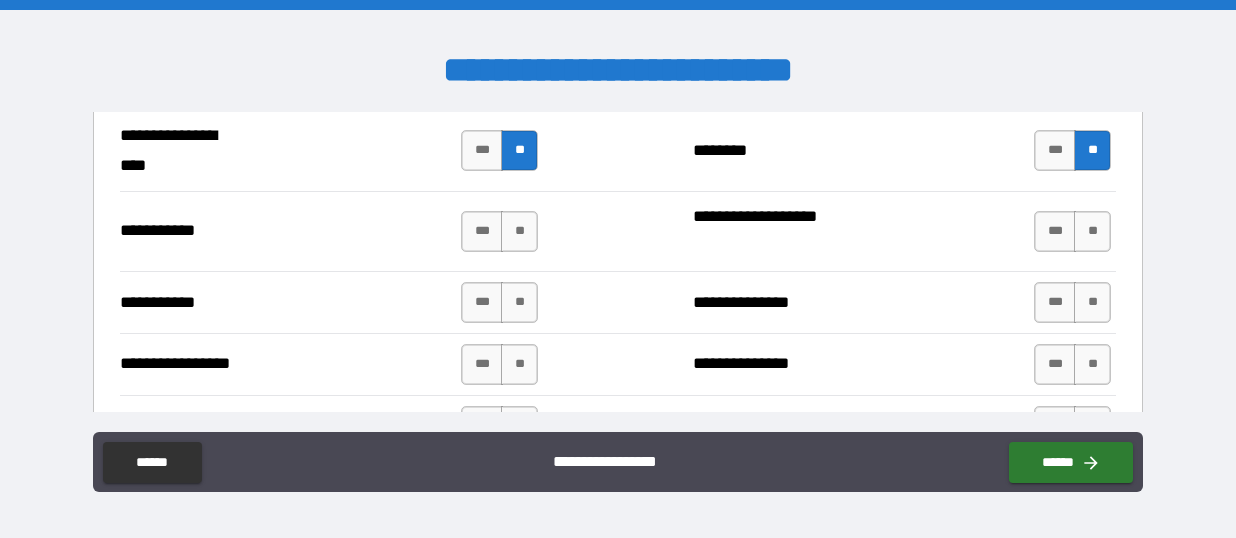 scroll, scrollTop: 2243, scrollLeft: 0, axis: vertical 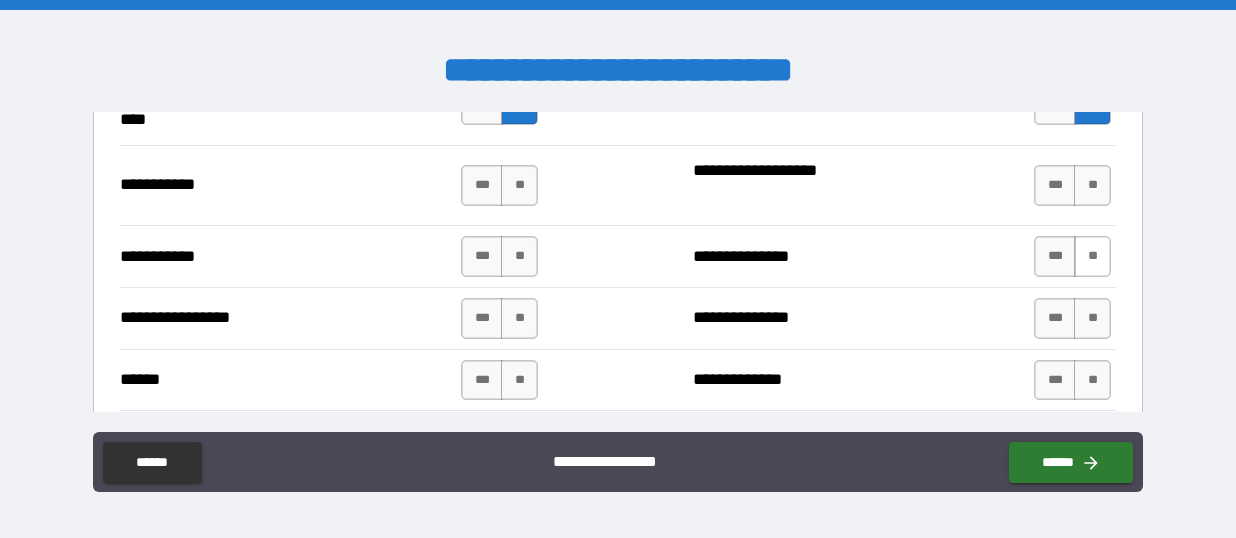 click on "**" at bounding box center (1092, 256) 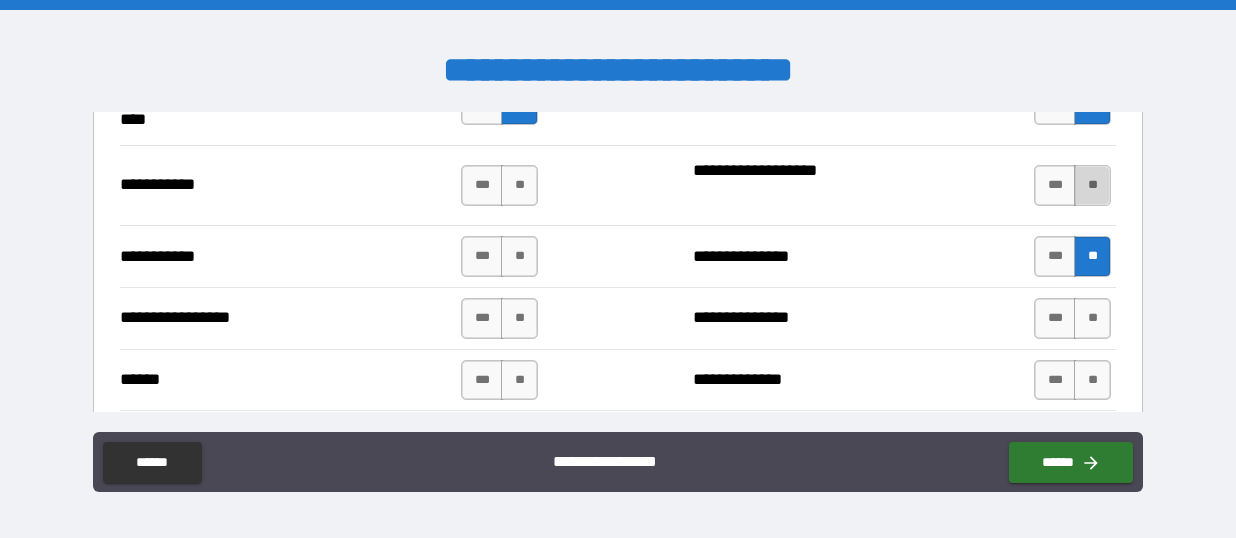 click on "**" at bounding box center [1092, 185] 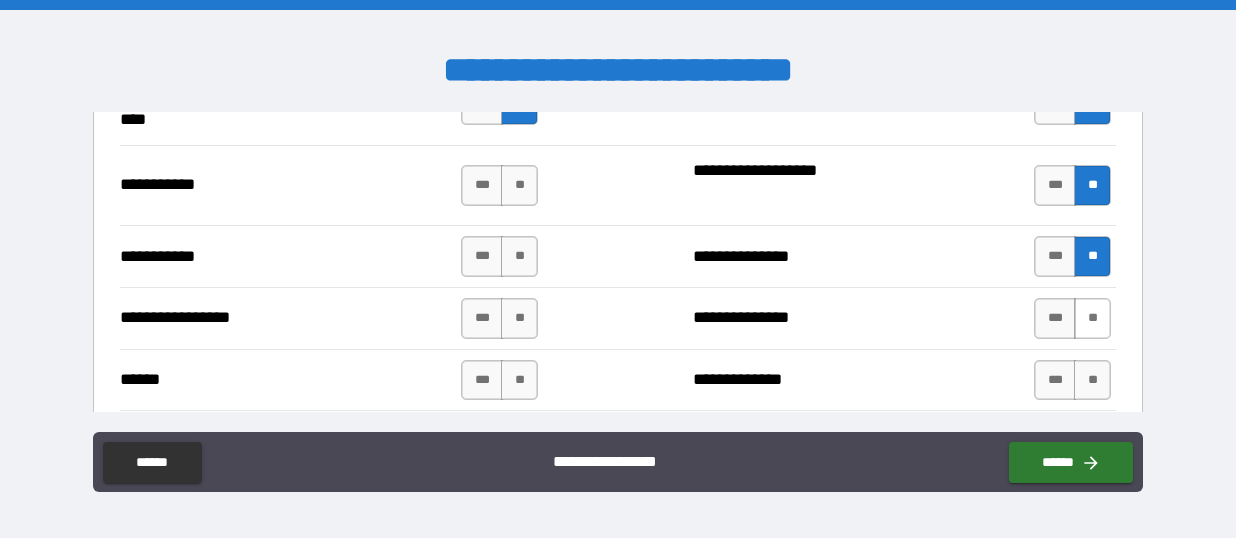 click on "**" at bounding box center [1092, 318] 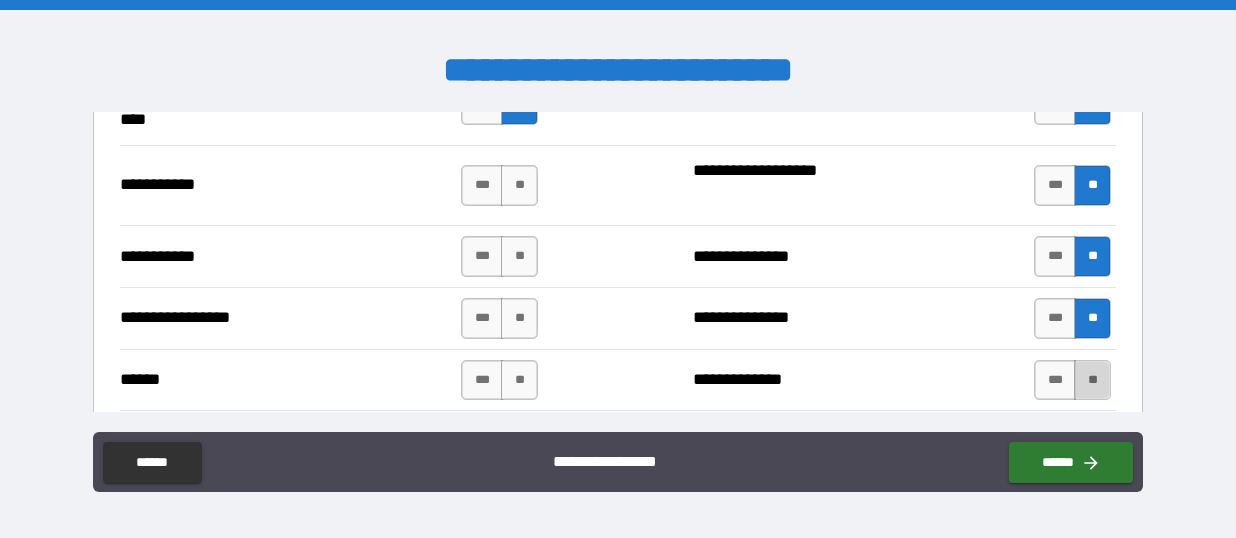 click on "**" at bounding box center [1092, 380] 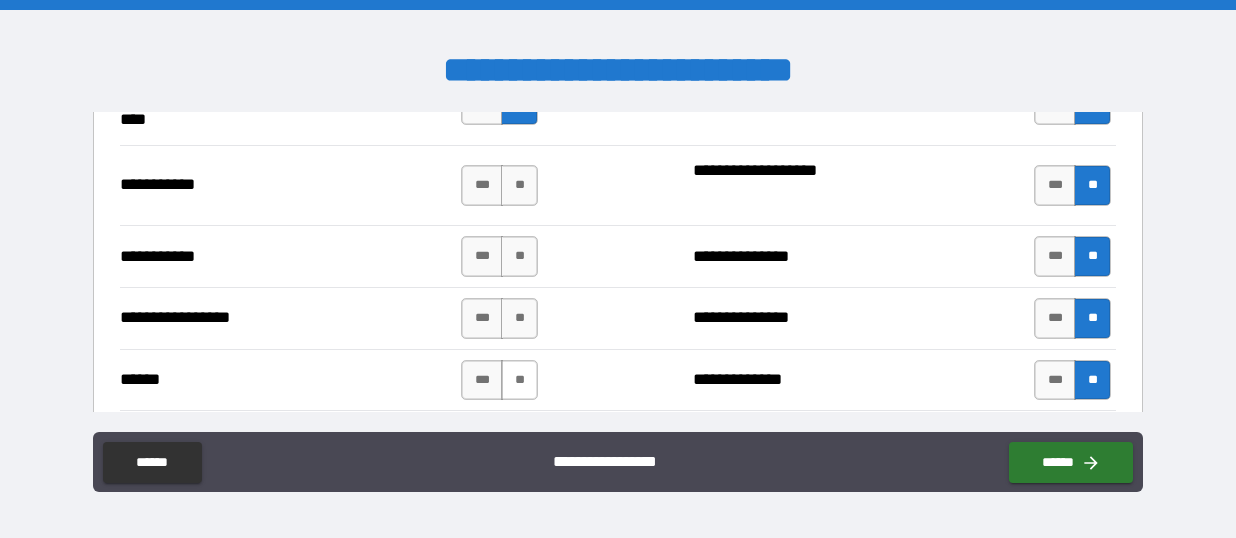 click on "**" at bounding box center [519, 380] 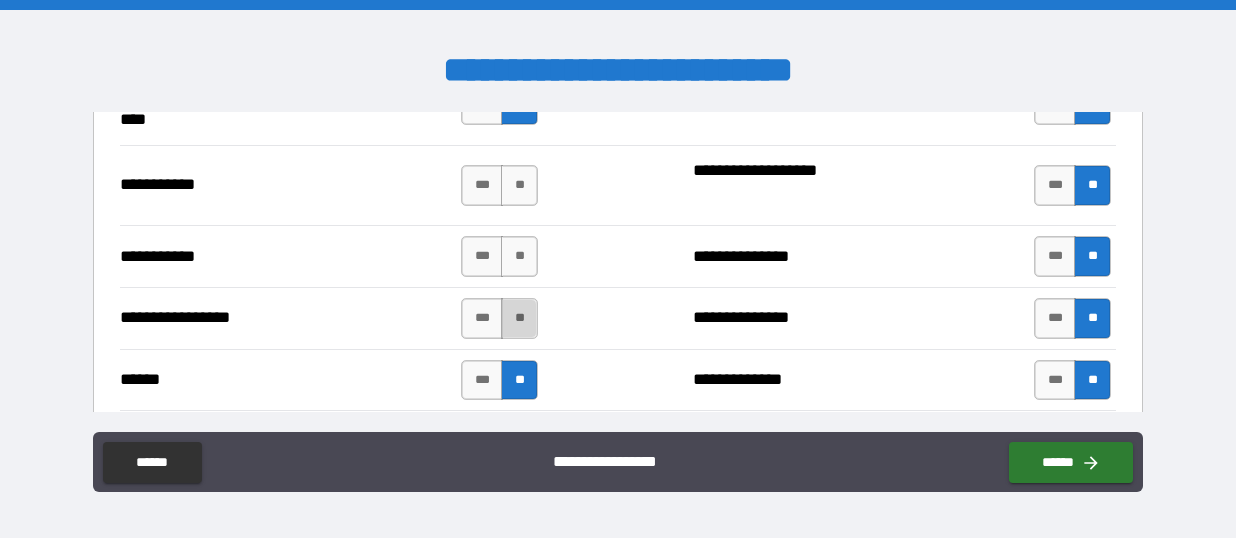 click on "**" at bounding box center [519, 318] 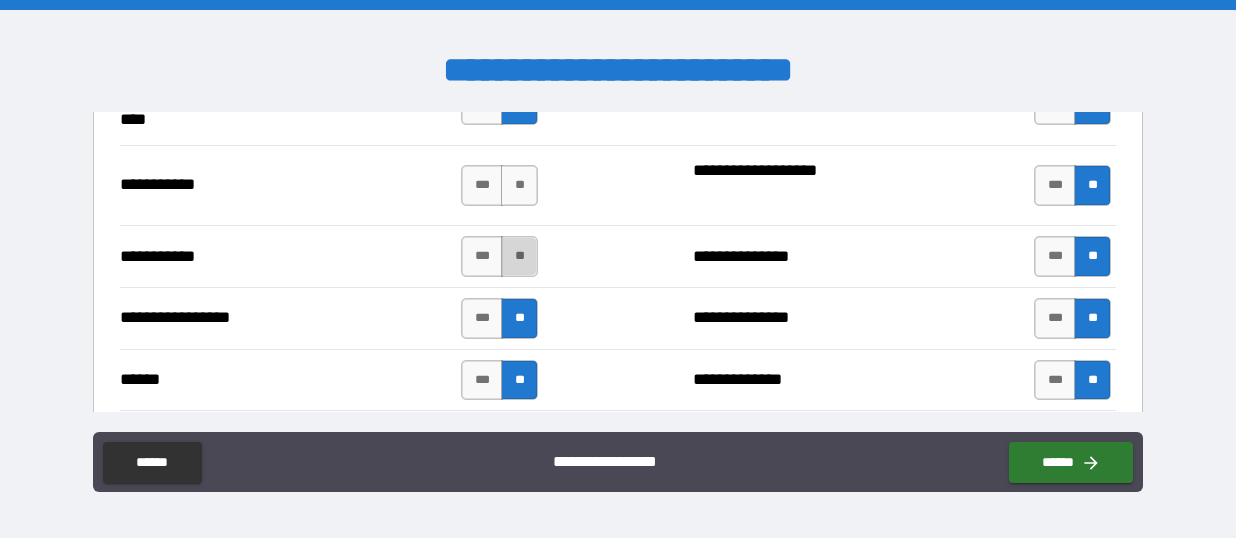 click on "**" at bounding box center (519, 256) 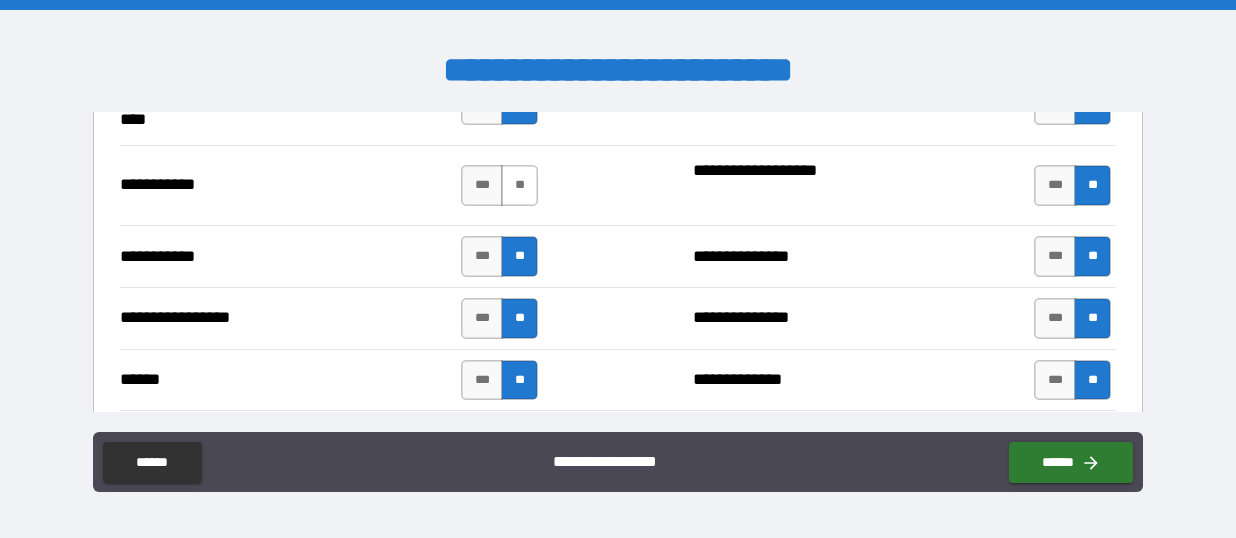 click on "**" at bounding box center (519, 185) 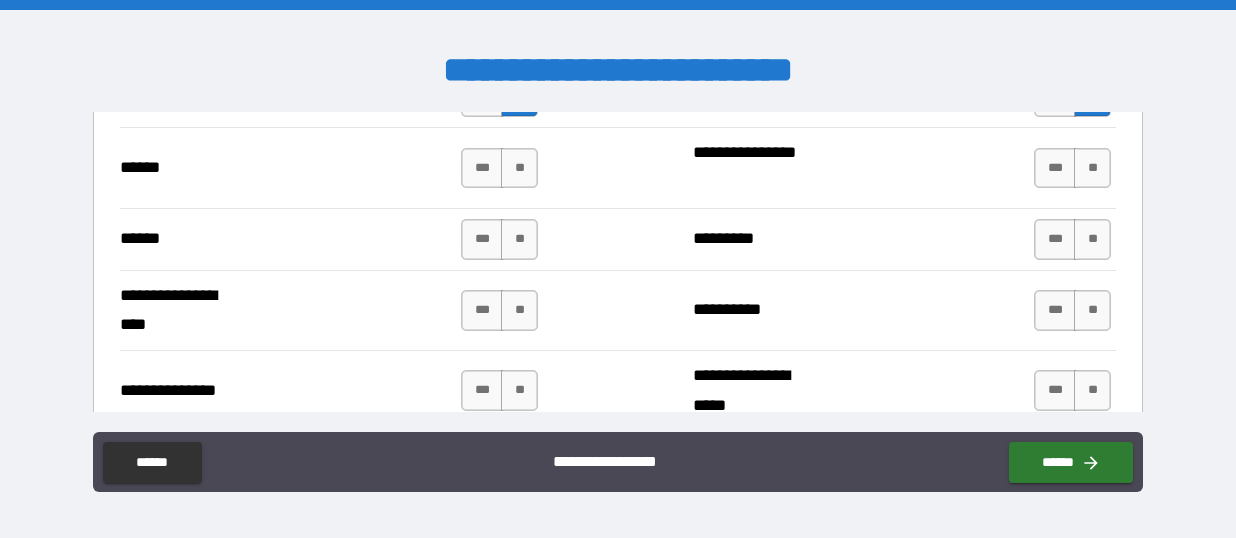 scroll, scrollTop: 2525, scrollLeft: 0, axis: vertical 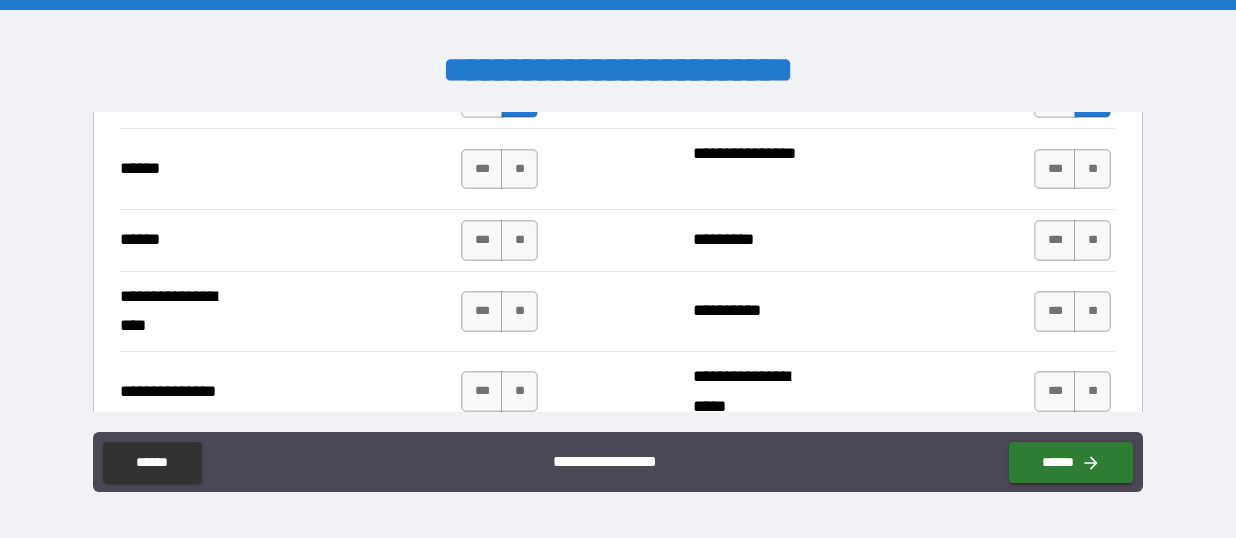 click on "**" at bounding box center (519, 169) 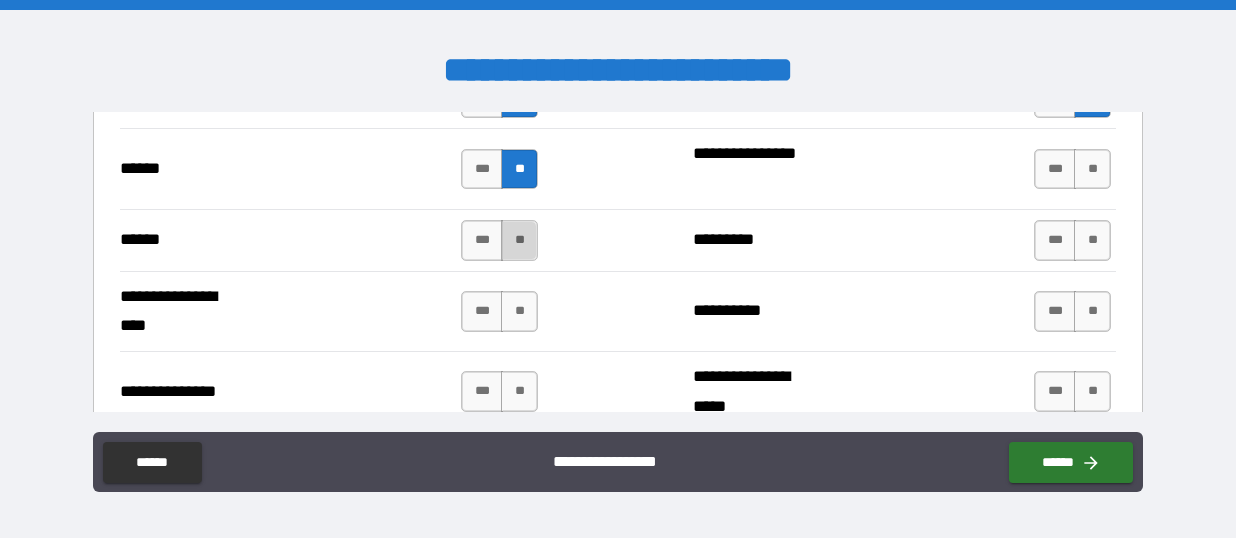 click on "**" at bounding box center (519, 240) 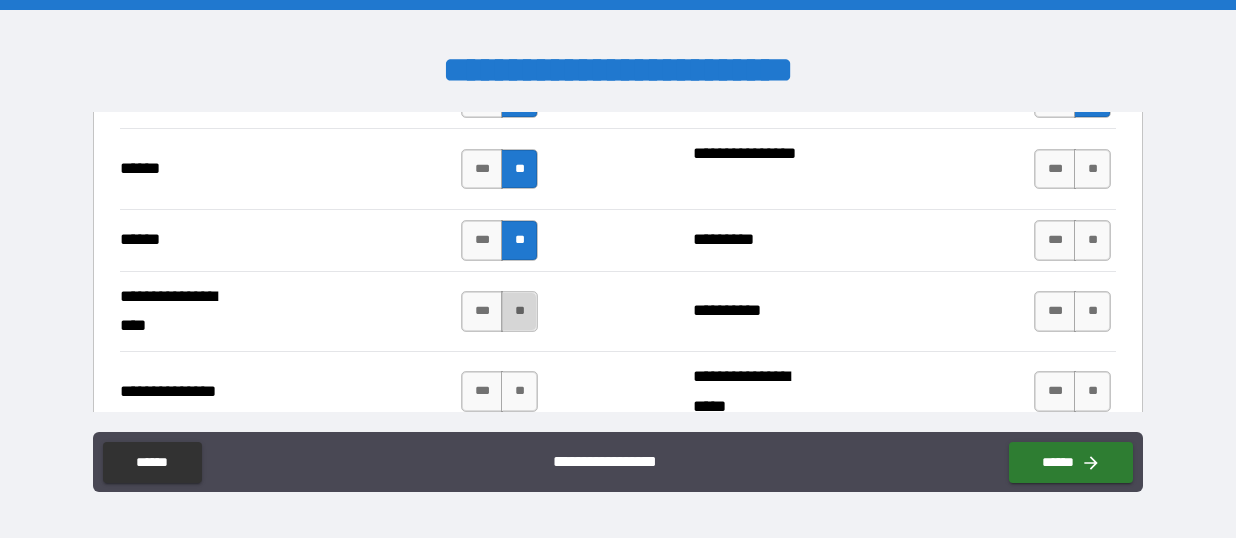 click on "**" at bounding box center (519, 311) 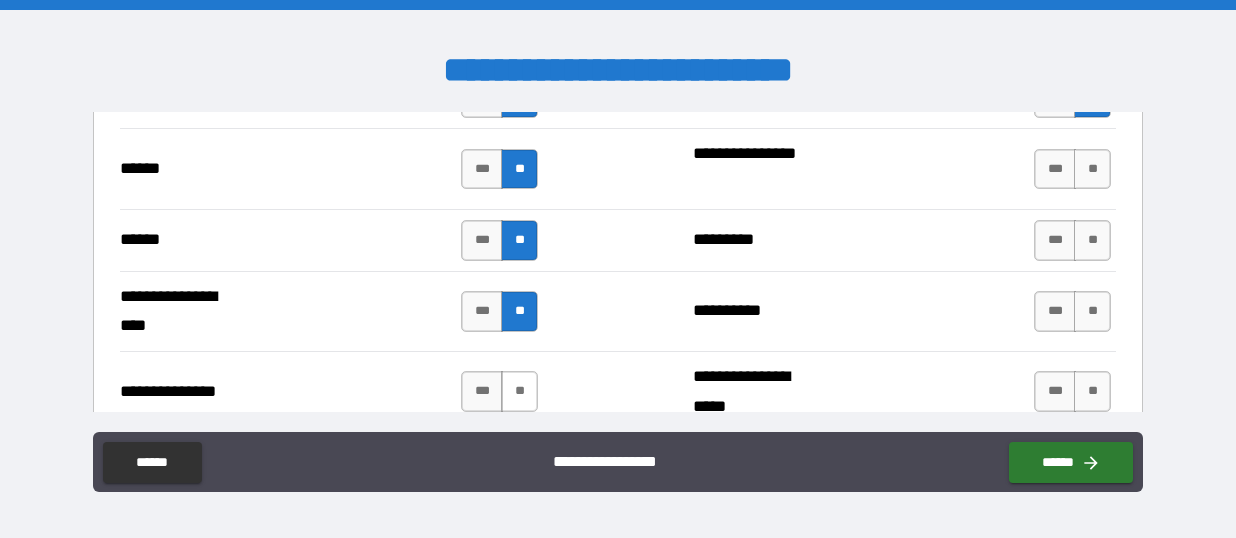 click on "**" at bounding box center (519, 391) 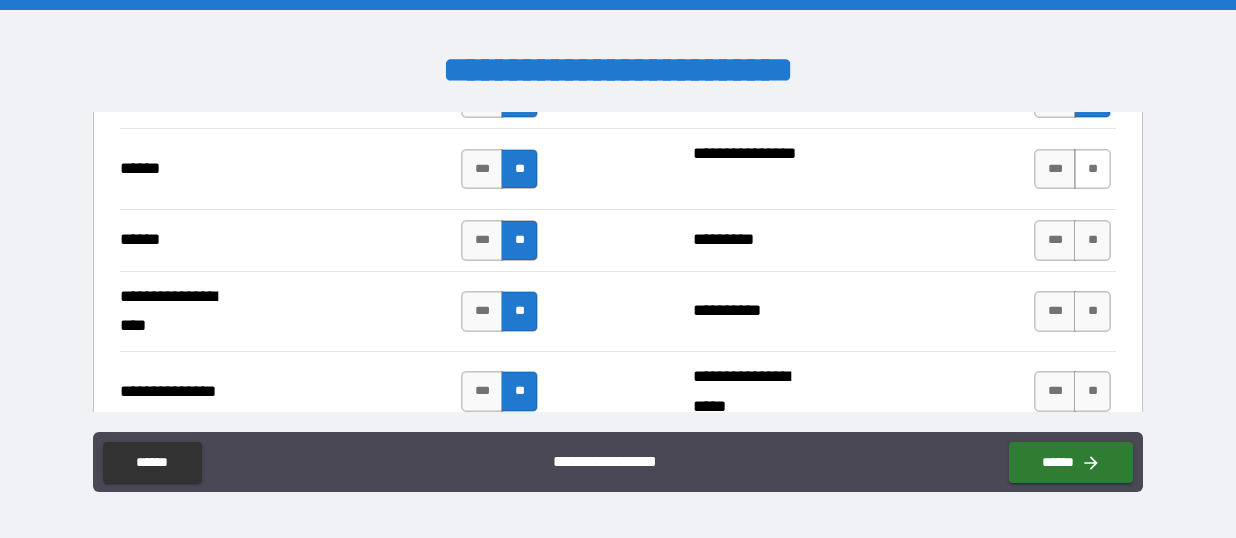 click on "**" at bounding box center [1092, 169] 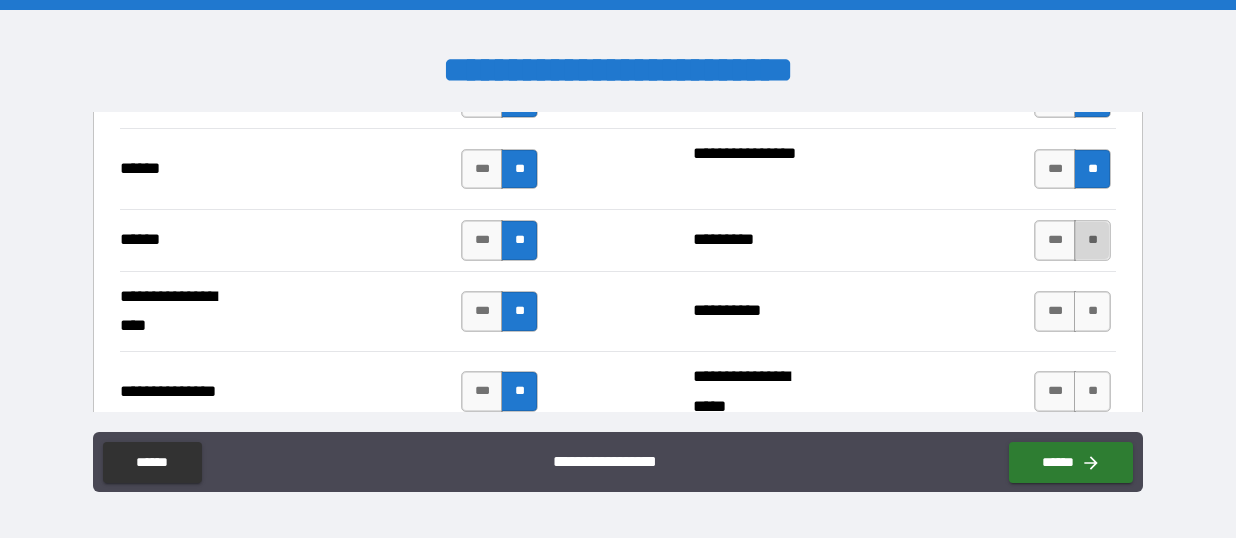 click on "**" at bounding box center (1092, 240) 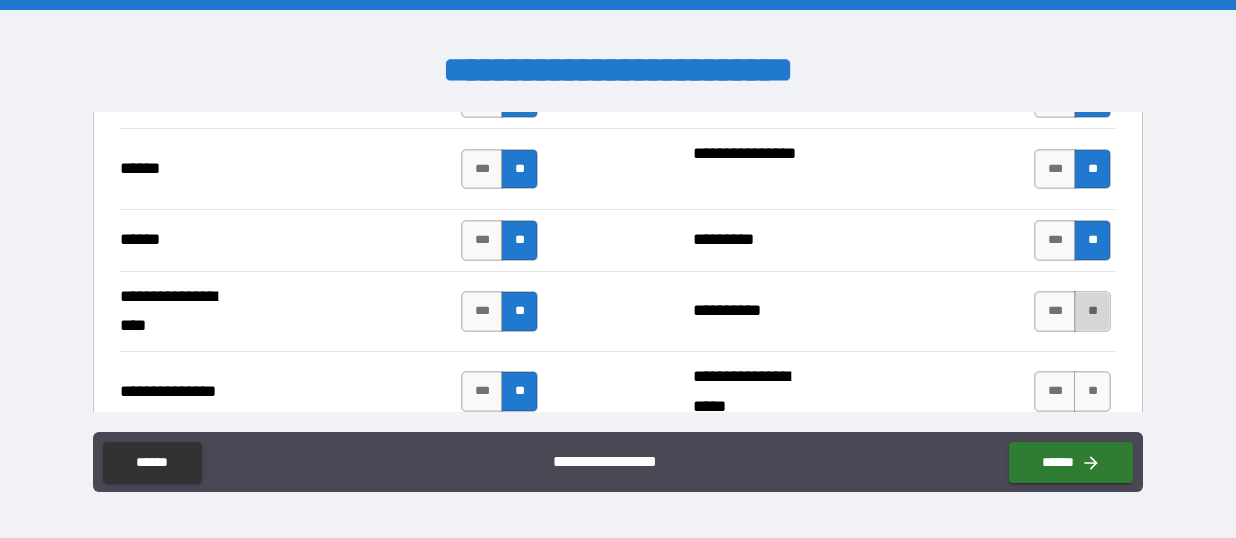 click on "**" at bounding box center (1092, 311) 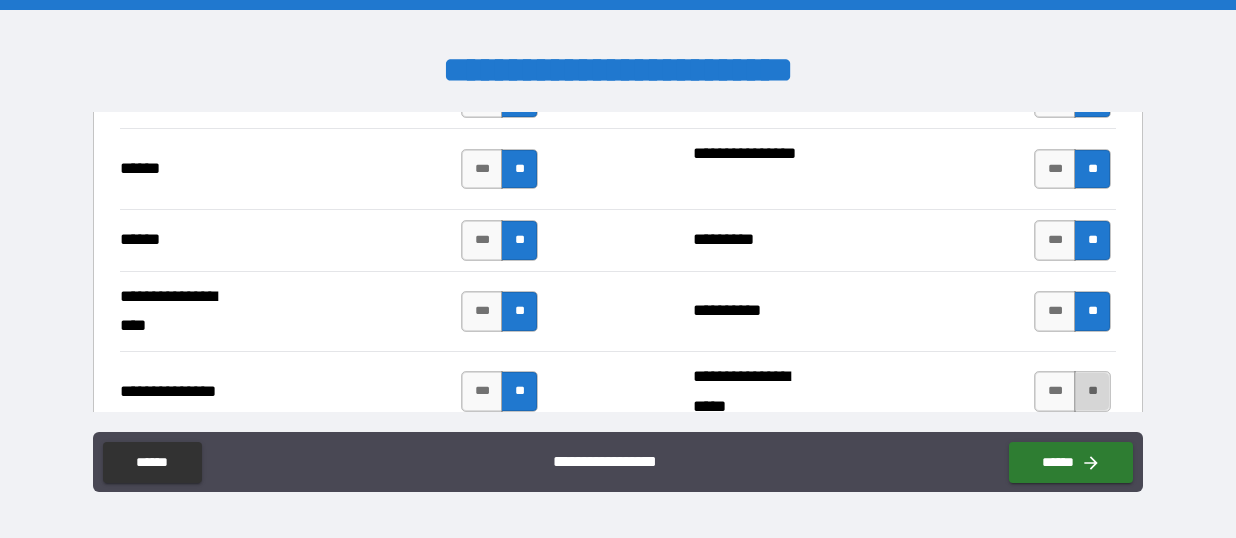 click on "**" at bounding box center (1092, 391) 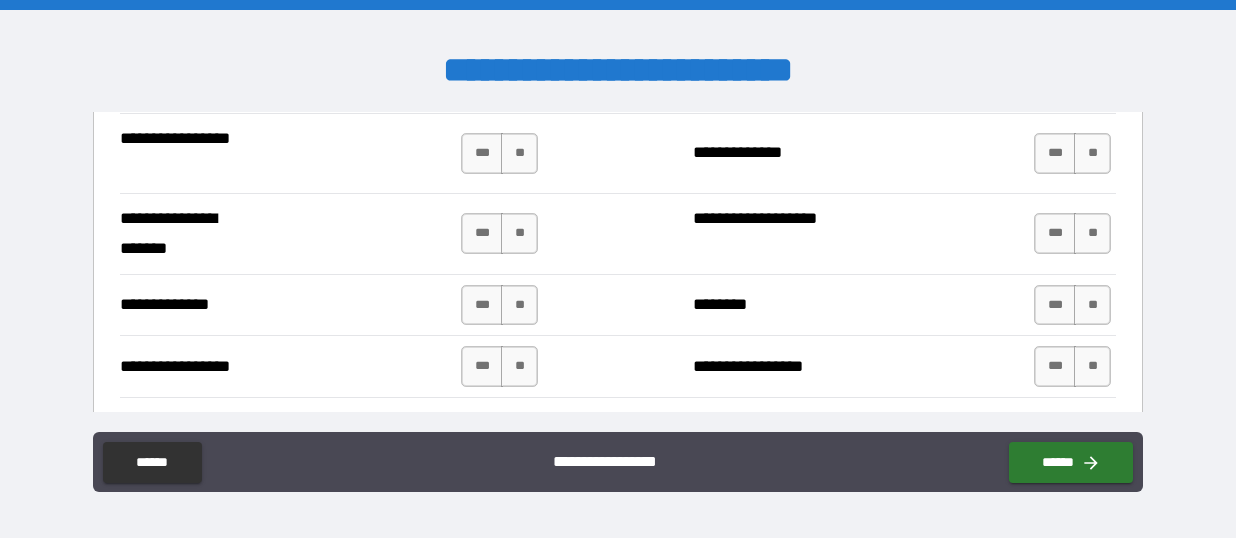 scroll, scrollTop: 2845, scrollLeft: 0, axis: vertical 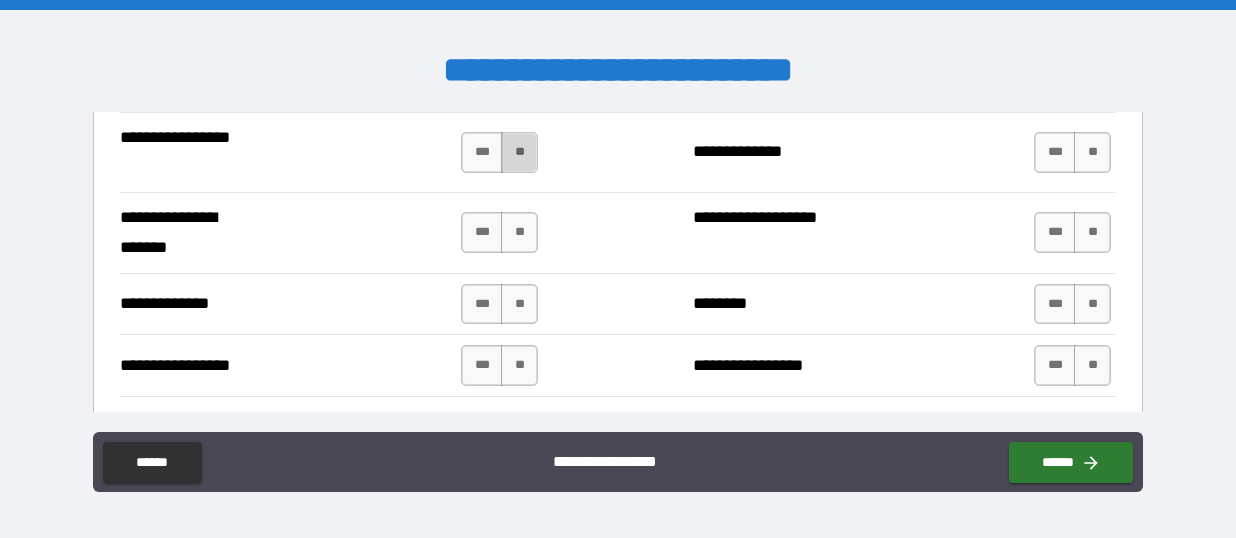 click on "**" at bounding box center (519, 152) 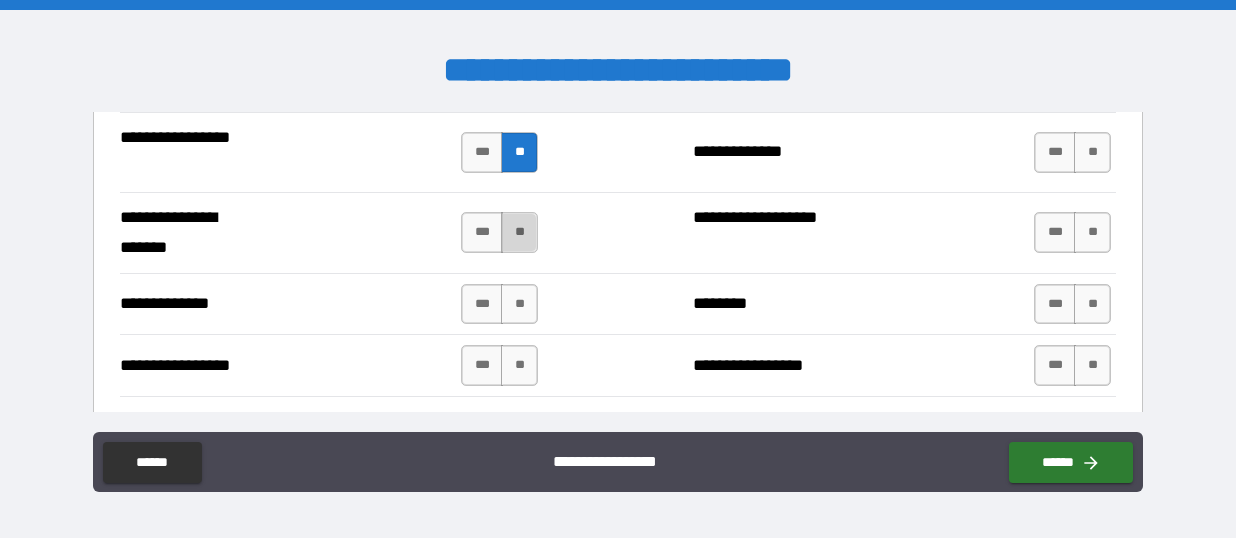 click on "**" at bounding box center [519, 232] 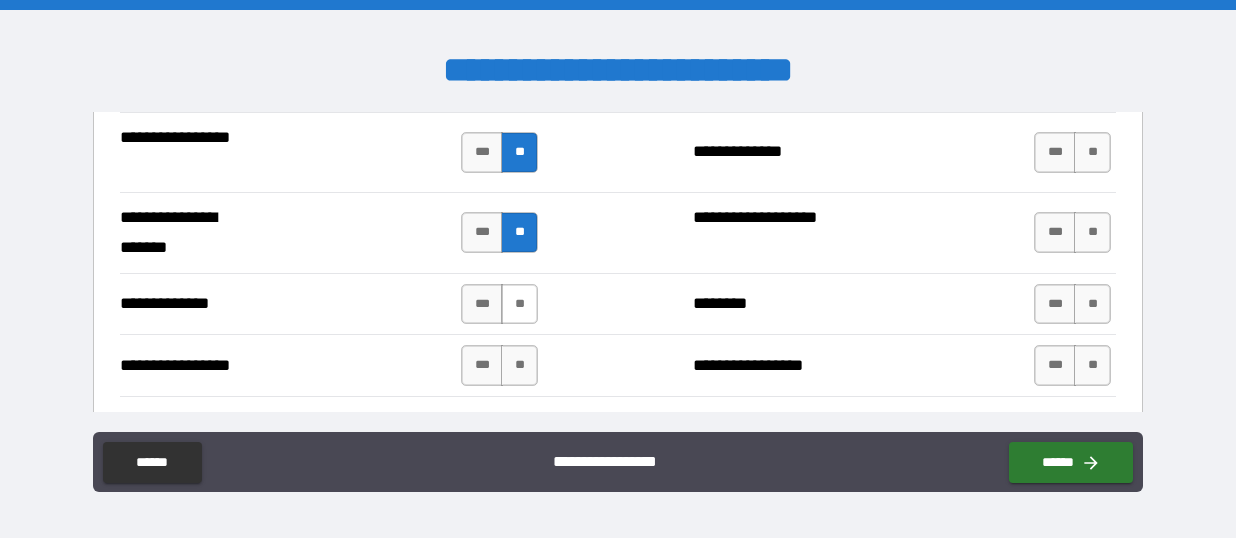 click on "**" at bounding box center (519, 304) 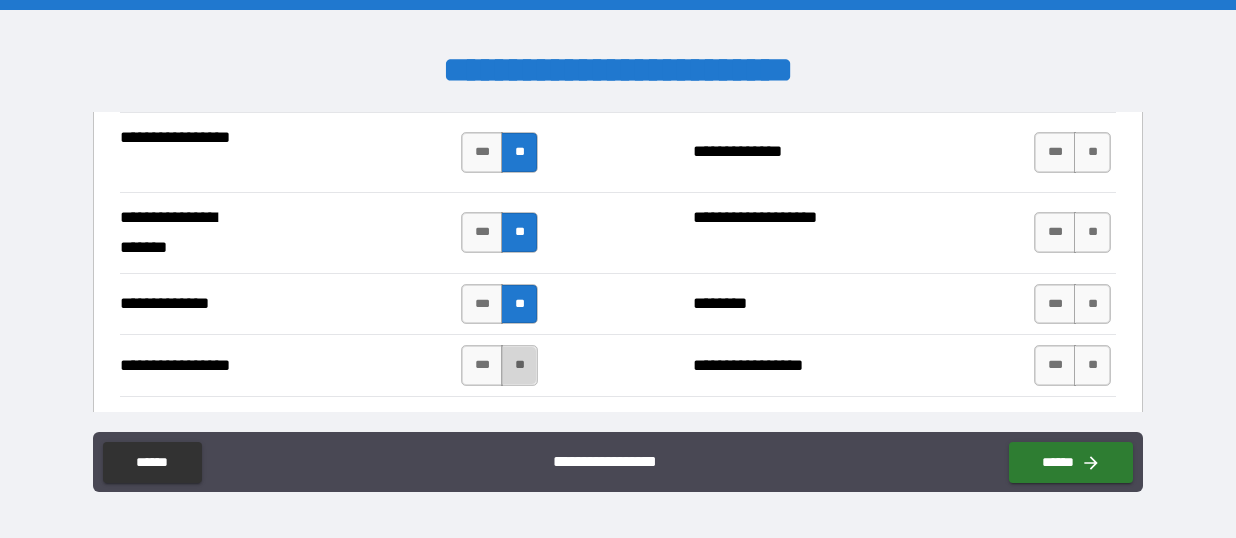 click on "**" at bounding box center (519, 365) 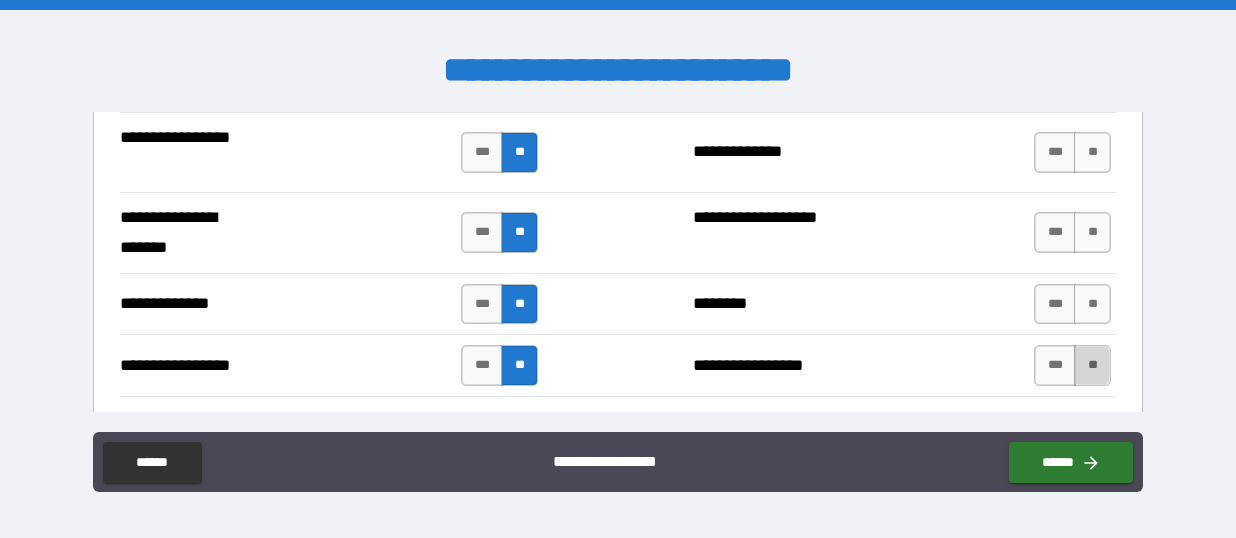 click on "**" at bounding box center [1092, 365] 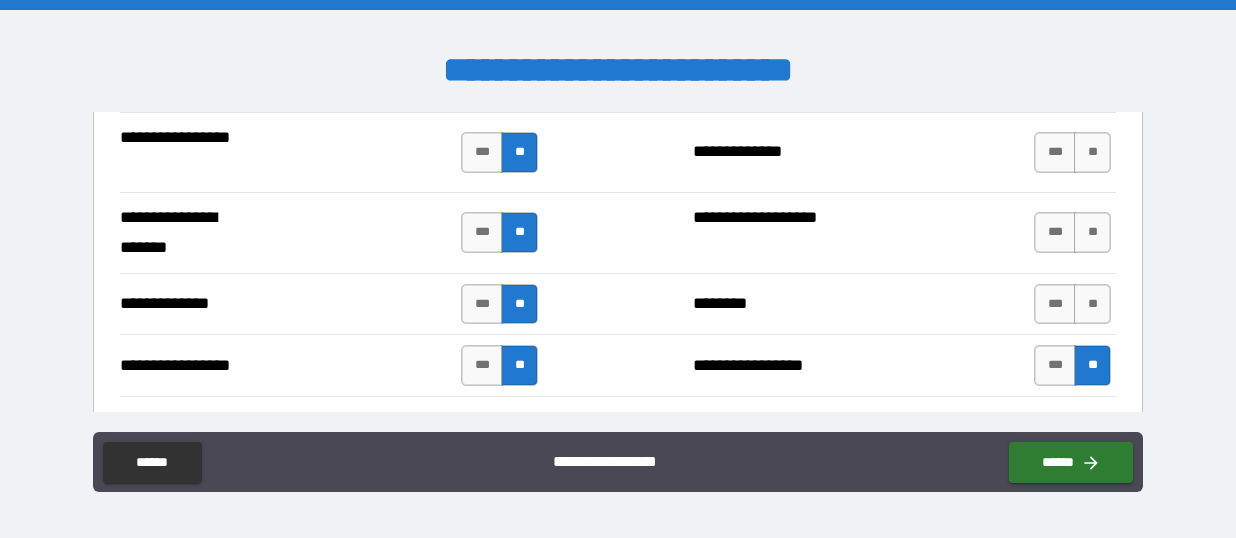 click on "**********" at bounding box center (618, 304) 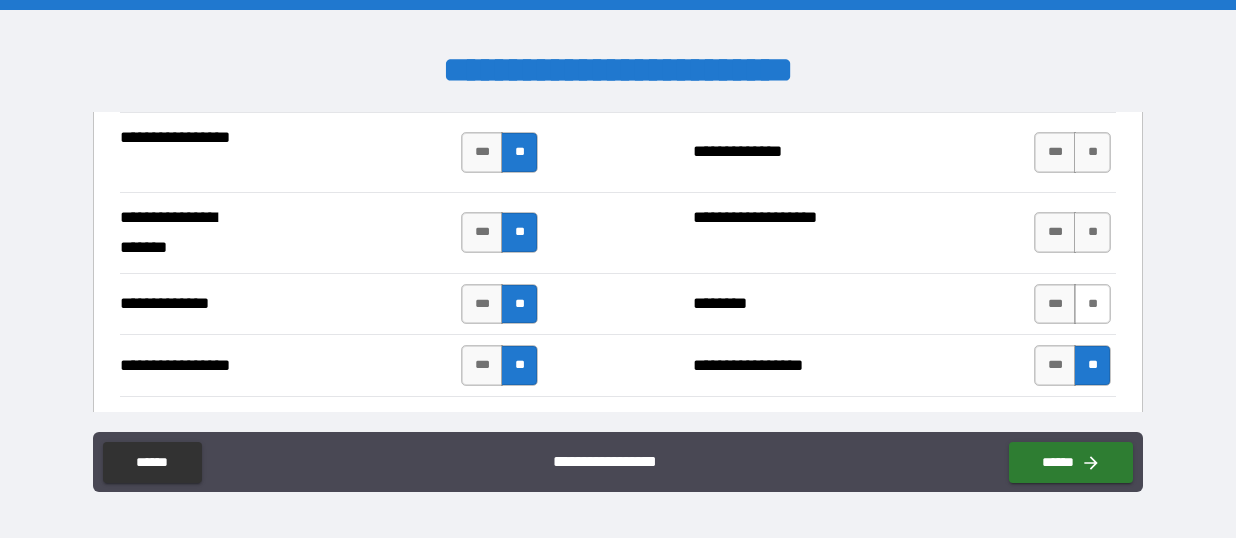 click on "**" at bounding box center [1092, 304] 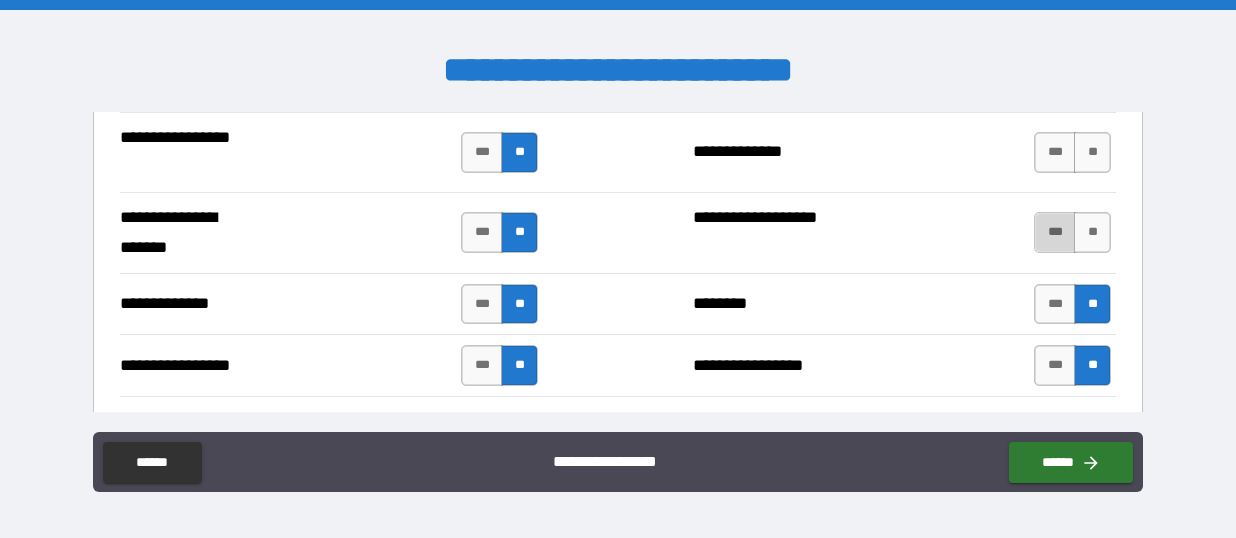 click on "***" at bounding box center (1055, 232) 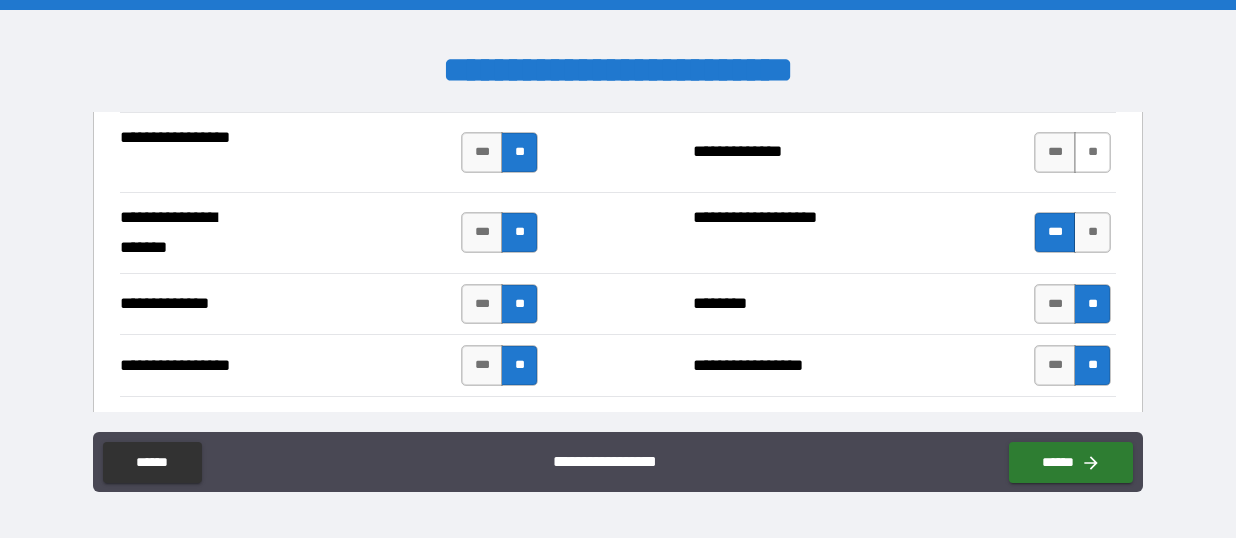 click on "**" at bounding box center [1092, 152] 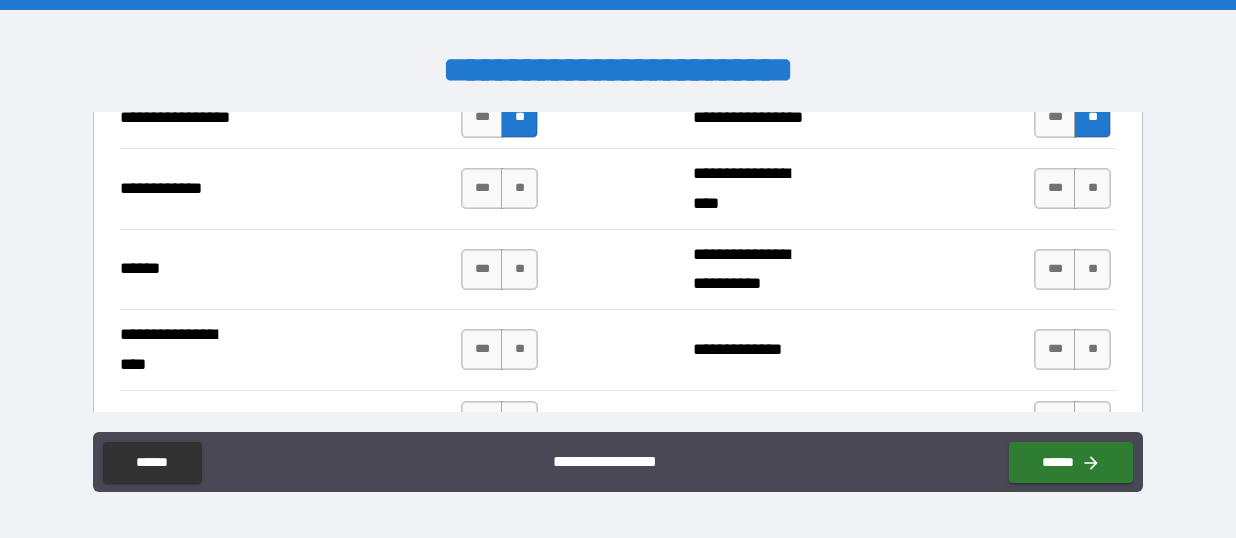 scroll, scrollTop: 3097, scrollLeft: 0, axis: vertical 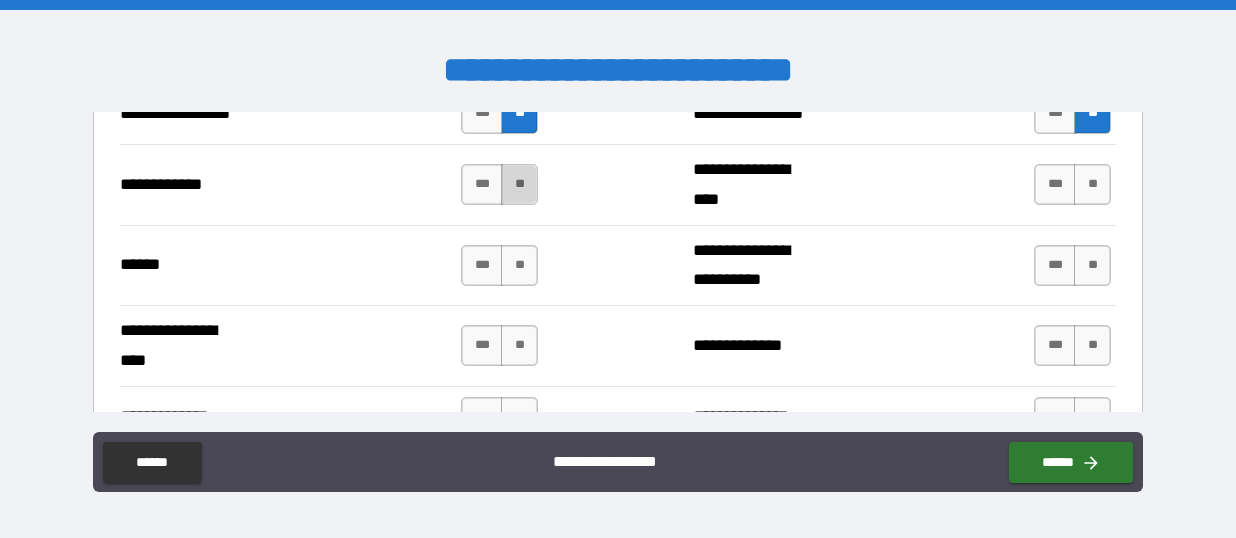 click on "**" at bounding box center (519, 184) 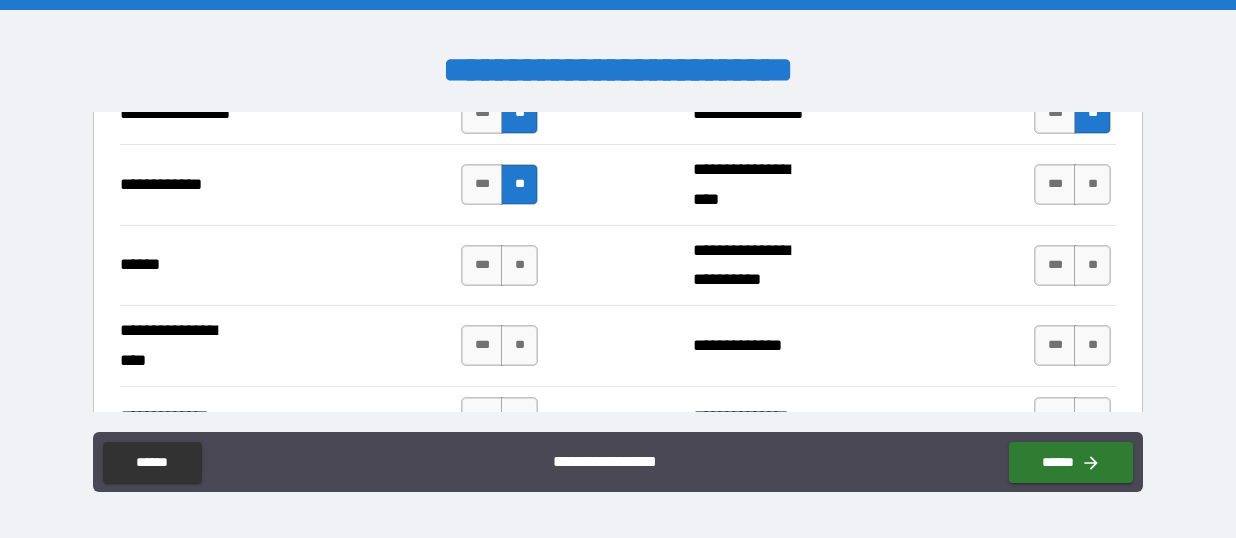 click on "**********" at bounding box center (618, 265) 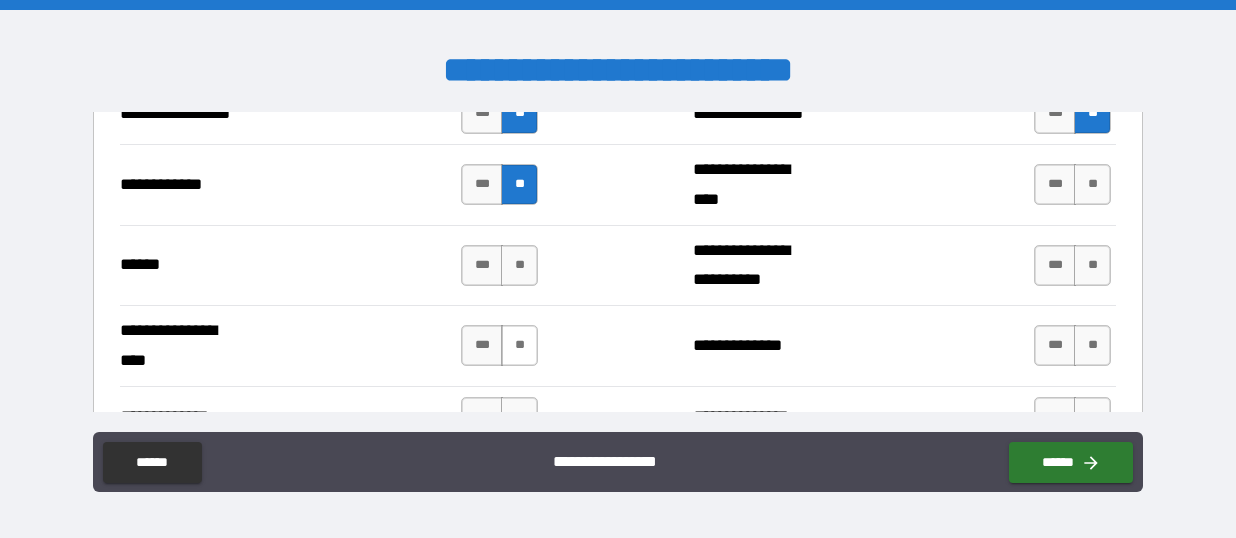 click on "**" at bounding box center [519, 345] 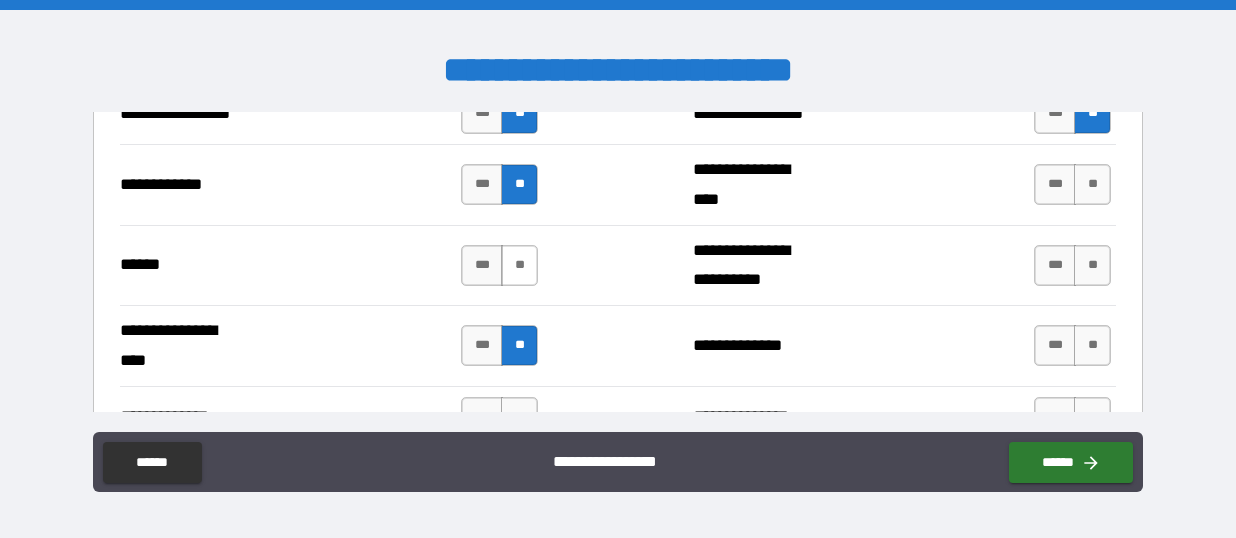 click on "**" at bounding box center (519, 265) 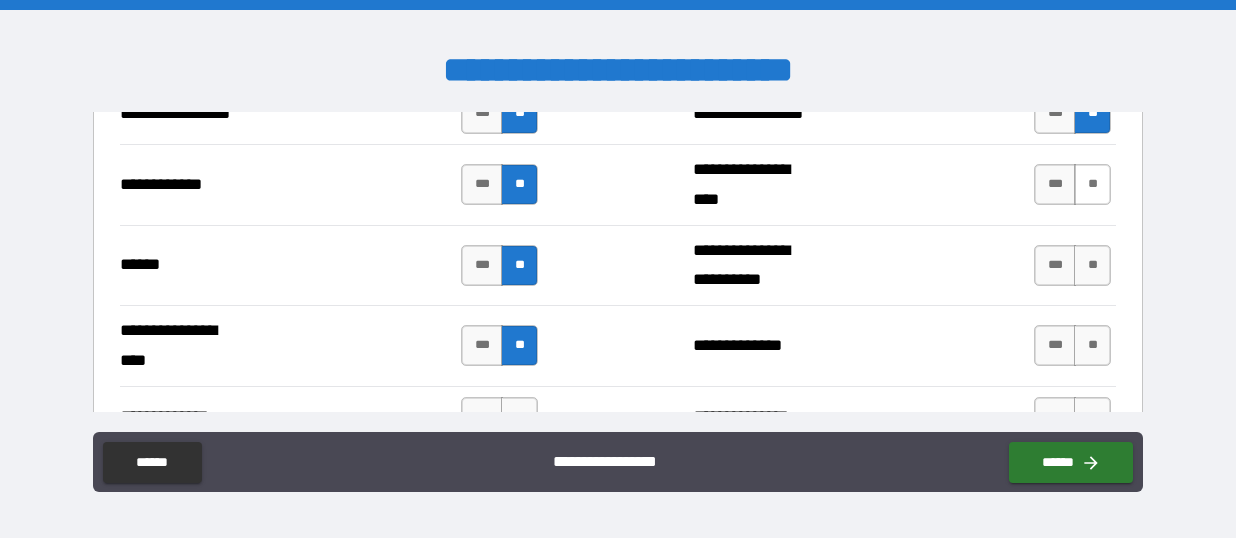 click on "**" at bounding box center (1092, 184) 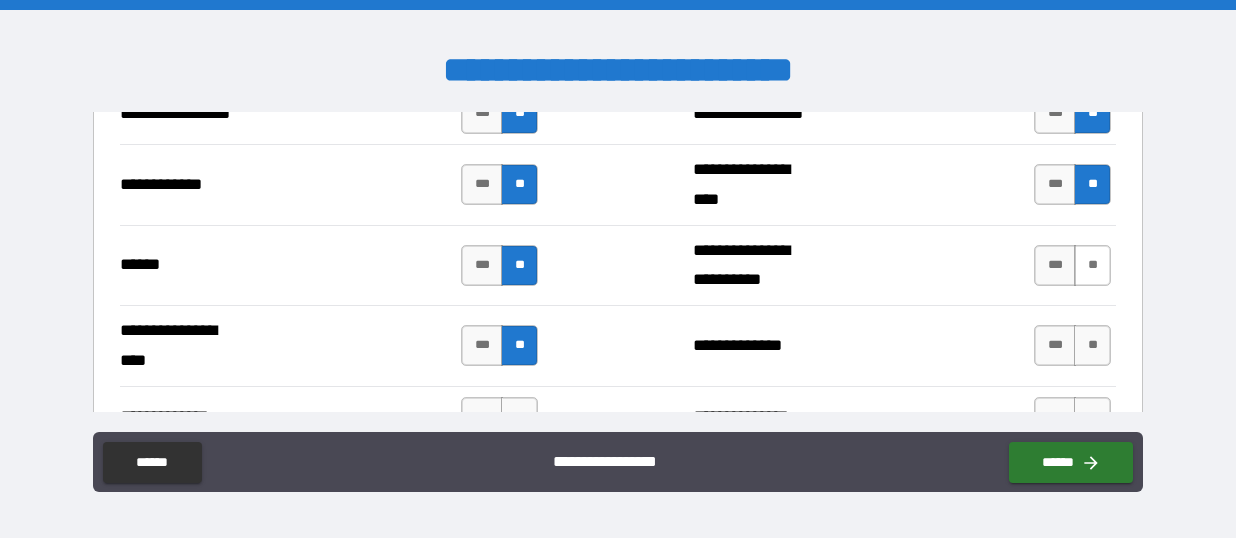 click on "**" at bounding box center [1092, 265] 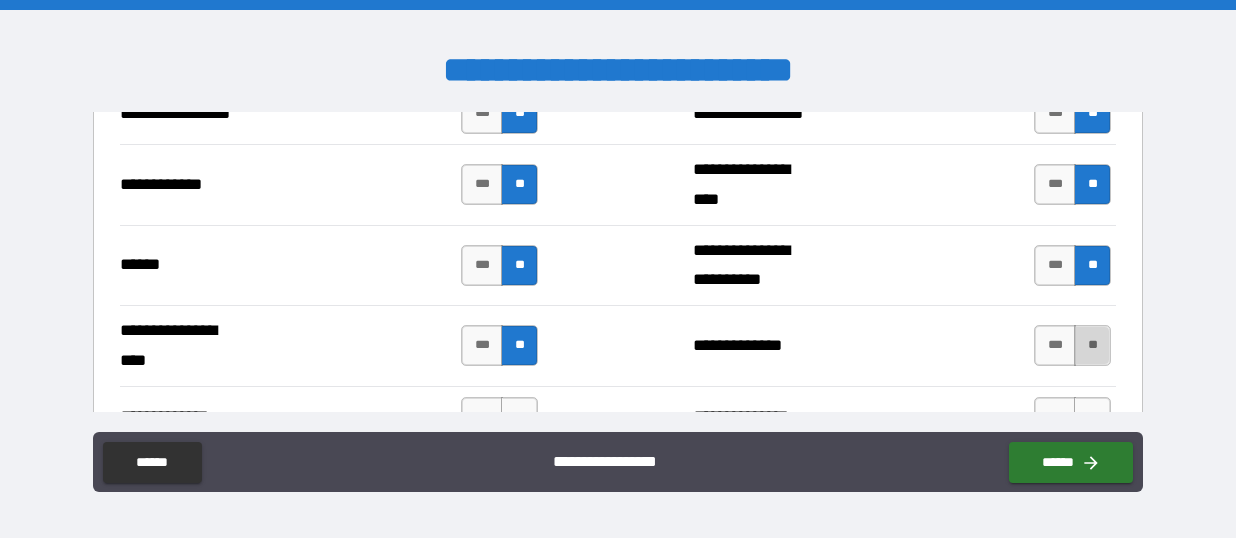 click on "**" at bounding box center (1092, 345) 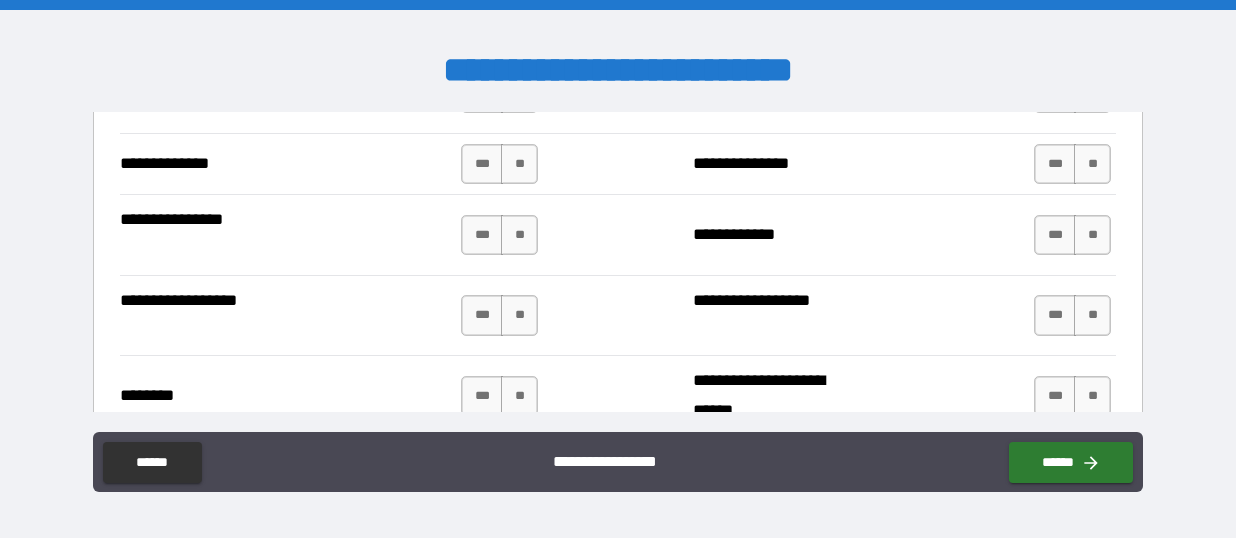 scroll, scrollTop: 3345, scrollLeft: 0, axis: vertical 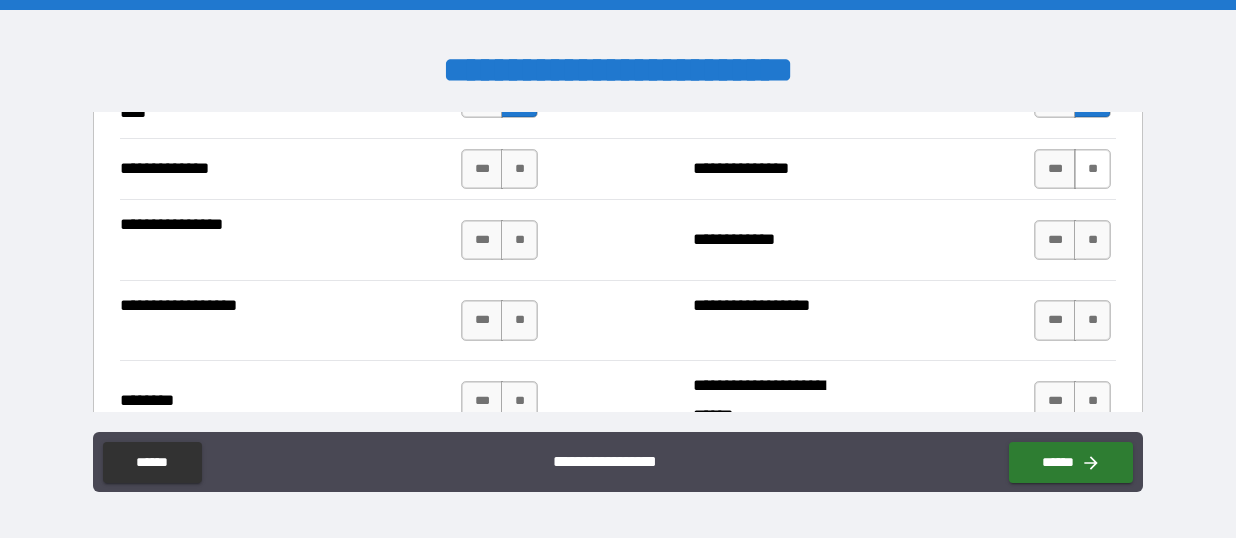 click on "**" at bounding box center [1092, 169] 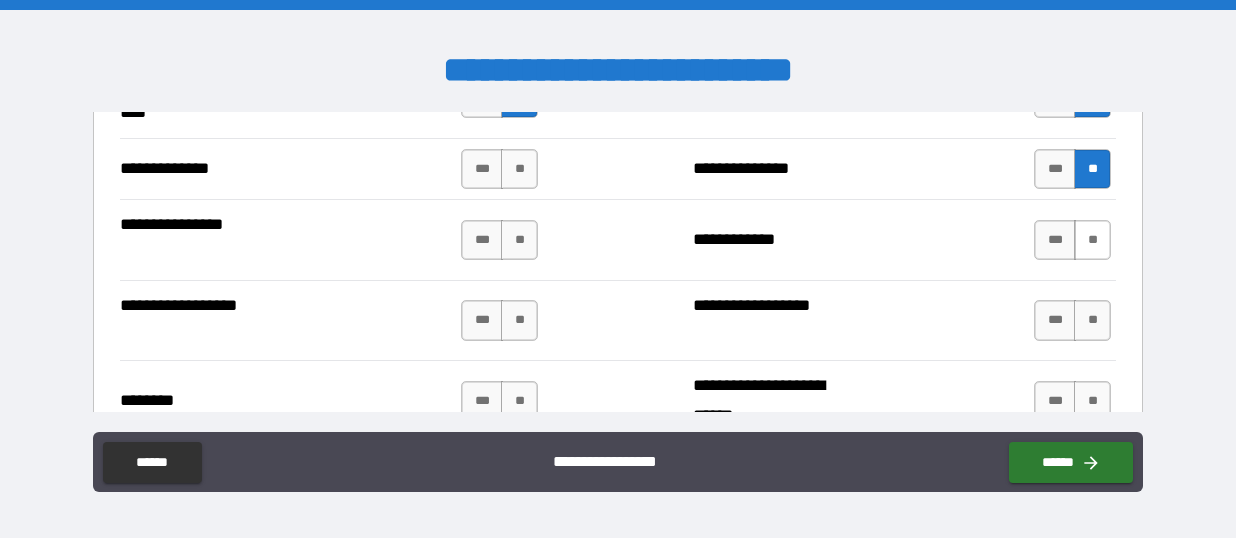 click on "**" at bounding box center (1092, 240) 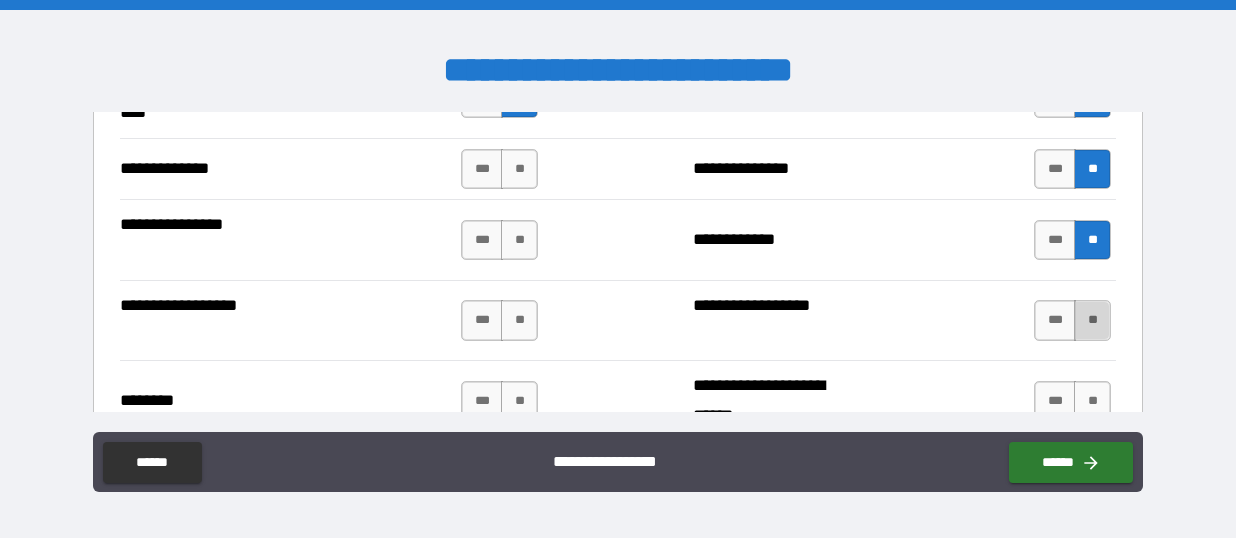 click on "**" at bounding box center [1092, 320] 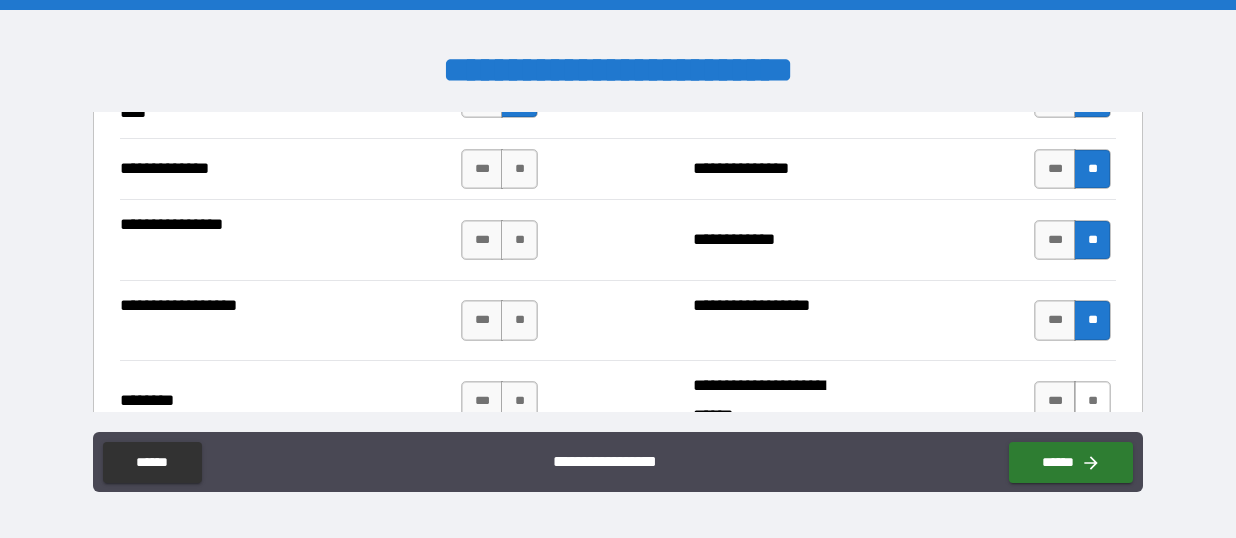 click on "**" at bounding box center (1092, 401) 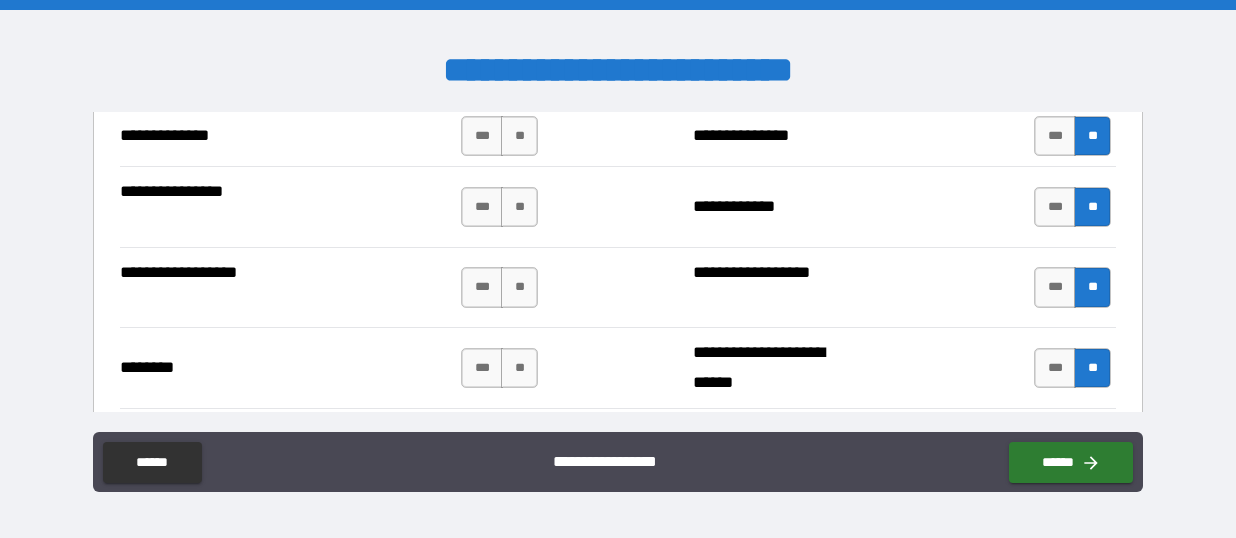 scroll, scrollTop: 3371, scrollLeft: 0, axis: vertical 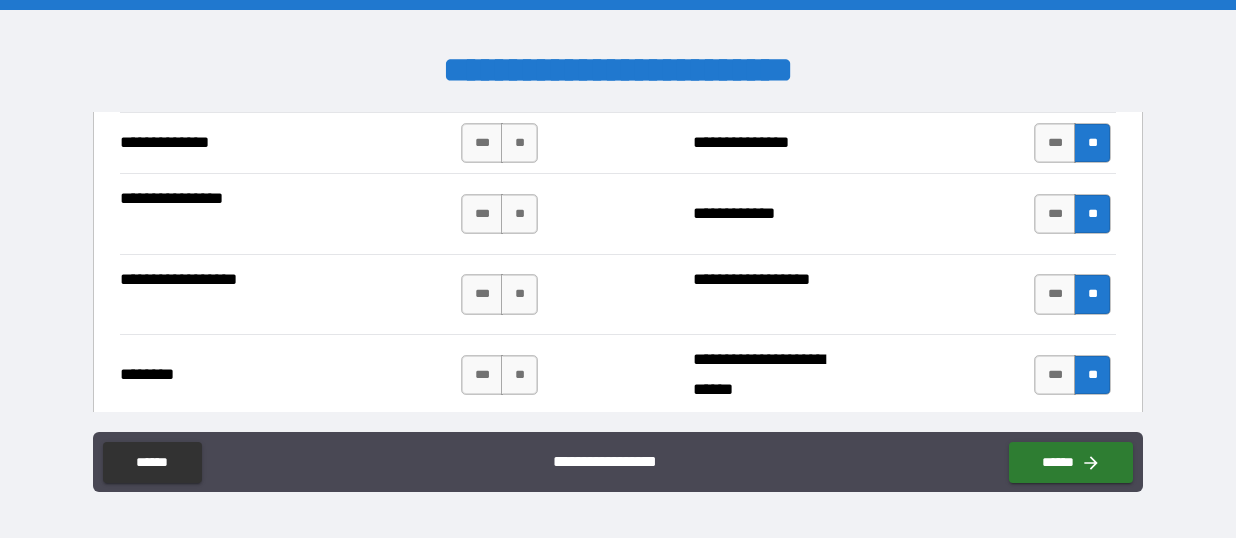 click on "**" at bounding box center [1092, 375] 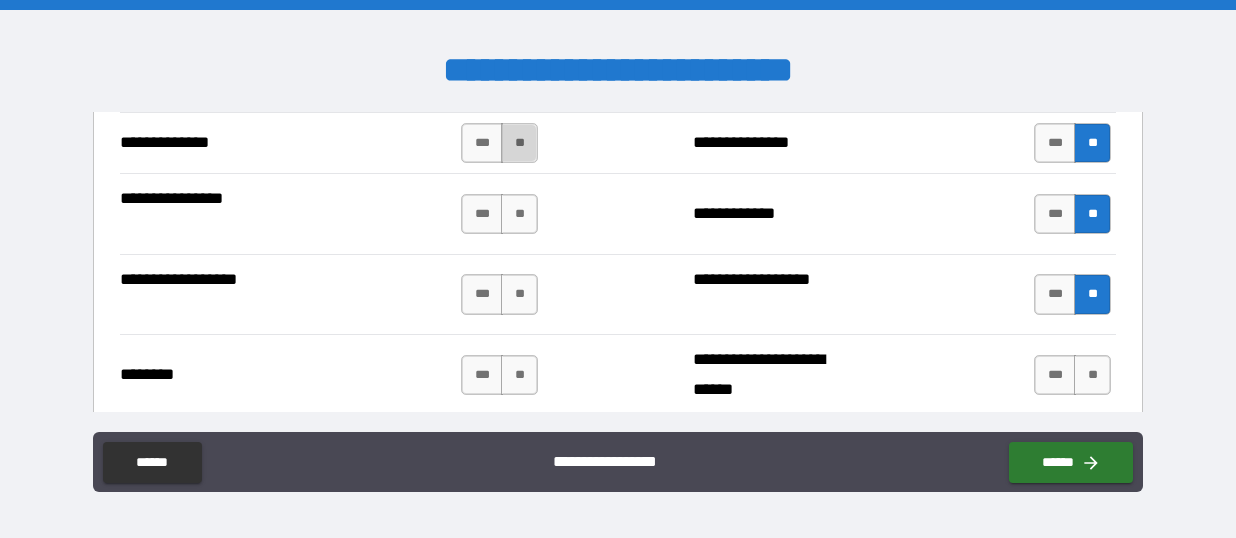 click on "**" at bounding box center [519, 143] 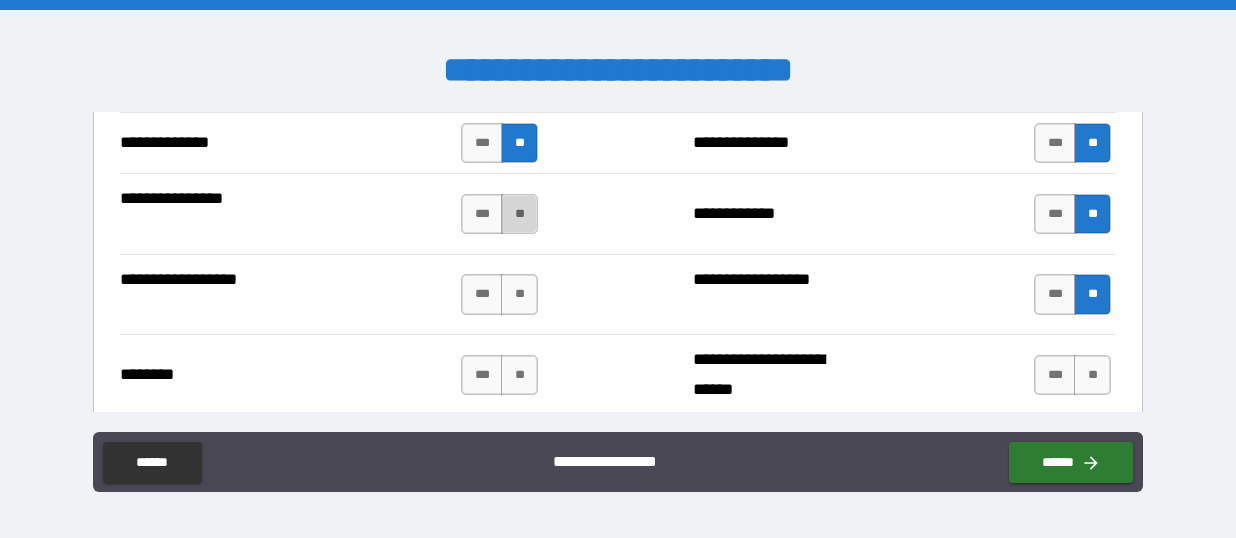 click on "**" at bounding box center [519, 214] 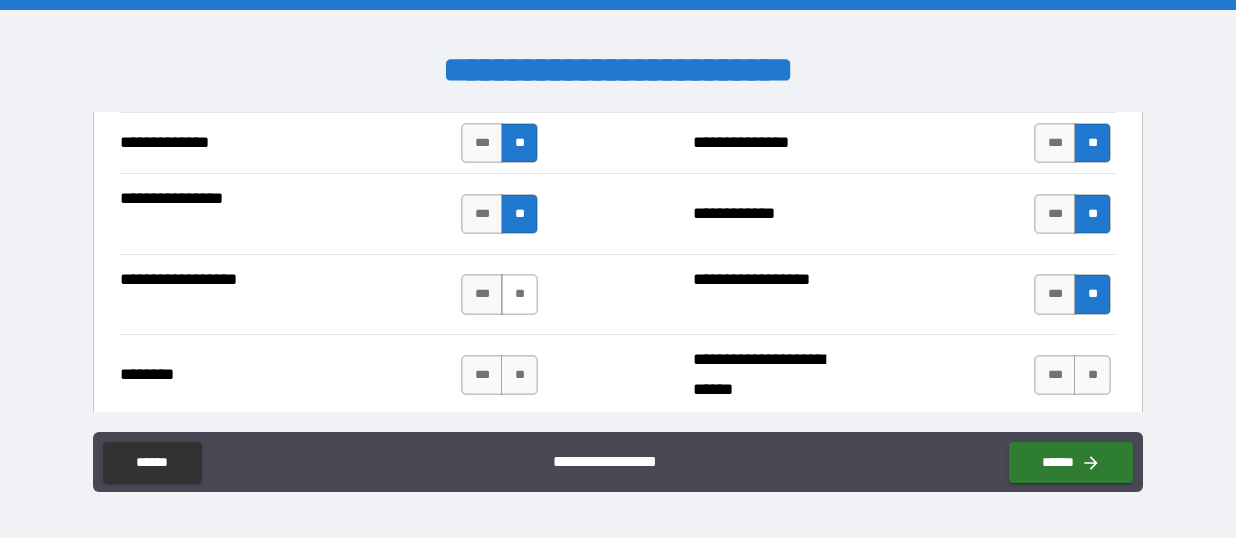 click on "**" at bounding box center (519, 294) 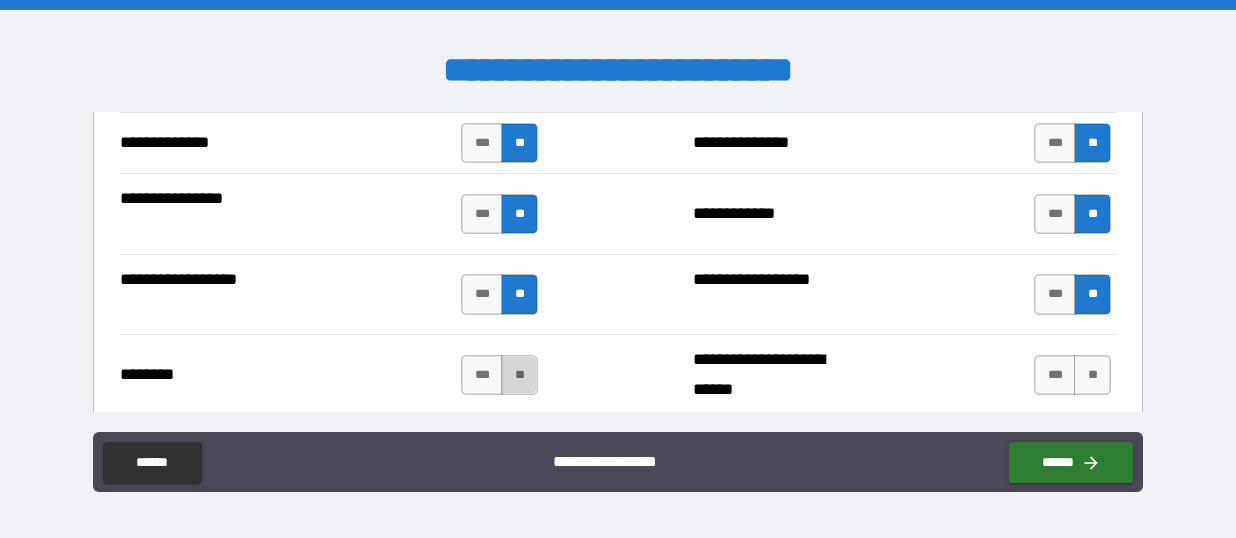 click on "**" at bounding box center [519, 375] 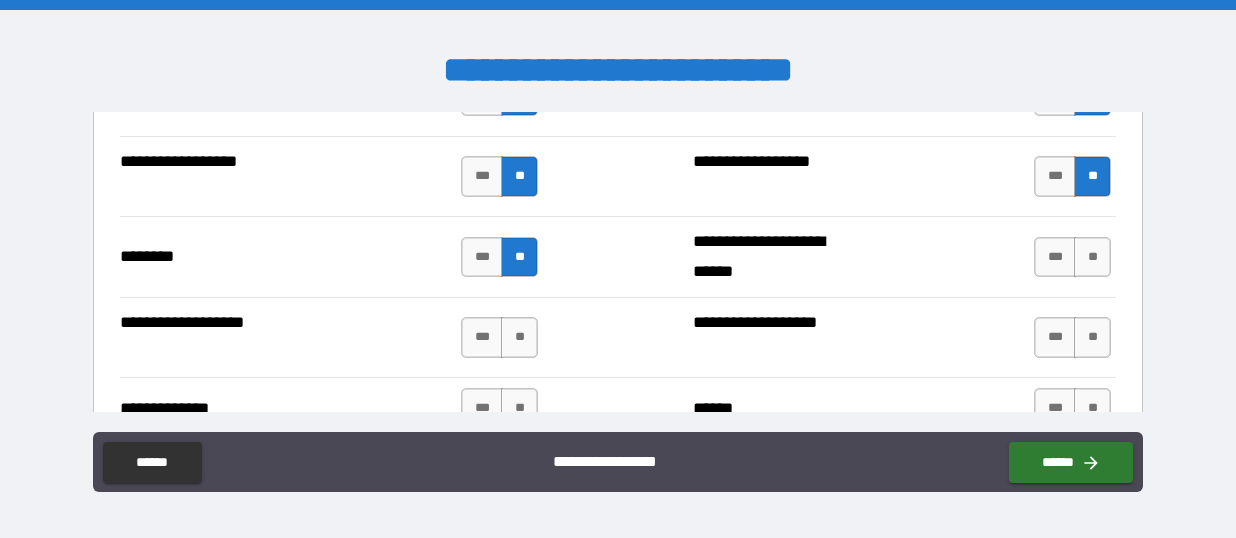 scroll, scrollTop: 3498, scrollLeft: 0, axis: vertical 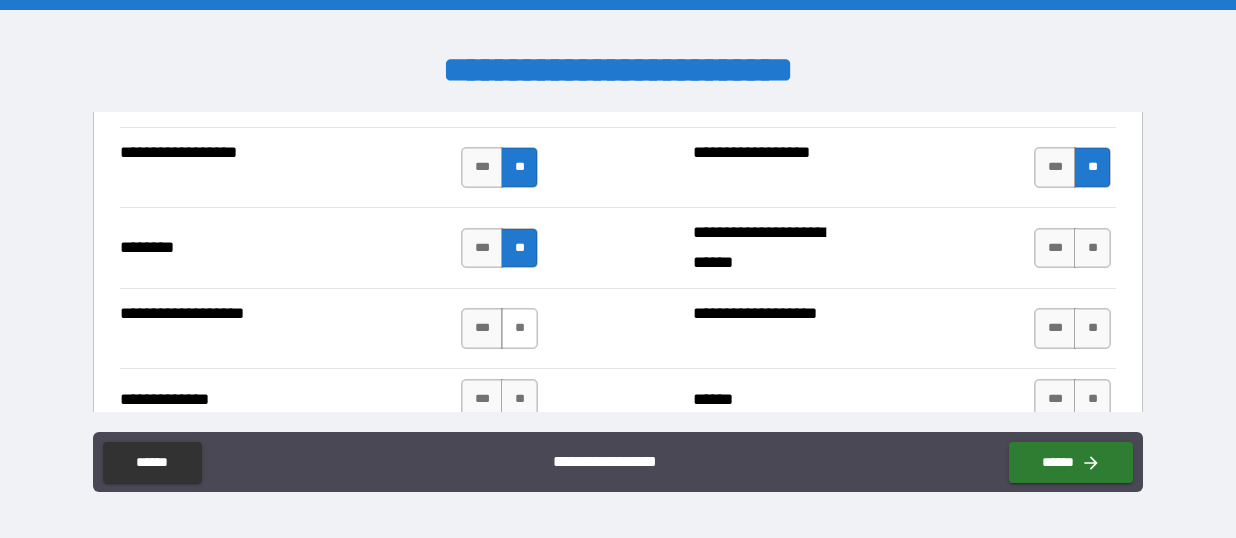 click on "**" at bounding box center [519, 328] 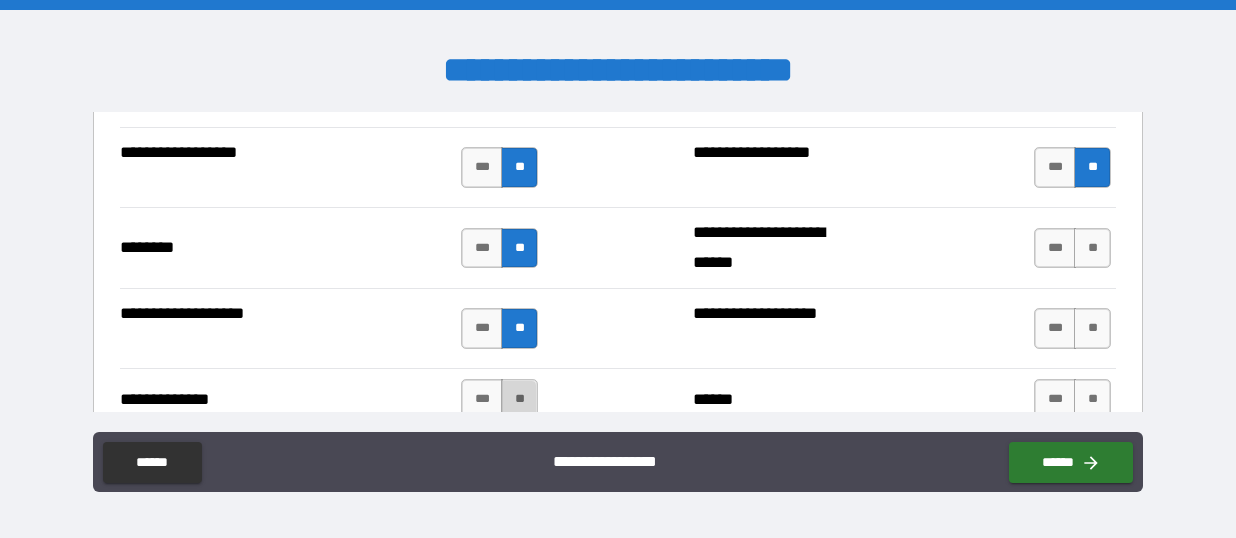 click on "**" at bounding box center (519, 399) 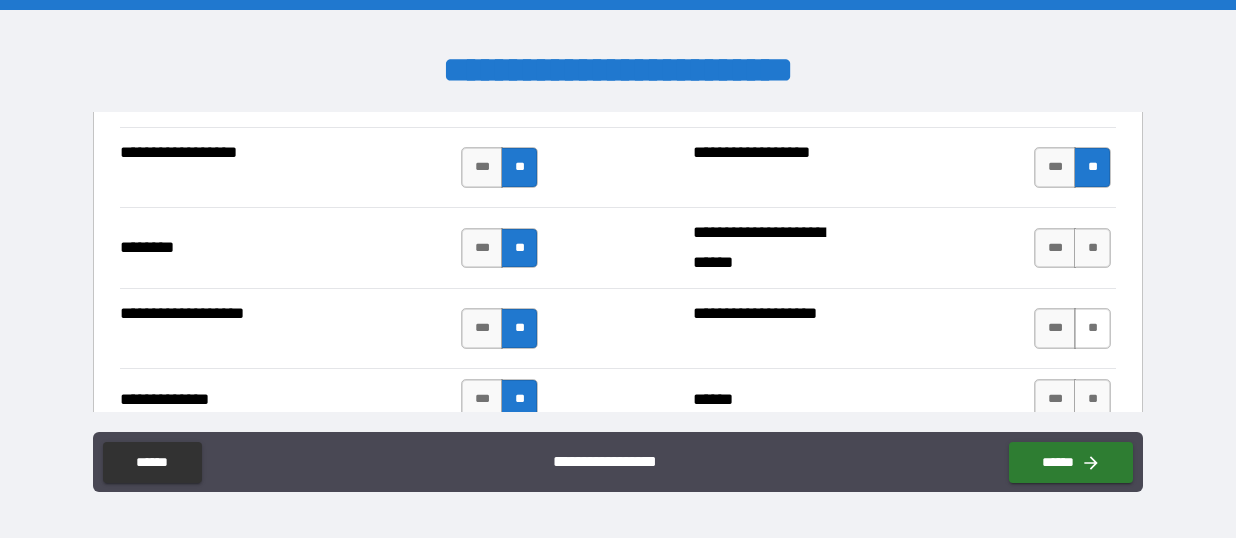 click on "**" at bounding box center [1092, 328] 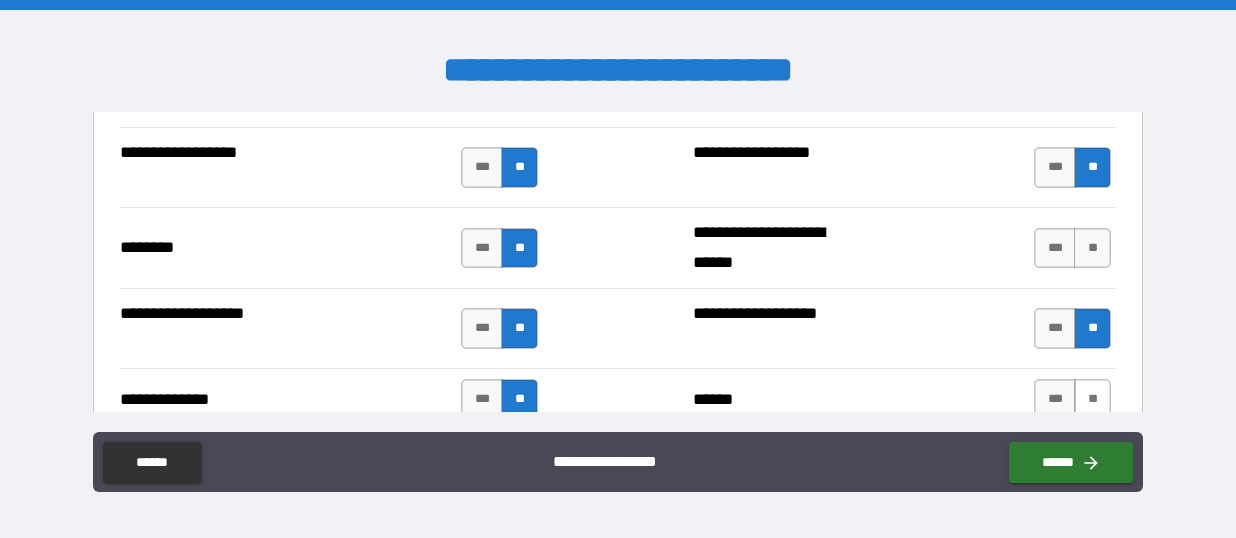 click on "**" at bounding box center [1092, 399] 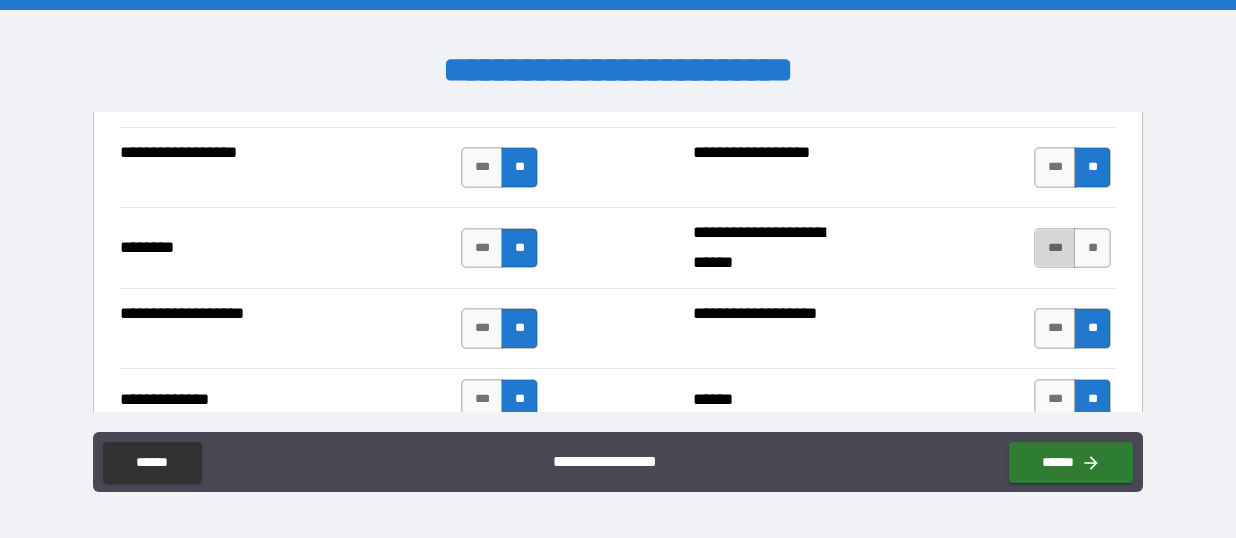 click on "***" at bounding box center (1055, 248) 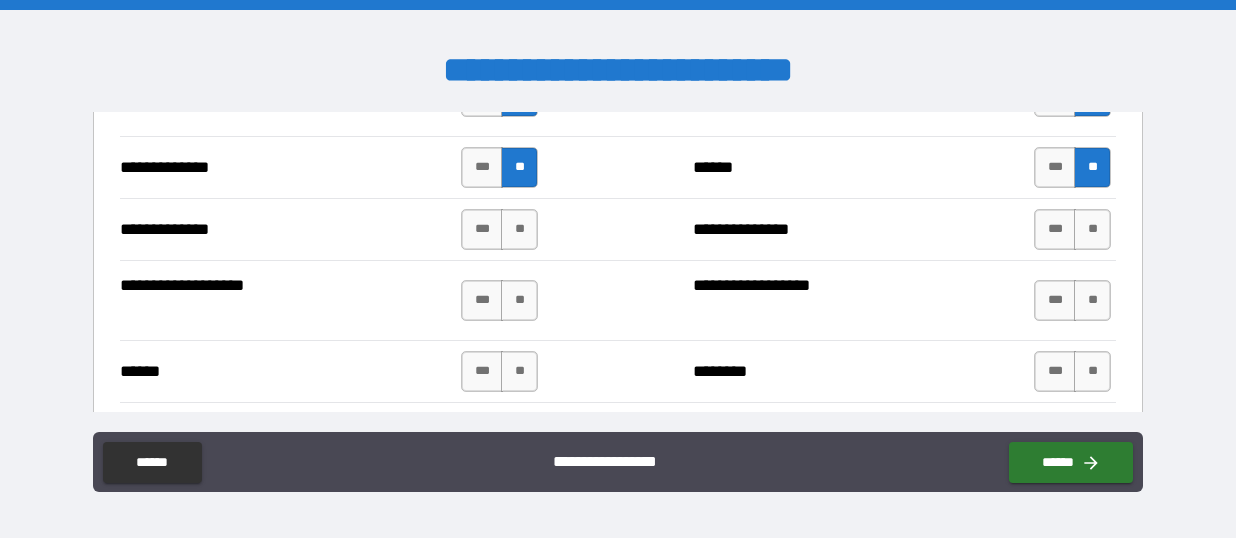 scroll, scrollTop: 3733, scrollLeft: 0, axis: vertical 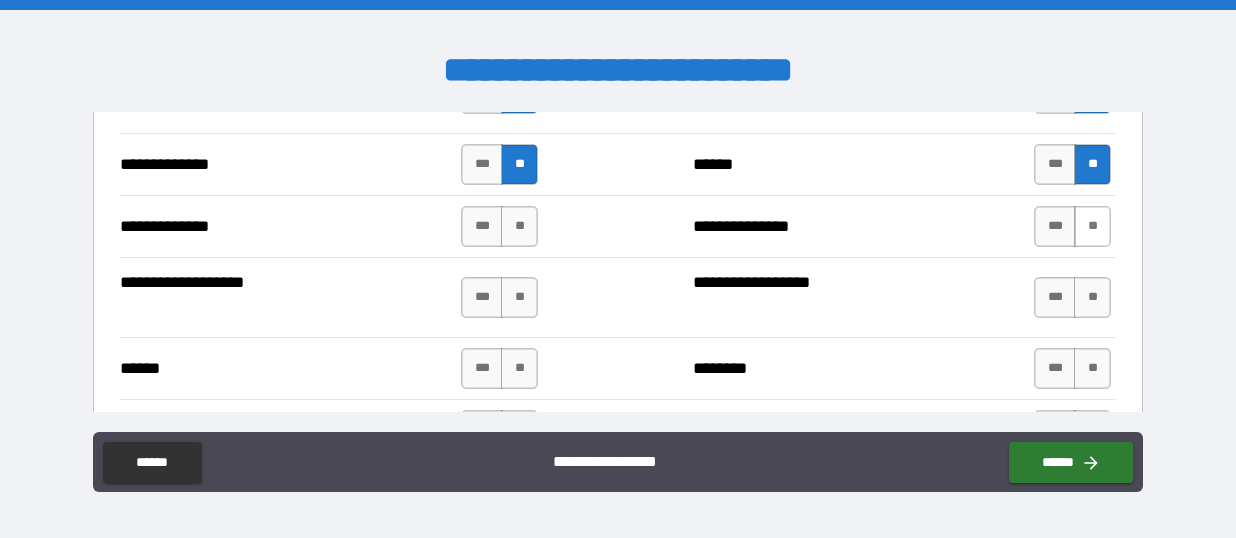 click on "**" at bounding box center [1092, 226] 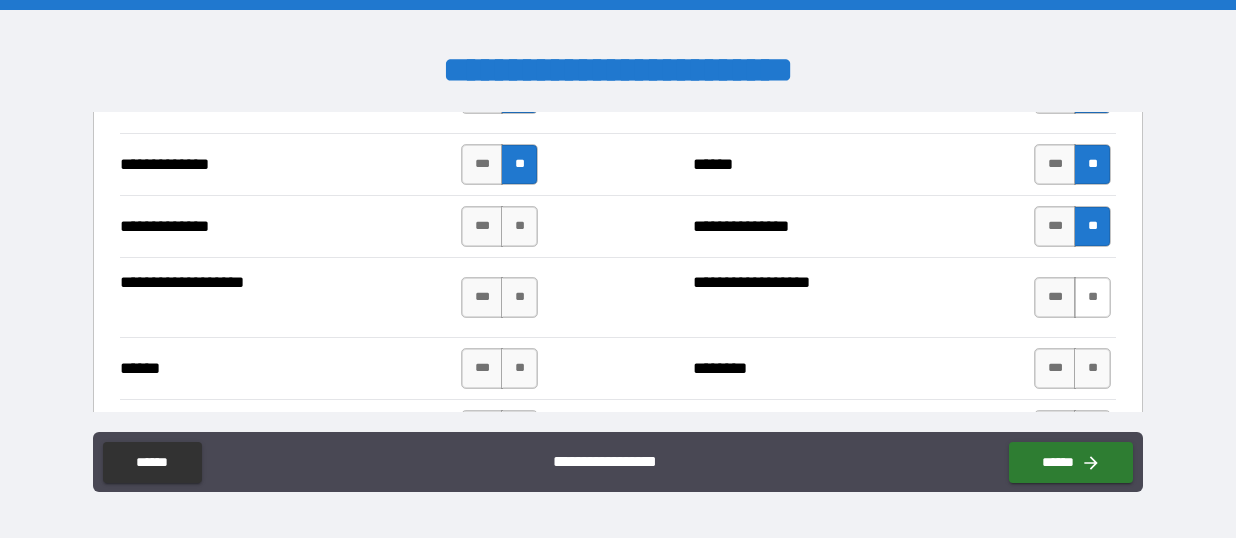 click on "**" at bounding box center (1092, 297) 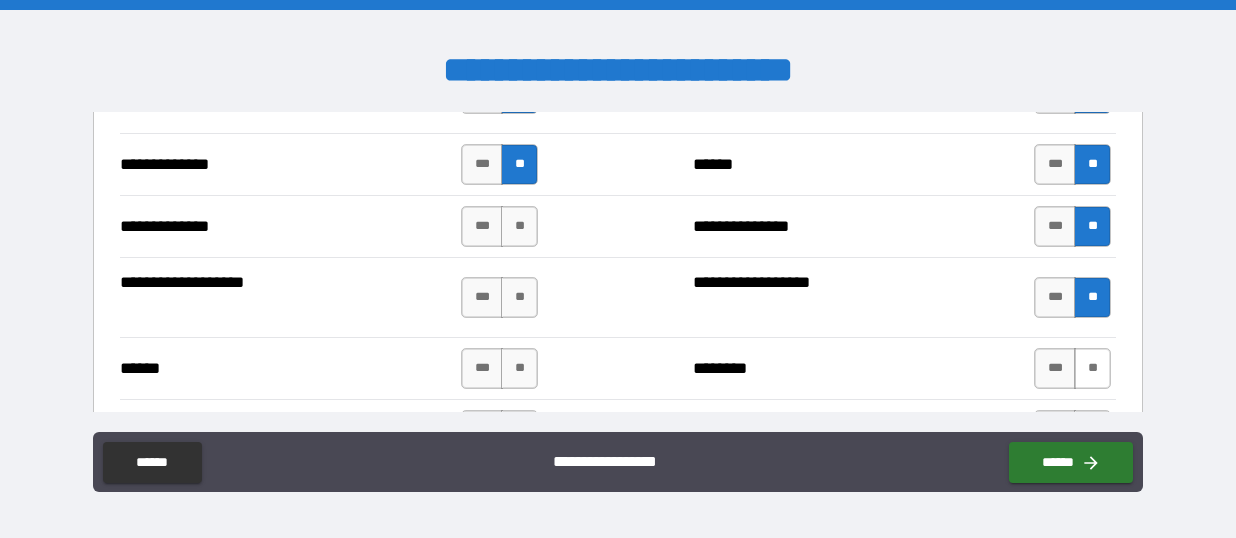 click on "**" at bounding box center [1092, 368] 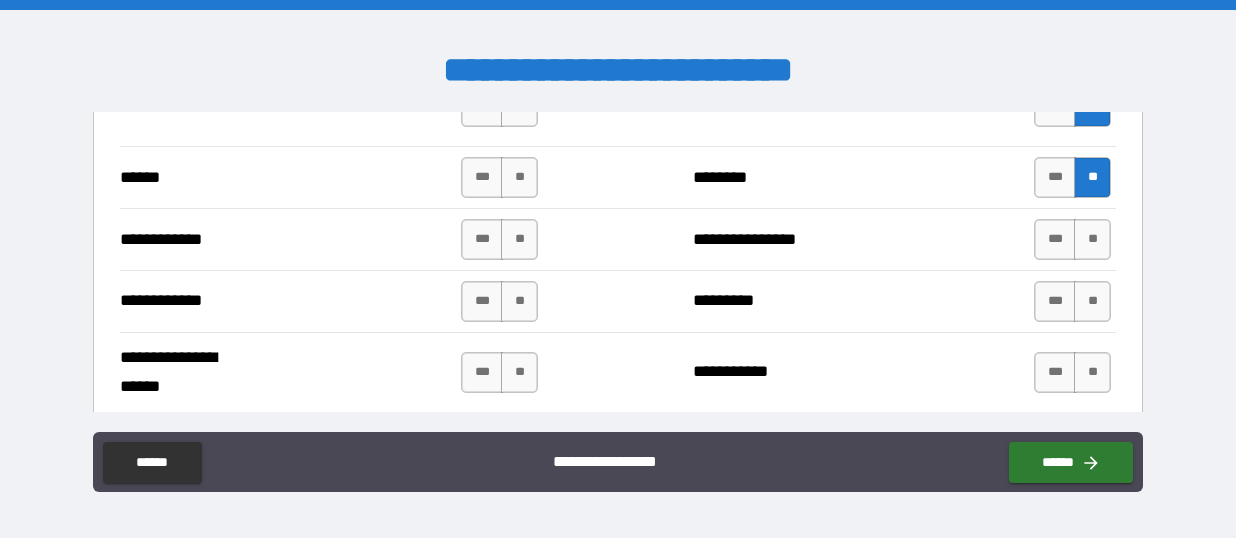 scroll, scrollTop: 3925, scrollLeft: 0, axis: vertical 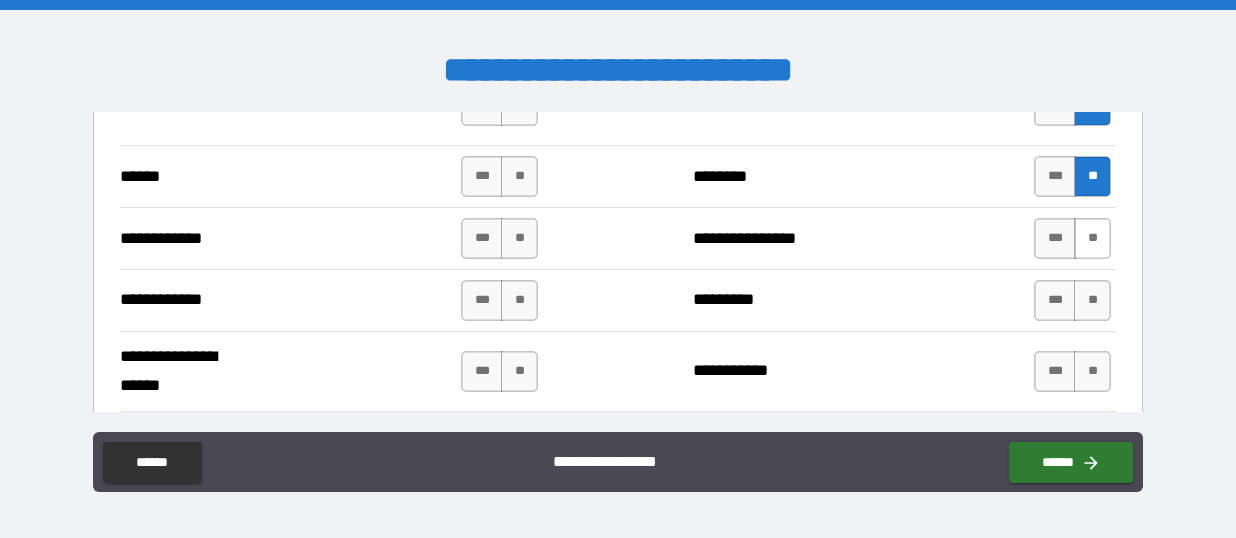 click on "**" at bounding box center (1092, 238) 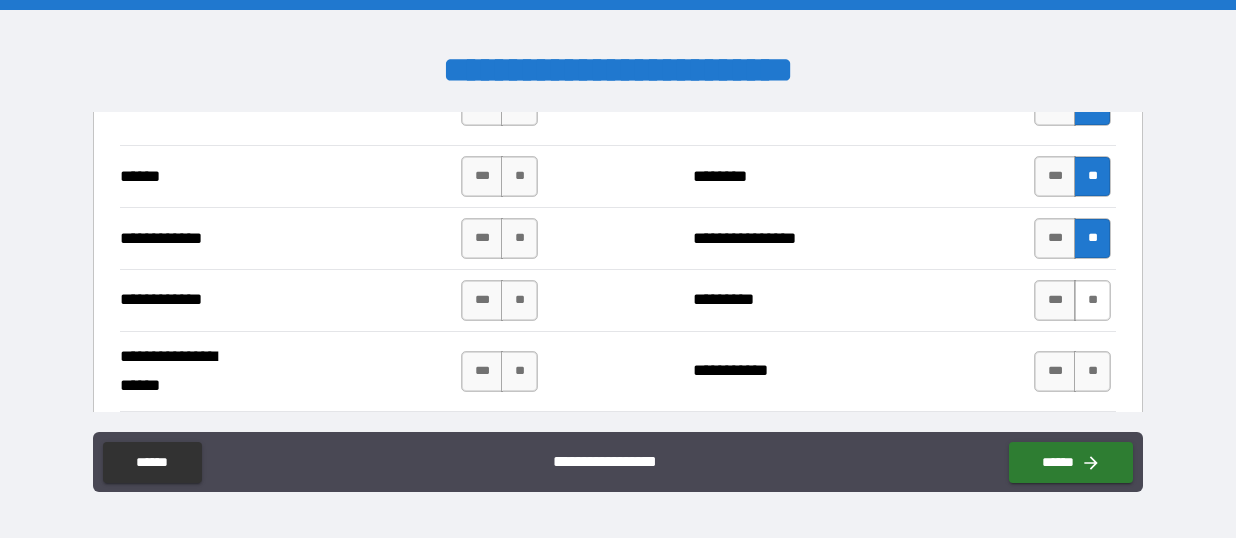 click on "**" at bounding box center (1092, 300) 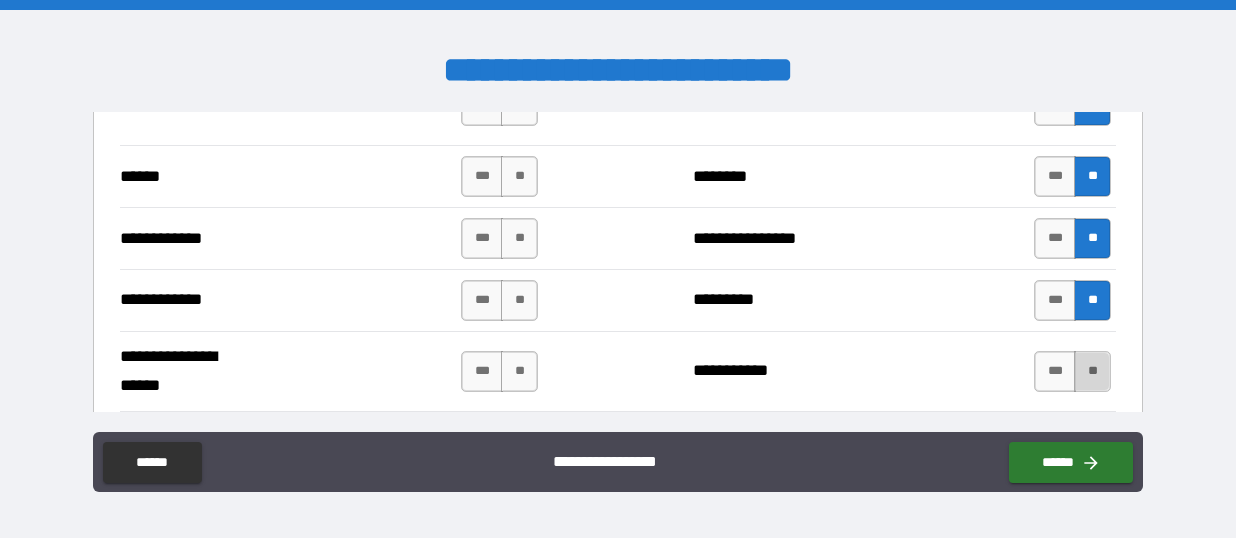 click on "**" at bounding box center (1092, 371) 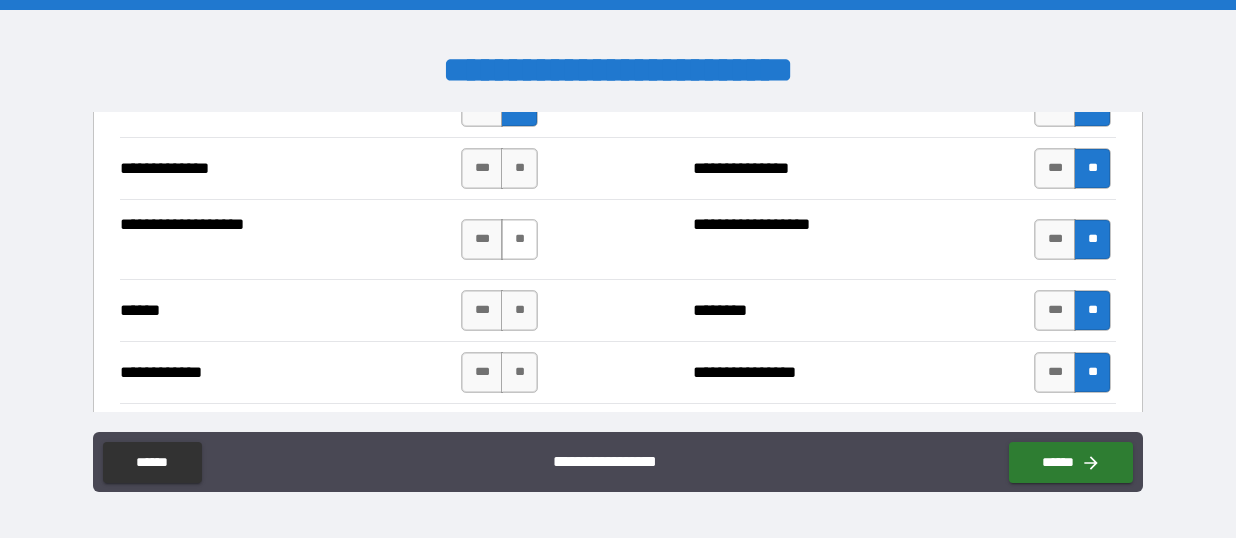 scroll, scrollTop: 3787, scrollLeft: 0, axis: vertical 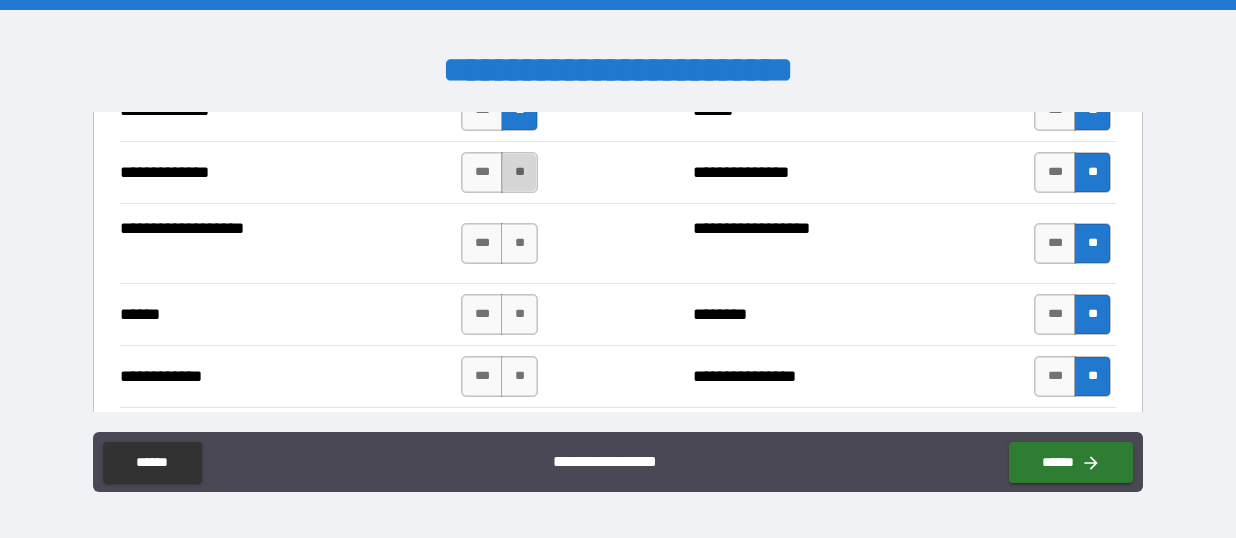 click on "**" at bounding box center [519, 172] 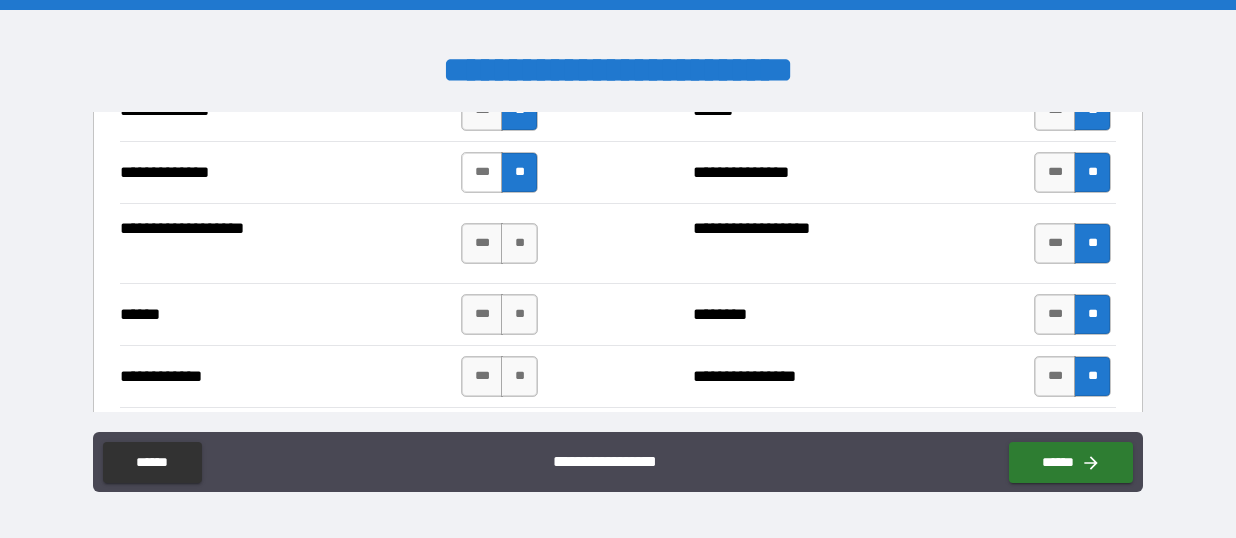 click on "***" at bounding box center [482, 172] 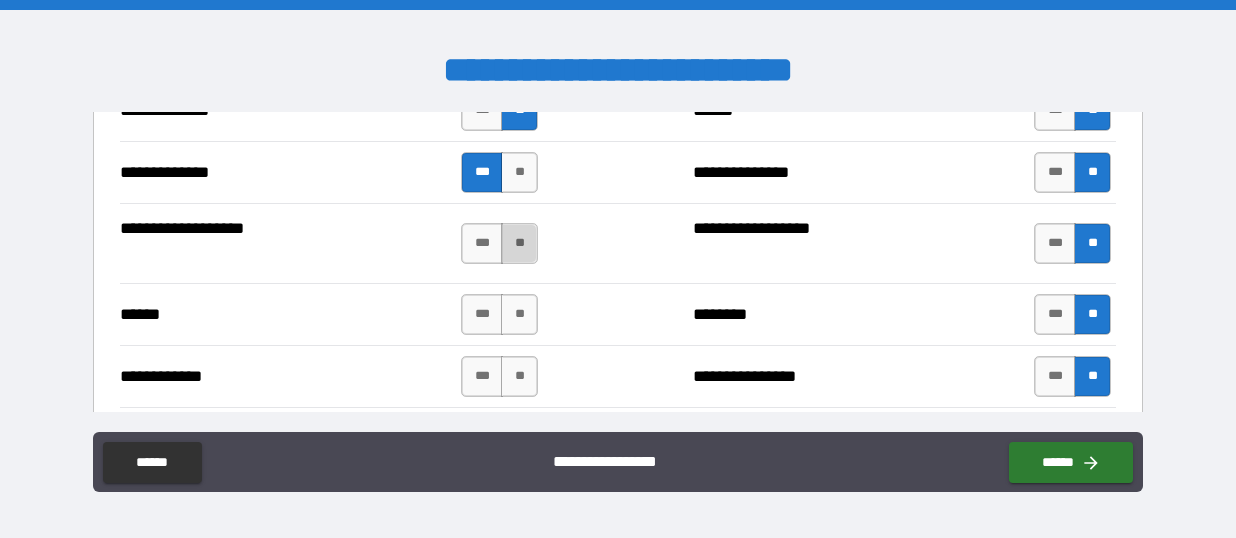 click on "**" at bounding box center [519, 243] 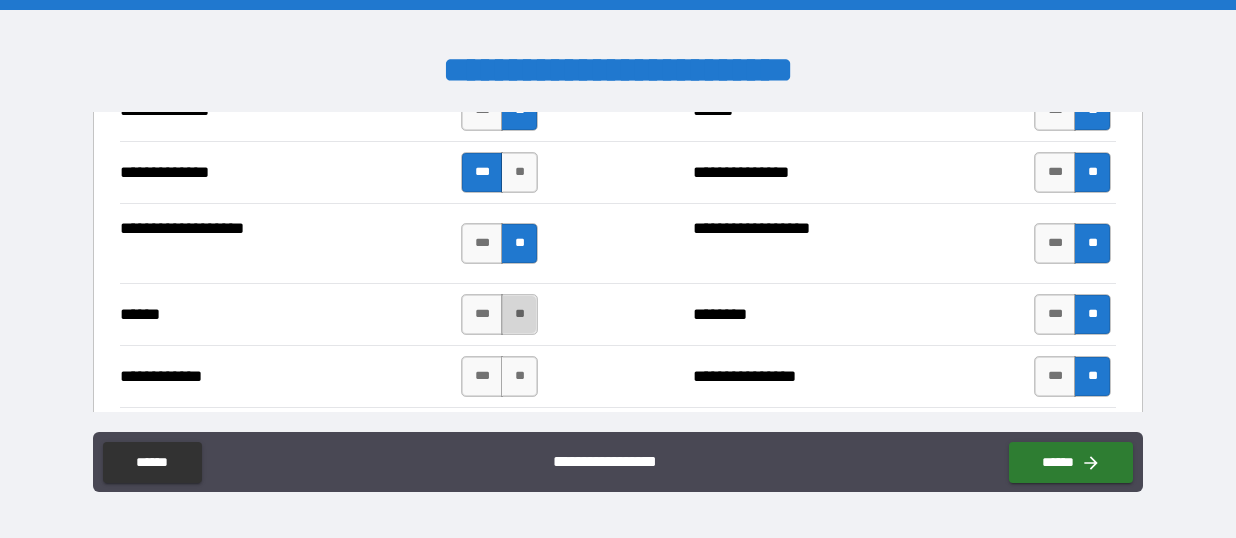 click on "**" at bounding box center [519, 314] 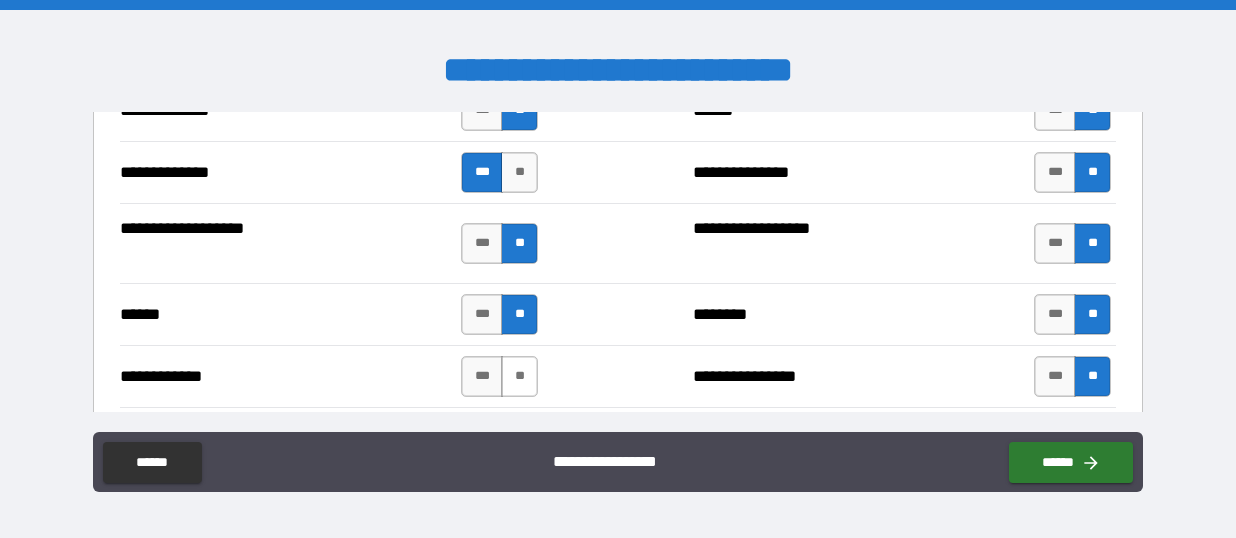 click on "**" at bounding box center (519, 376) 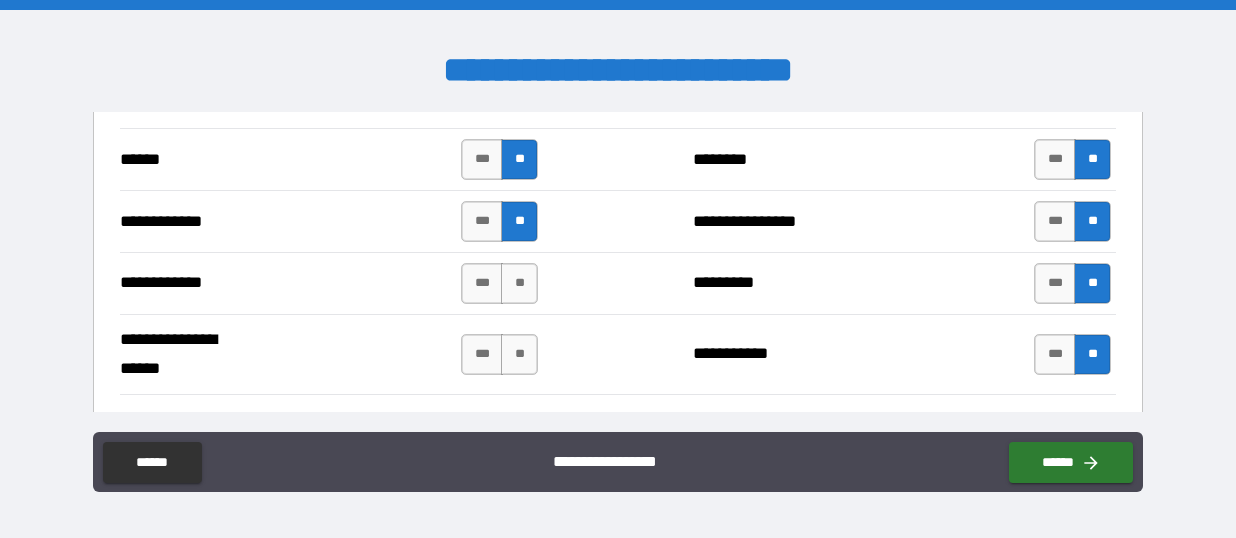 scroll, scrollTop: 3953, scrollLeft: 0, axis: vertical 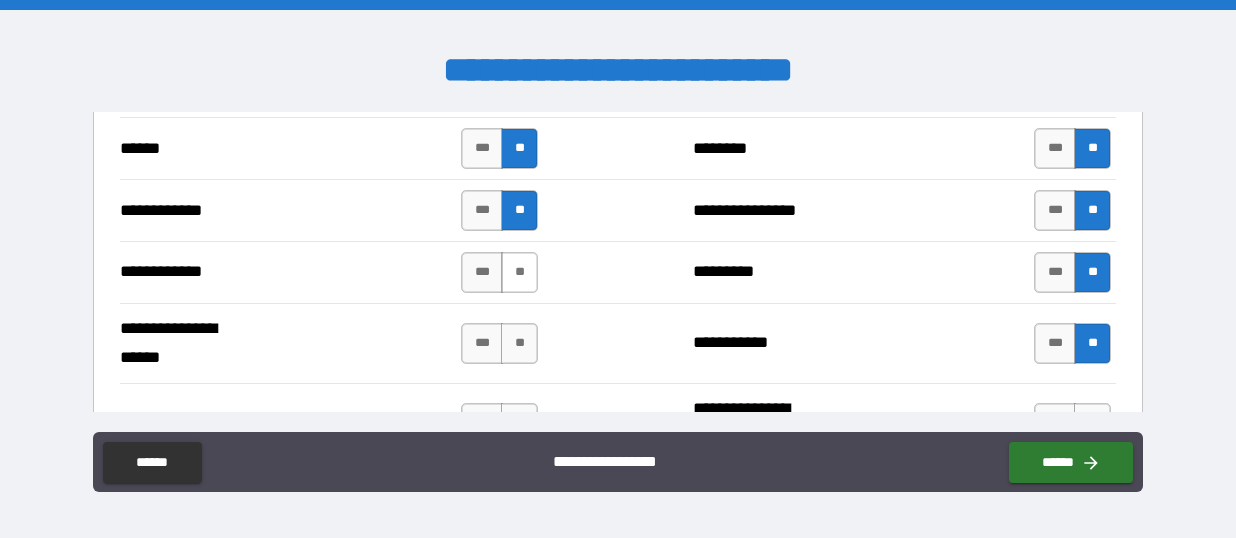 click on "**" at bounding box center (519, 272) 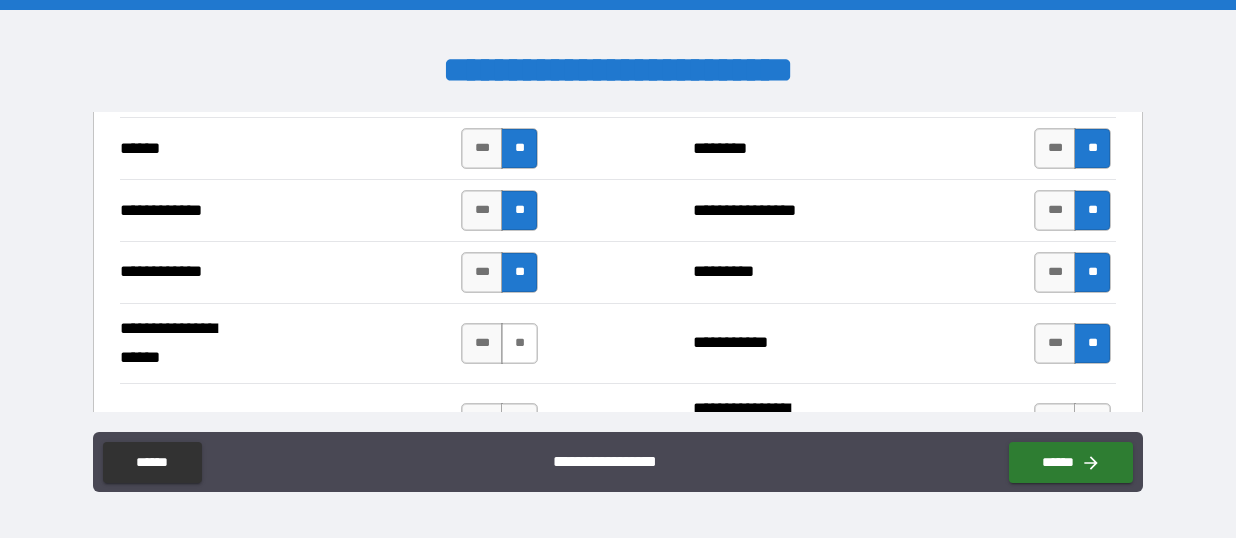 click on "**" at bounding box center (519, 343) 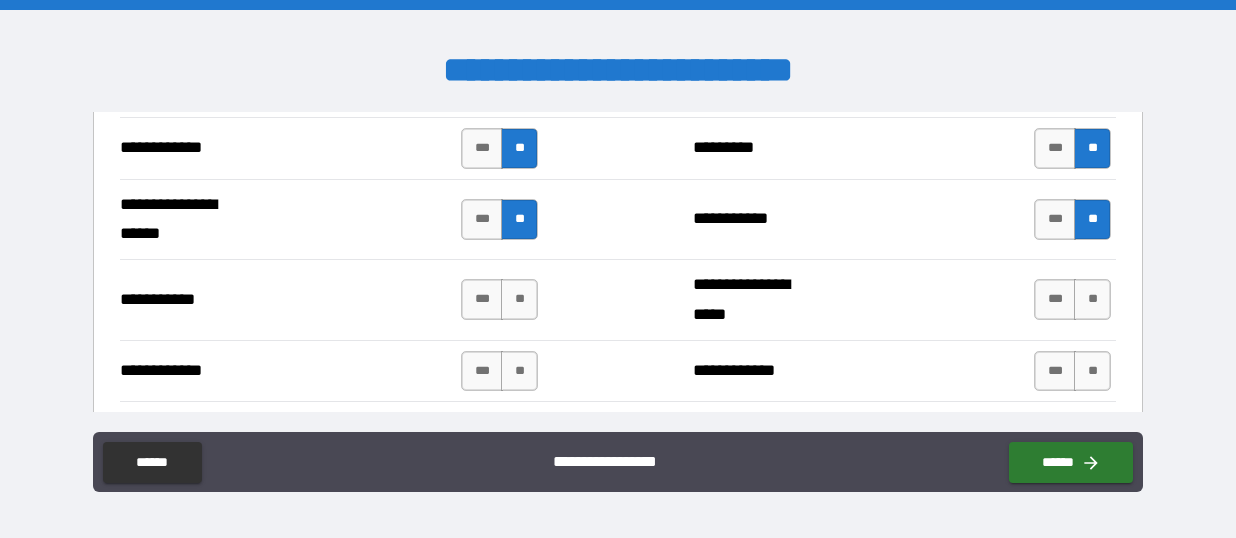 scroll, scrollTop: 4091, scrollLeft: 0, axis: vertical 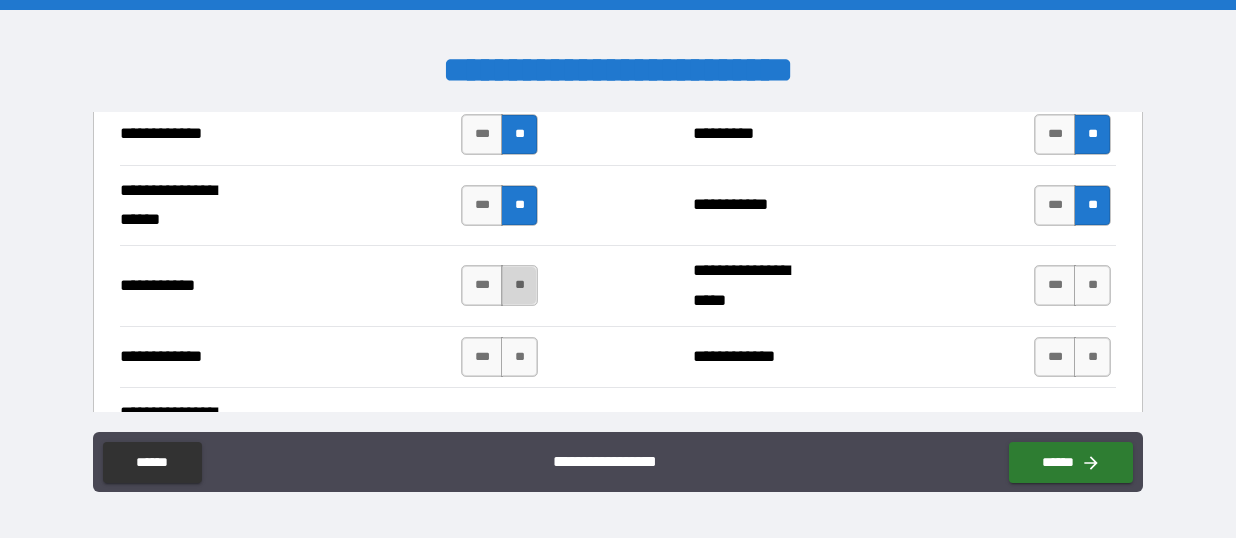 click on "**" at bounding box center [519, 285] 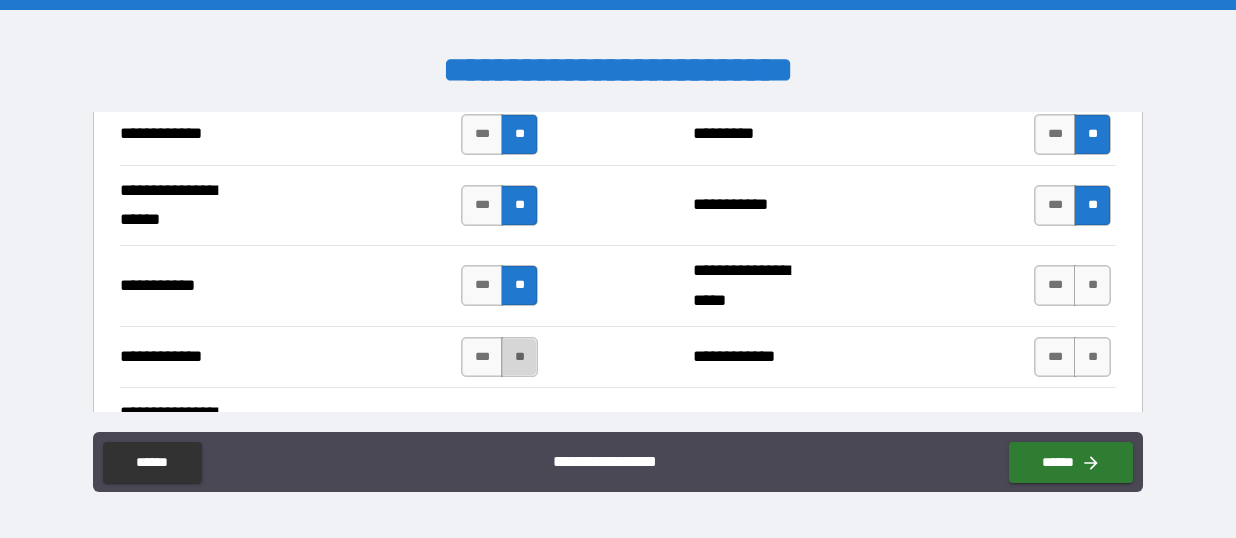 click on "**" at bounding box center [519, 357] 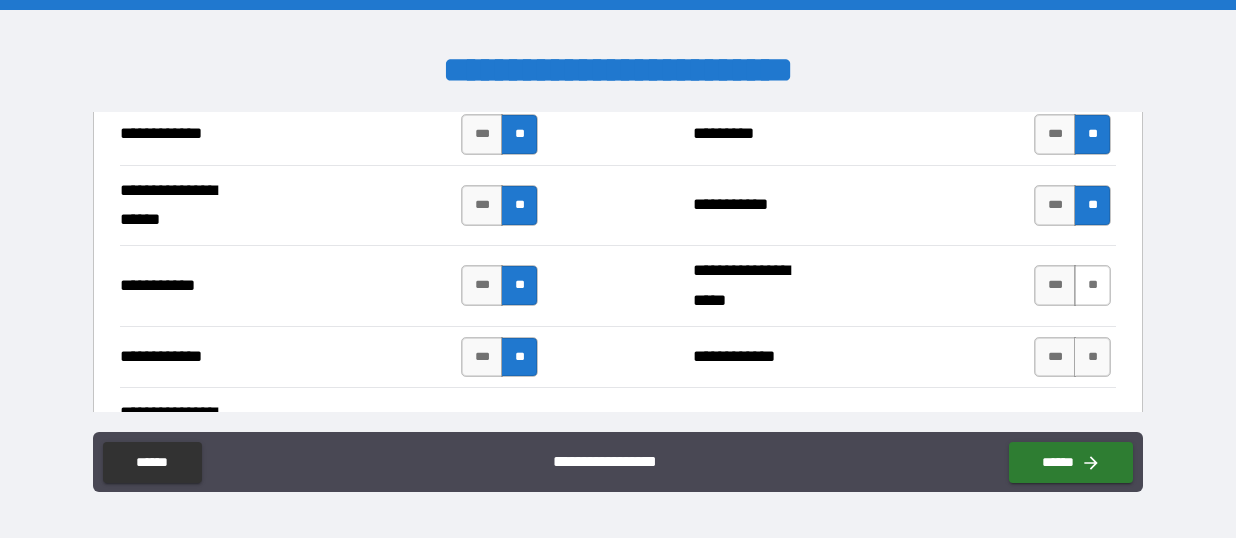 click on "**" at bounding box center (1092, 285) 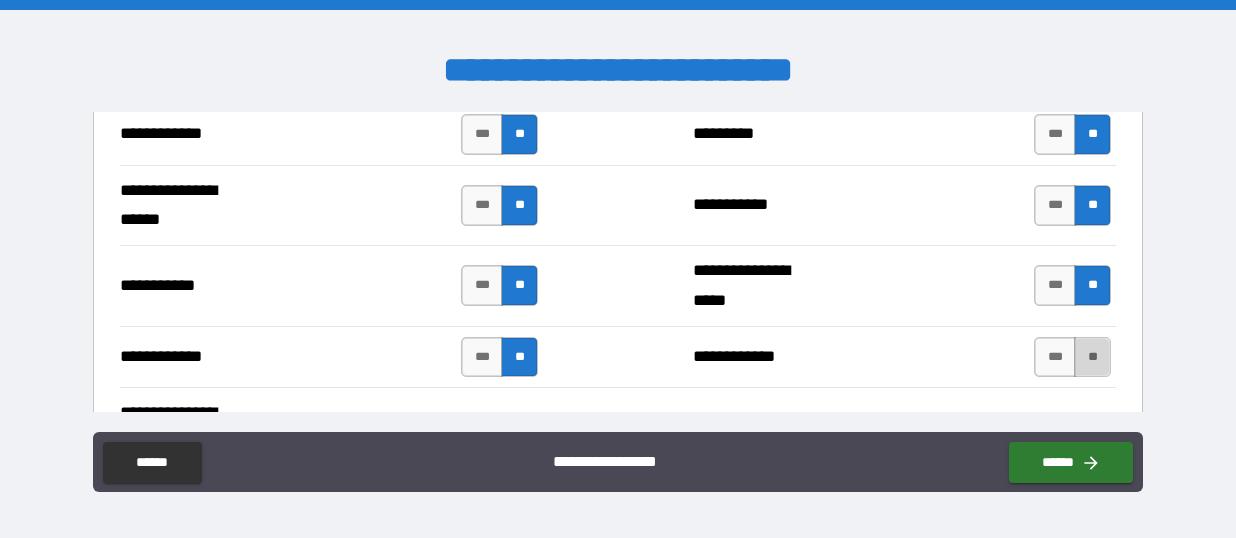 click on "**" at bounding box center [1092, 357] 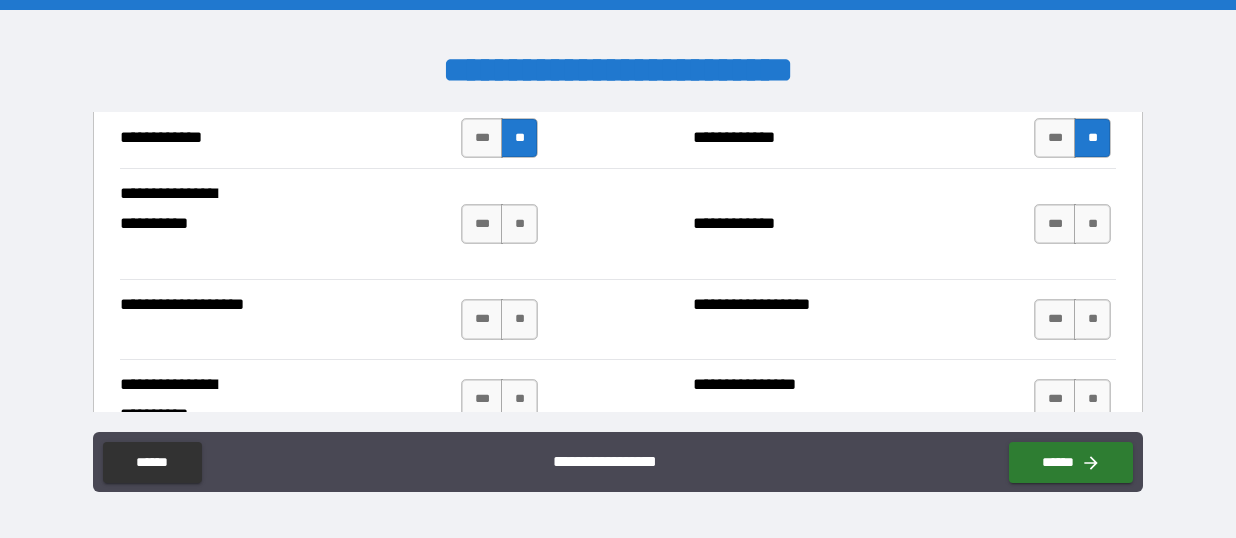 scroll, scrollTop: 4310, scrollLeft: 0, axis: vertical 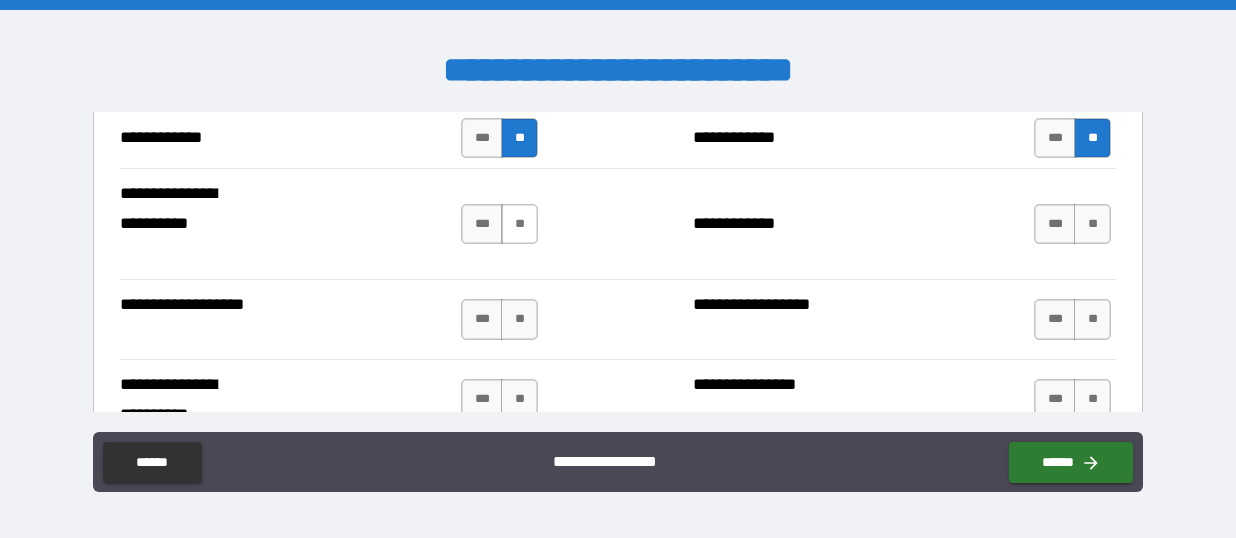 click on "**" at bounding box center [519, 224] 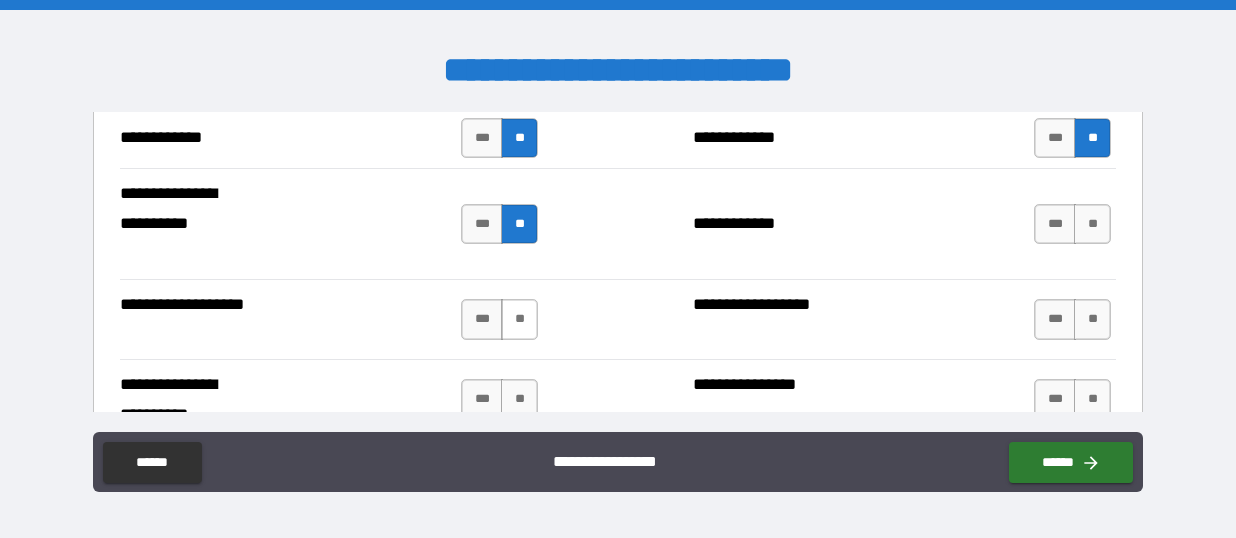 click on "**" at bounding box center (519, 319) 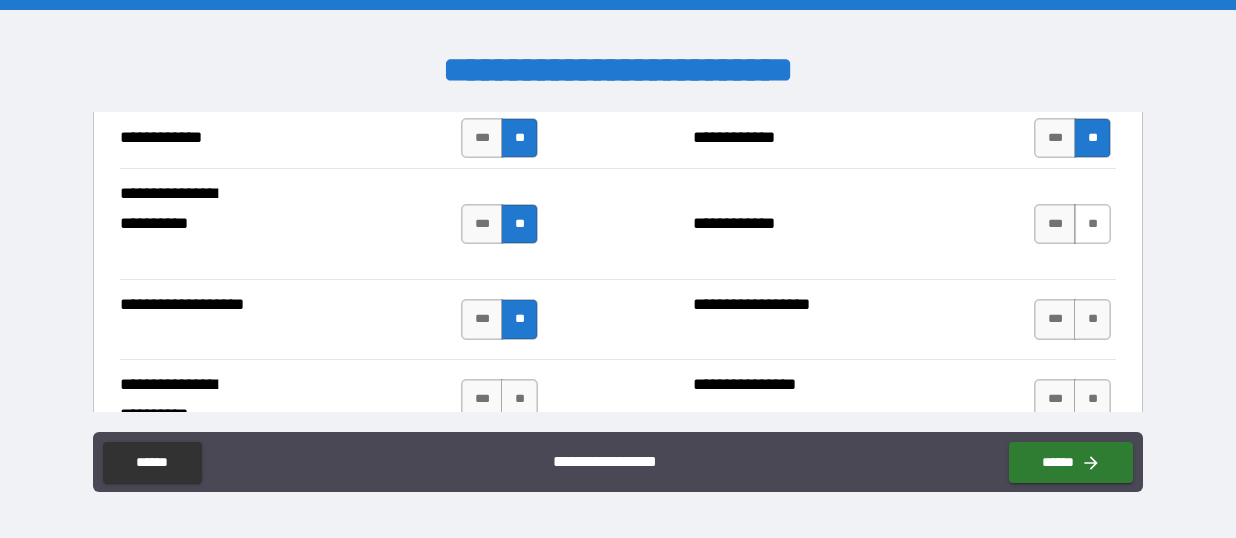 click on "**" at bounding box center [1092, 224] 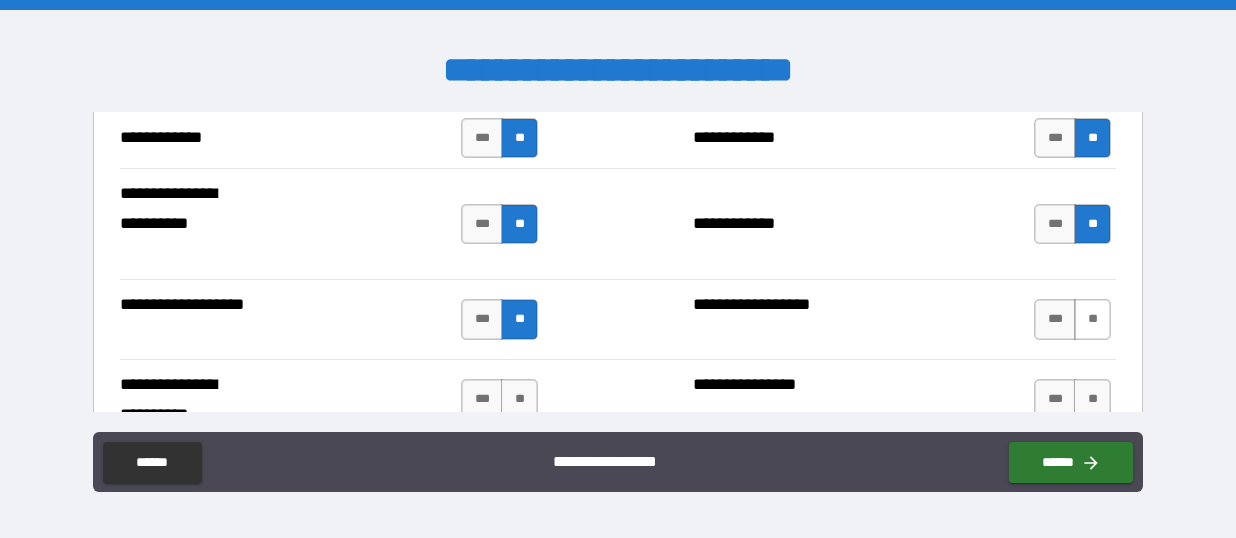 click on "**" at bounding box center [1092, 319] 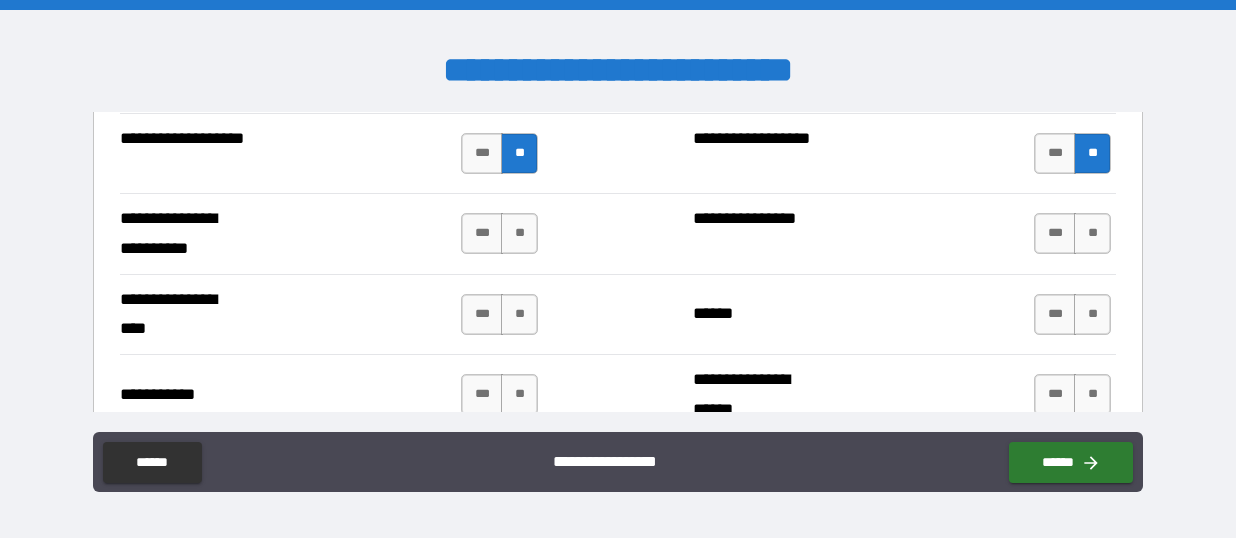scroll, scrollTop: 4480, scrollLeft: 0, axis: vertical 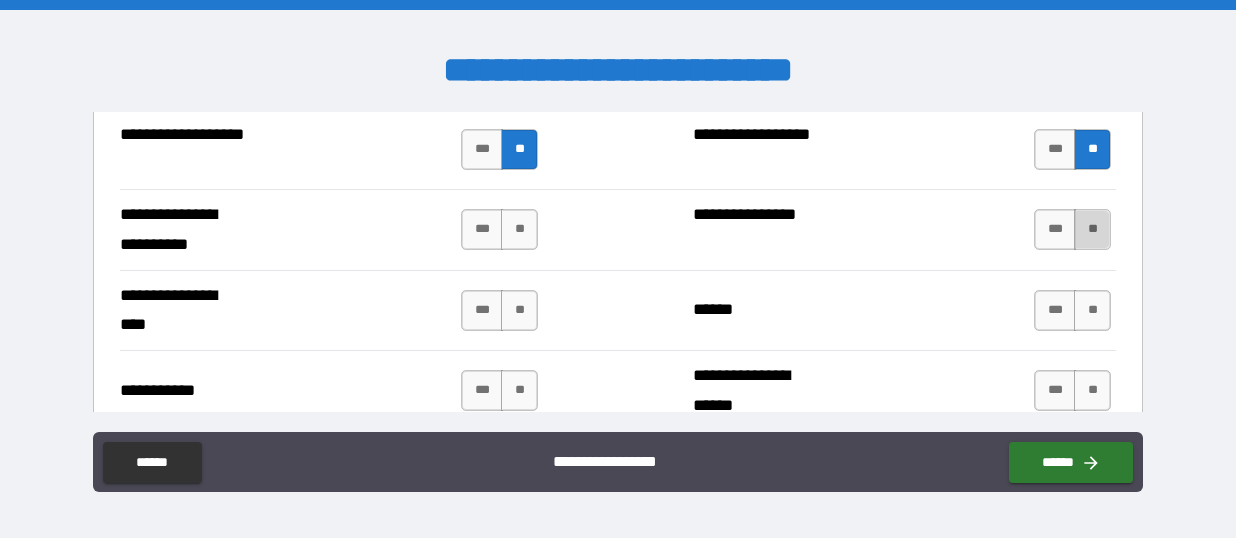 click on "**" at bounding box center (1092, 229) 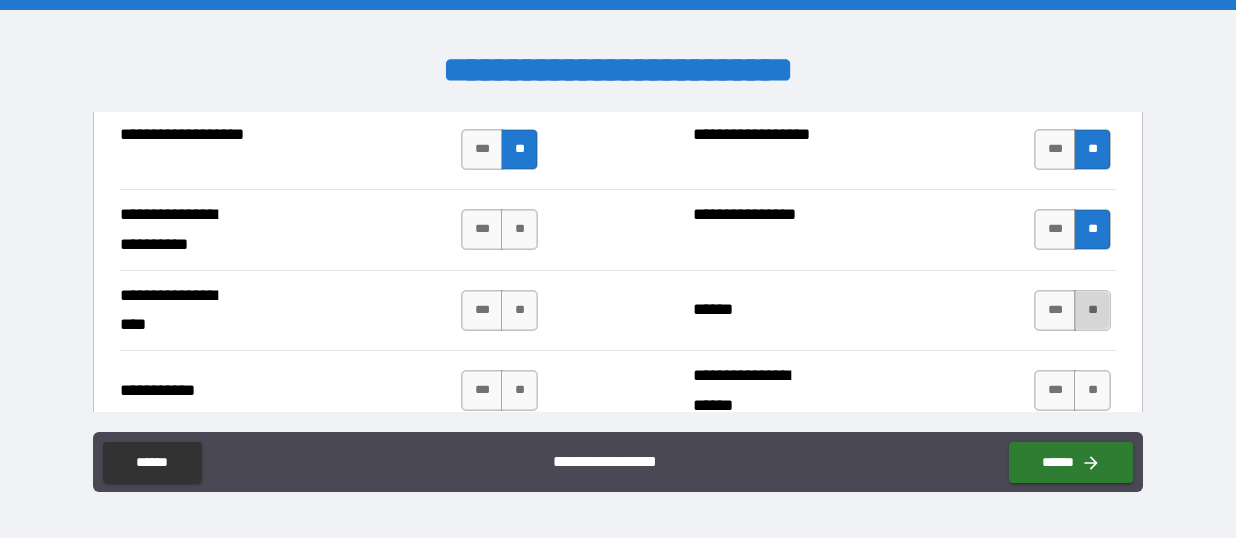 click on "**" at bounding box center (1092, 310) 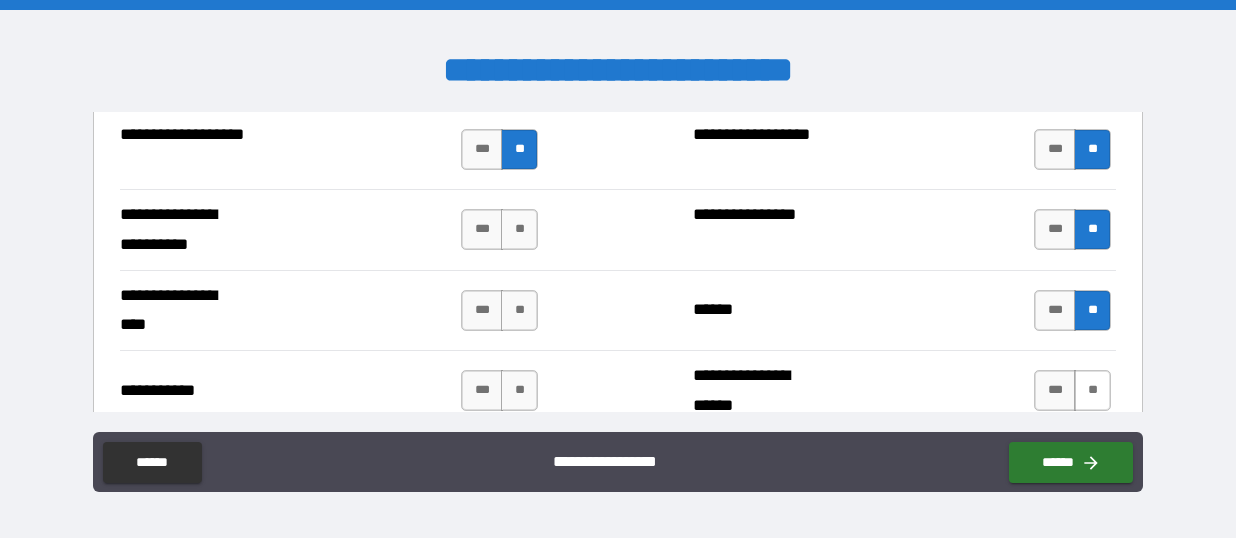 click on "**" at bounding box center (1092, 390) 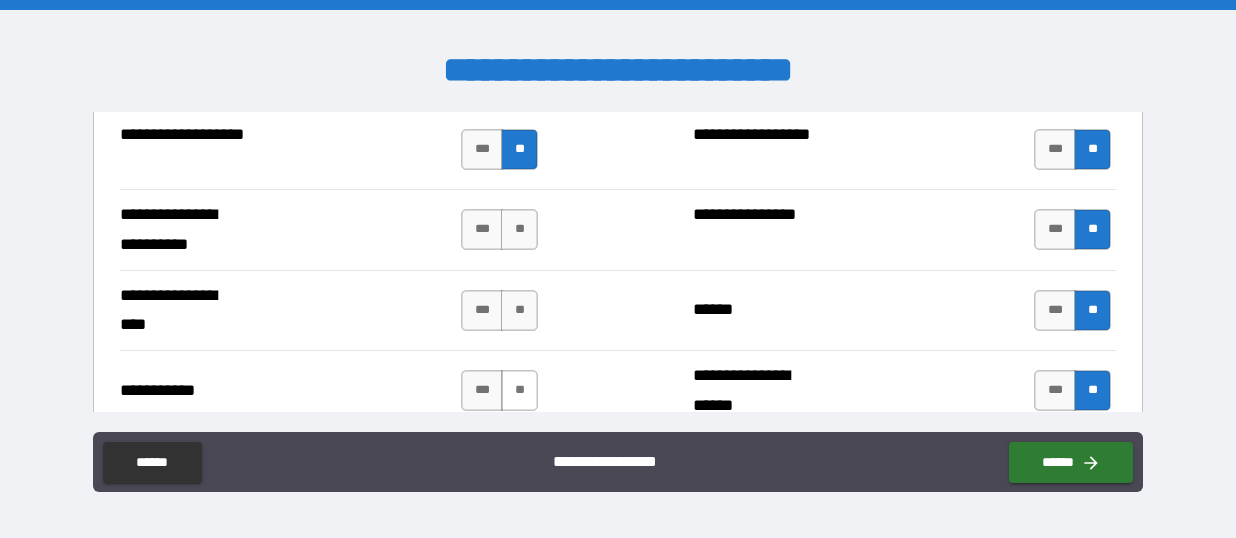 click on "**" at bounding box center [519, 390] 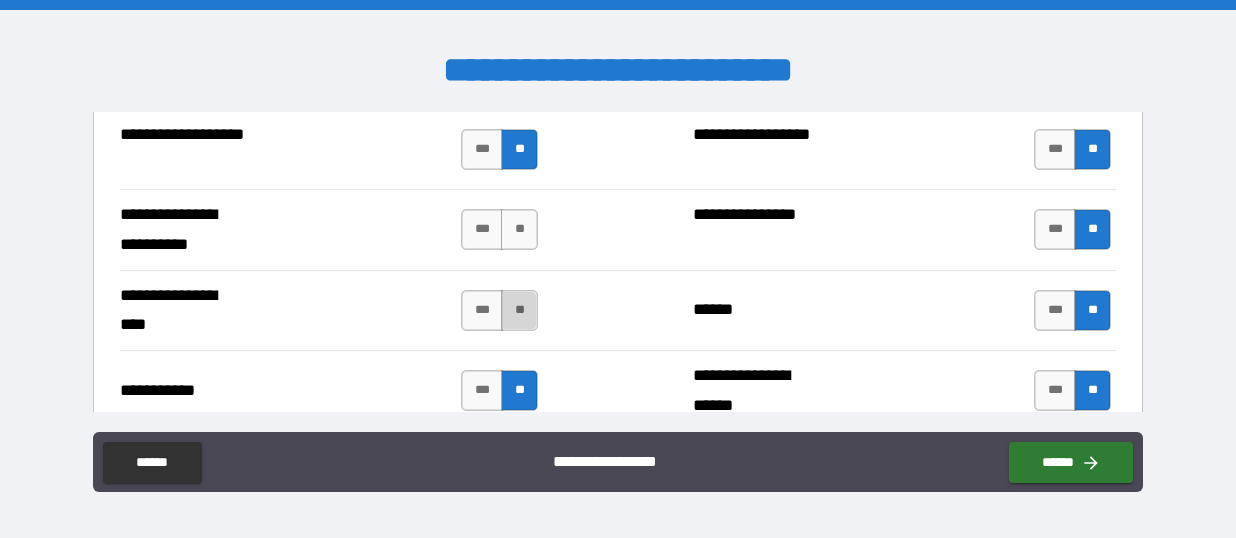 click on "**" at bounding box center (519, 310) 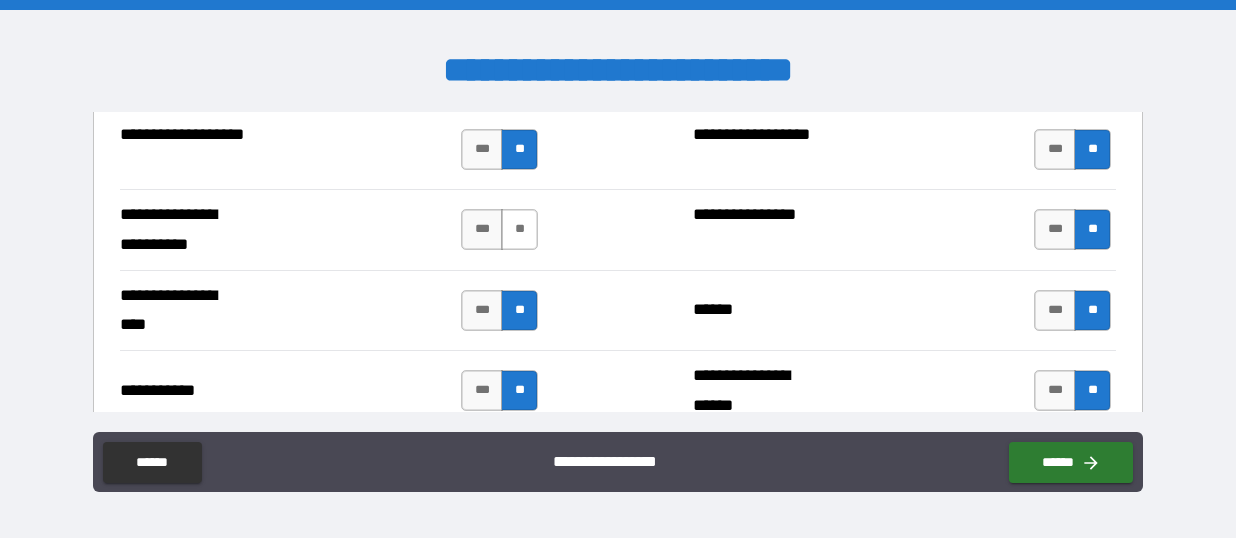 click on "**" at bounding box center (519, 229) 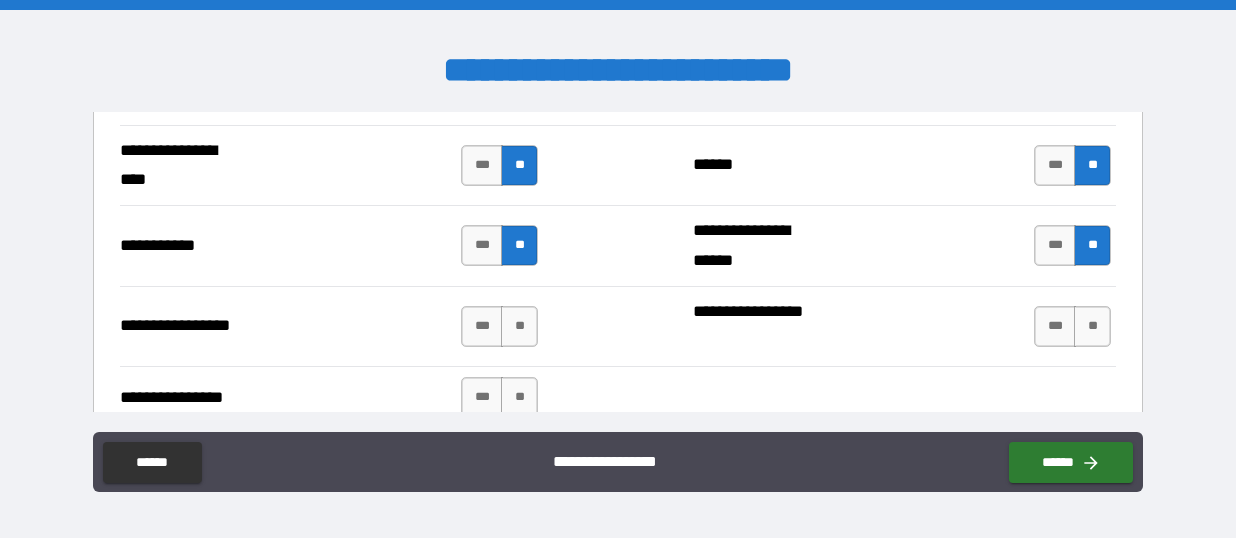 scroll, scrollTop: 4691, scrollLeft: 0, axis: vertical 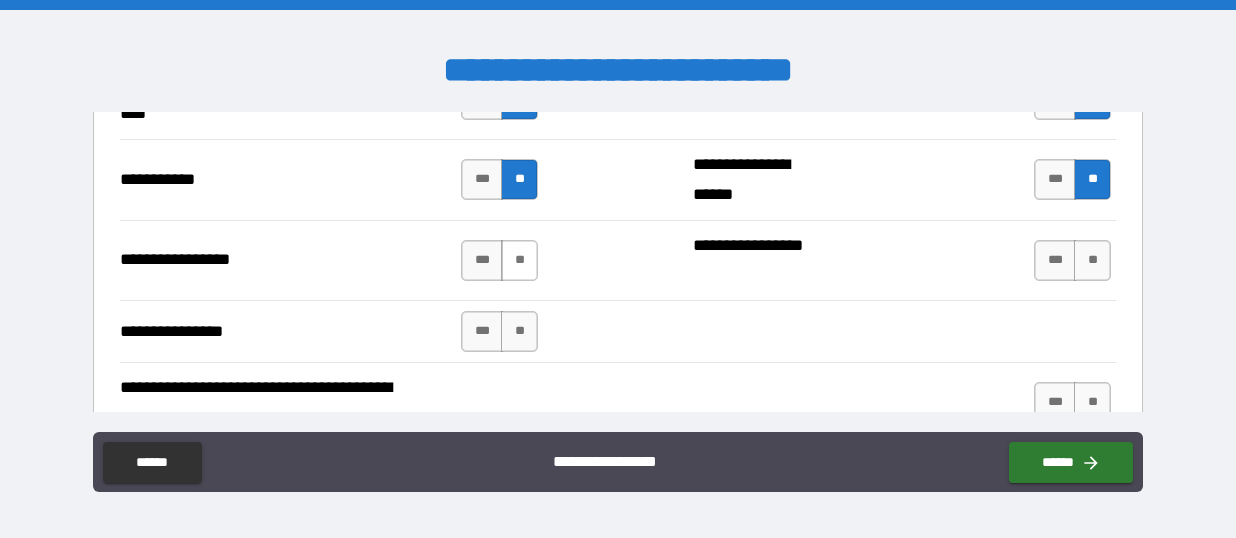 click on "**" at bounding box center (519, 260) 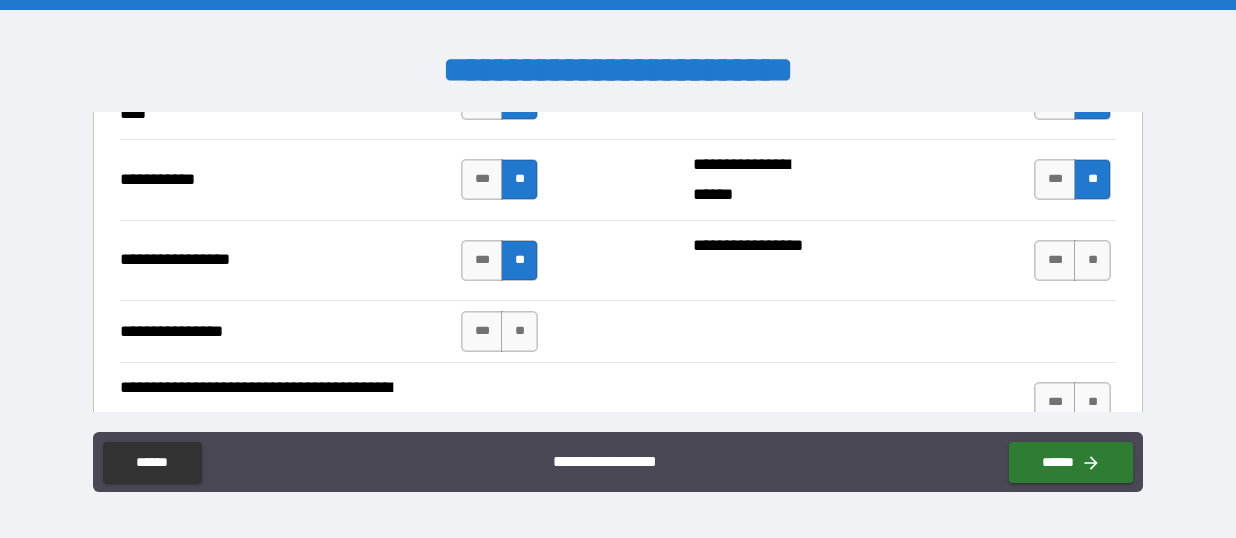 click on "*** **" at bounding box center (1075, 260) 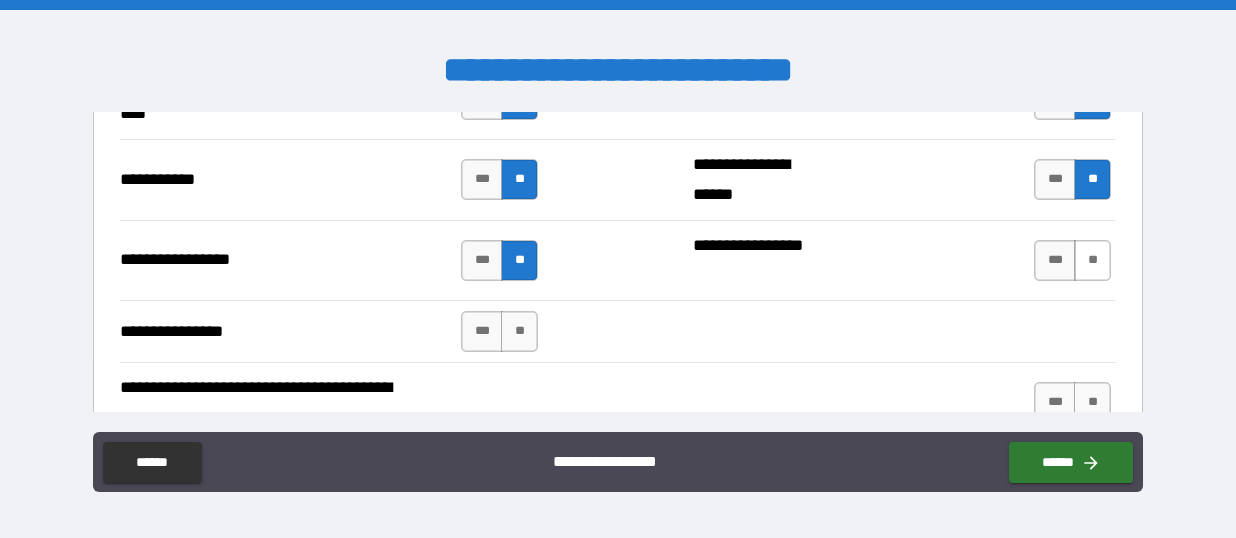 click on "**" at bounding box center (1092, 260) 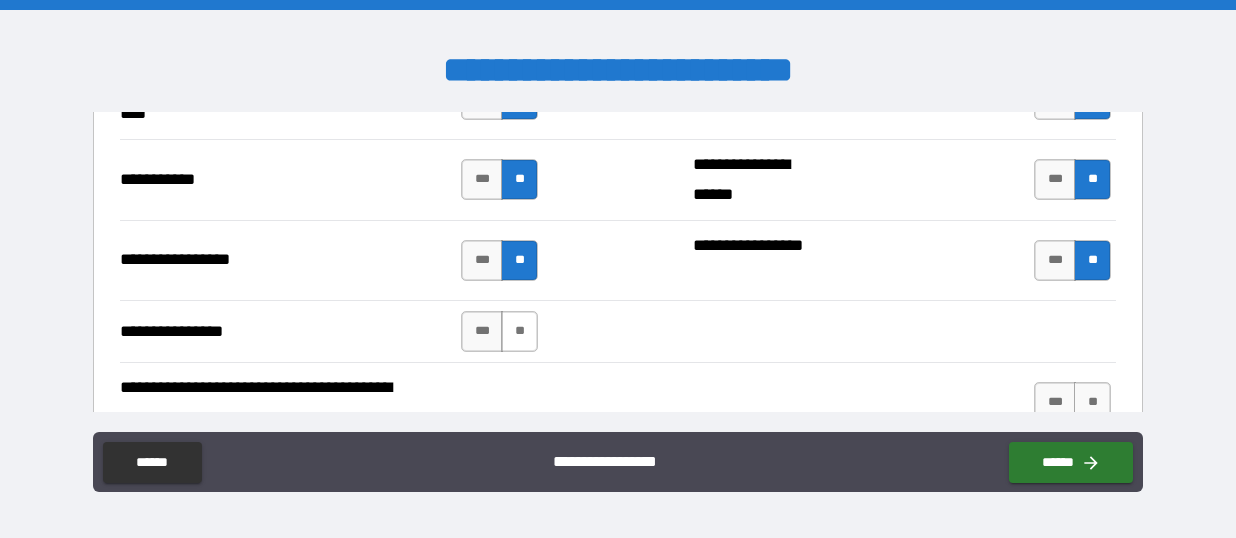 click on "**" at bounding box center [519, 331] 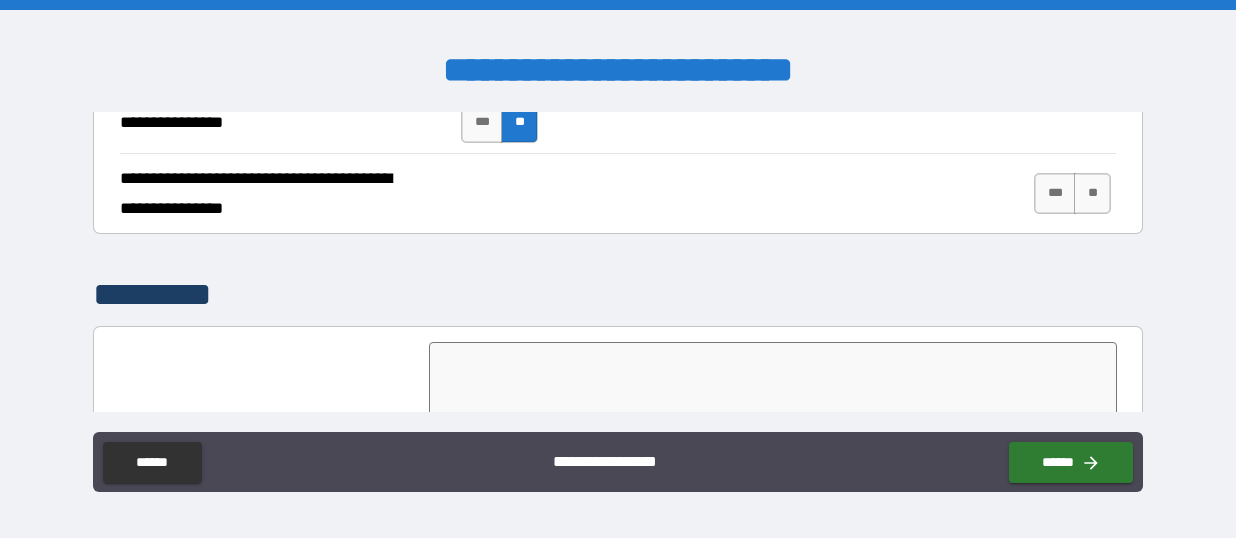 scroll, scrollTop: 4926, scrollLeft: 0, axis: vertical 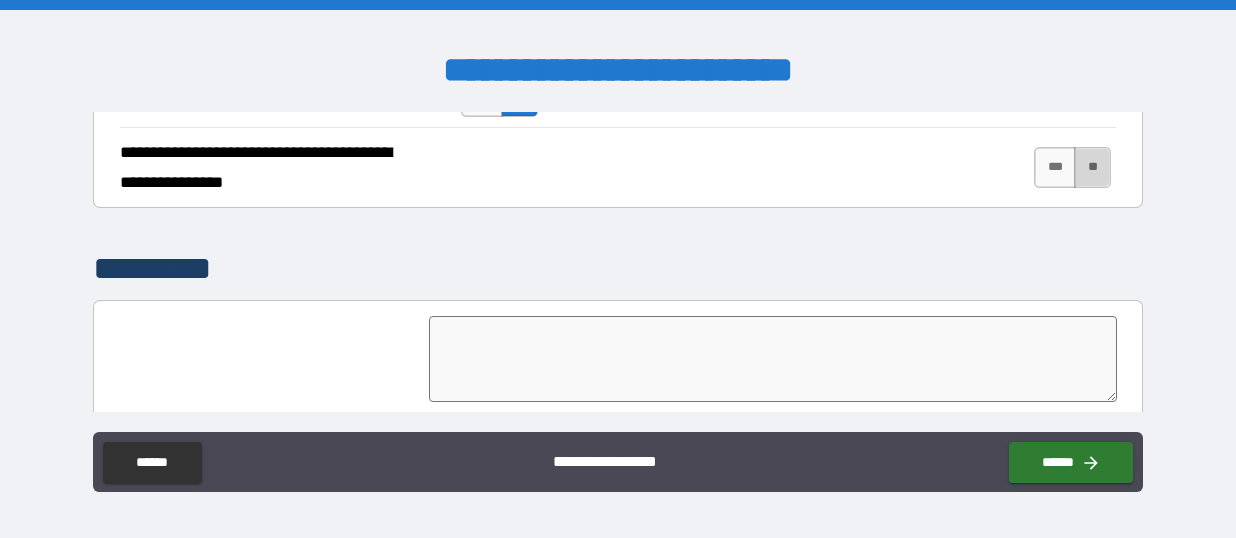 click on "**" at bounding box center (1092, 167) 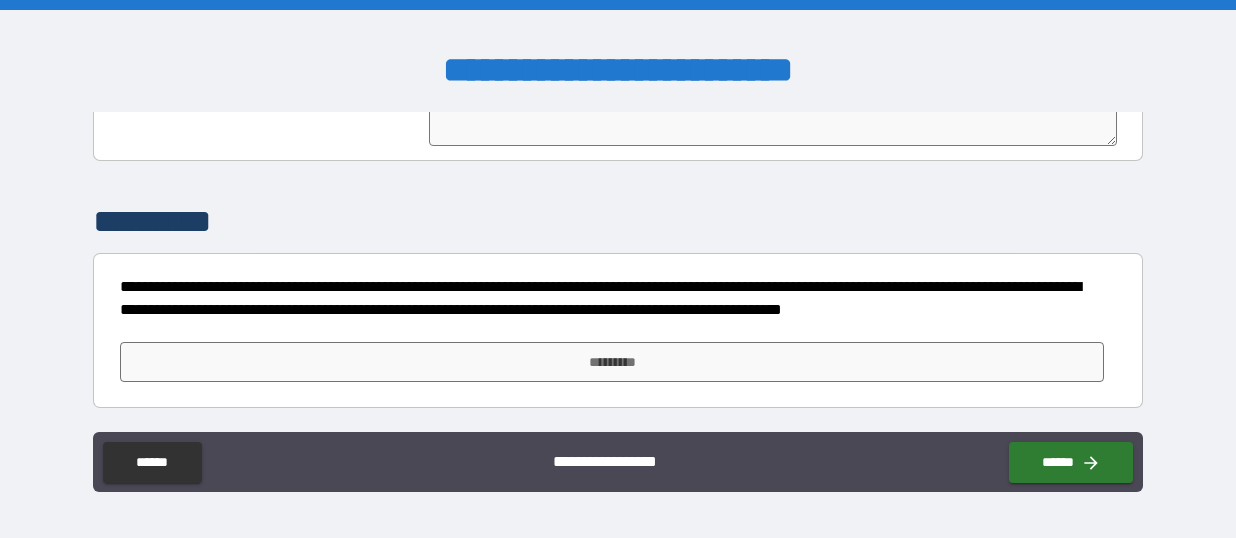 scroll, scrollTop: 5179, scrollLeft: 0, axis: vertical 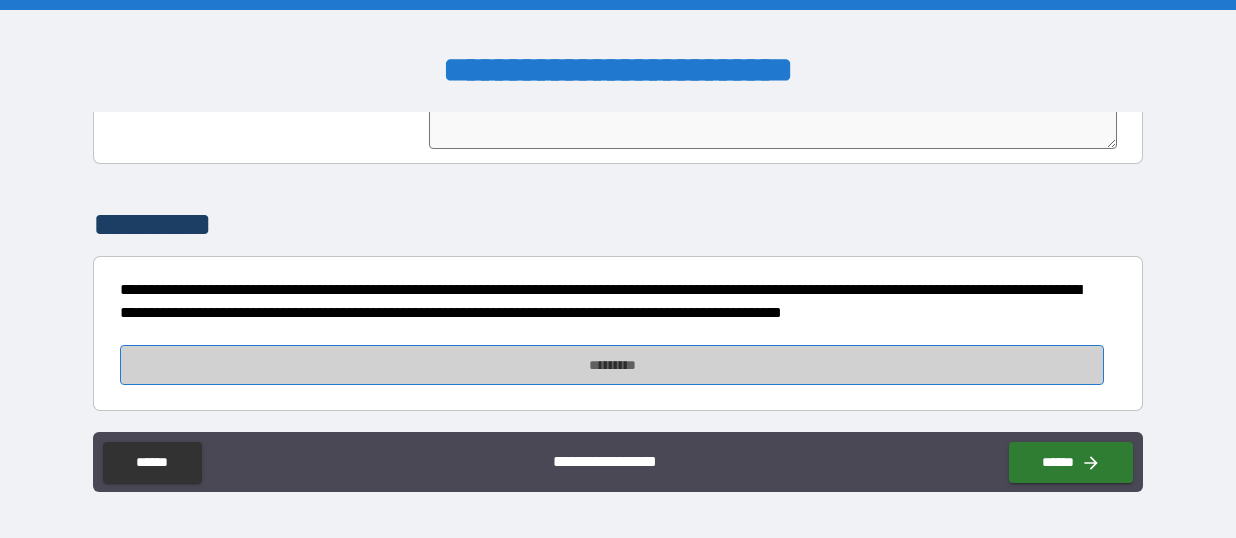 click on "*********" at bounding box center [612, 365] 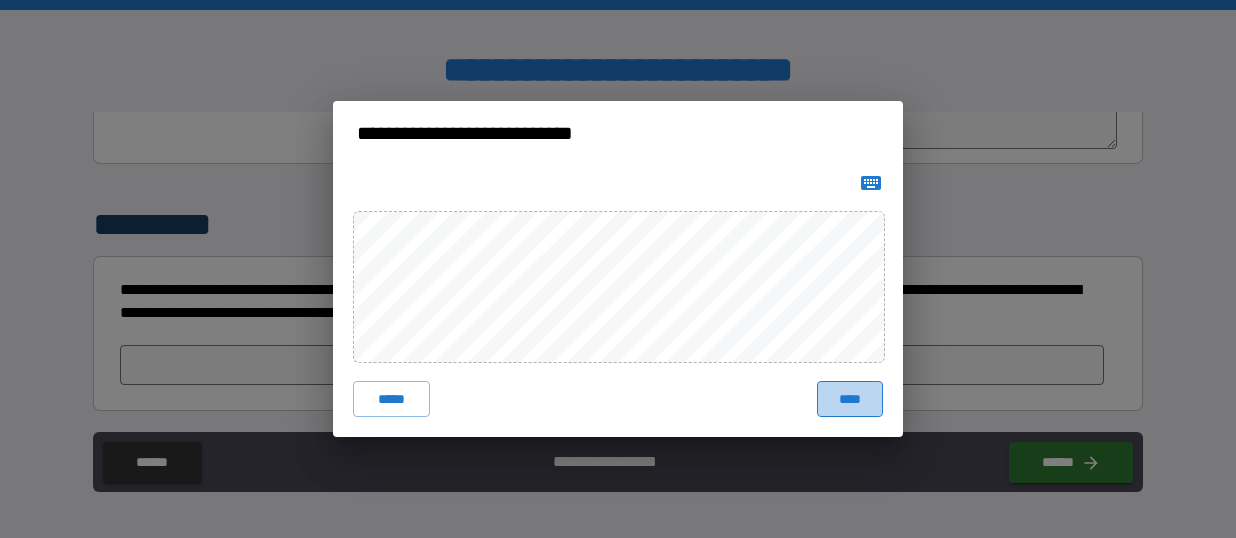 click on "****" at bounding box center [850, 399] 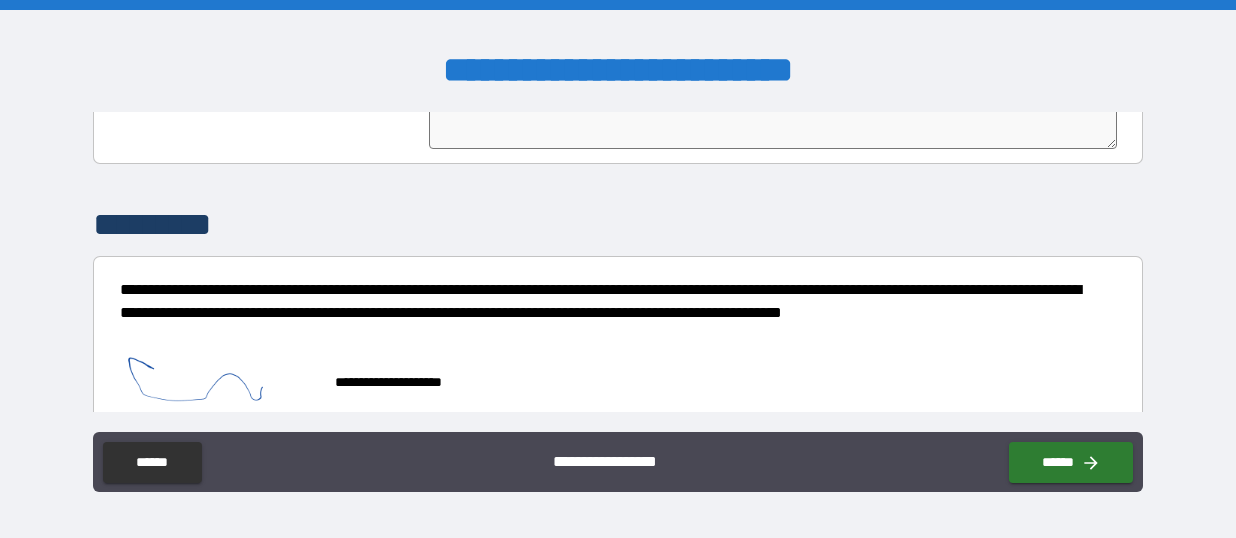 scroll, scrollTop: 5199, scrollLeft: 0, axis: vertical 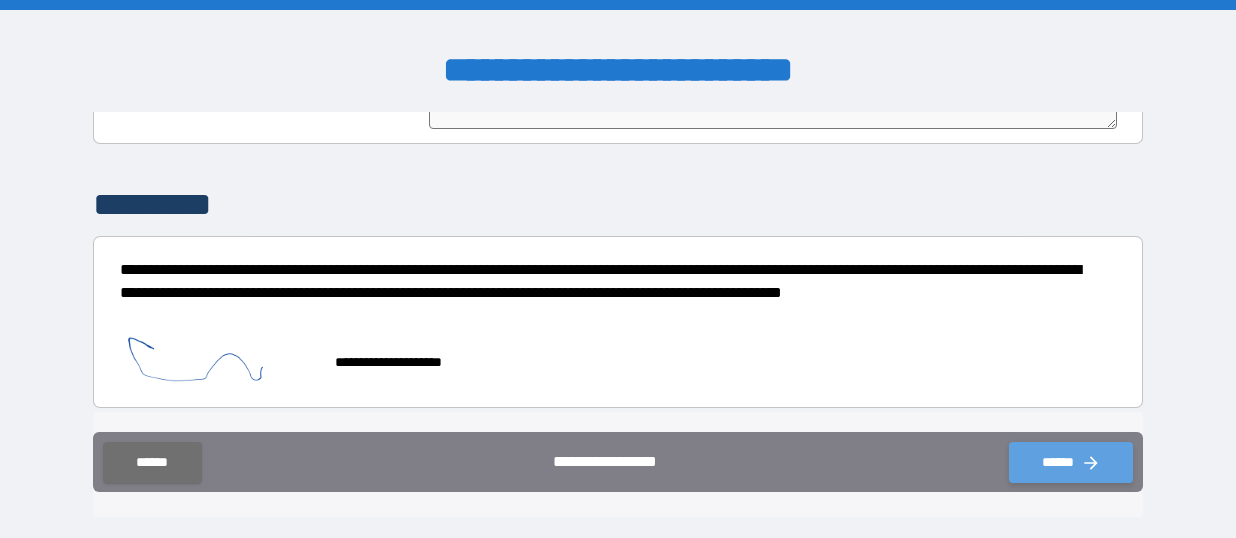 click on "******" at bounding box center (1071, 462) 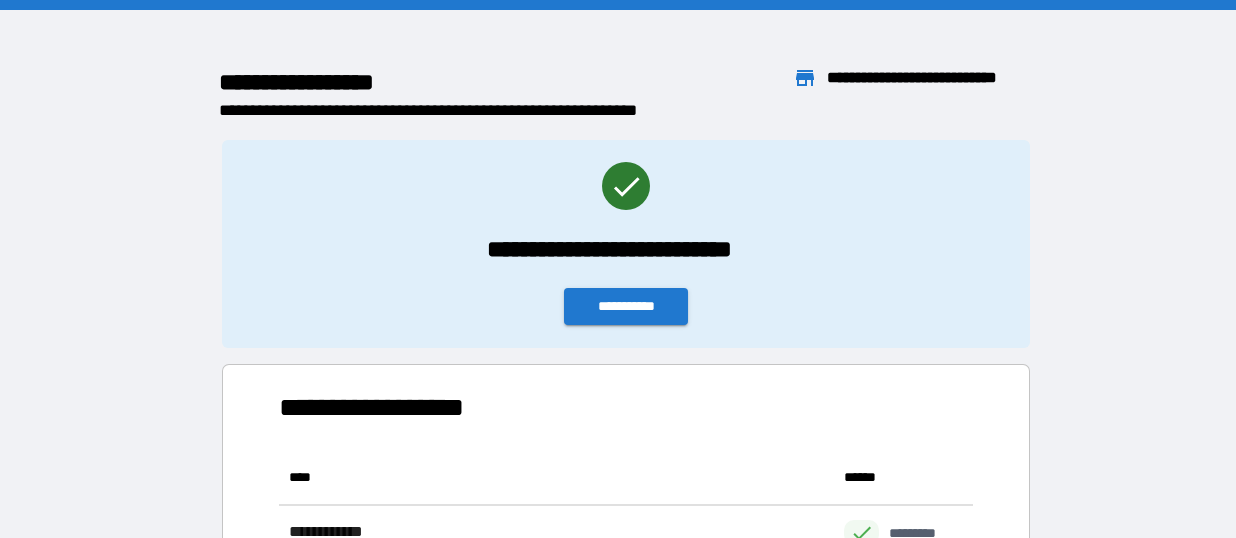 scroll, scrollTop: 1, scrollLeft: 1, axis: both 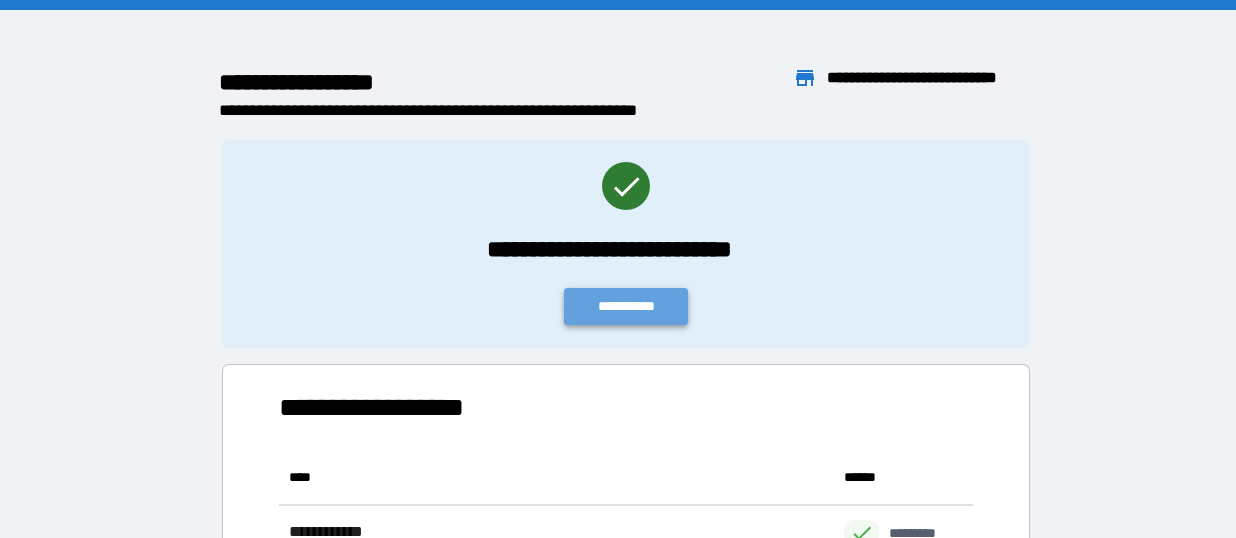 click on "**********" at bounding box center [626, 306] 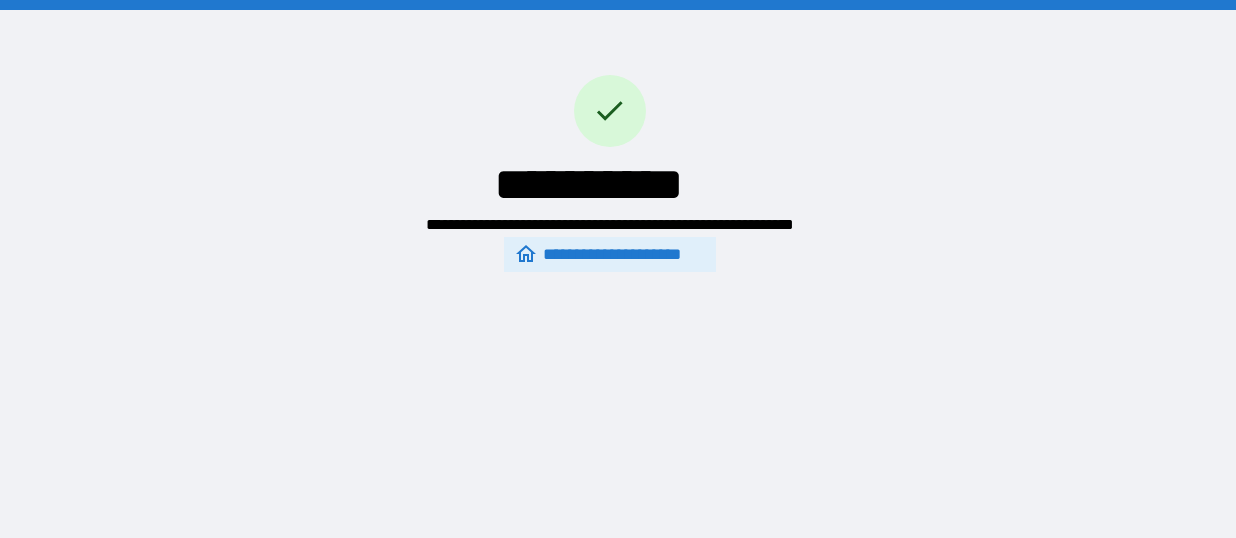 click on "**********" at bounding box center (609, 255) 